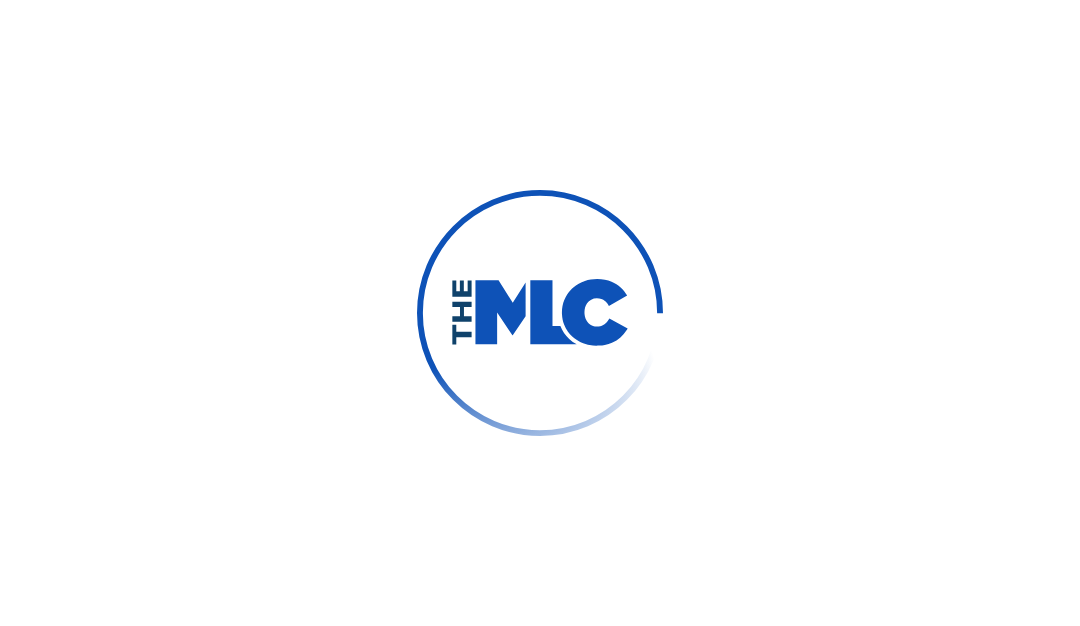 scroll, scrollTop: 0, scrollLeft: 0, axis: both 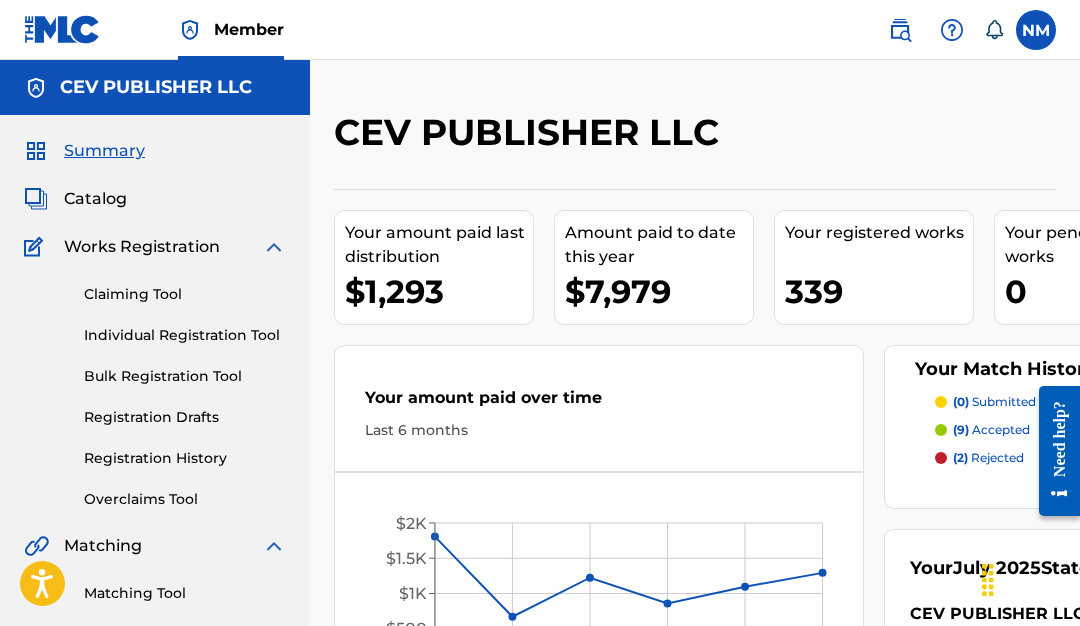 click at bounding box center [37, 247] 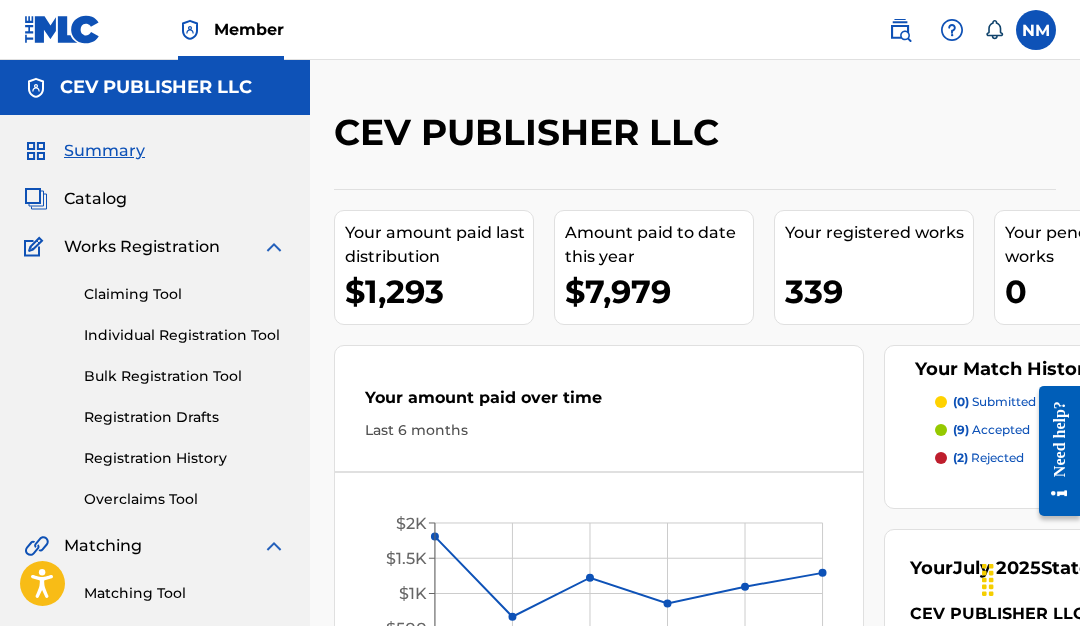 click on "Works Registration" at bounding box center [142, 247] 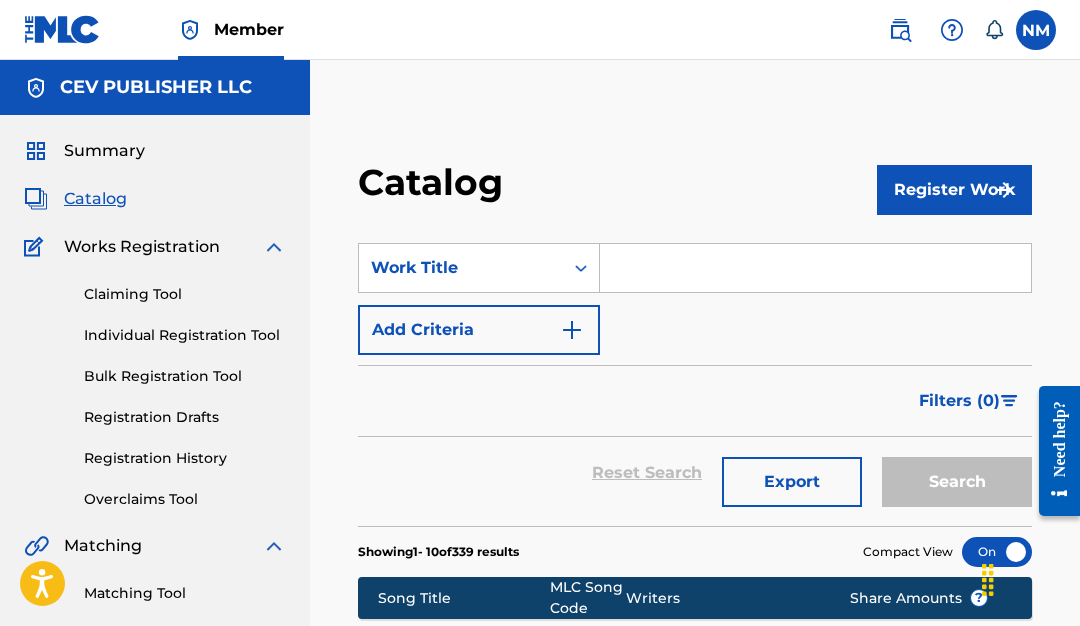 click on "Register Work" at bounding box center [954, 190] 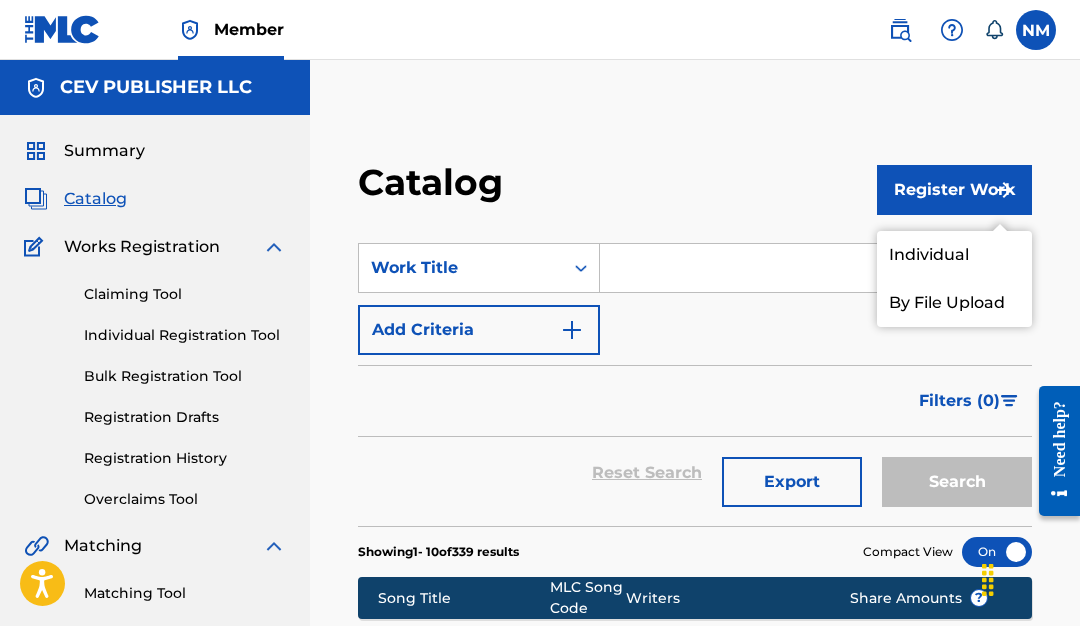 click on "Individual" at bounding box center [954, 255] 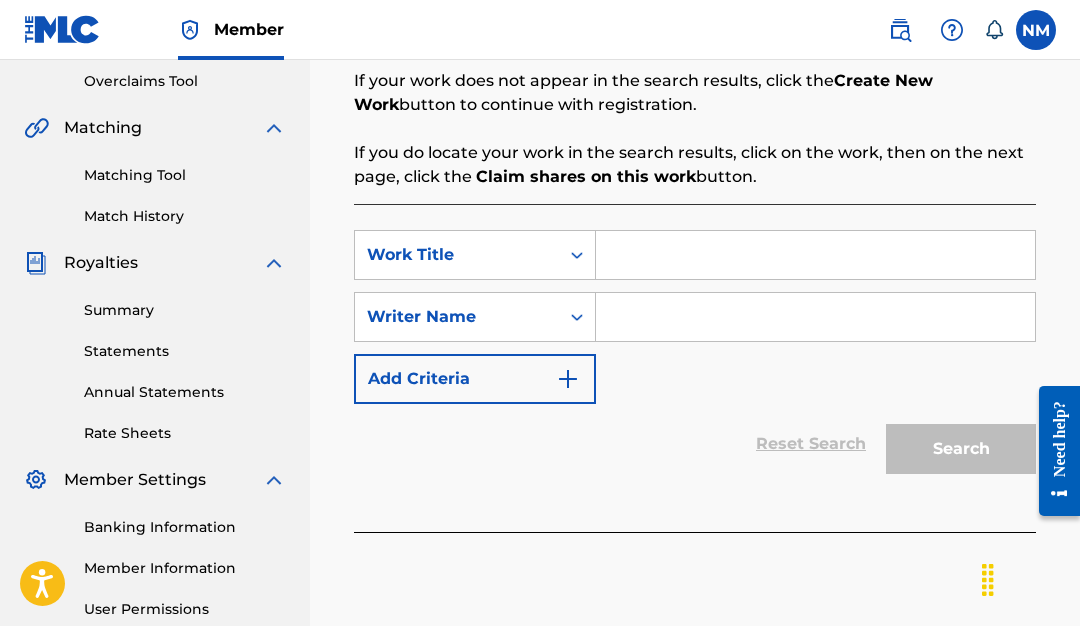 scroll, scrollTop: 425, scrollLeft: 0, axis: vertical 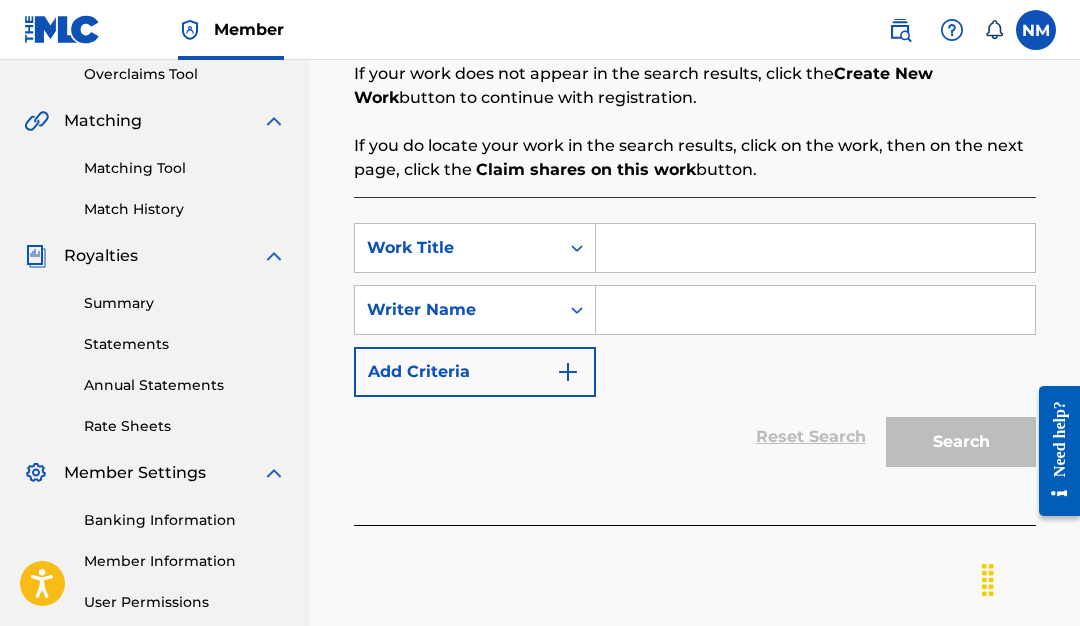 click at bounding box center [815, 248] 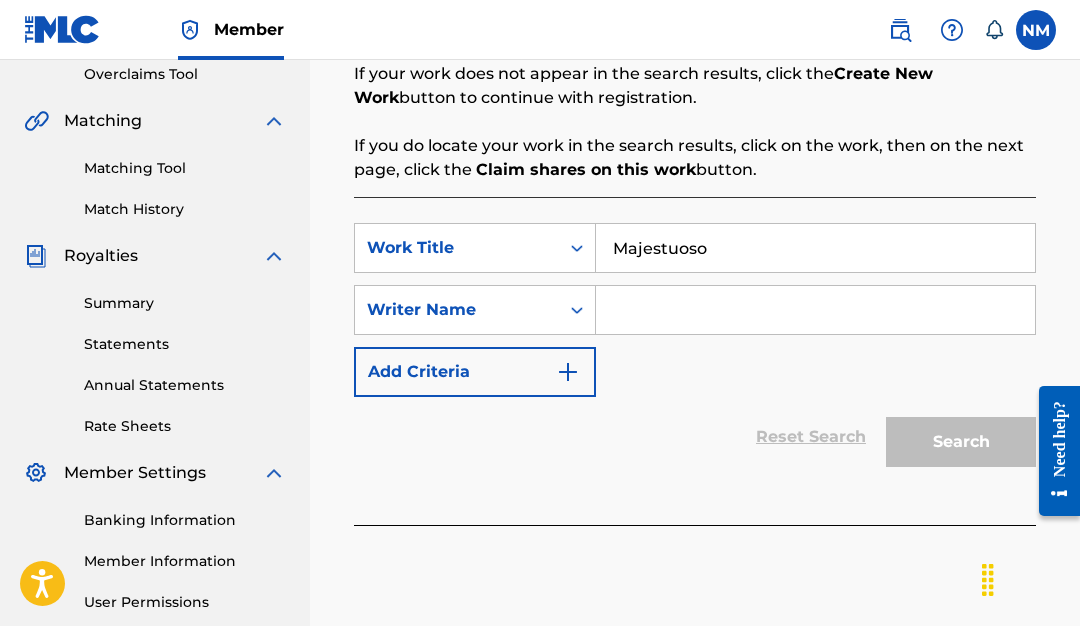 type on "Majestuoso" 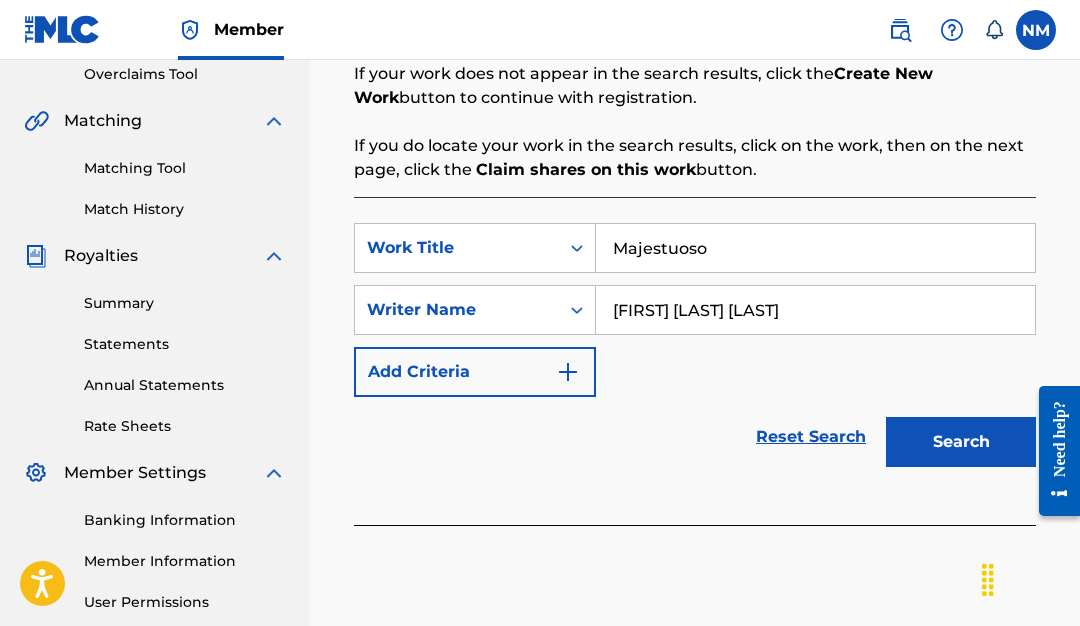 click on "Hansel Carballo Chaves" at bounding box center (815, 310) 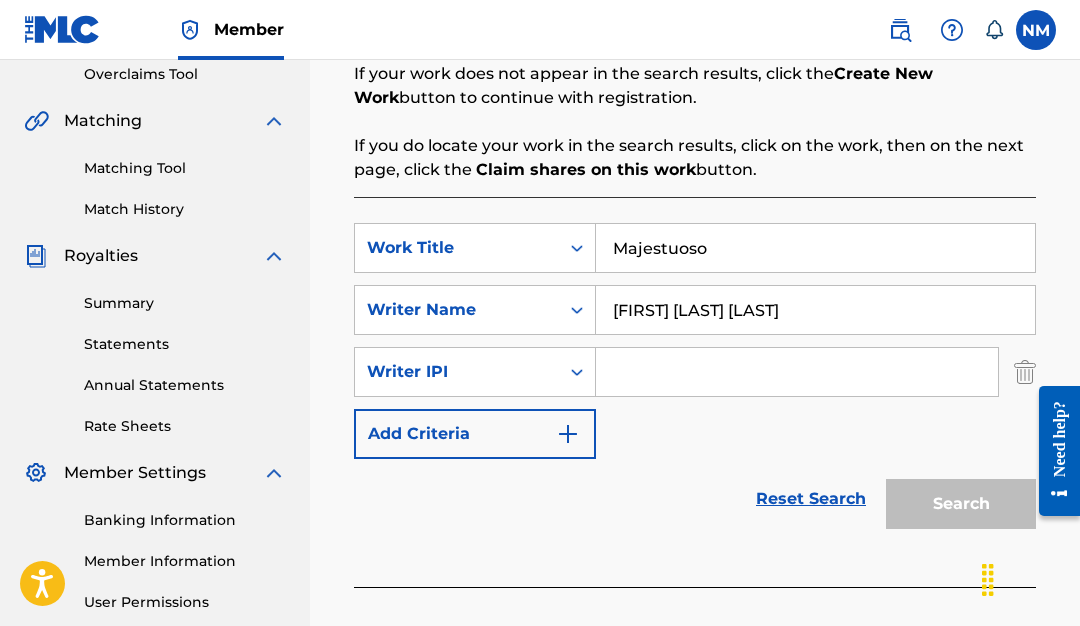 click at bounding box center (797, 372) 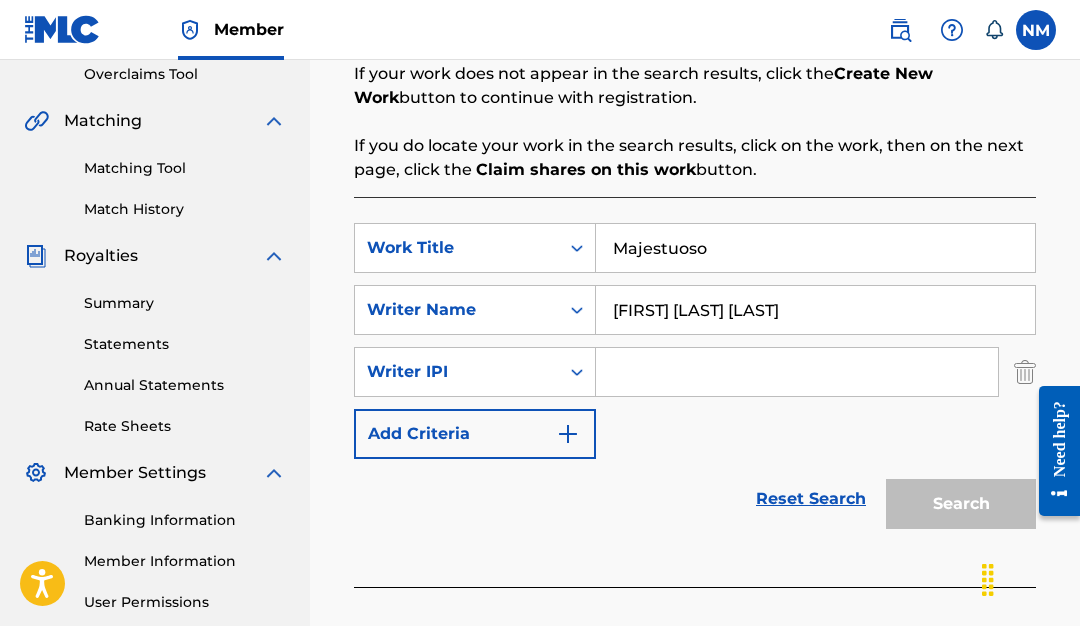 paste on "718300860" 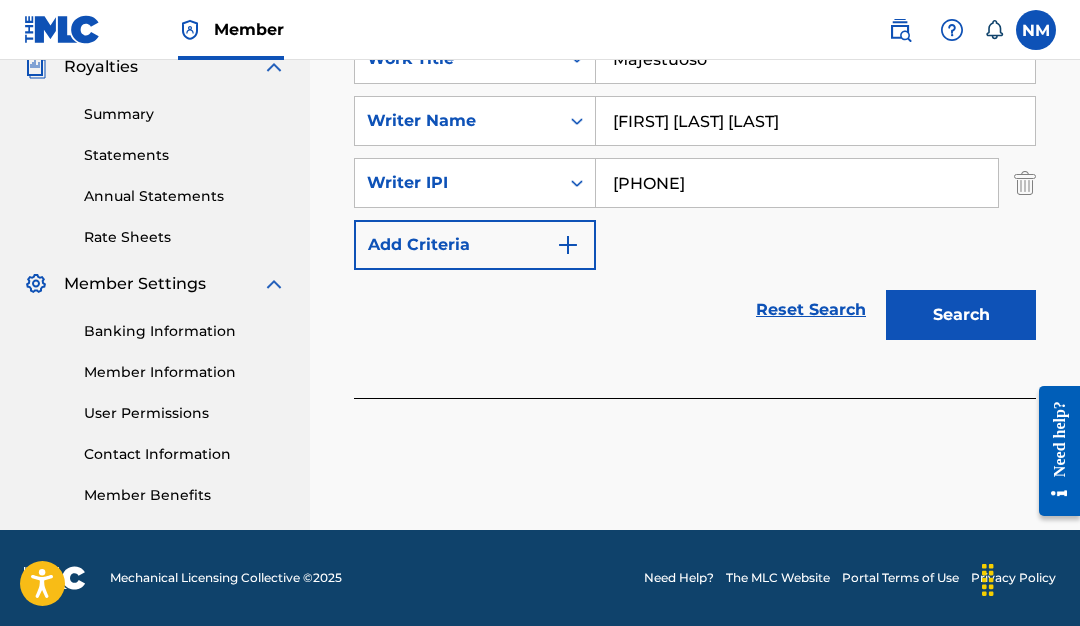 scroll, scrollTop: 614, scrollLeft: 0, axis: vertical 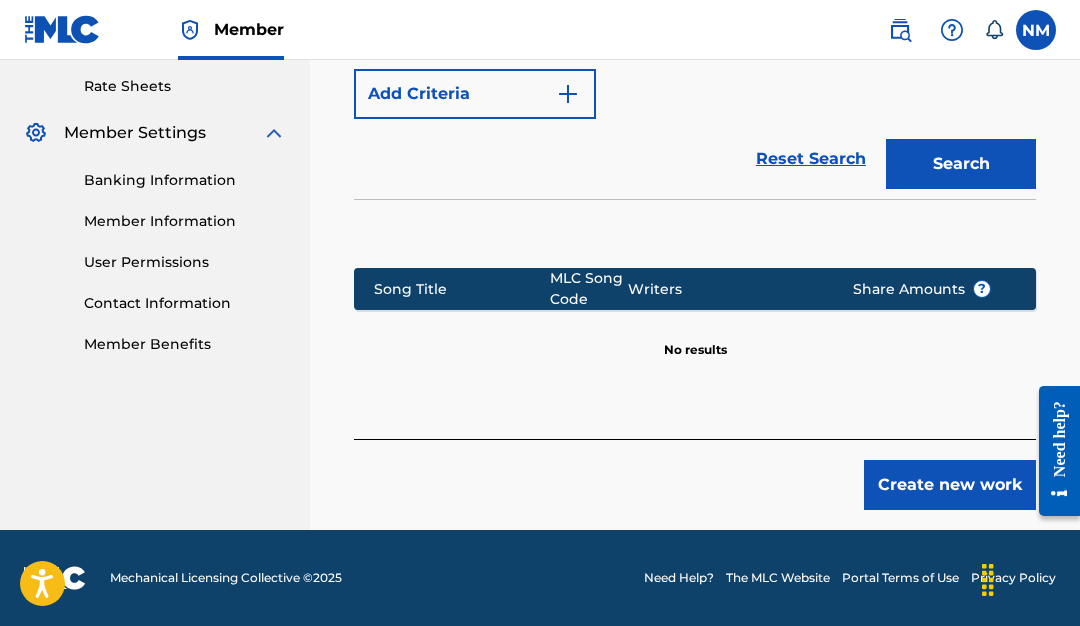 click on "Create new work" at bounding box center [950, 485] 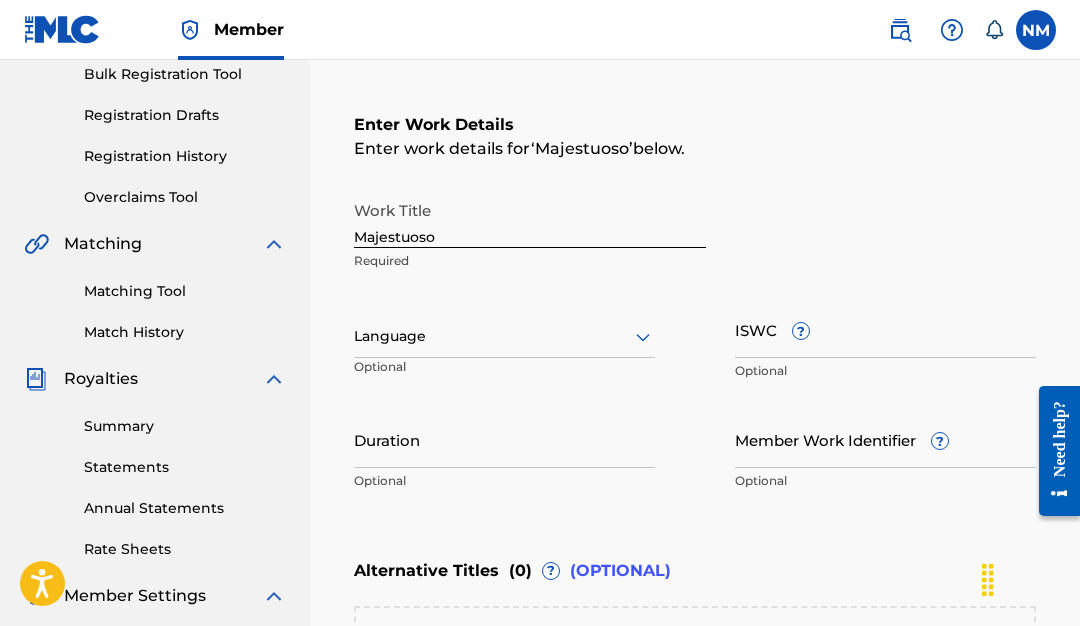 scroll, scrollTop: 297, scrollLeft: 0, axis: vertical 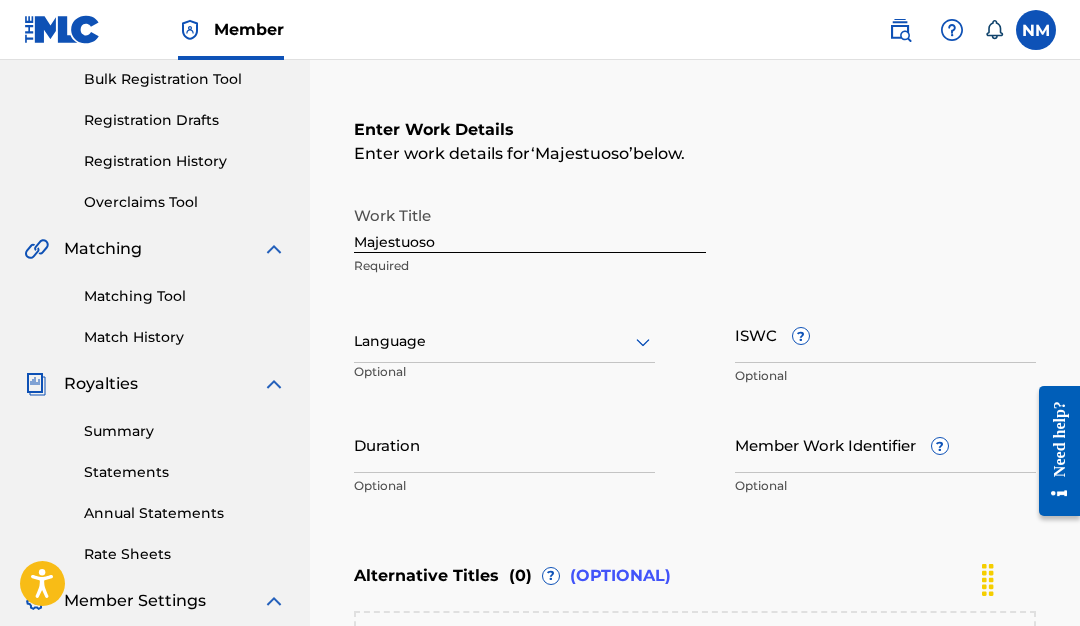 click 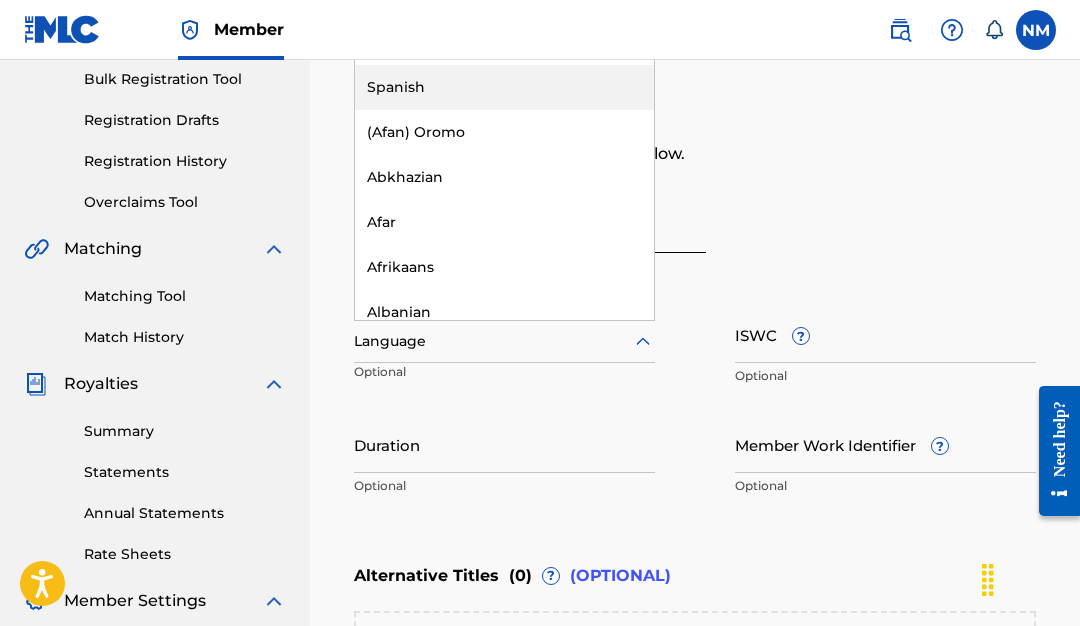 click on "Spanish" at bounding box center [504, 87] 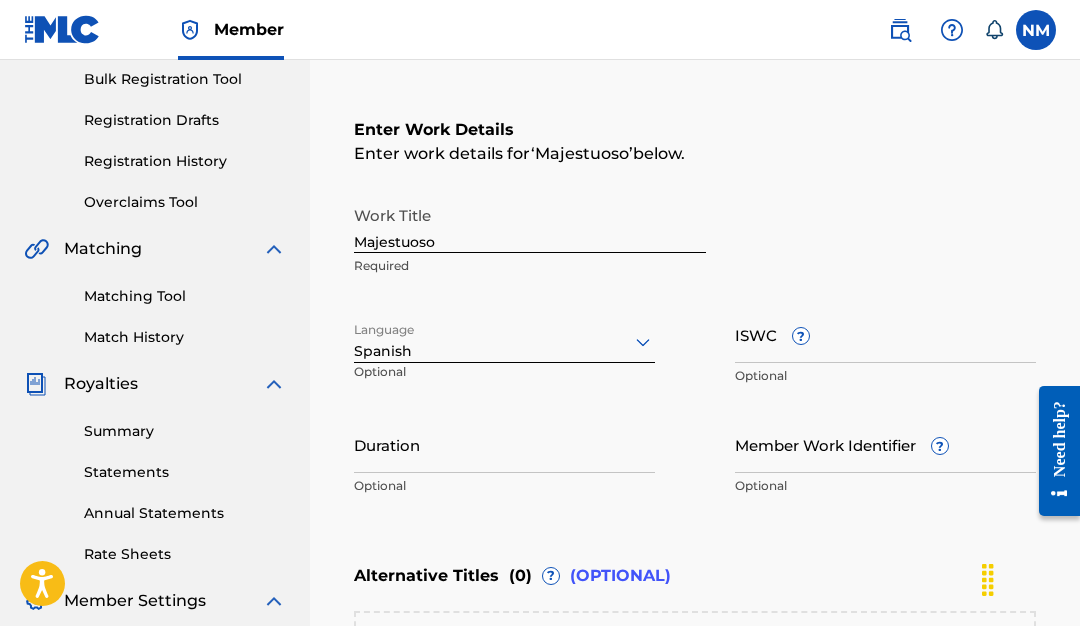 click on "Duration" at bounding box center (504, 444) 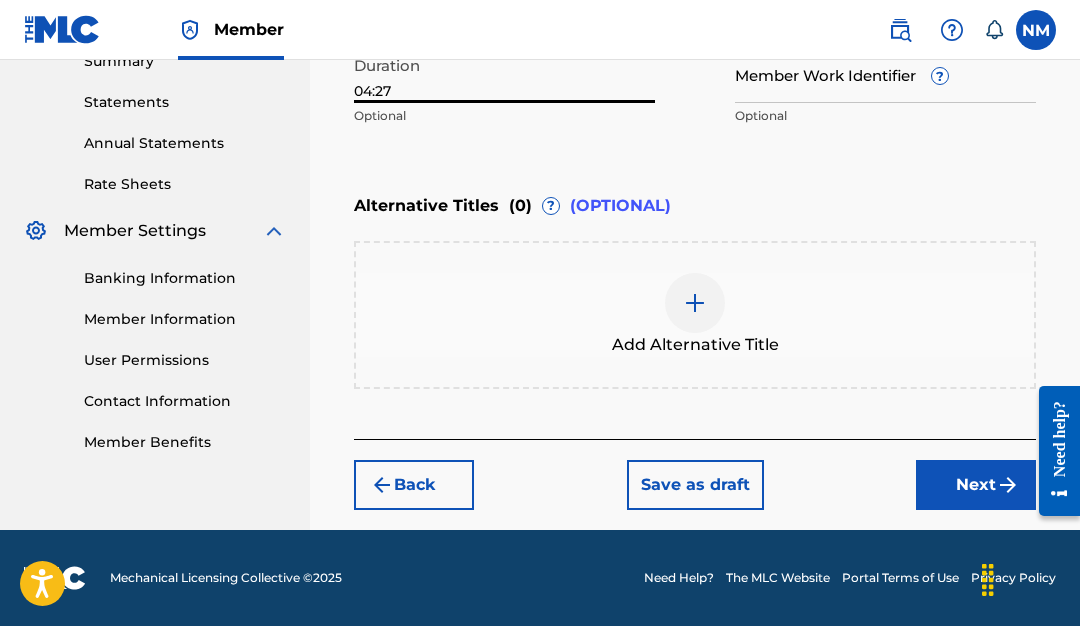 scroll, scrollTop: 667, scrollLeft: 0, axis: vertical 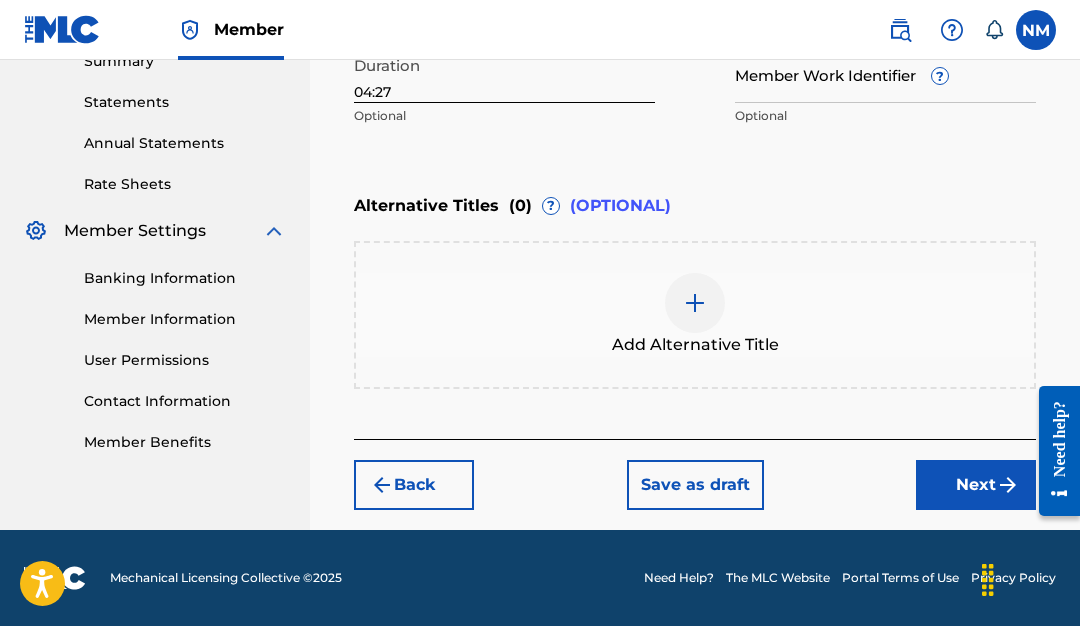 click at bounding box center (1008, 485) 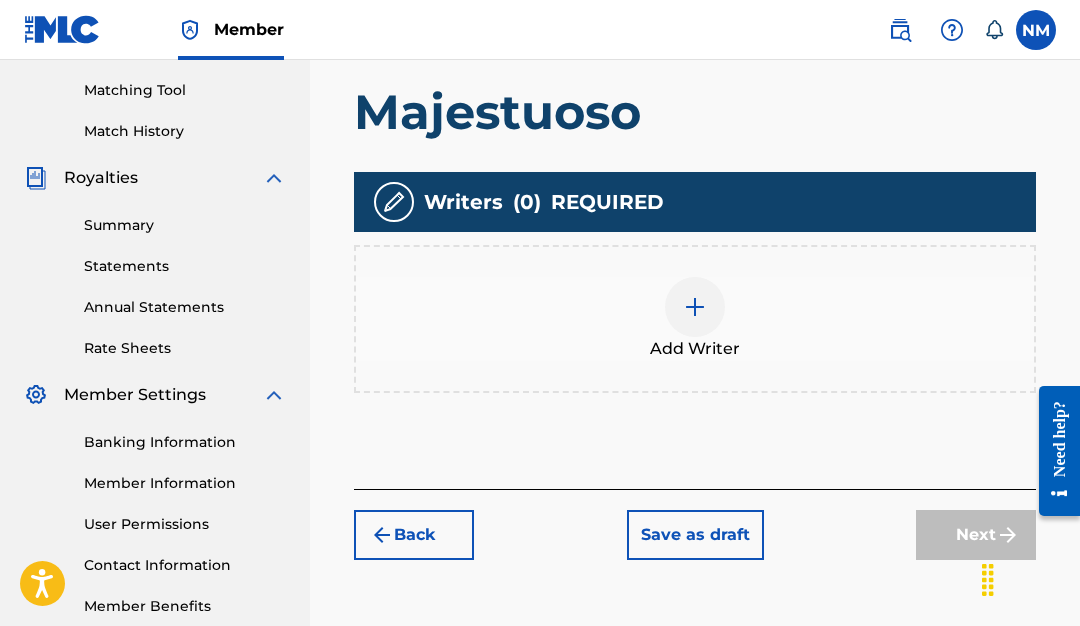 scroll, scrollTop: 489, scrollLeft: 0, axis: vertical 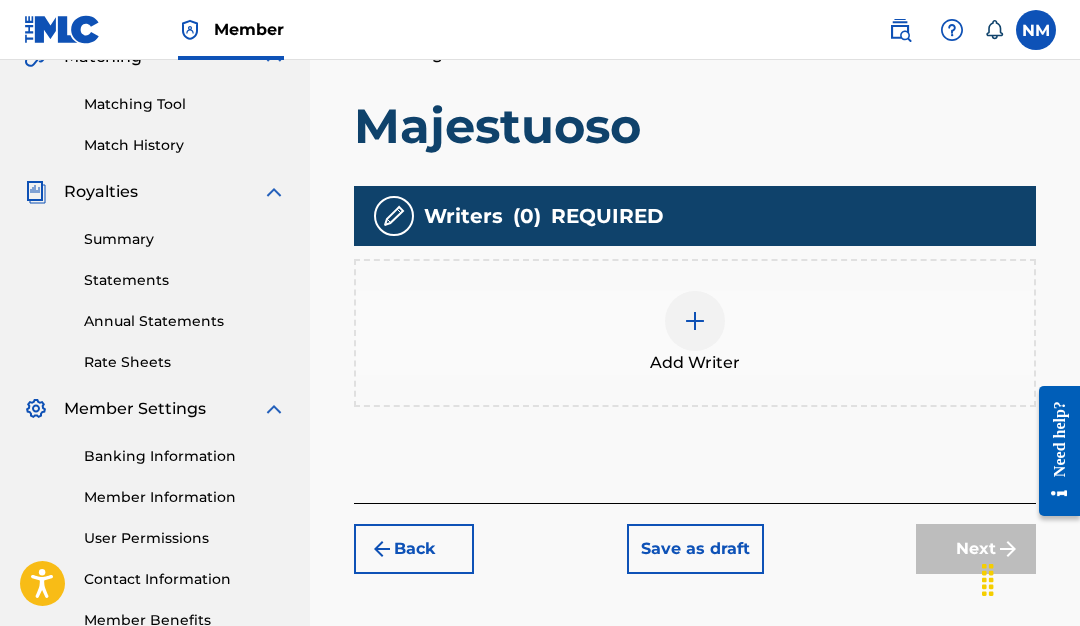 click at bounding box center (695, 321) 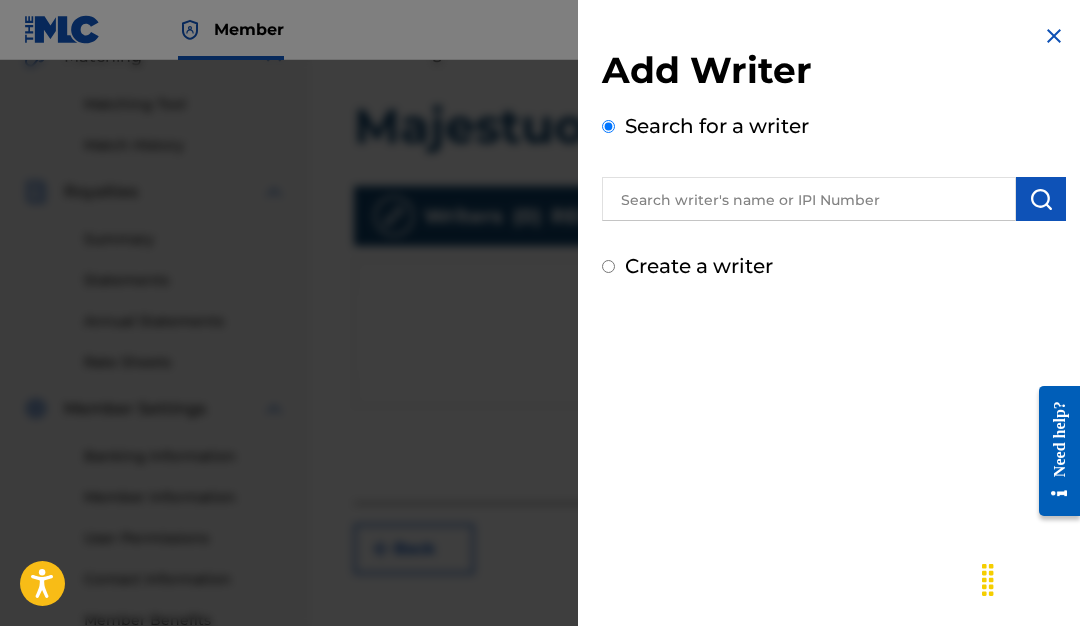 click at bounding box center (809, 199) 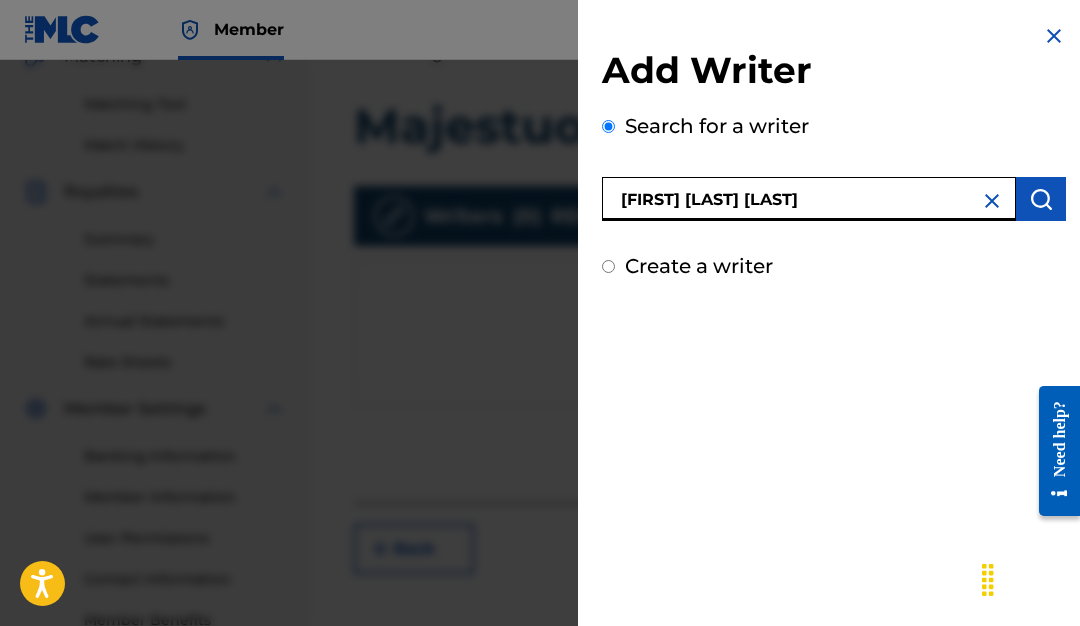 type on "Hanzell Carvallo Chaves" 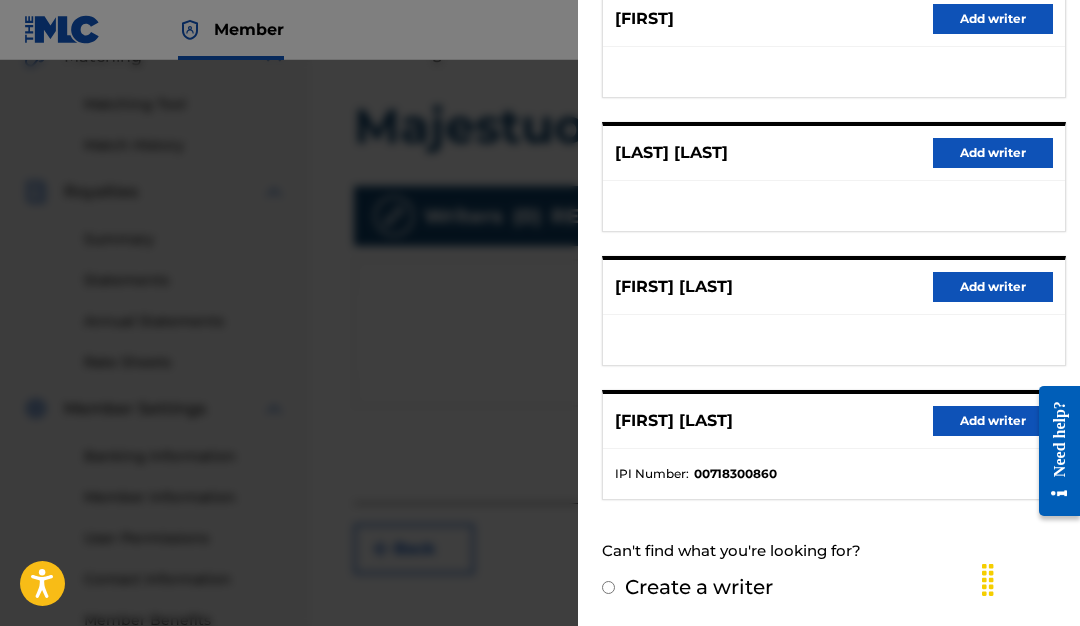 scroll, scrollTop: 415, scrollLeft: 0, axis: vertical 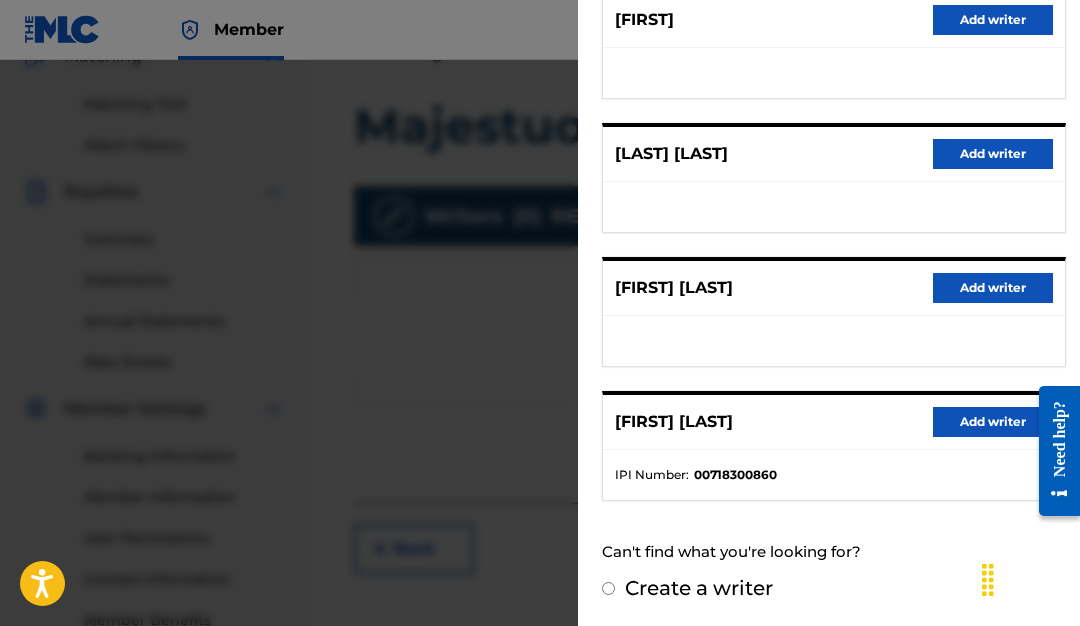 click on "Add writer" at bounding box center [993, 422] 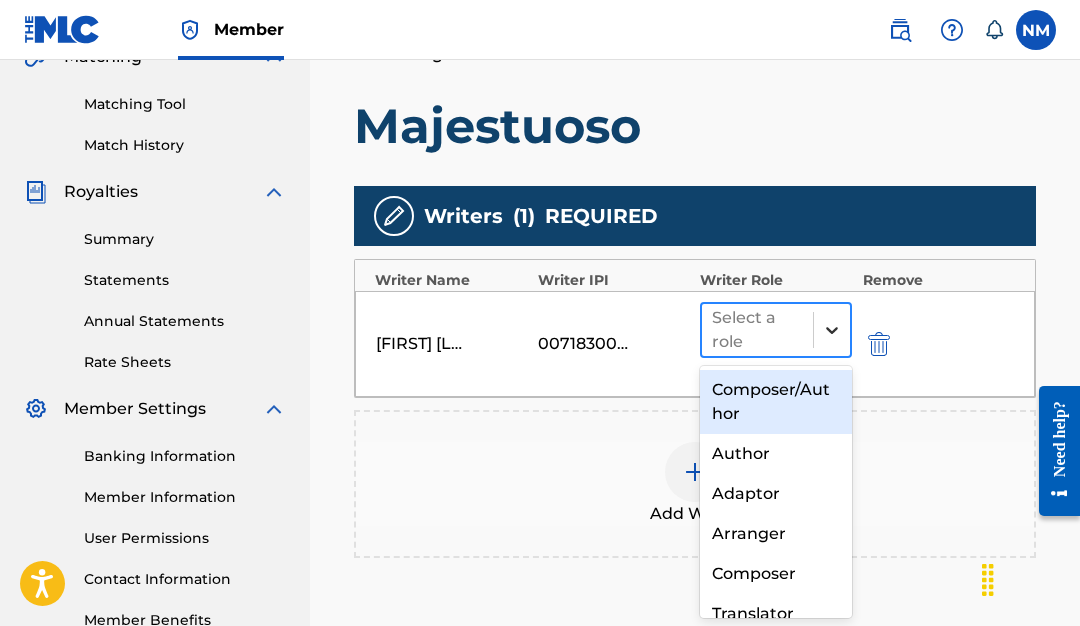 click 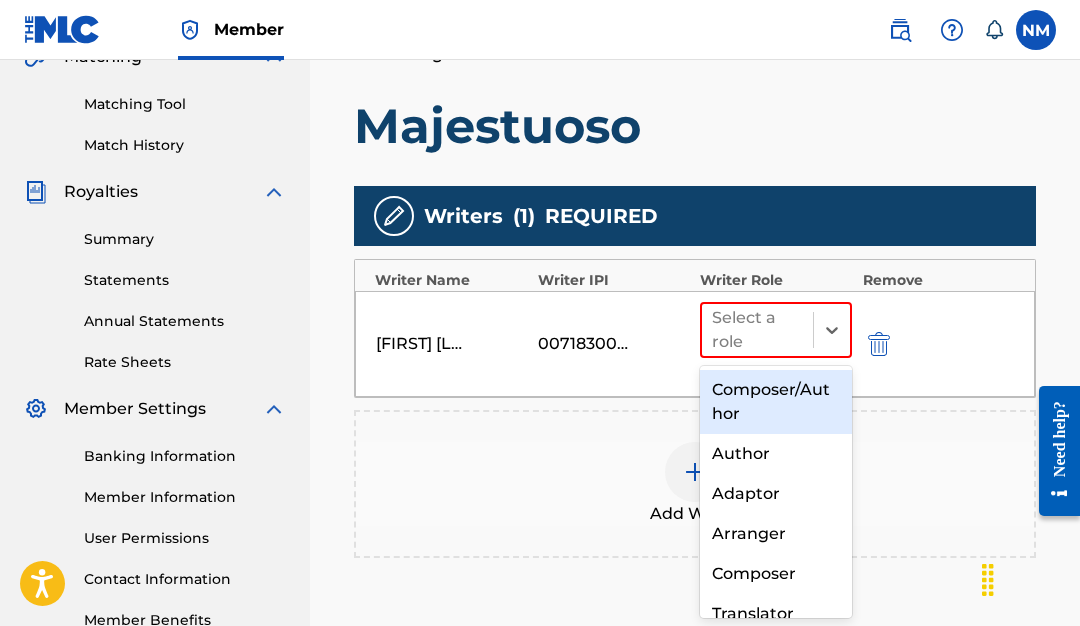 click on "Composer/Author" at bounding box center [776, 402] 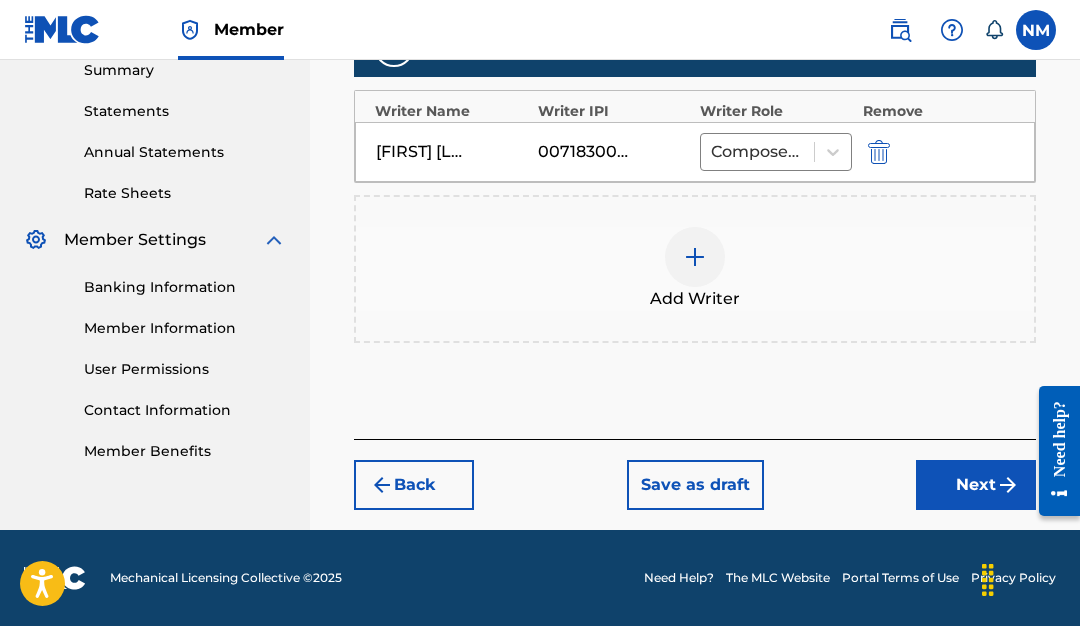 scroll, scrollTop: 658, scrollLeft: 0, axis: vertical 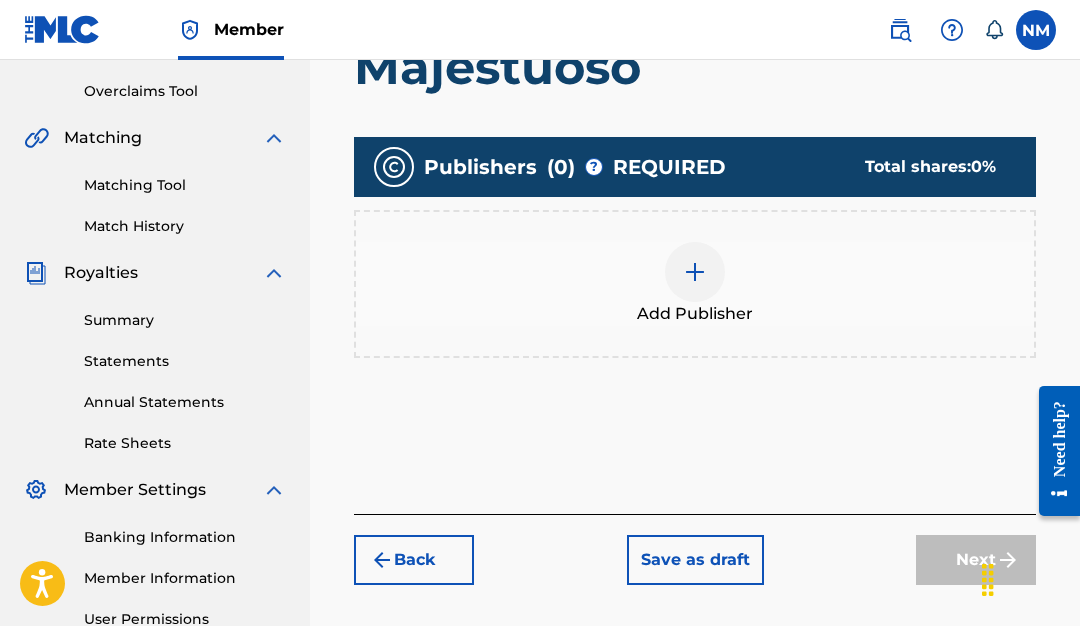 click at bounding box center (695, 272) 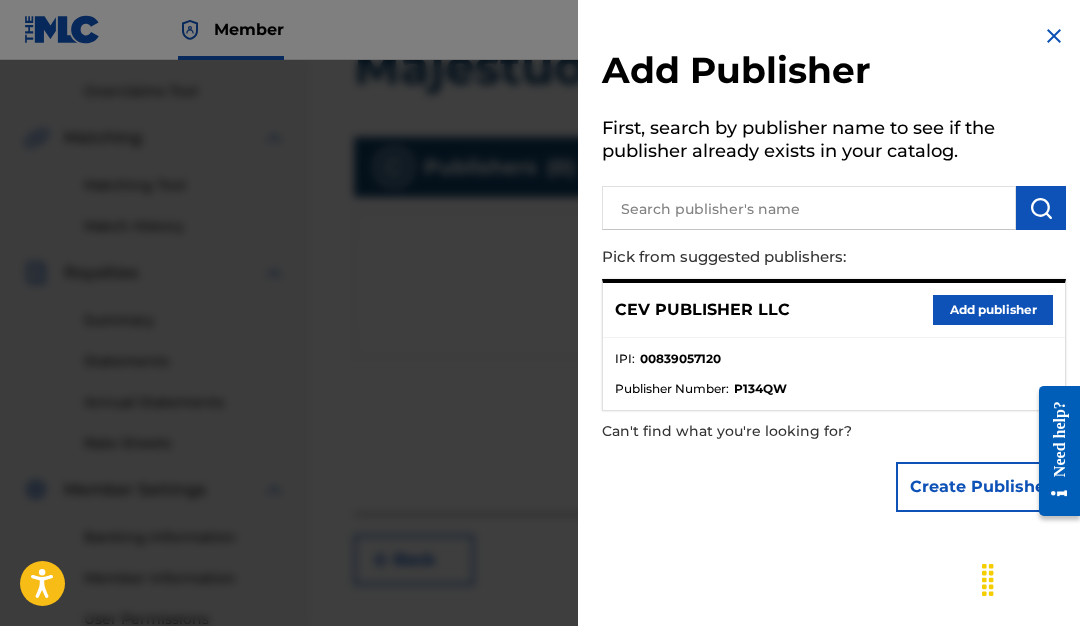 click on "Add publisher" at bounding box center [993, 310] 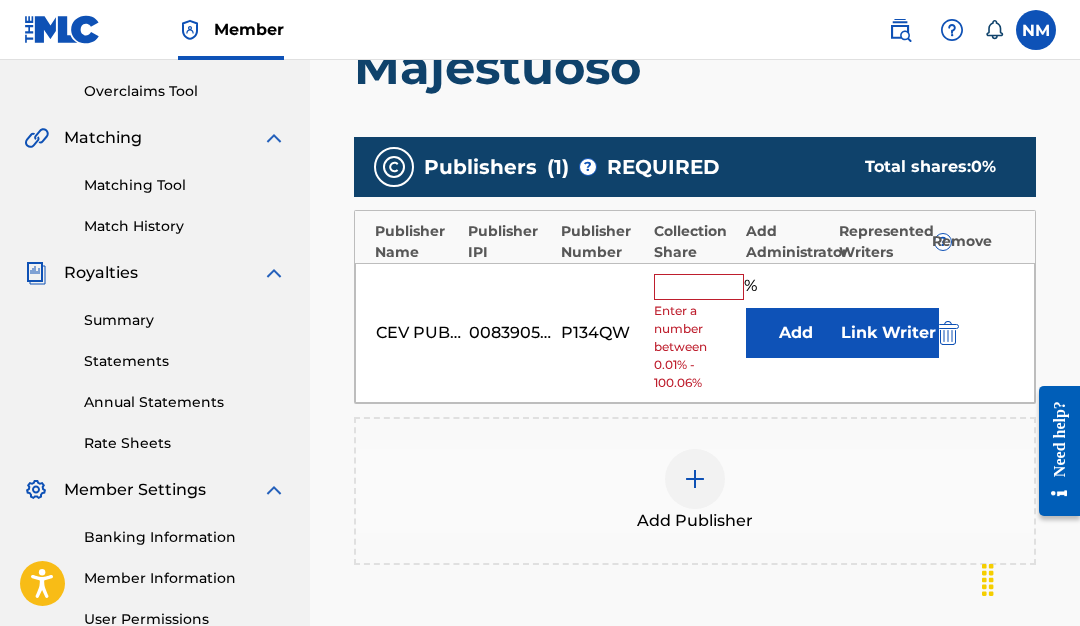 click at bounding box center (699, 287) 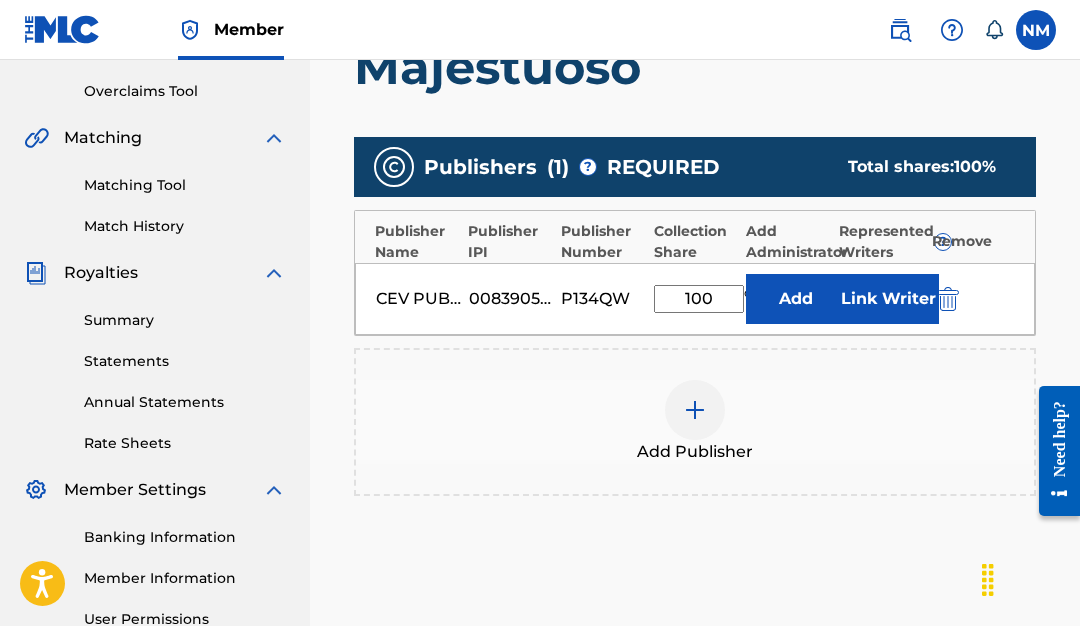 type on "100" 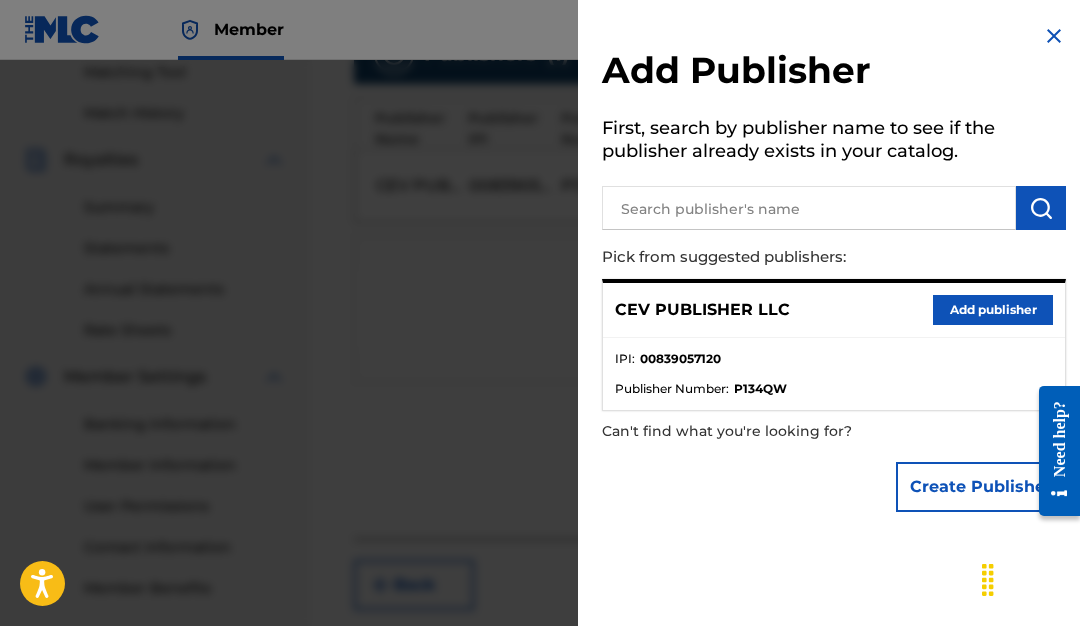 scroll, scrollTop: 525, scrollLeft: 0, axis: vertical 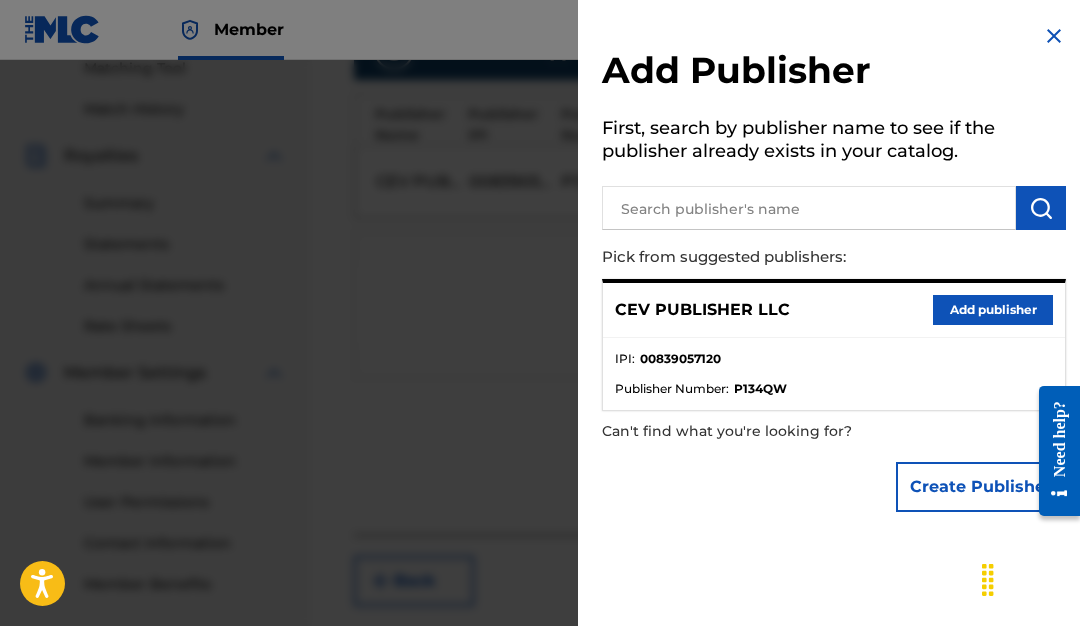 click on "Add publisher" at bounding box center (993, 310) 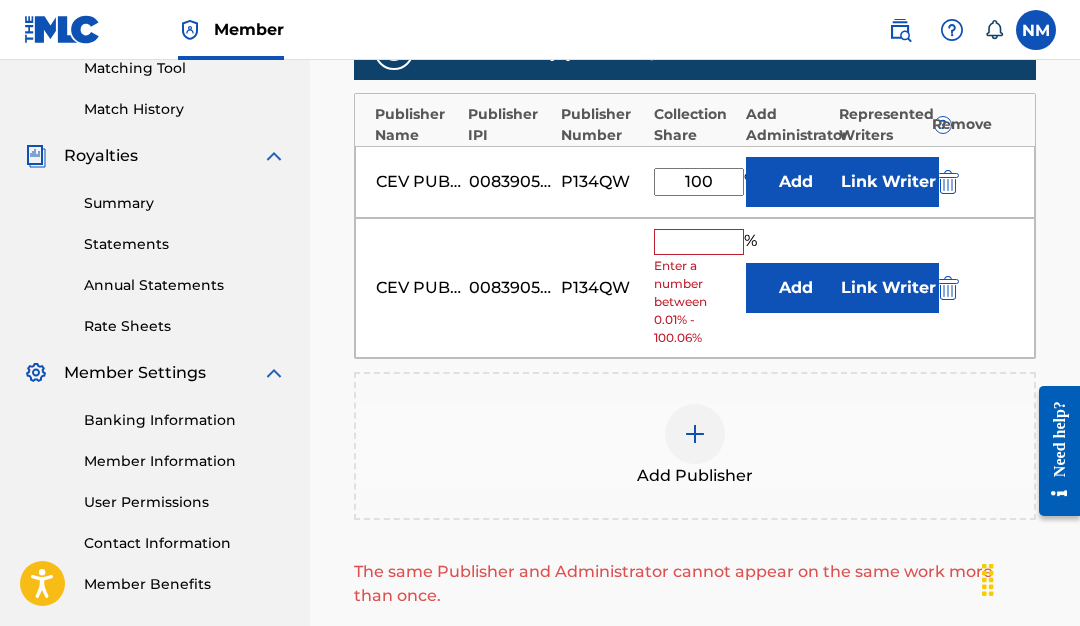 click at bounding box center (948, 288) 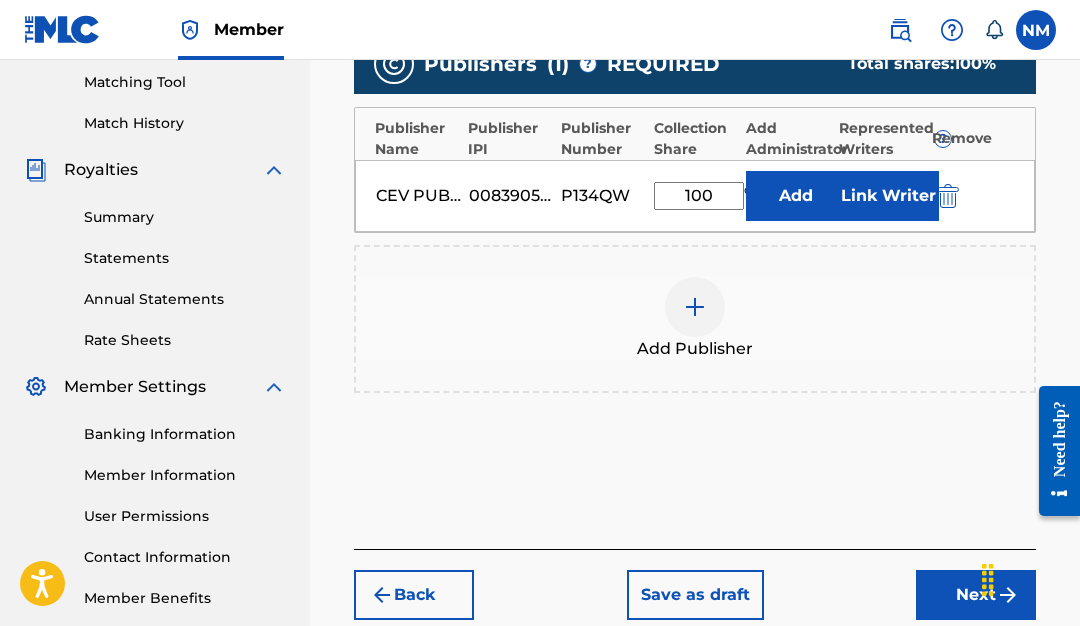 scroll, scrollTop: 583, scrollLeft: 0, axis: vertical 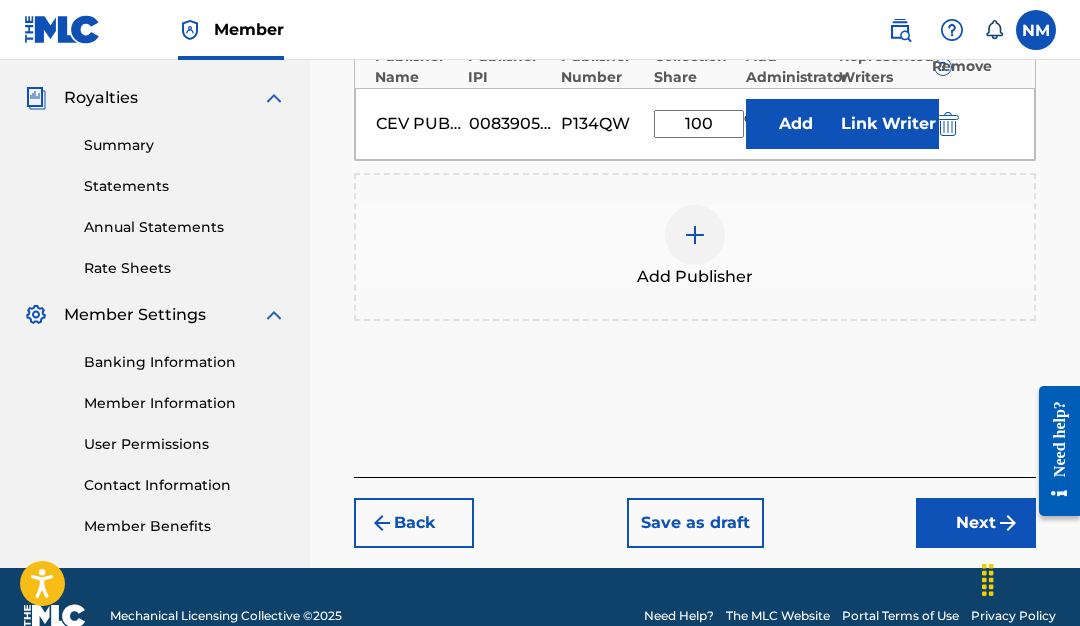 click on "Next" at bounding box center [976, 523] 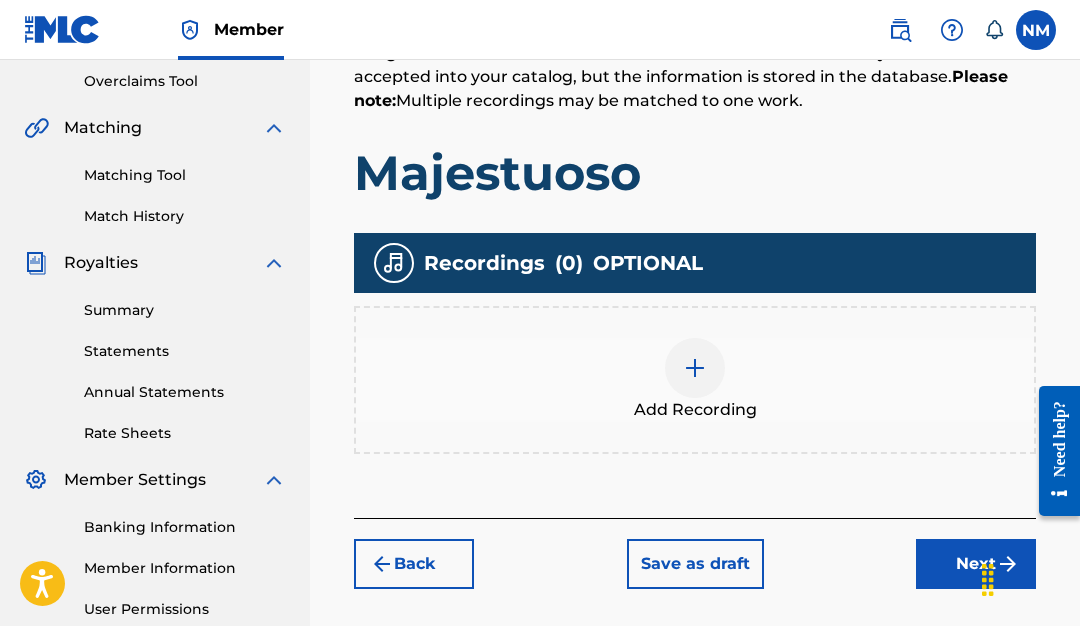 scroll, scrollTop: 453, scrollLeft: 0, axis: vertical 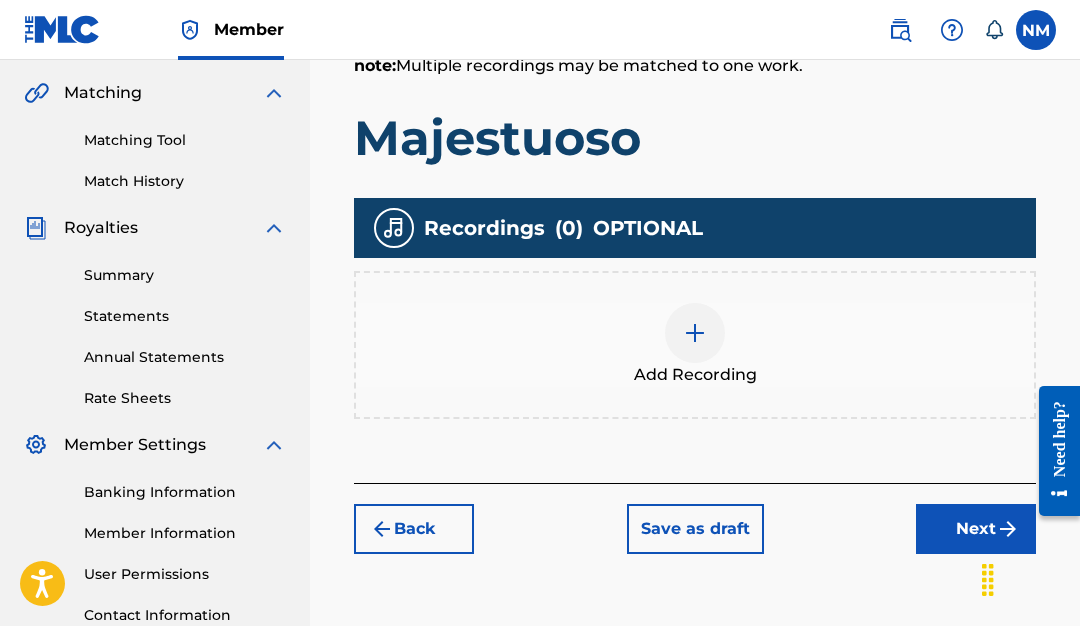 click at bounding box center (695, 333) 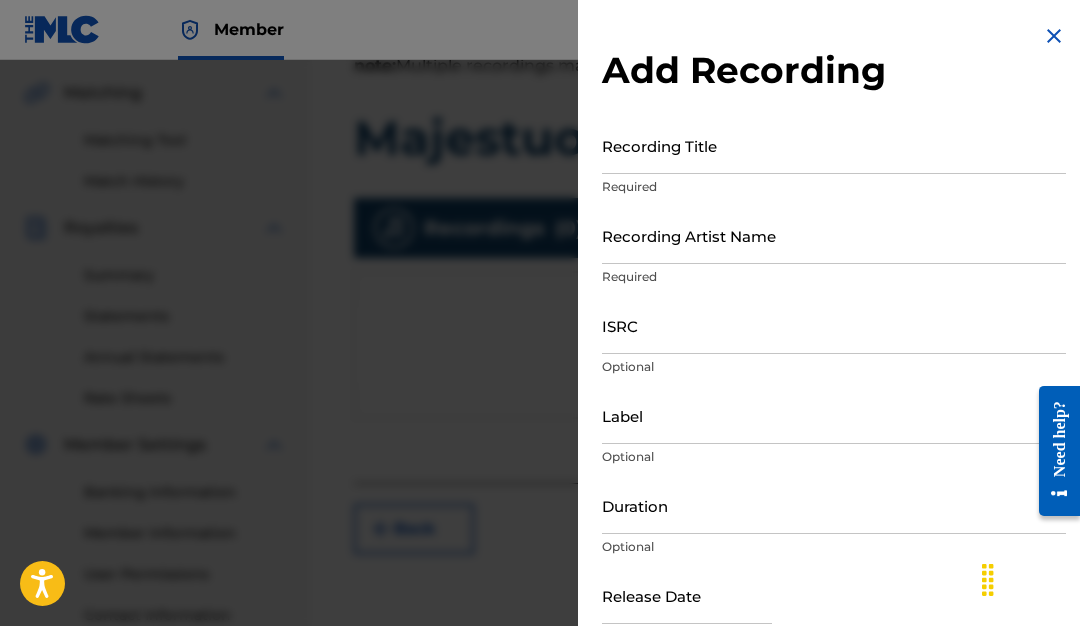 click on "Recording Title" at bounding box center [834, 145] 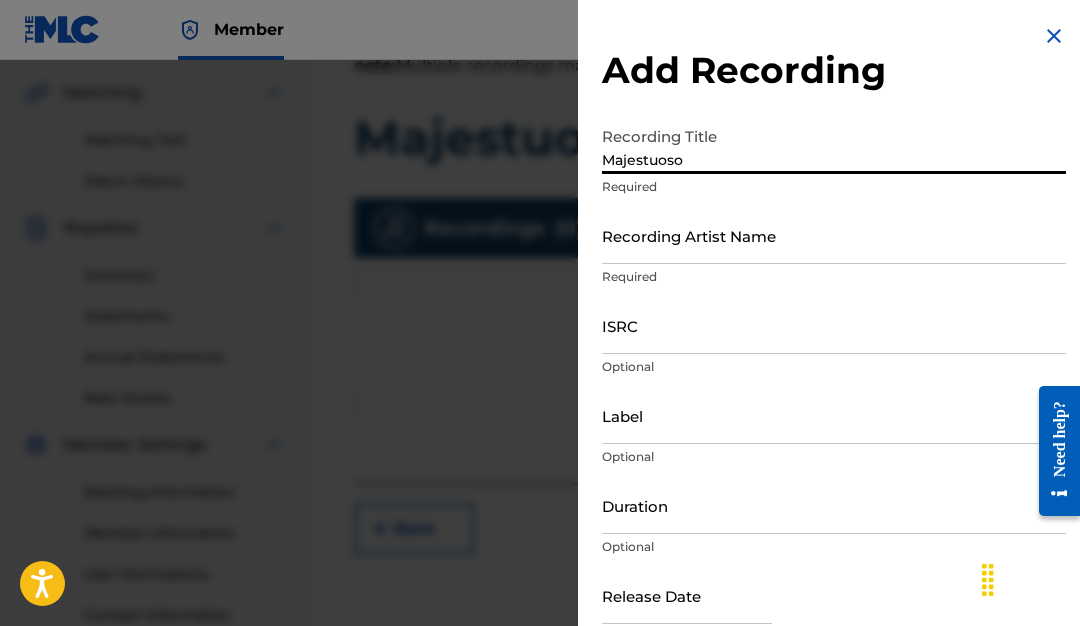 type on "Majestuoso" 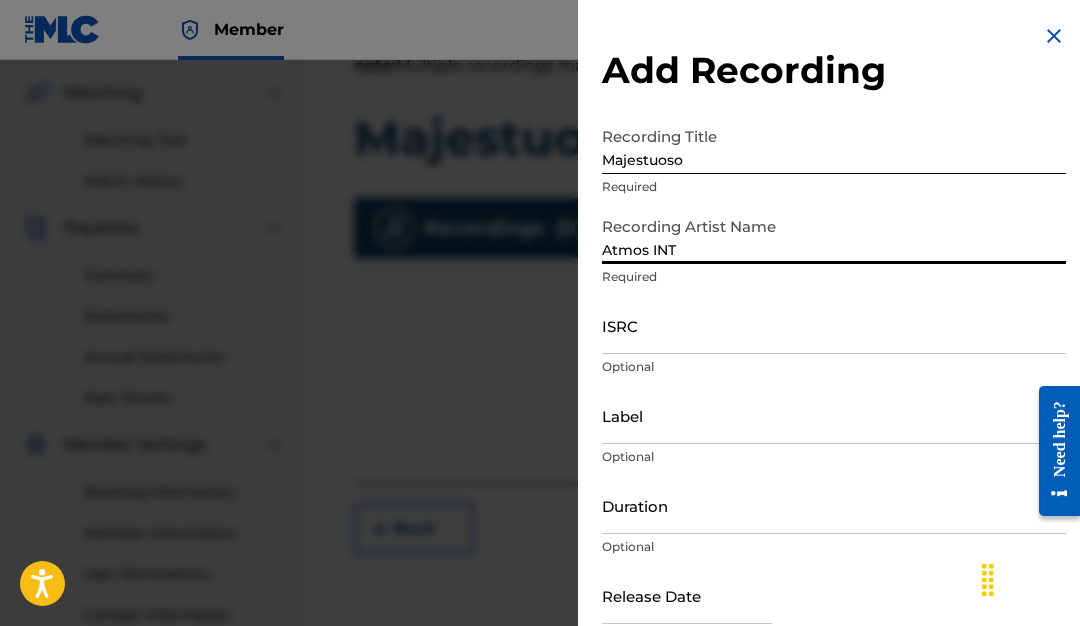 type on "Atmos INT" 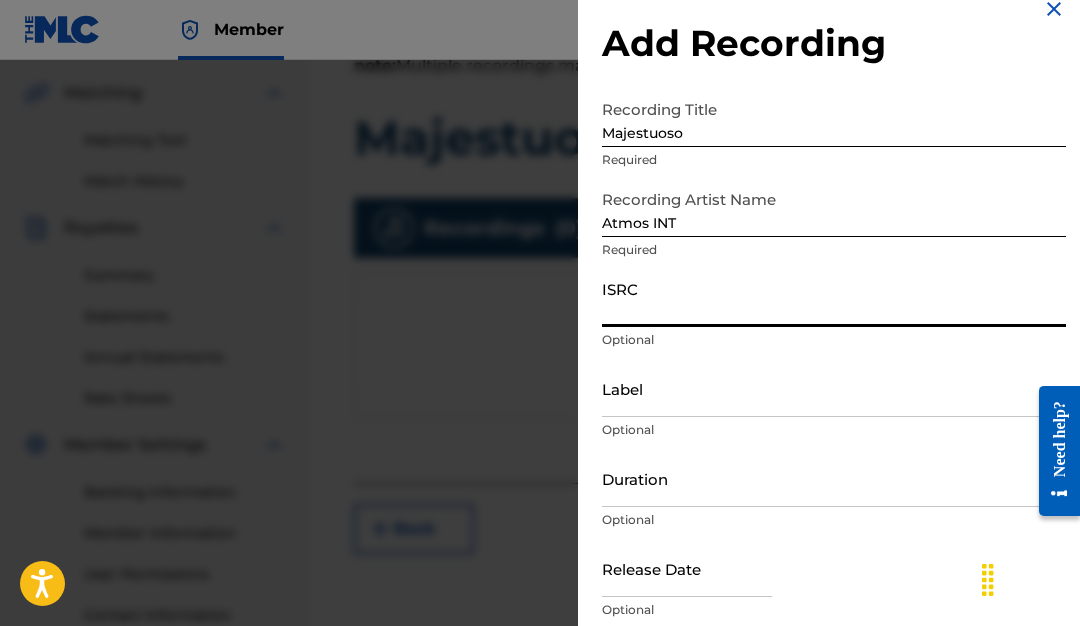 scroll, scrollTop: 30, scrollLeft: 0, axis: vertical 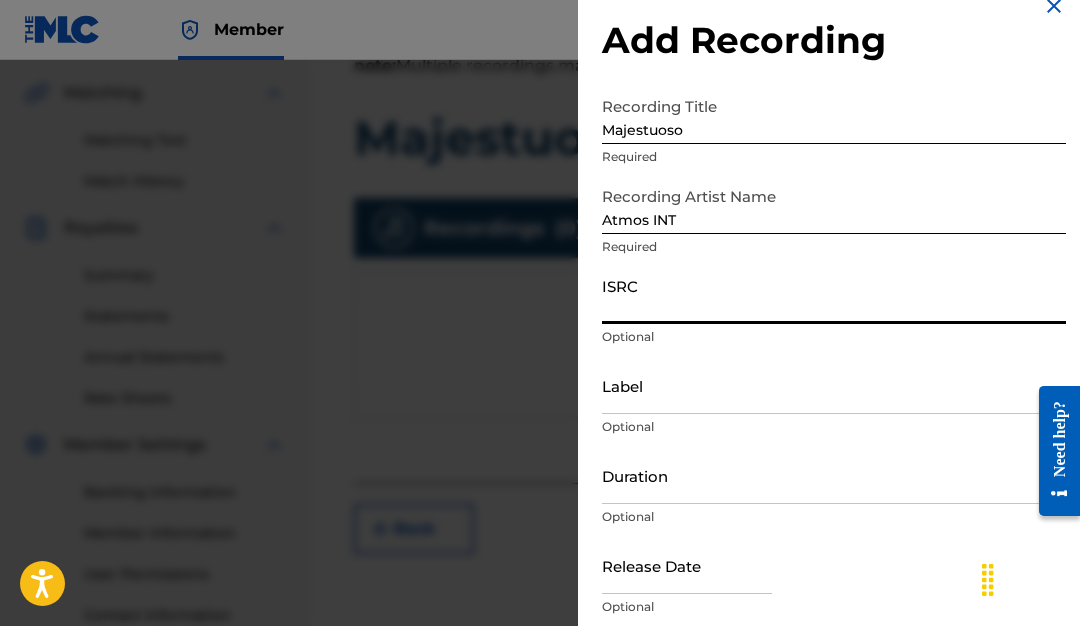 paste on "QZZ772447010" 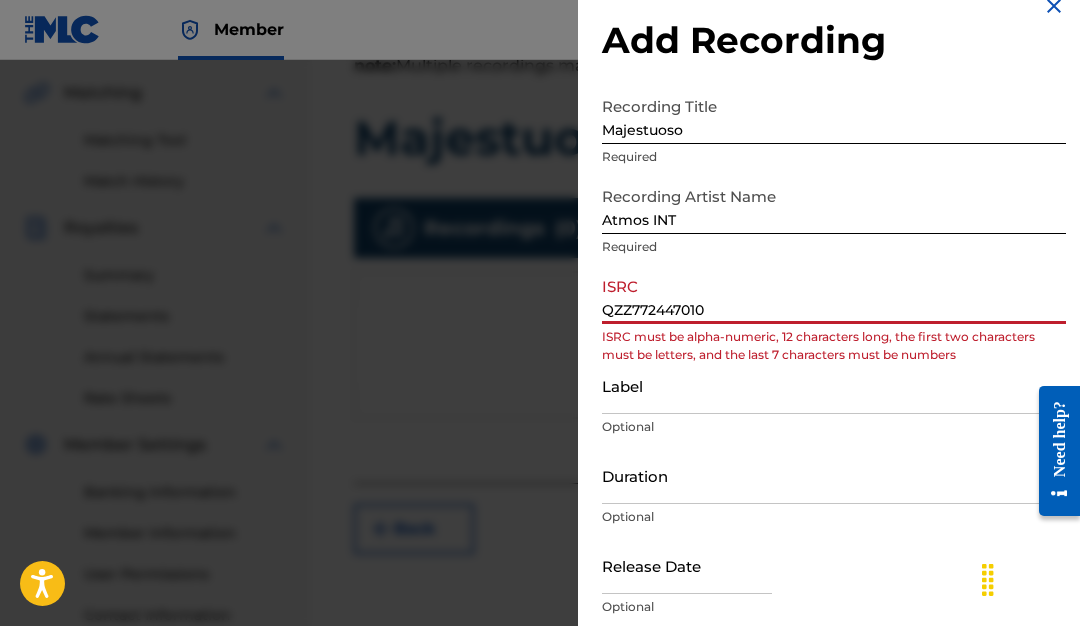 click on "QZZ772447010" at bounding box center (834, 295) 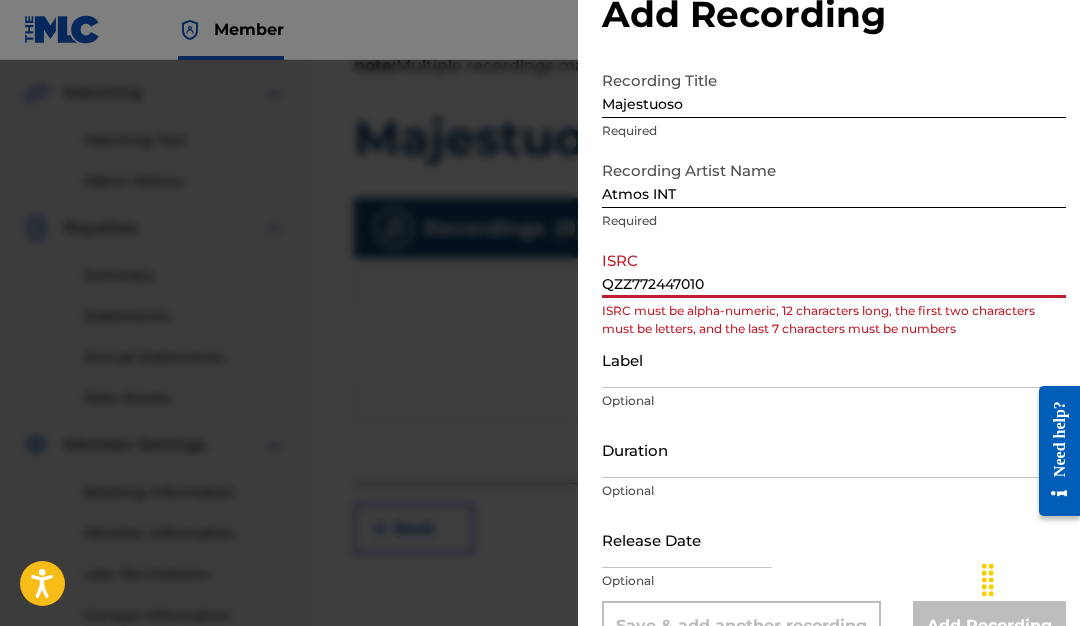scroll, scrollTop: 61, scrollLeft: 0, axis: vertical 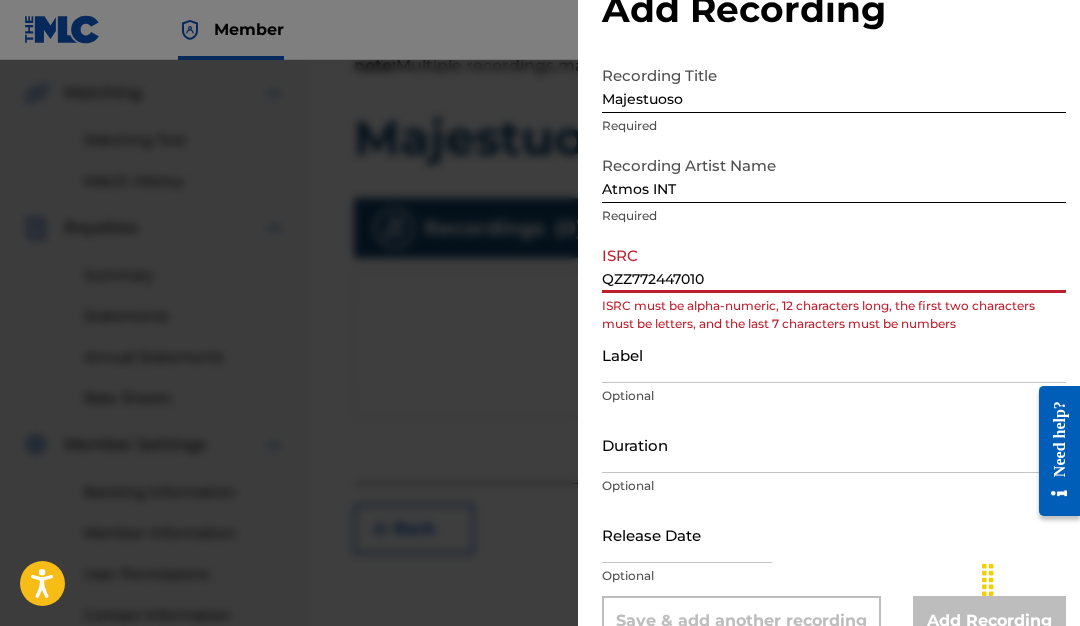 click on "Label" at bounding box center [834, 354] 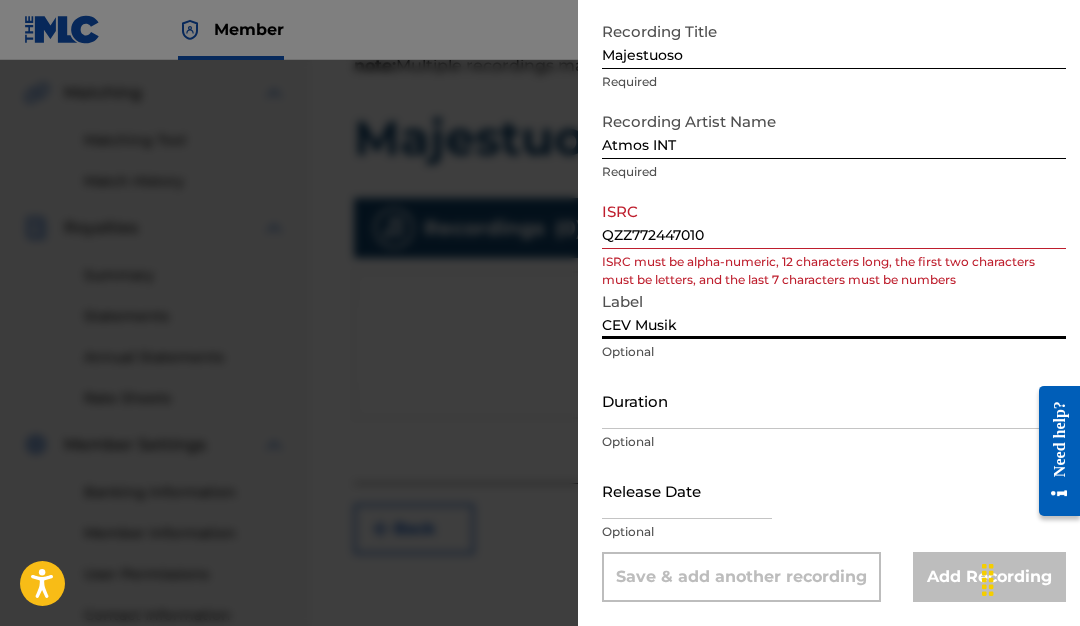 scroll, scrollTop: 105, scrollLeft: 0, axis: vertical 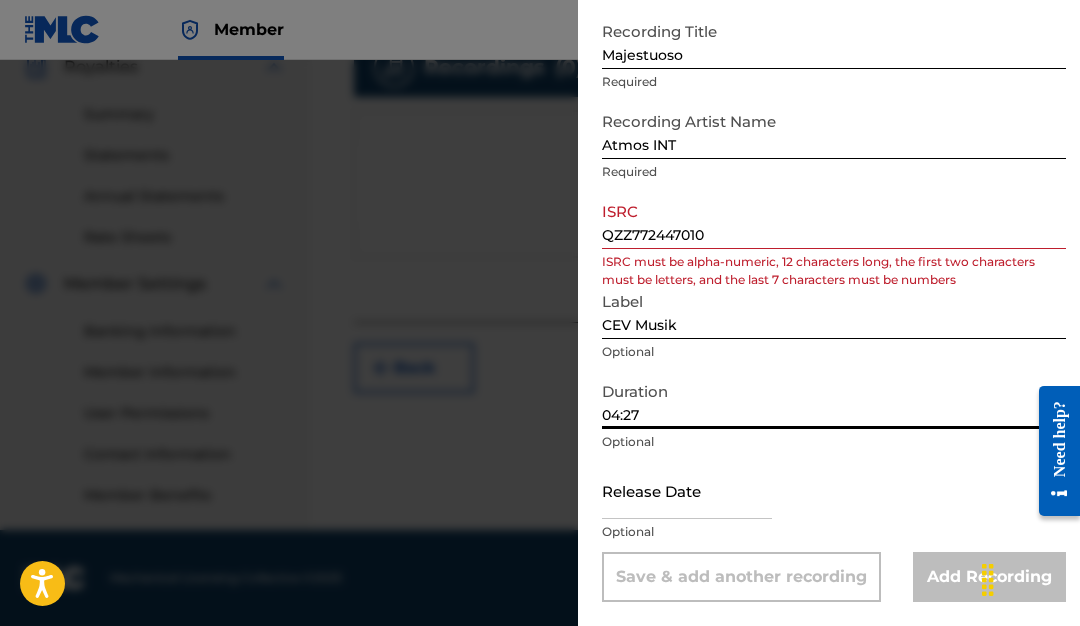 type on "04:27" 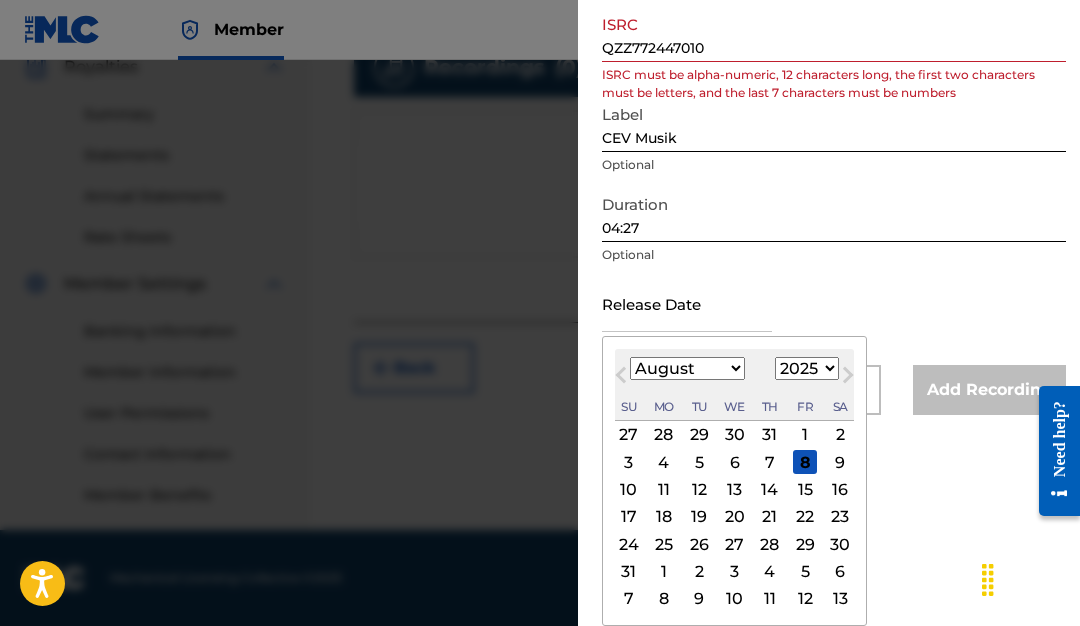 scroll, scrollTop: 292, scrollLeft: 0, axis: vertical 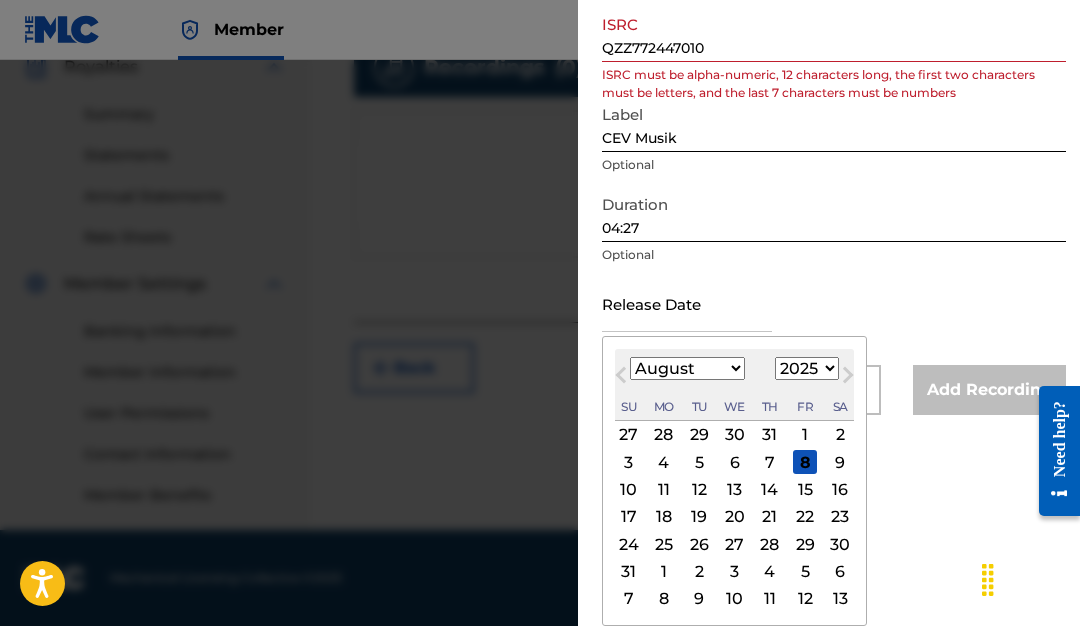 select on "2024" 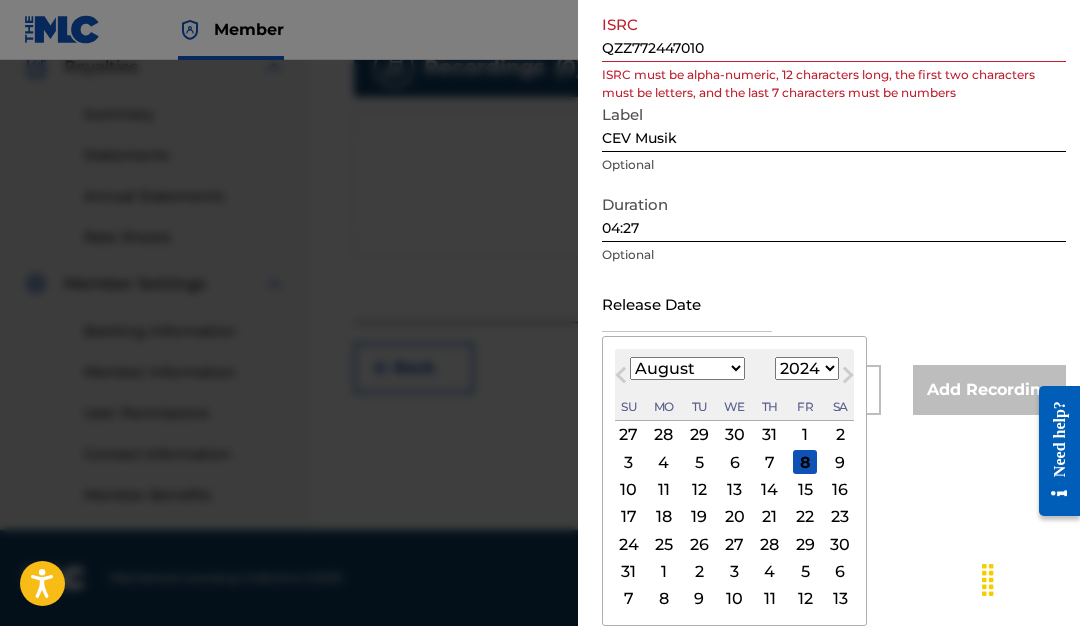 scroll, scrollTop: 264, scrollLeft: 0, axis: vertical 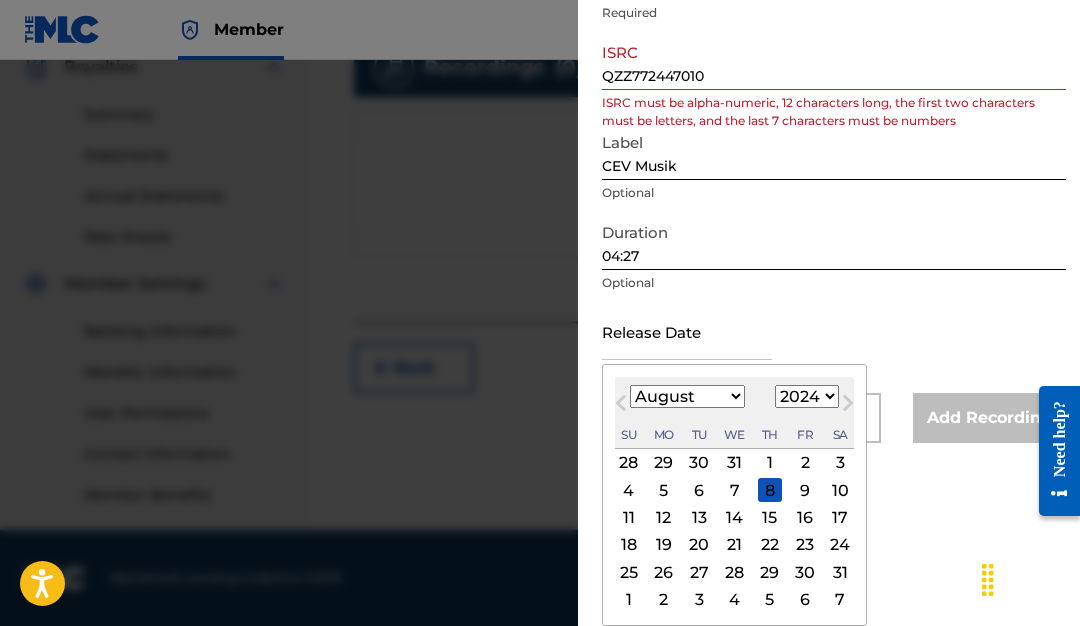 select on "10" 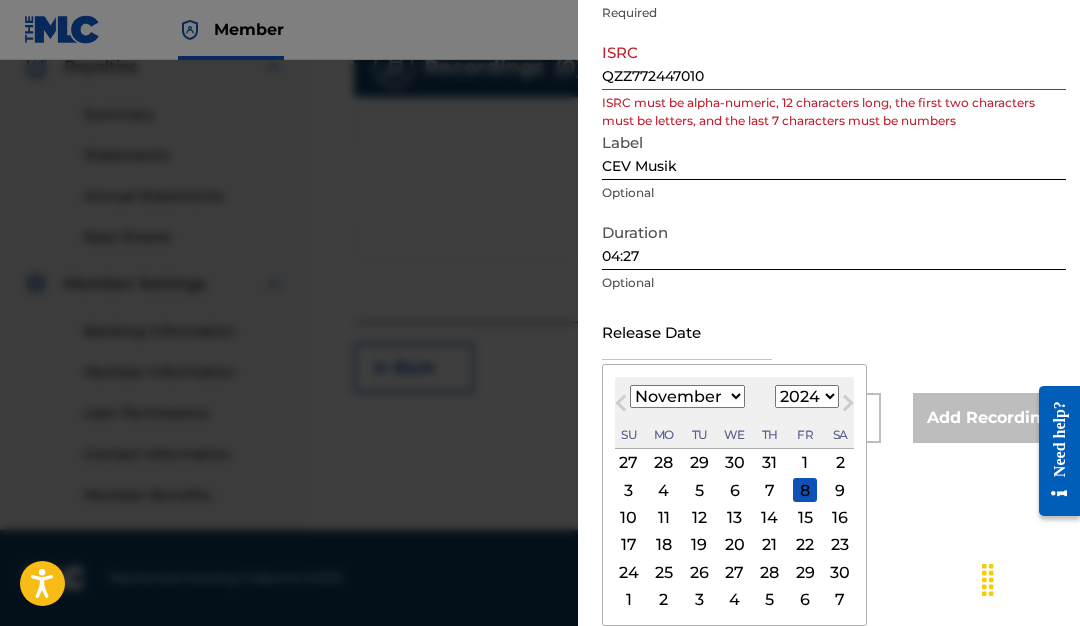 scroll, scrollTop: 614, scrollLeft: 0, axis: vertical 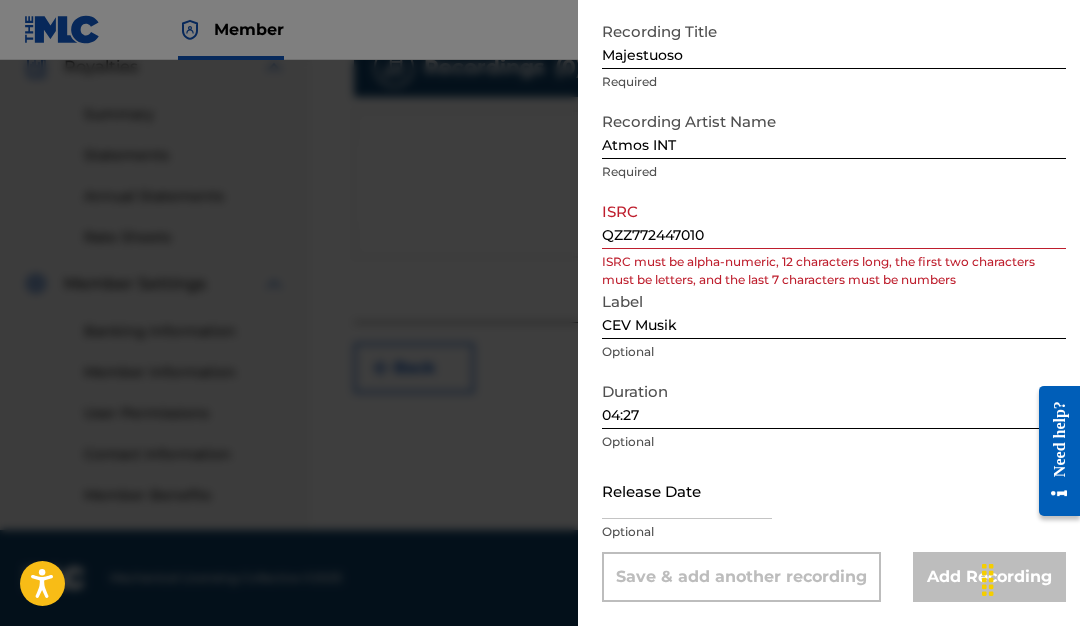 click at bounding box center [687, 490] 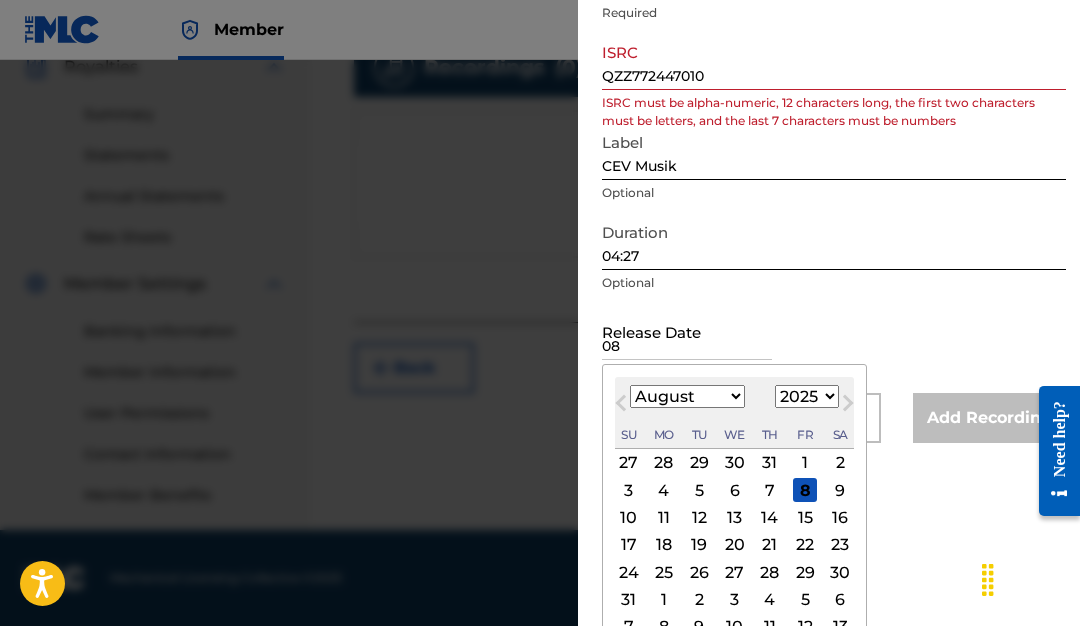 type on "0" 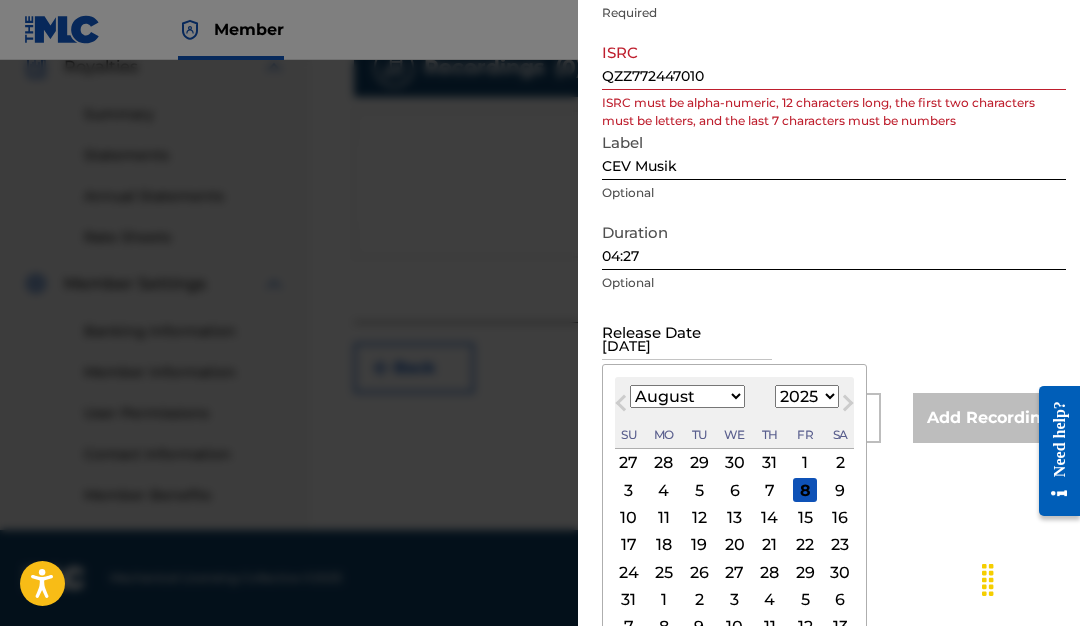 type on "11/16/2024" 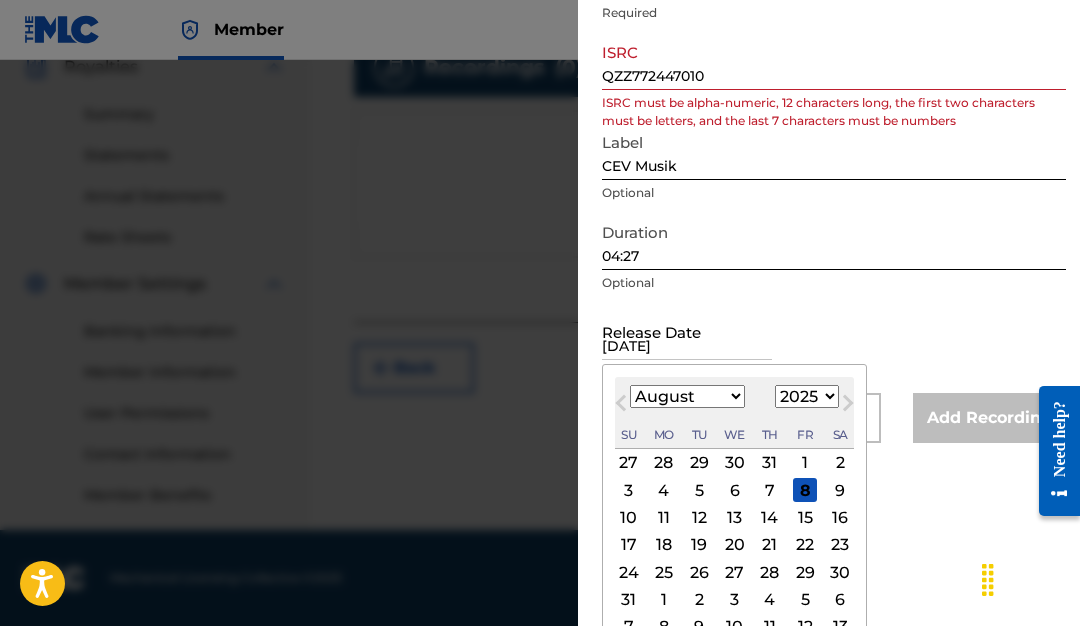 type 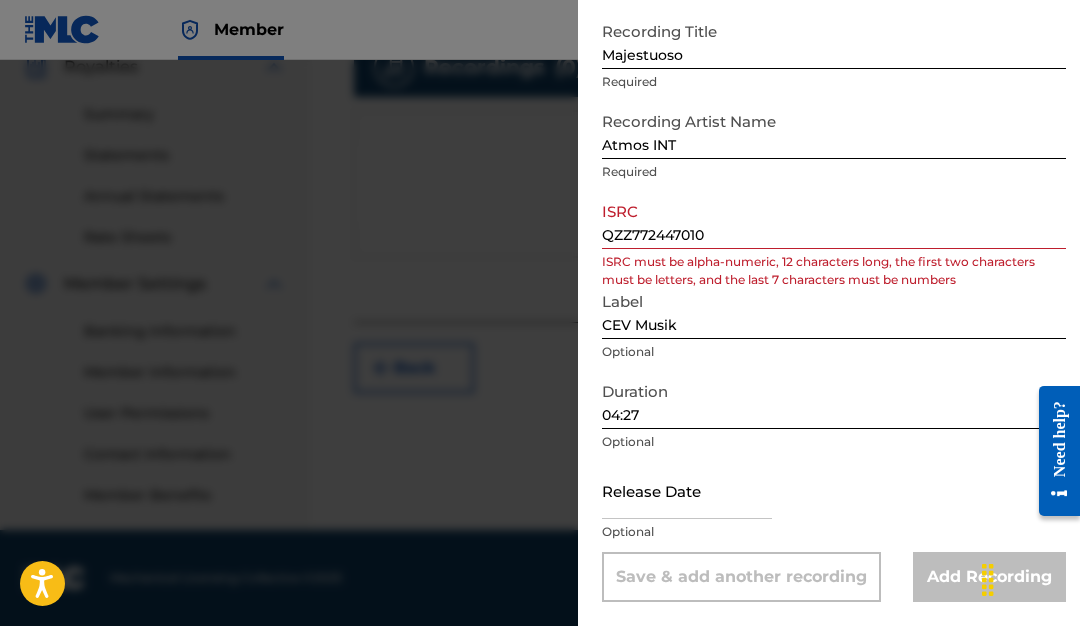 click on "Recording Title Majestuoso Required Recording Artist Name Atmos INT Required ISRC QZZ772447010 ISRC must be alpha-numeric, 12 characters long, the first two characters must be letters, and the last 7 characters must be numbers Label CEV Musik Optional Duration 04:27 Optional Release Date Optional Save & add another recording Add Recording" at bounding box center (834, 307) 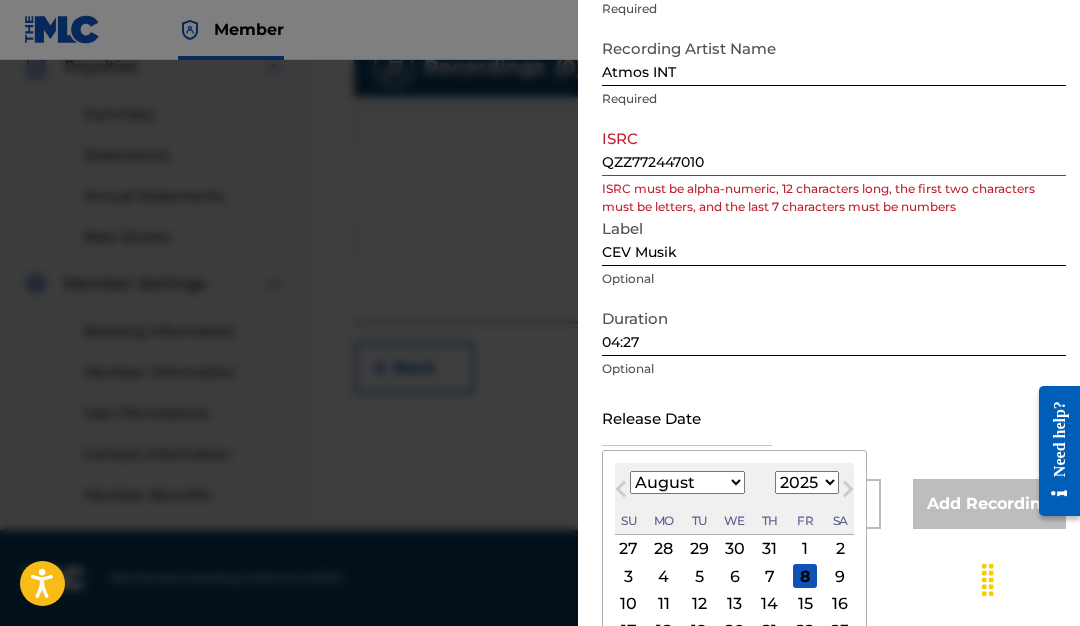 scroll, scrollTop: 207, scrollLeft: 0, axis: vertical 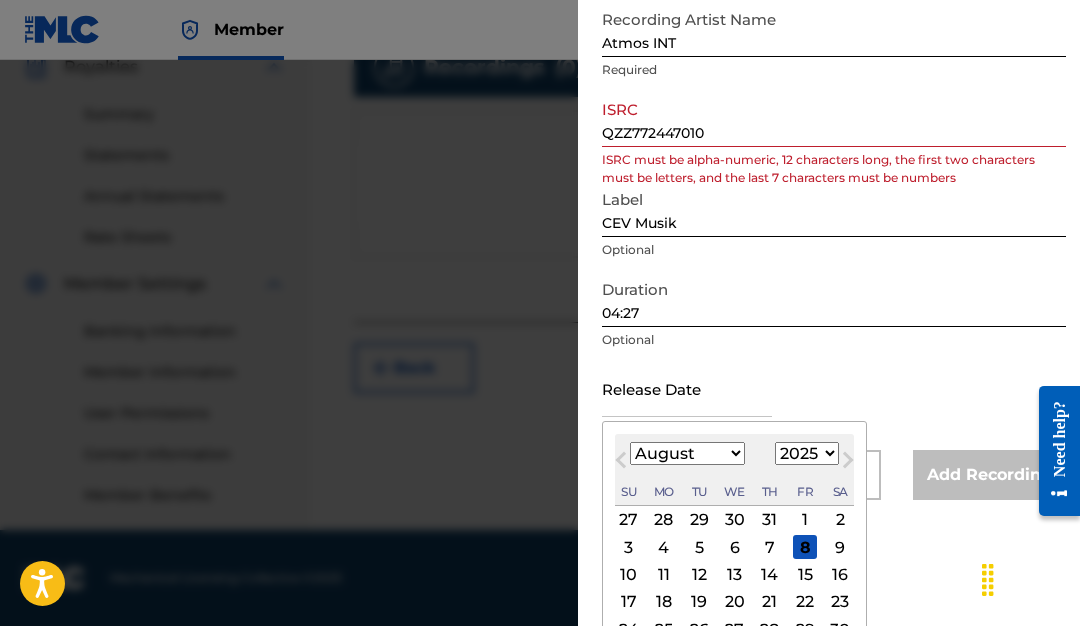 select on "10" 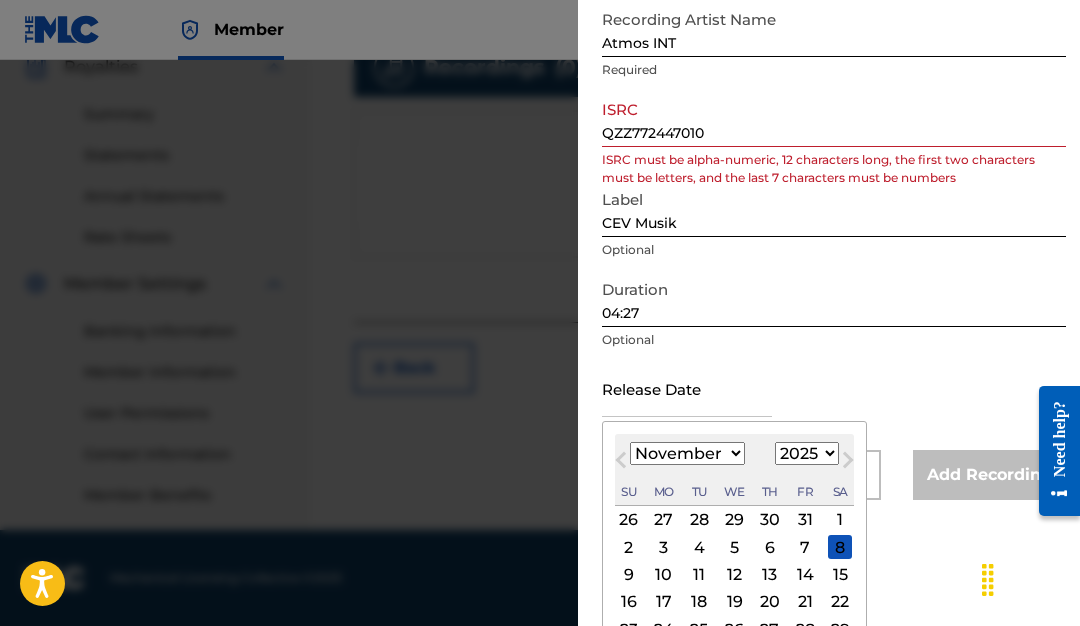 select on "2024" 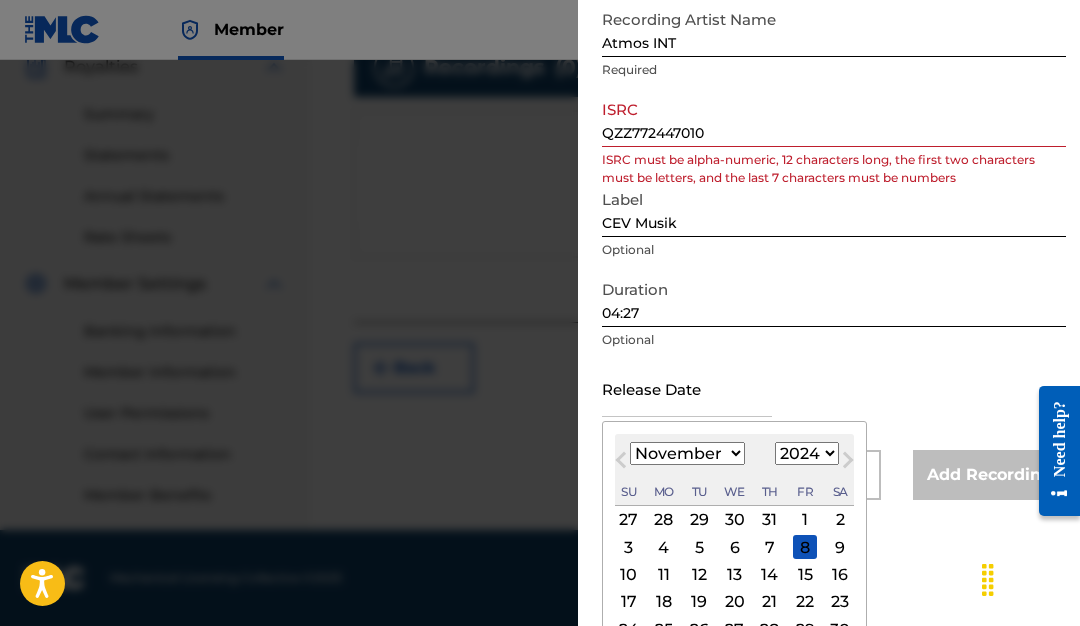 click on "15" at bounding box center [805, 575] 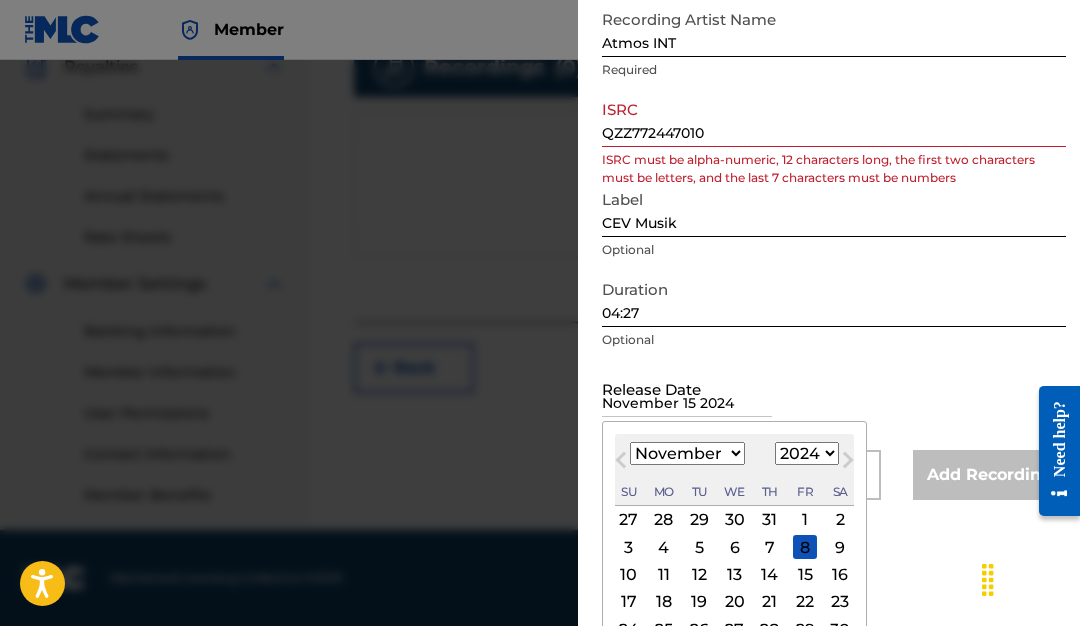 scroll, scrollTop: 105, scrollLeft: 0, axis: vertical 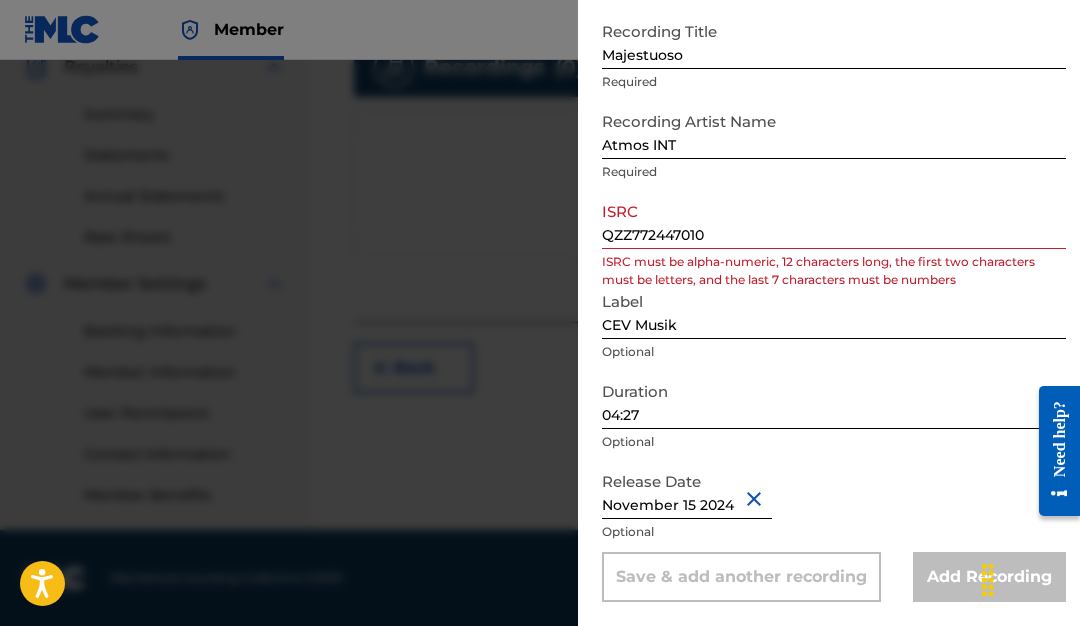 click on "Release Date November 15 2024 Optional" at bounding box center (834, 507) 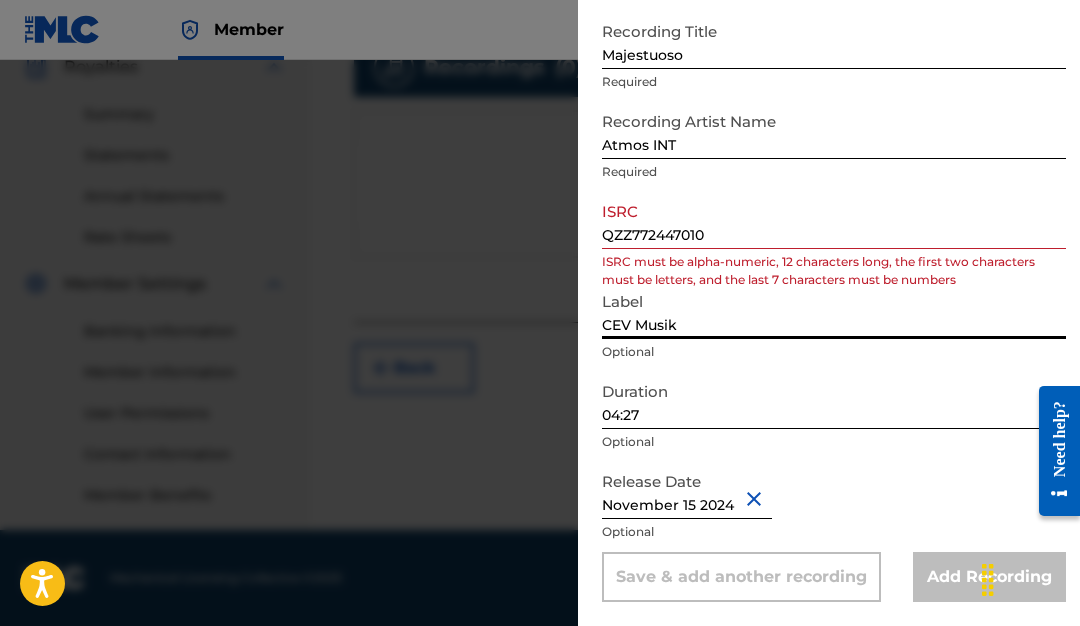 click on "CEV Musik" at bounding box center (834, 310) 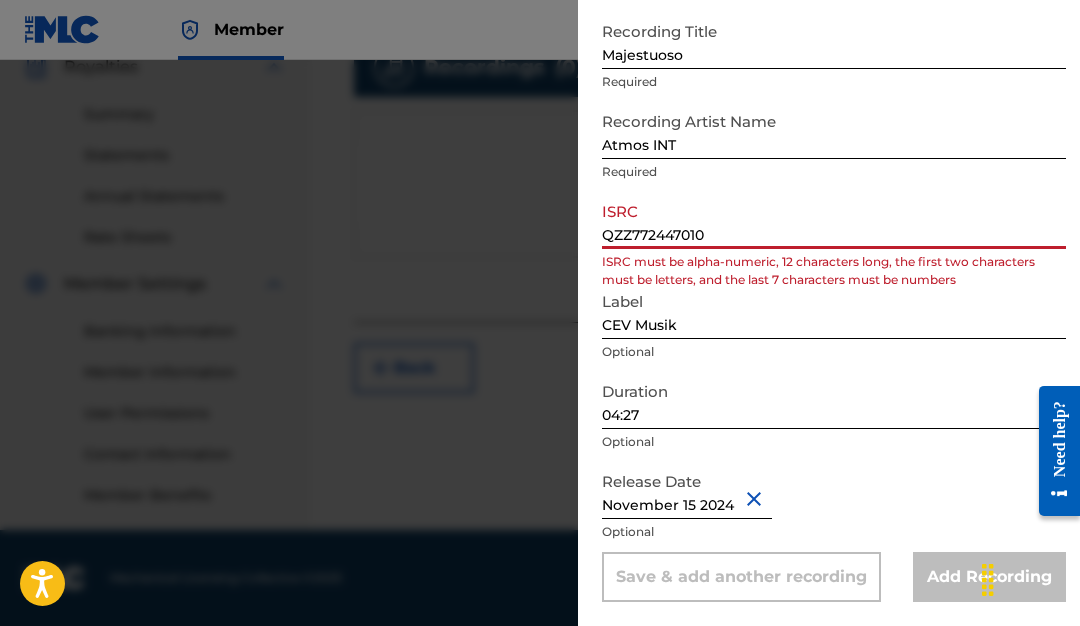 click on "QZZ772447010" at bounding box center (834, 220) 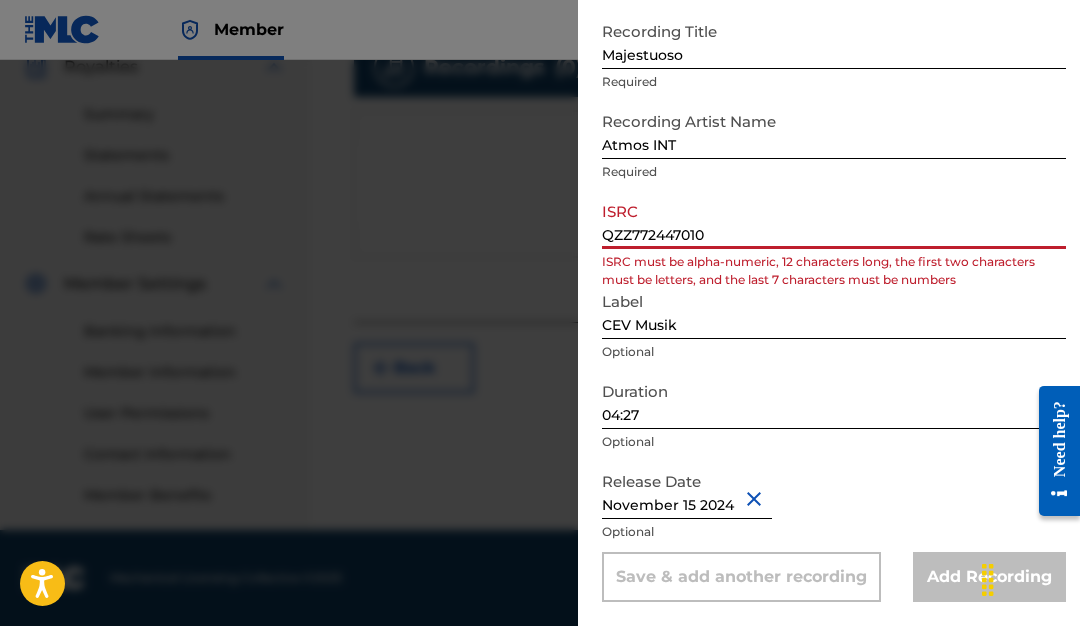 click on "QZZ772447010" at bounding box center [834, 220] 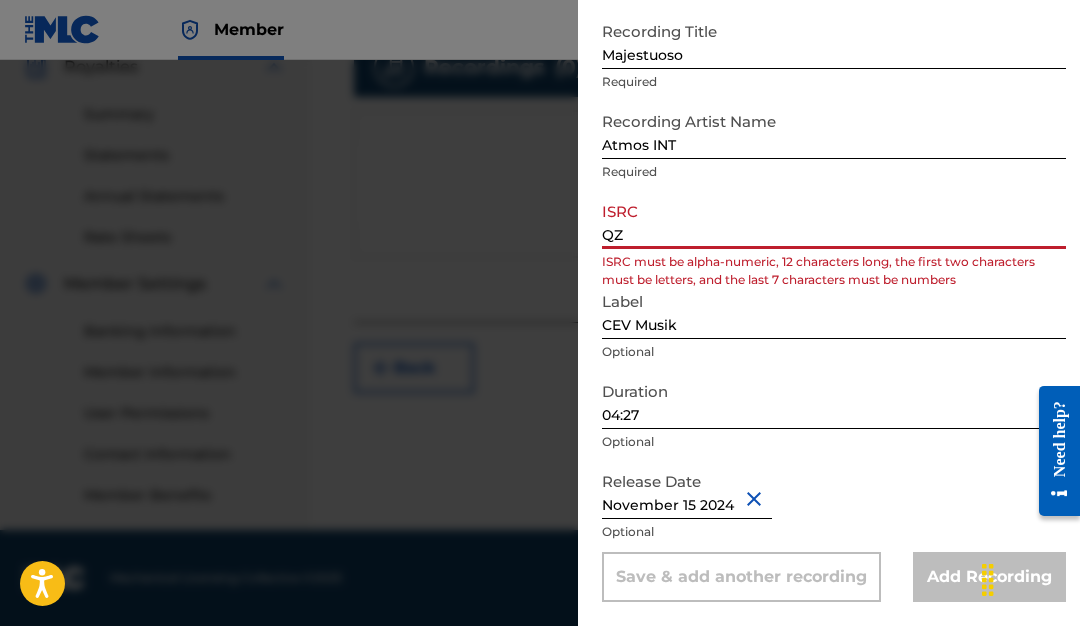 type on "Q" 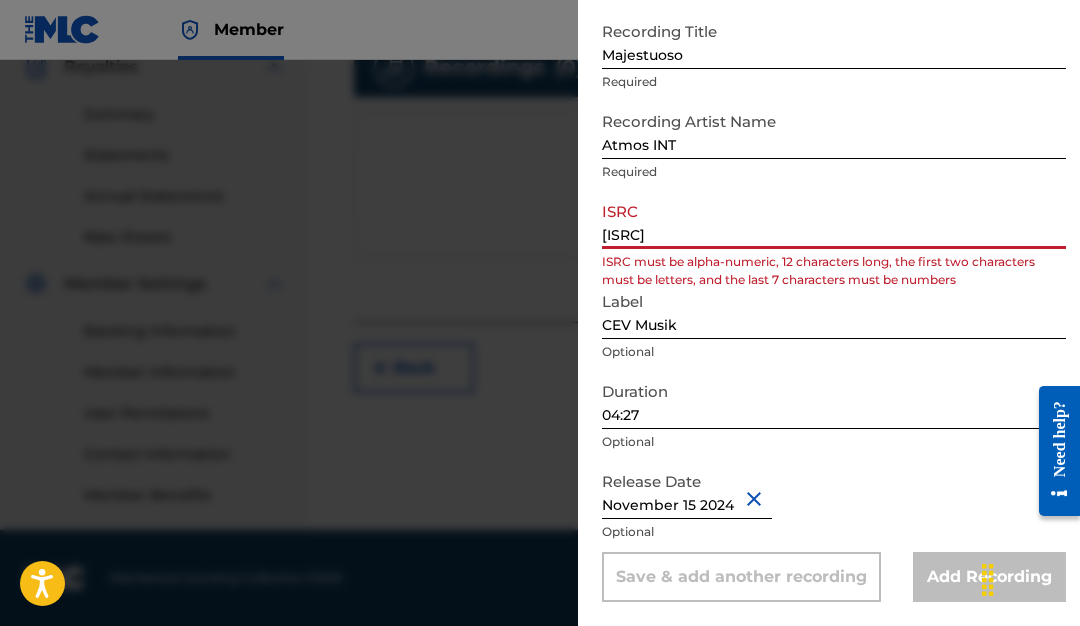 type on "QZZ772447010" 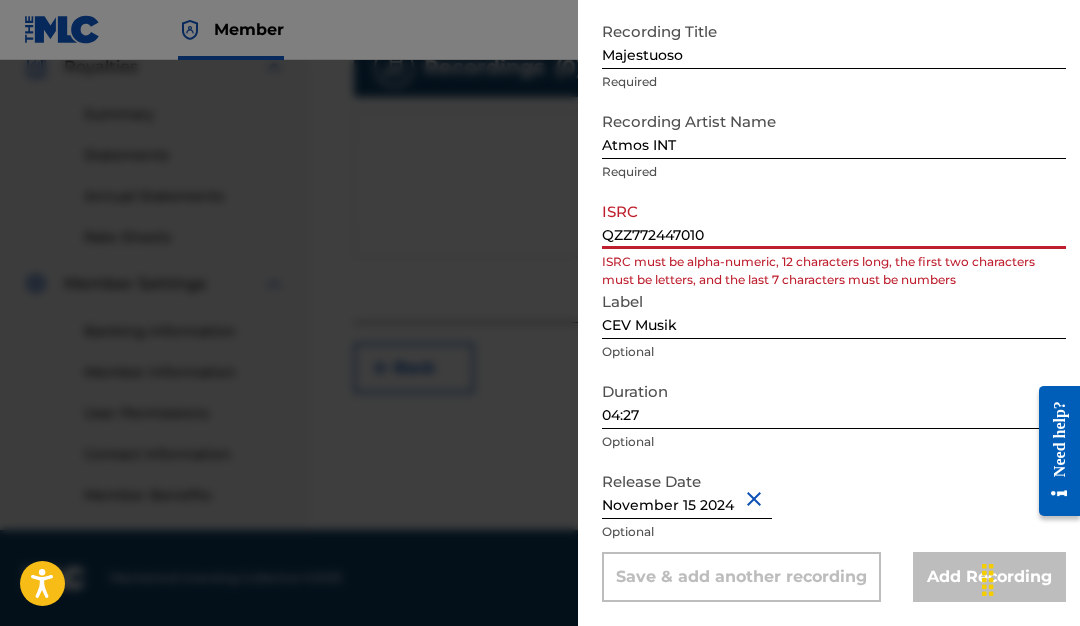 click on "CEV Musik" at bounding box center (834, 310) 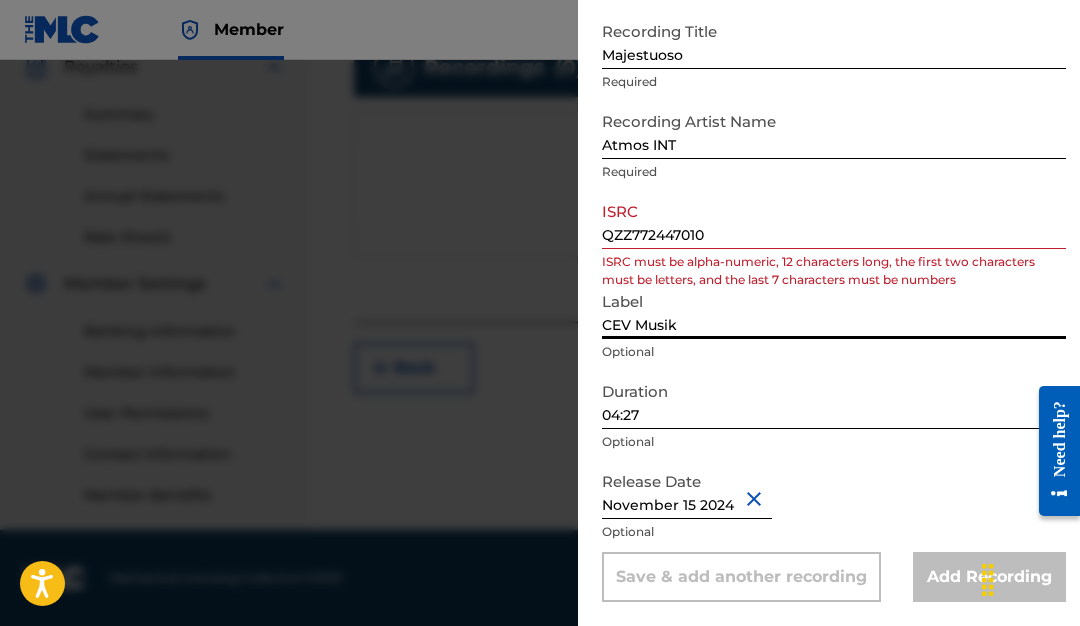 scroll, scrollTop: 614, scrollLeft: 0, axis: vertical 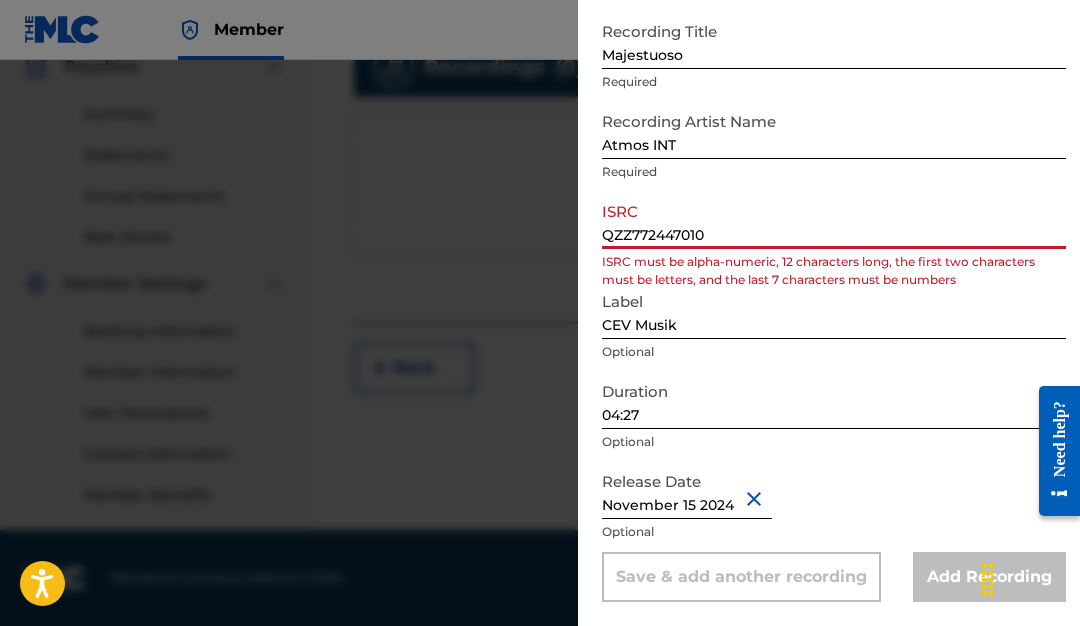 click on "QZZ772447010" at bounding box center [834, 220] 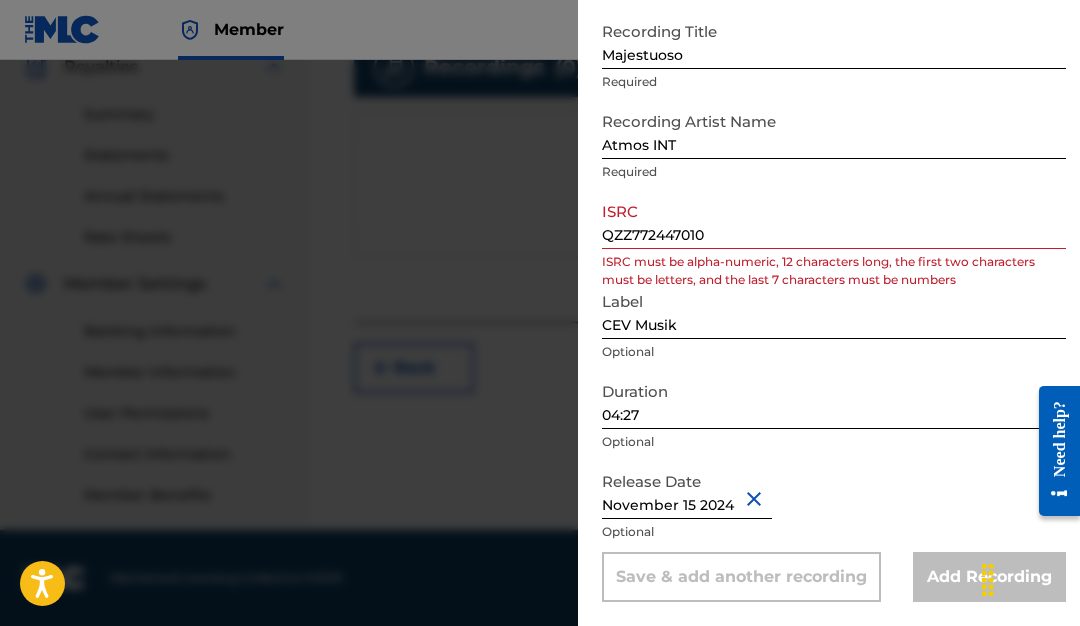 click 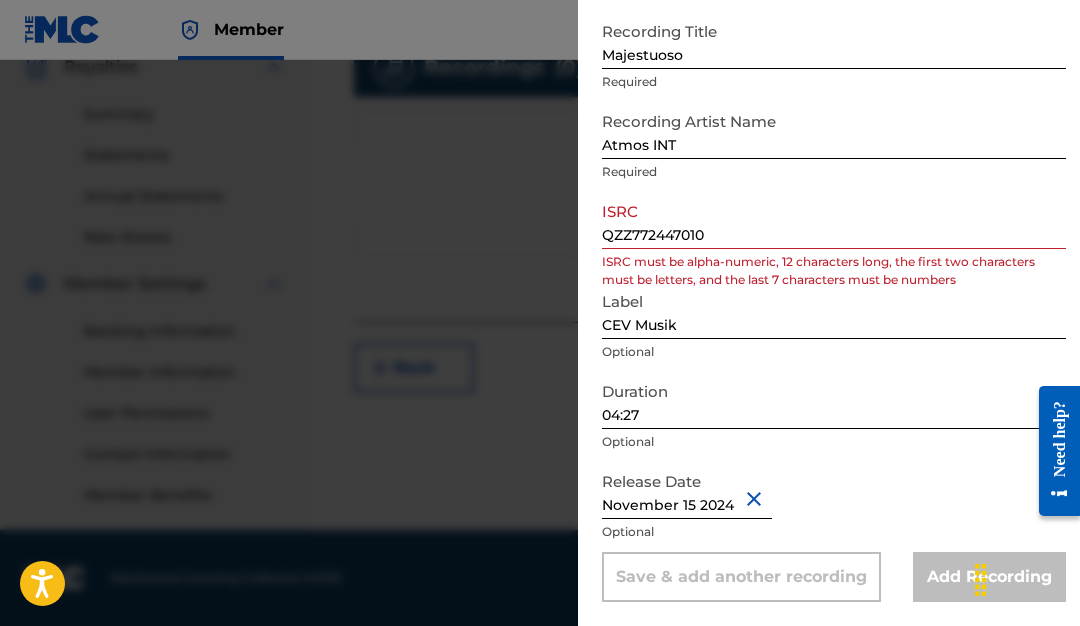 click at bounding box center [1023, 578] 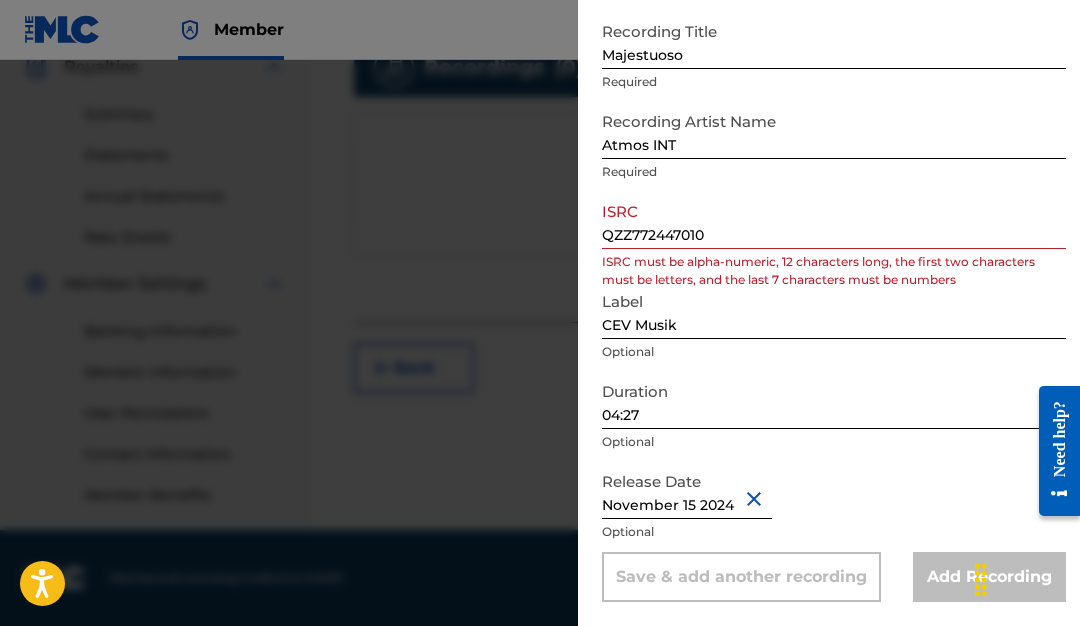 click on "CEV Musik" at bounding box center (834, 310) 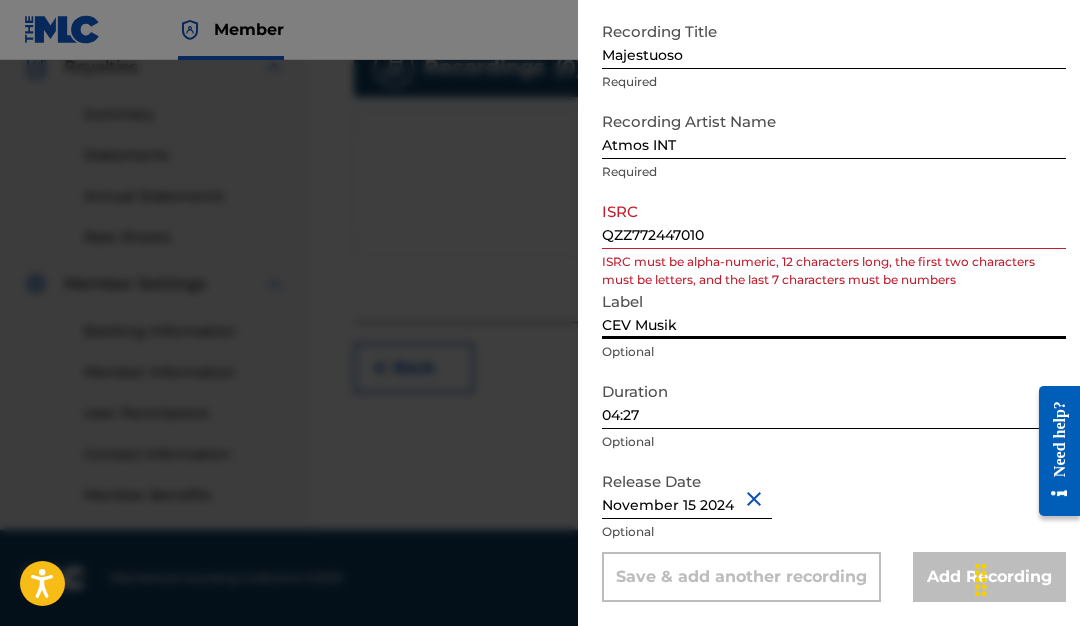 click on "QZZ772447010" at bounding box center [834, 220] 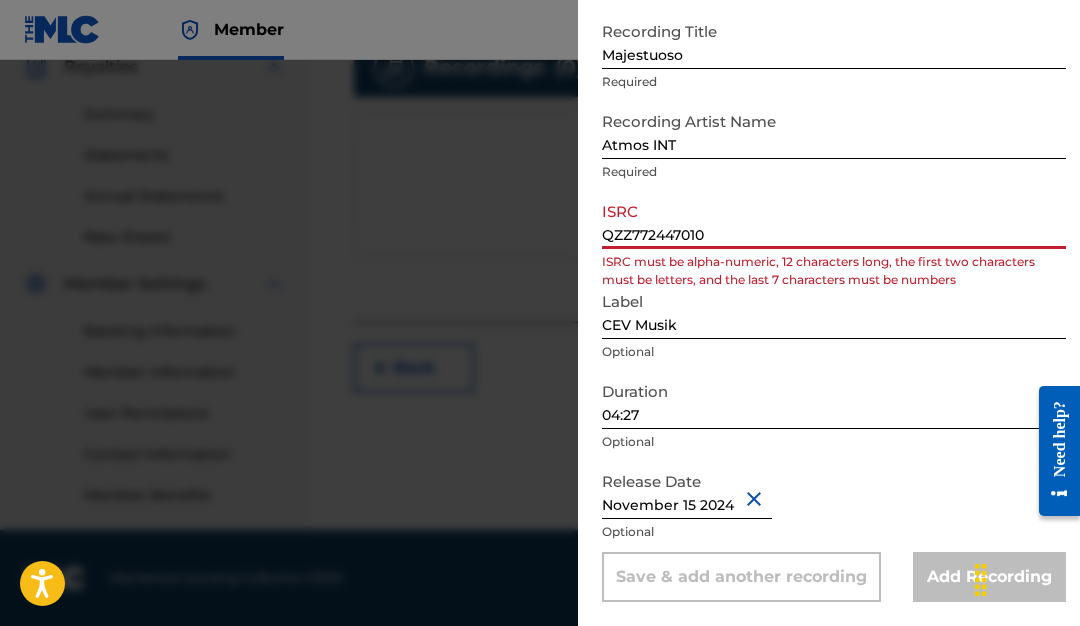 click on "QZZ772447010" at bounding box center (834, 220) 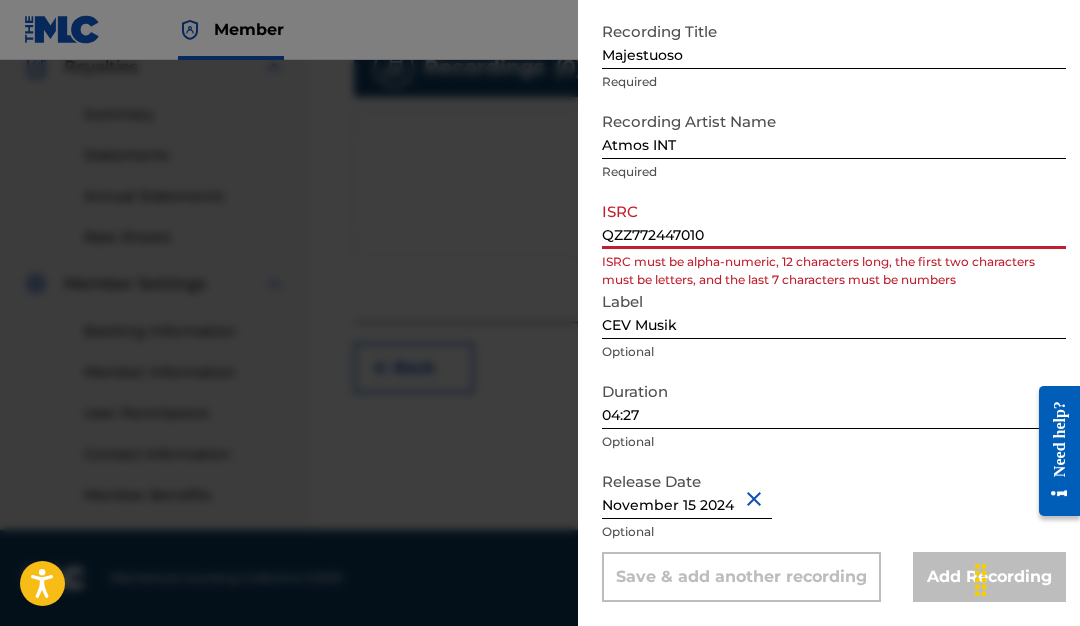 scroll, scrollTop: 105, scrollLeft: 0, axis: vertical 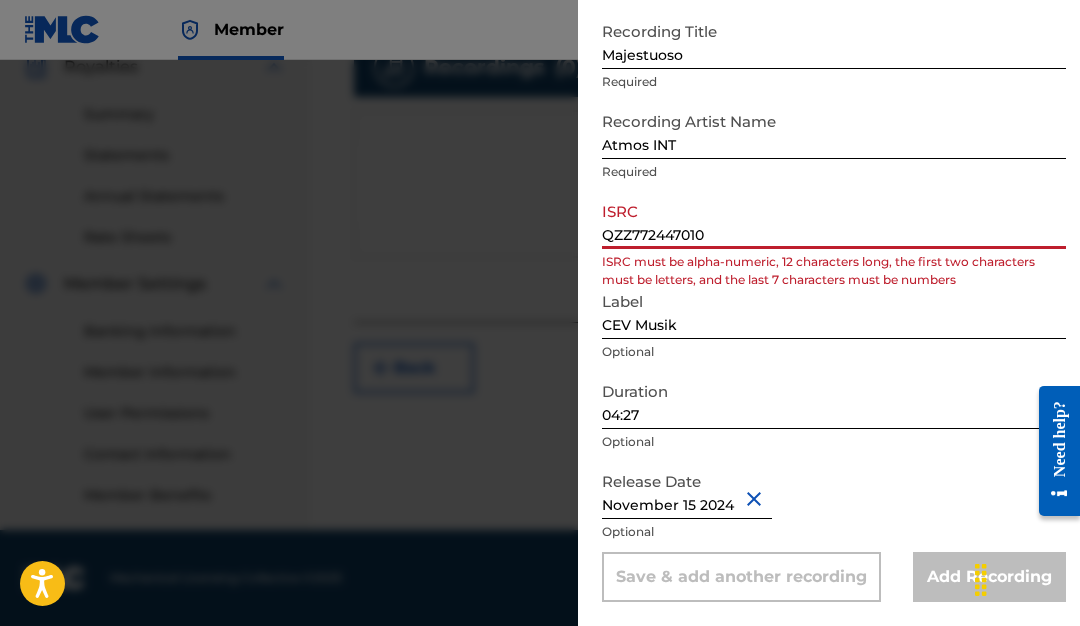 click on "QZZ772447010" at bounding box center (834, 220) 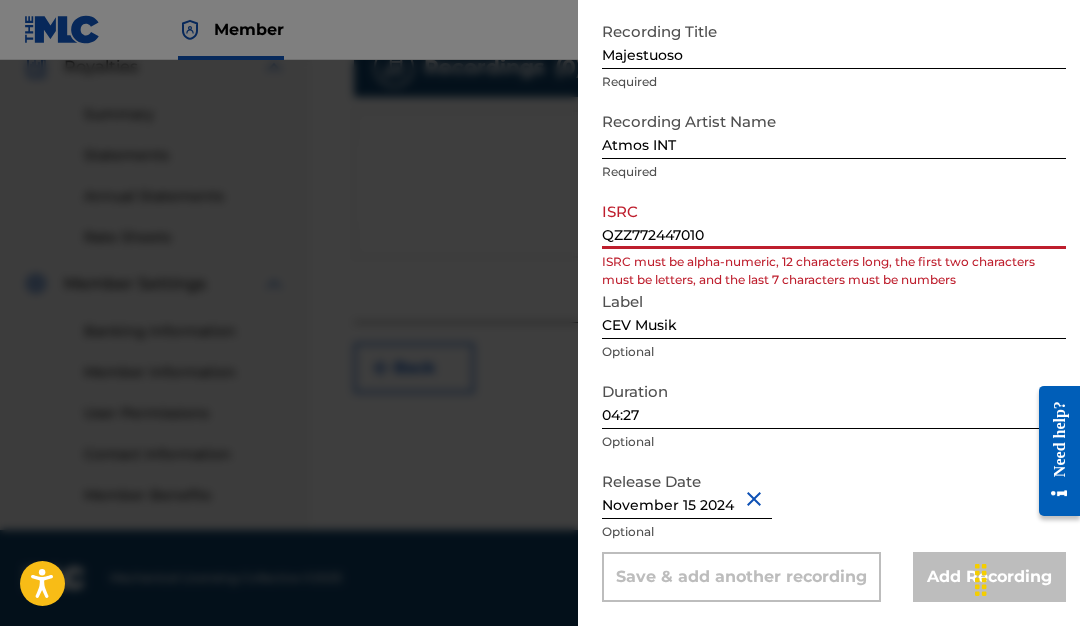 click on "QZZ772447010" at bounding box center [834, 220] 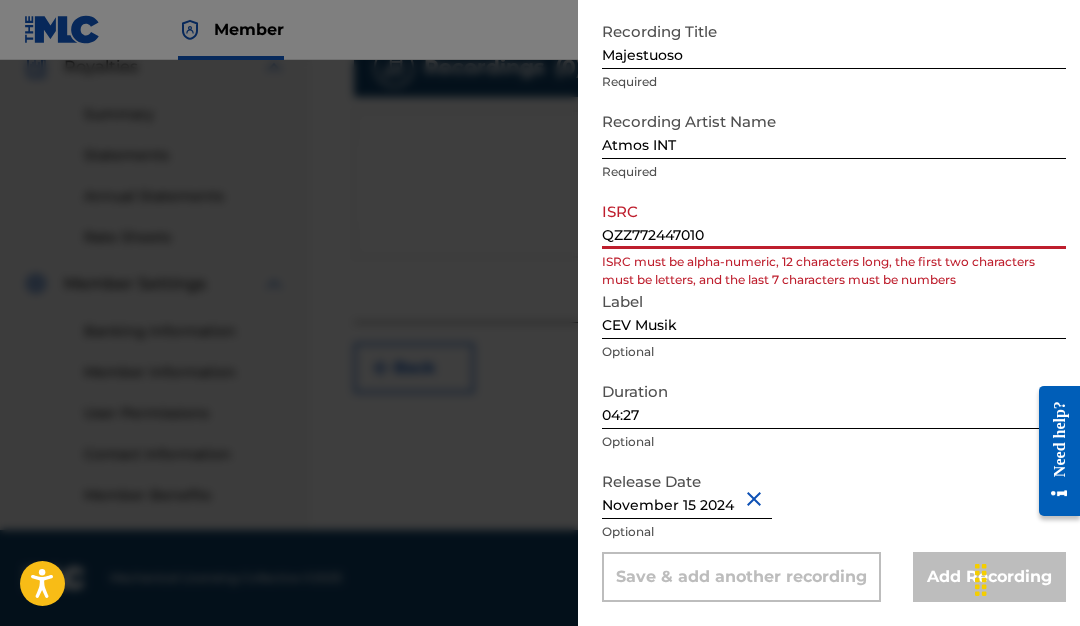 click on "QZZ772447010" at bounding box center [834, 220] 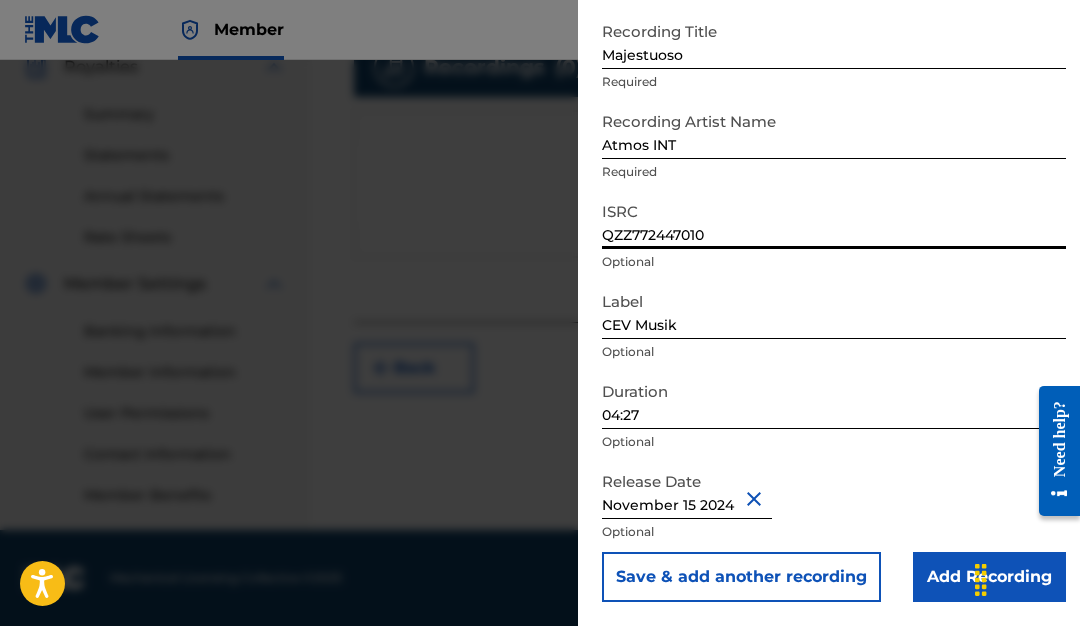 type on "QZZ772447010" 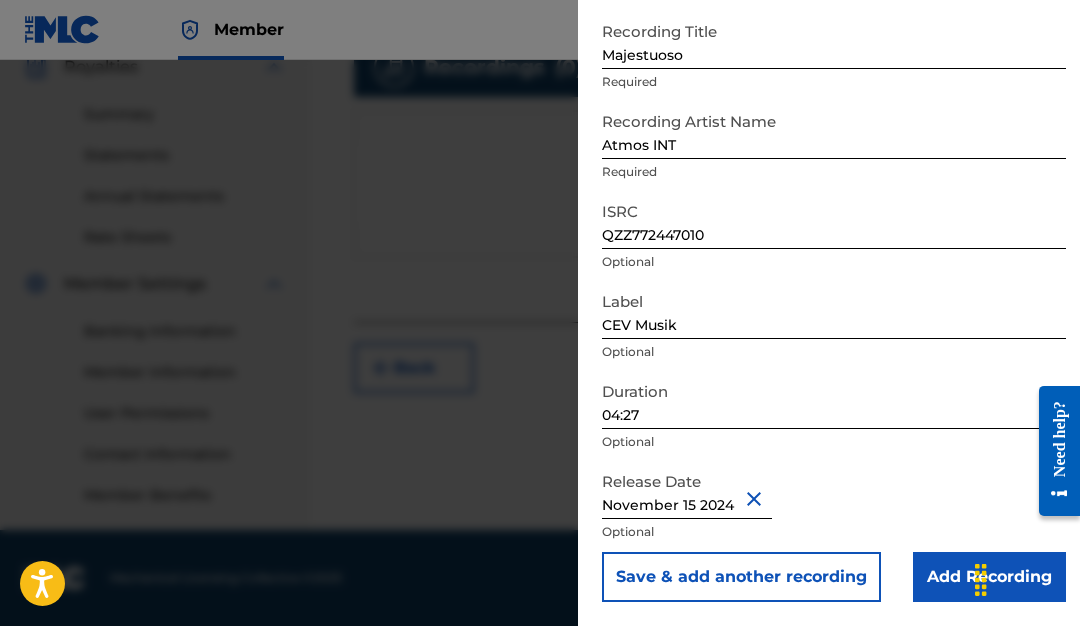 click on "Add Recording" at bounding box center [989, 577] 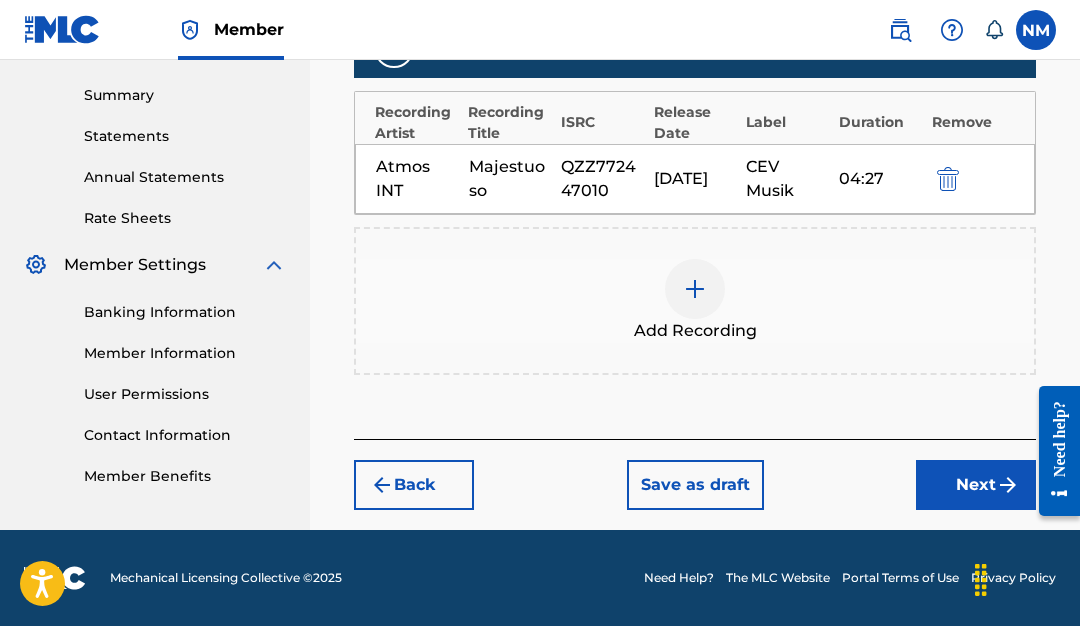 scroll, scrollTop: 633, scrollLeft: 0, axis: vertical 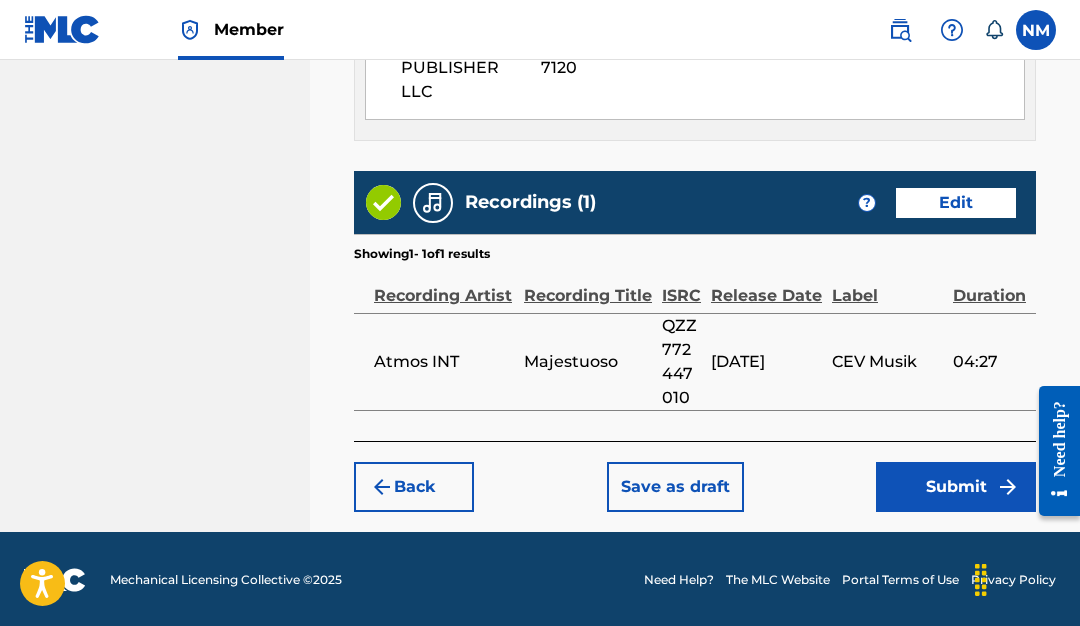 click on "Submit" at bounding box center [956, 487] 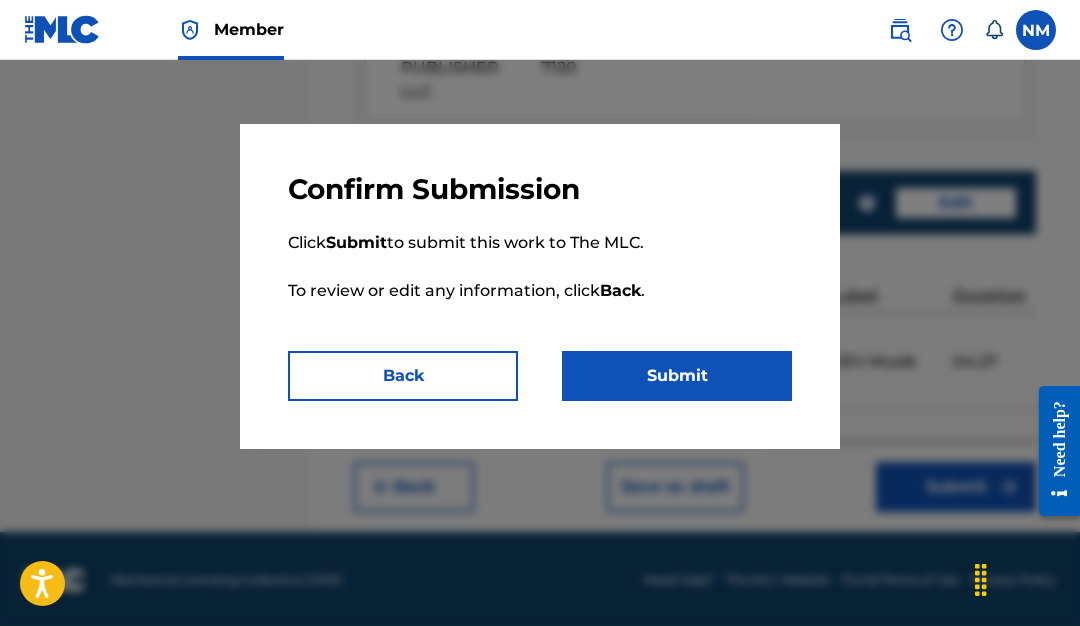 click on "Submit" at bounding box center [677, 376] 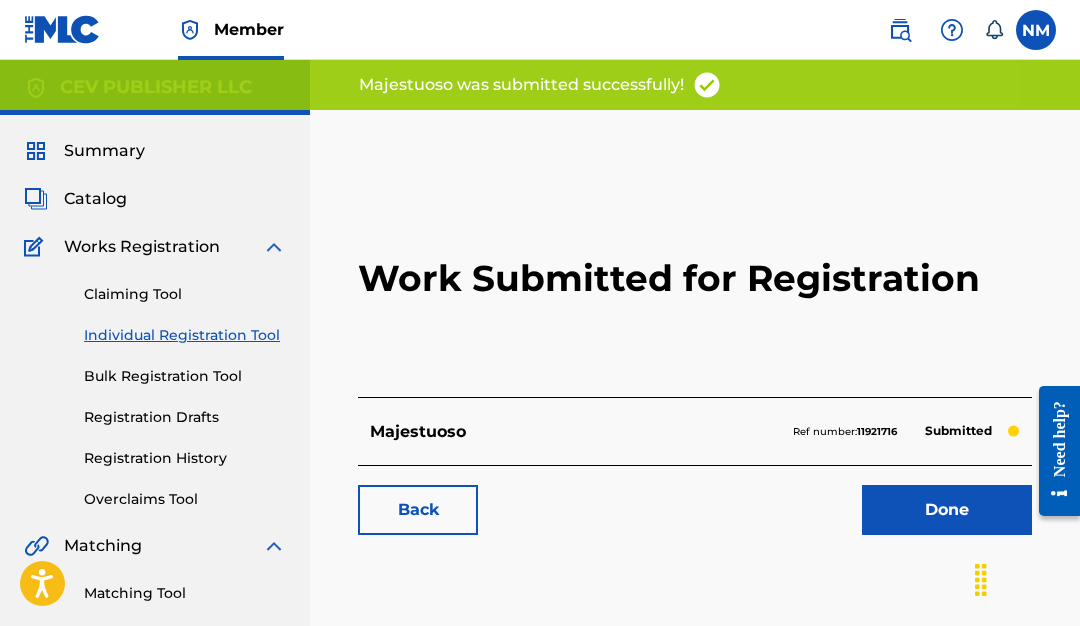 scroll, scrollTop: 0, scrollLeft: 0, axis: both 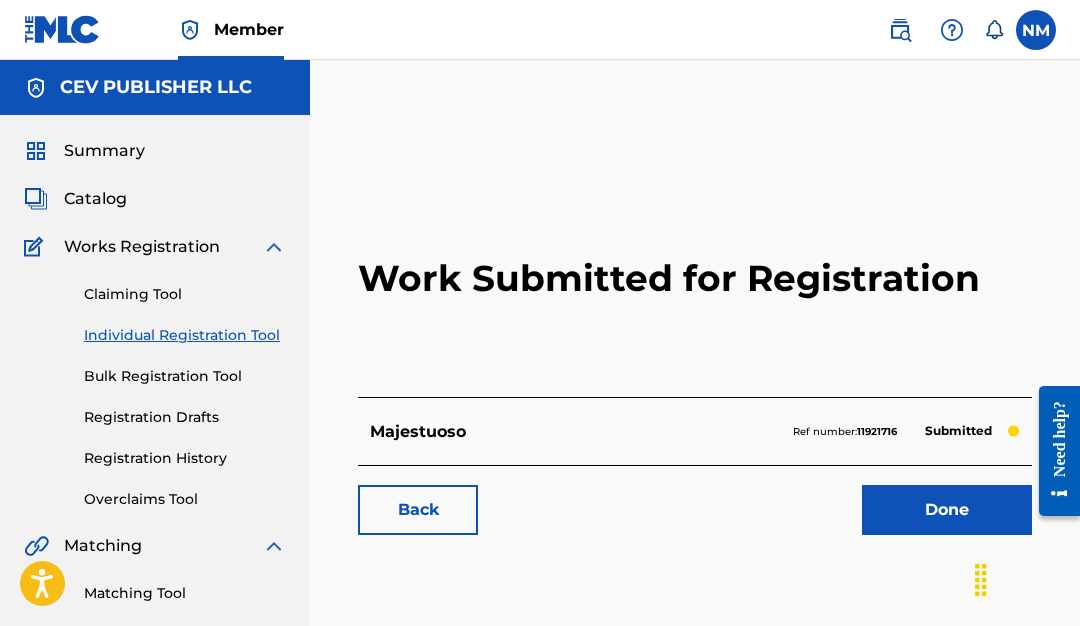 click on "Done" at bounding box center (947, 510) 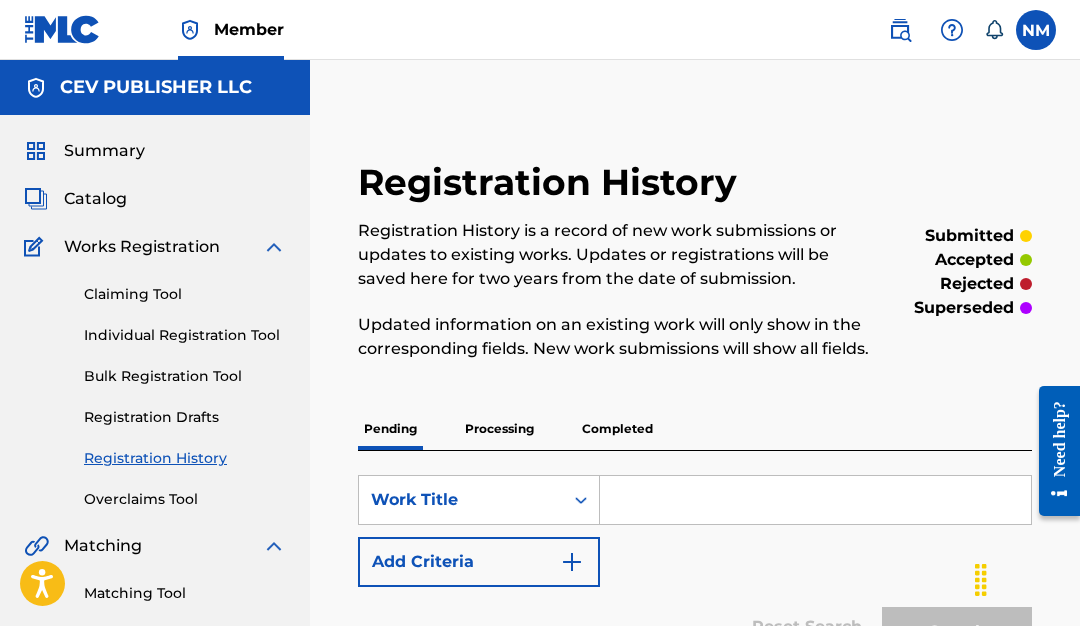 scroll, scrollTop: 0, scrollLeft: 0, axis: both 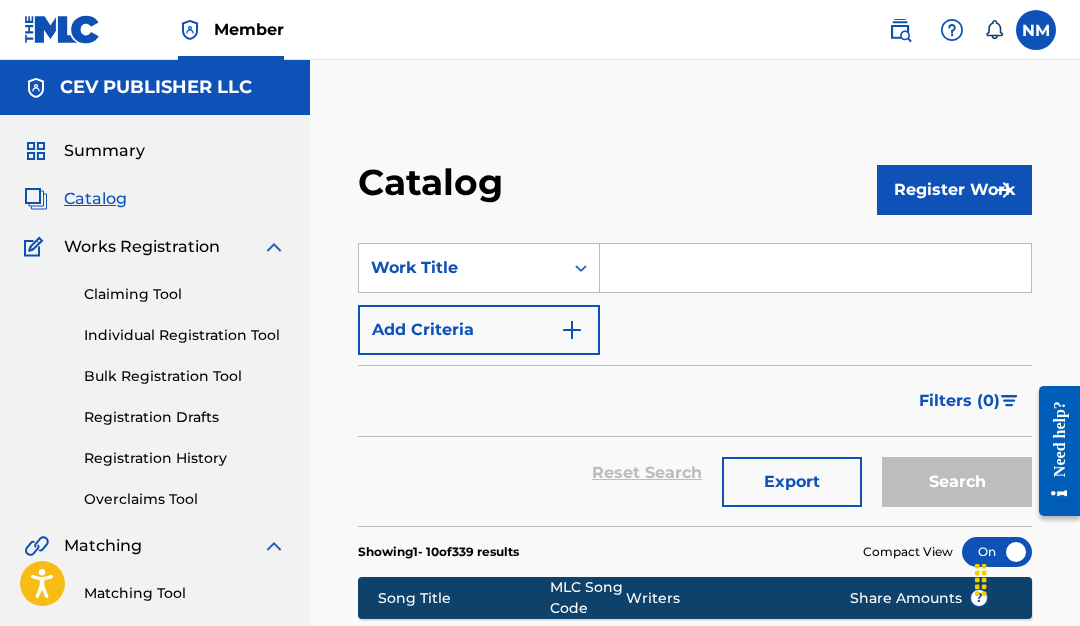 click on "Register Work" at bounding box center [954, 190] 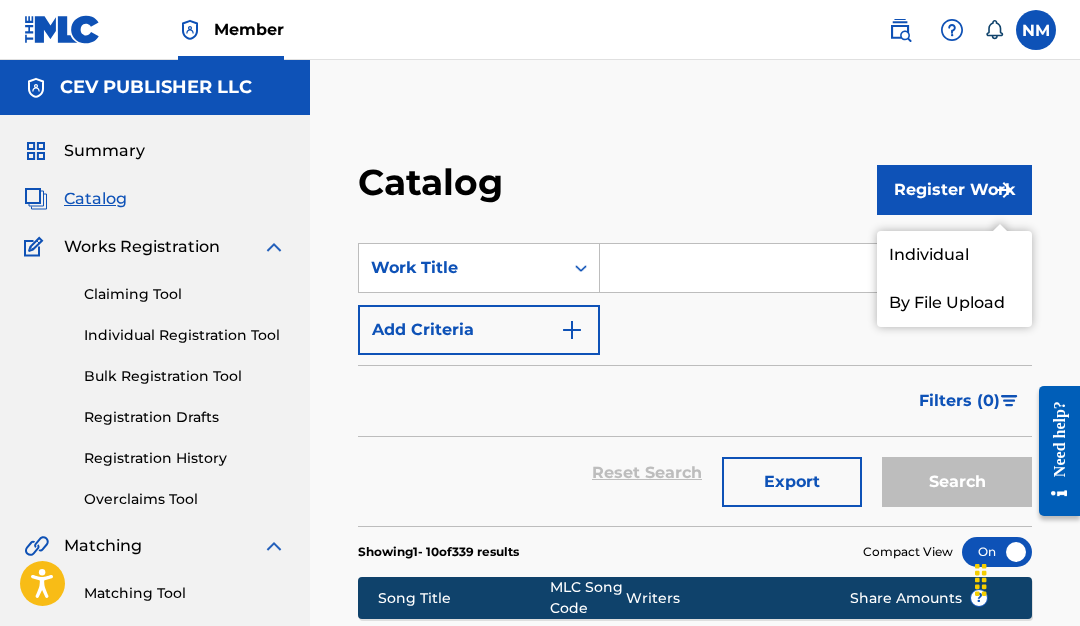 click on "Individual" at bounding box center [954, 255] 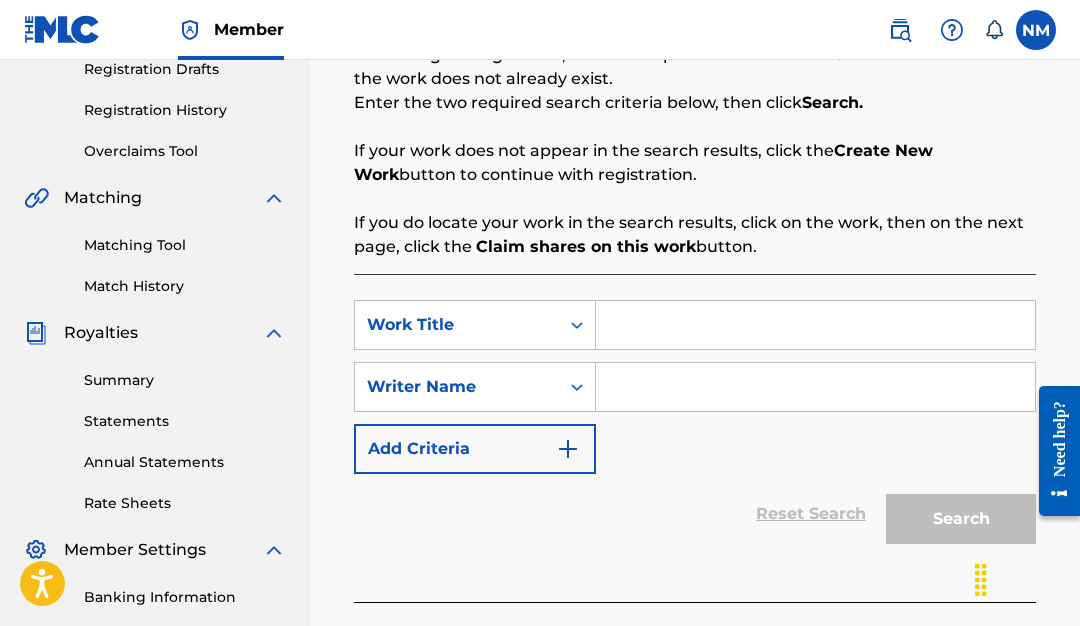 scroll, scrollTop: 352, scrollLeft: 0, axis: vertical 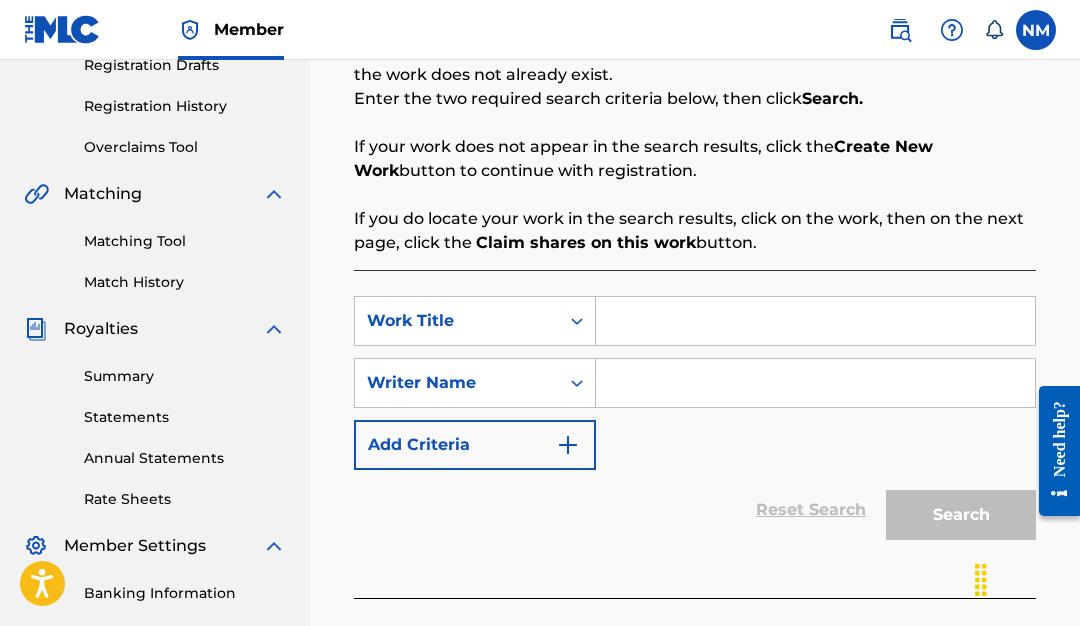 click at bounding box center (815, 321) 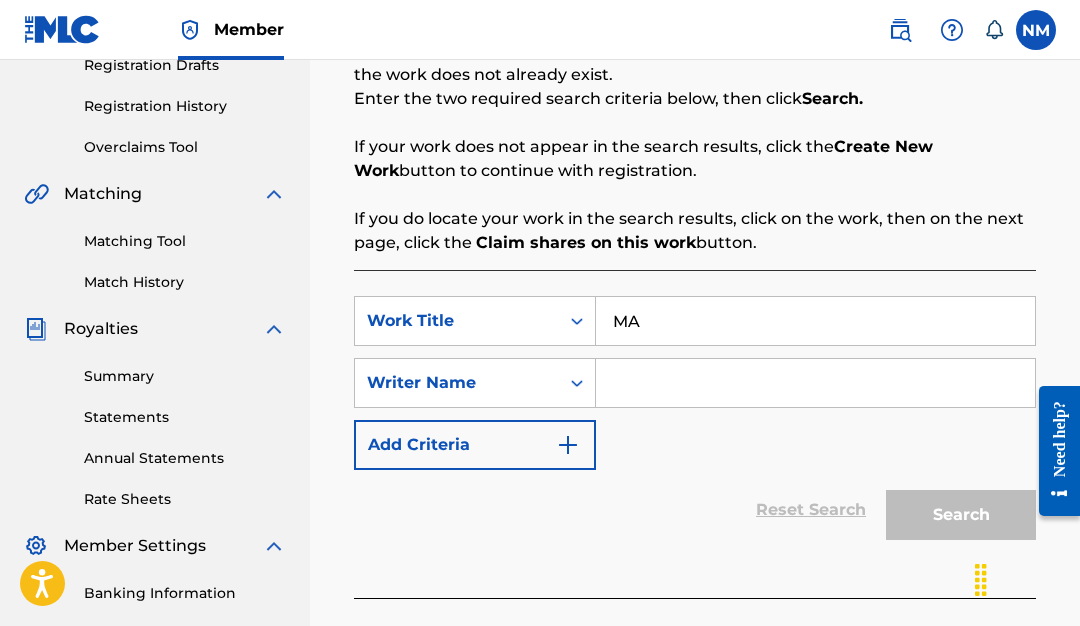 type on "M" 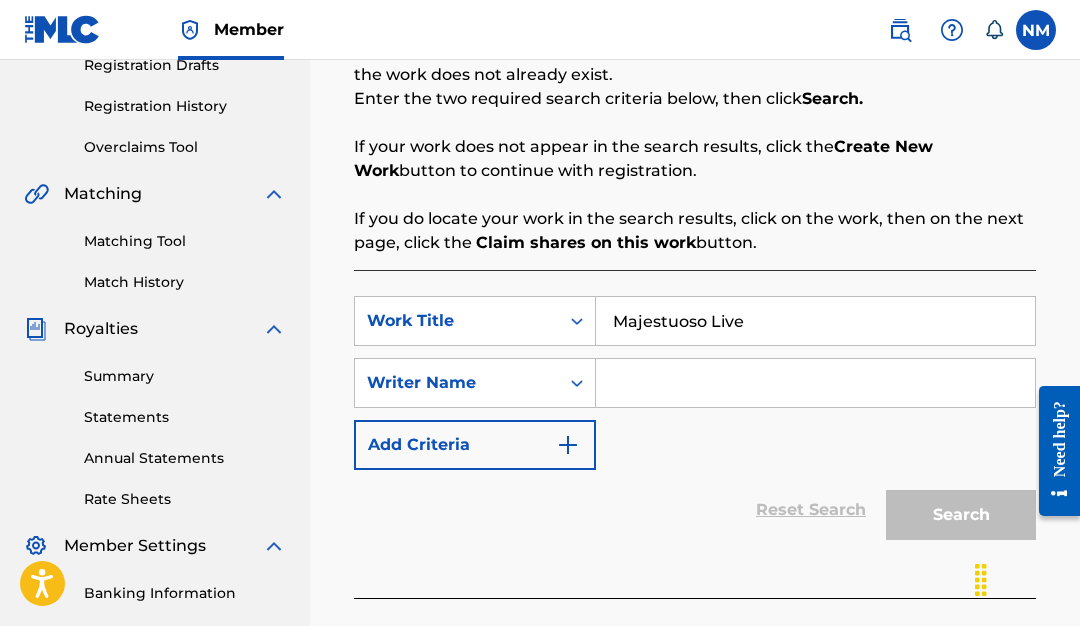 click on "Majestuoso Live" at bounding box center (815, 321) 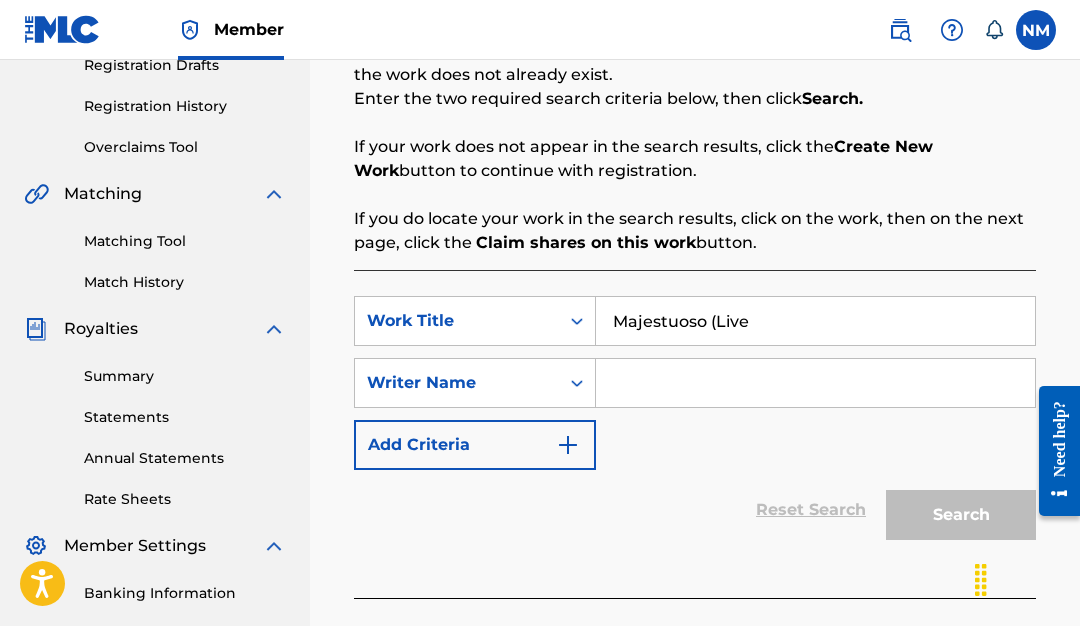 click on "Majestuoso (Live" at bounding box center (815, 321) 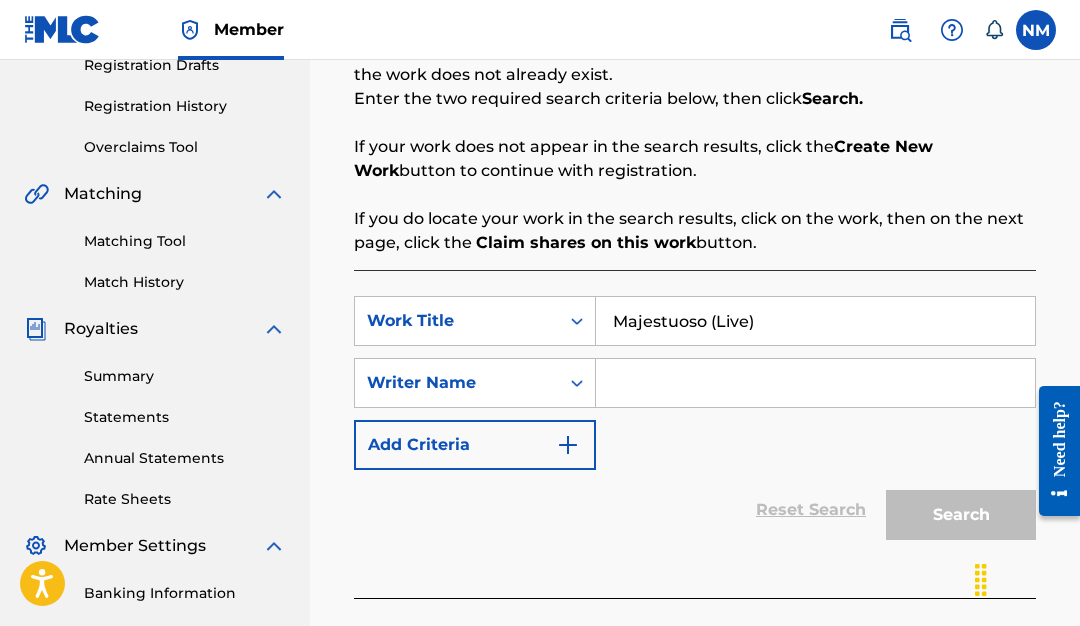 type on "Majestuoso (Live)" 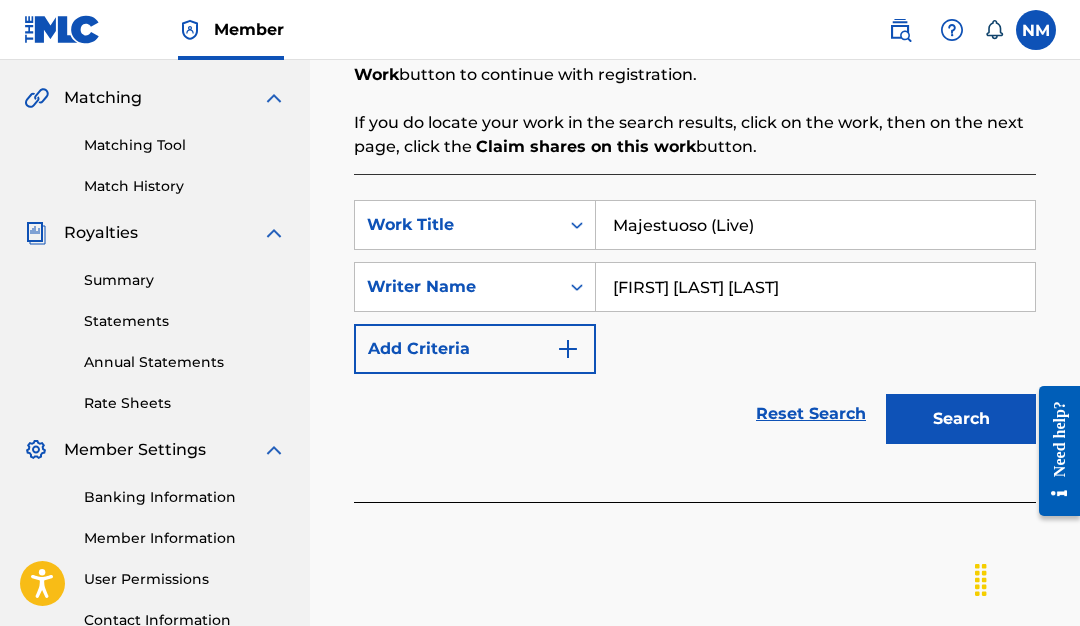 scroll, scrollTop: 462, scrollLeft: 0, axis: vertical 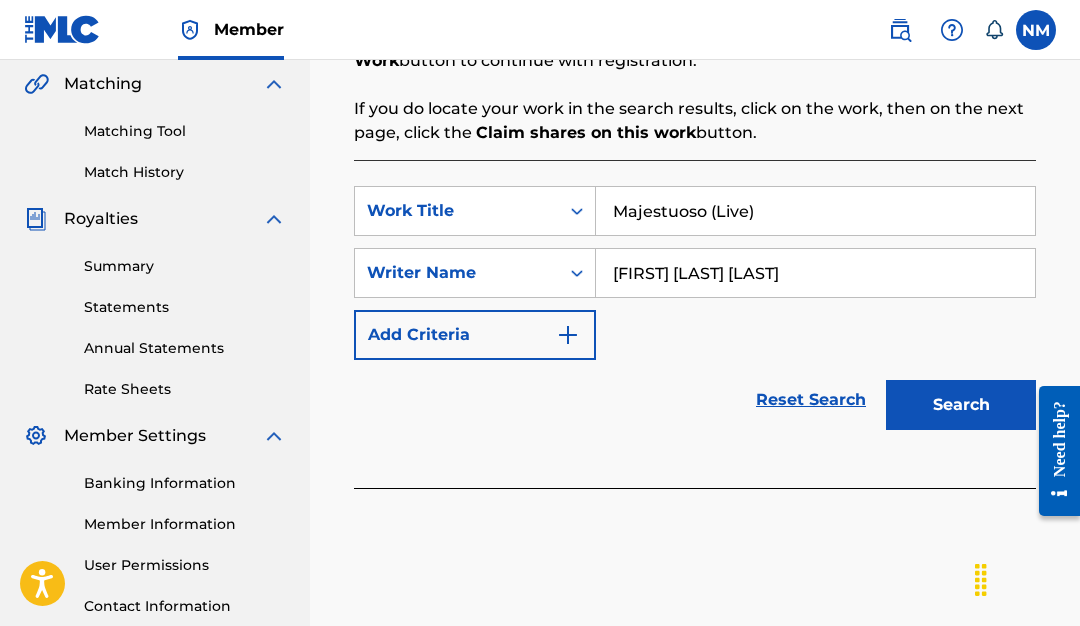 type on "Hansell Carballo Chaves" 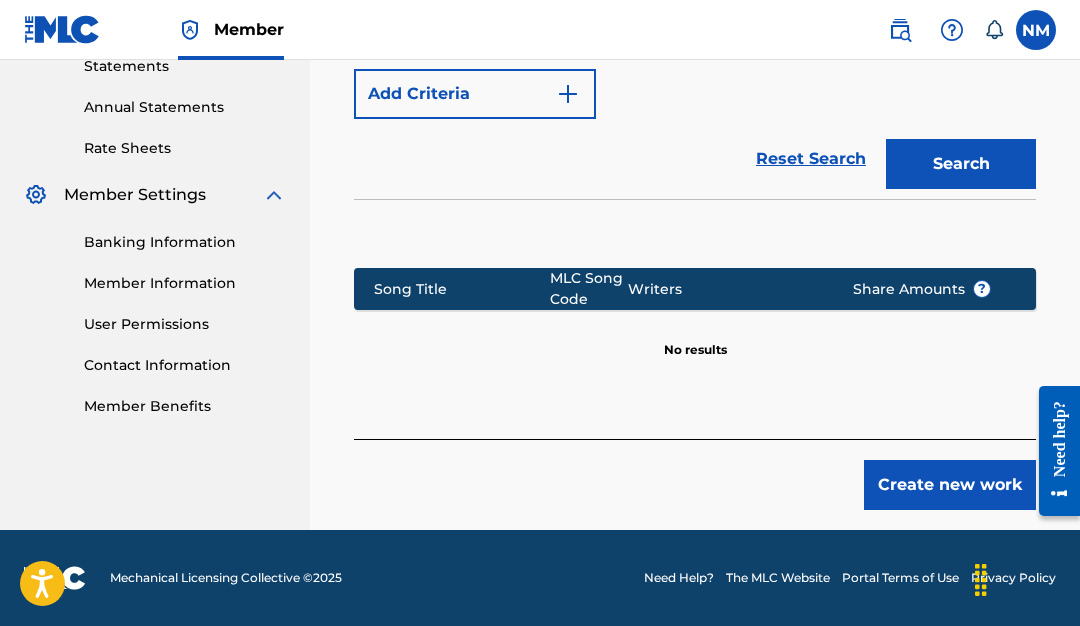 scroll, scrollTop: 703, scrollLeft: 0, axis: vertical 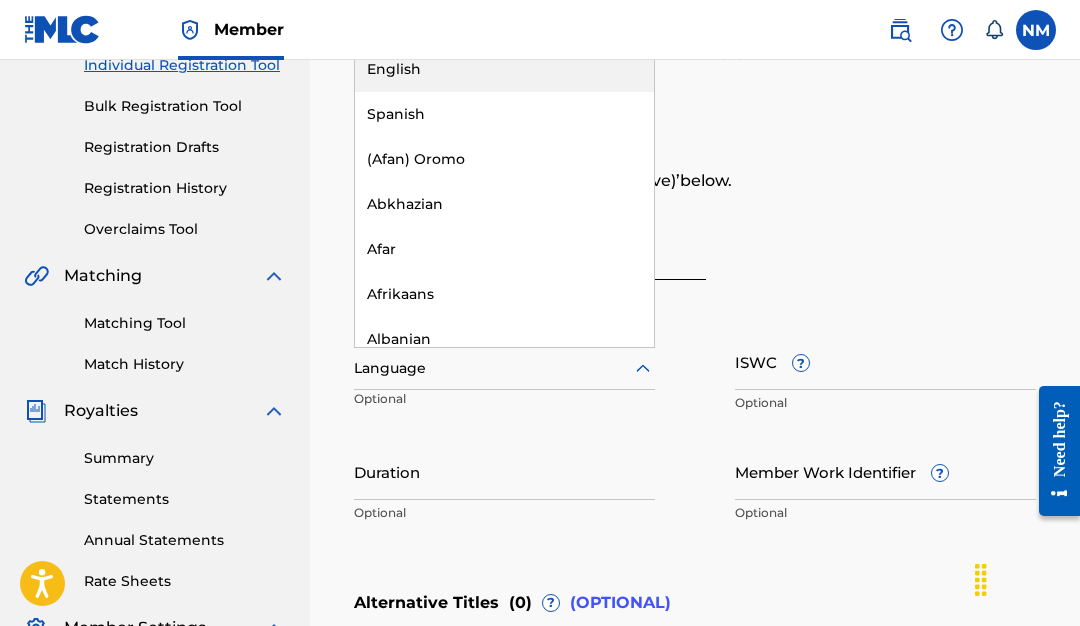 click 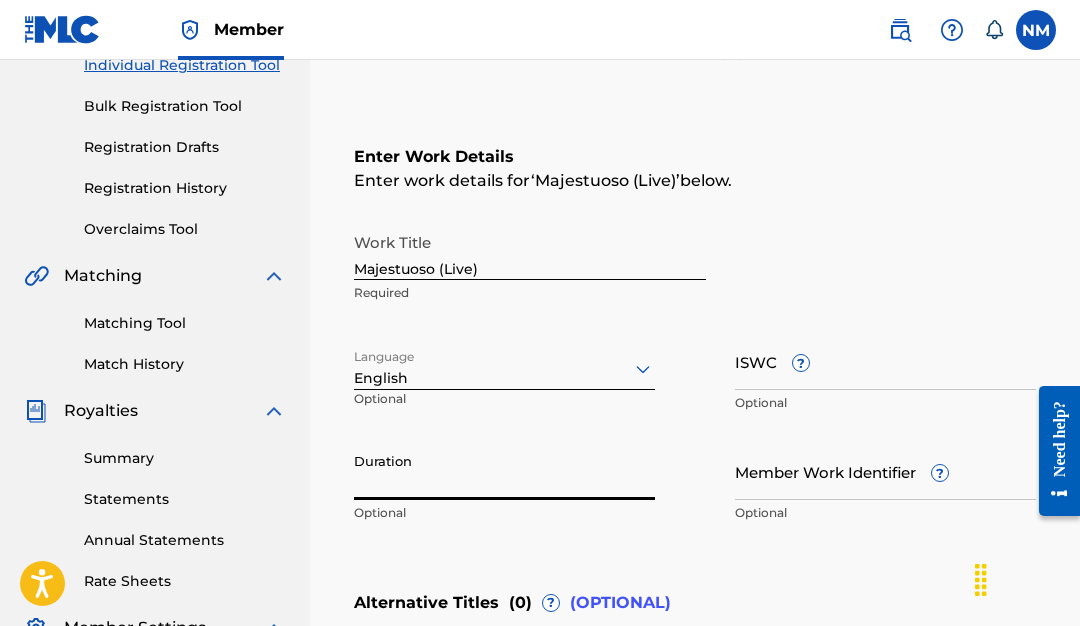 click on "Duration" at bounding box center (504, 471) 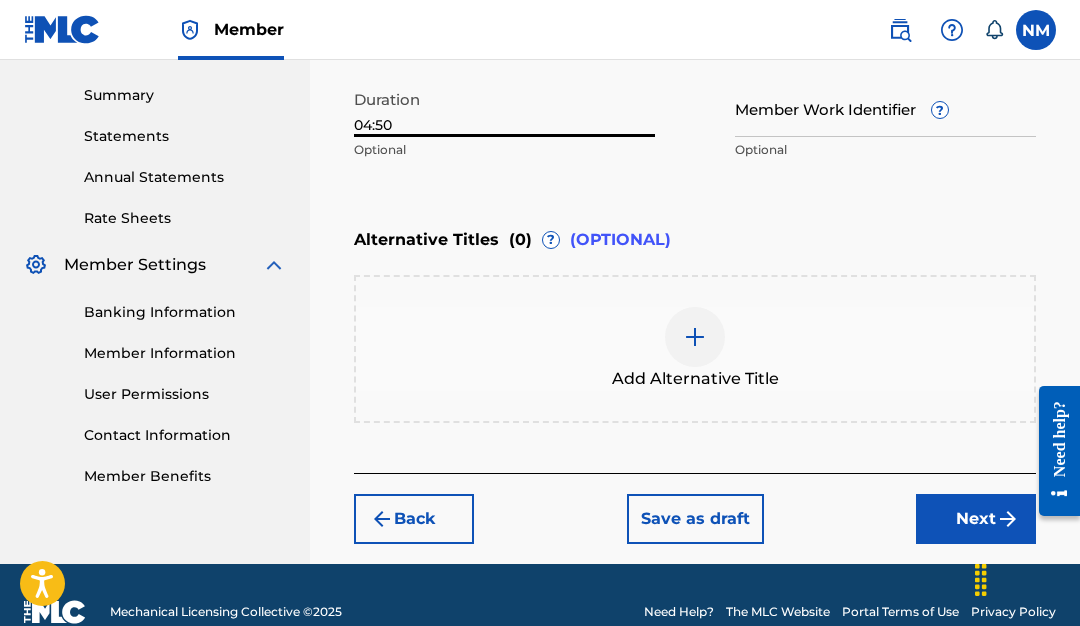 scroll, scrollTop: 641, scrollLeft: 0, axis: vertical 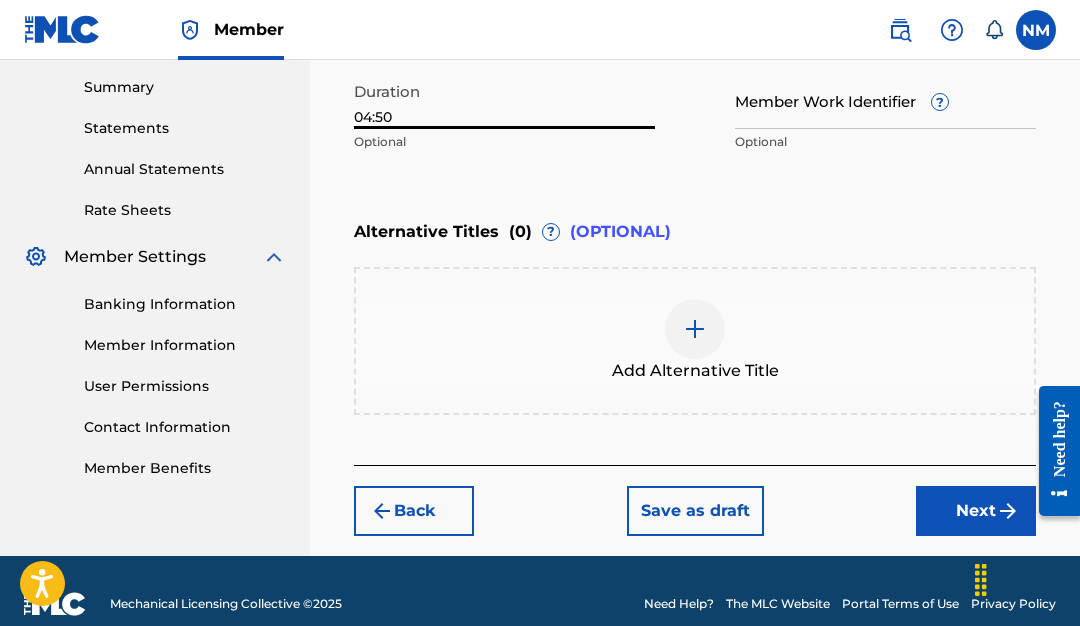 type on "04:50" 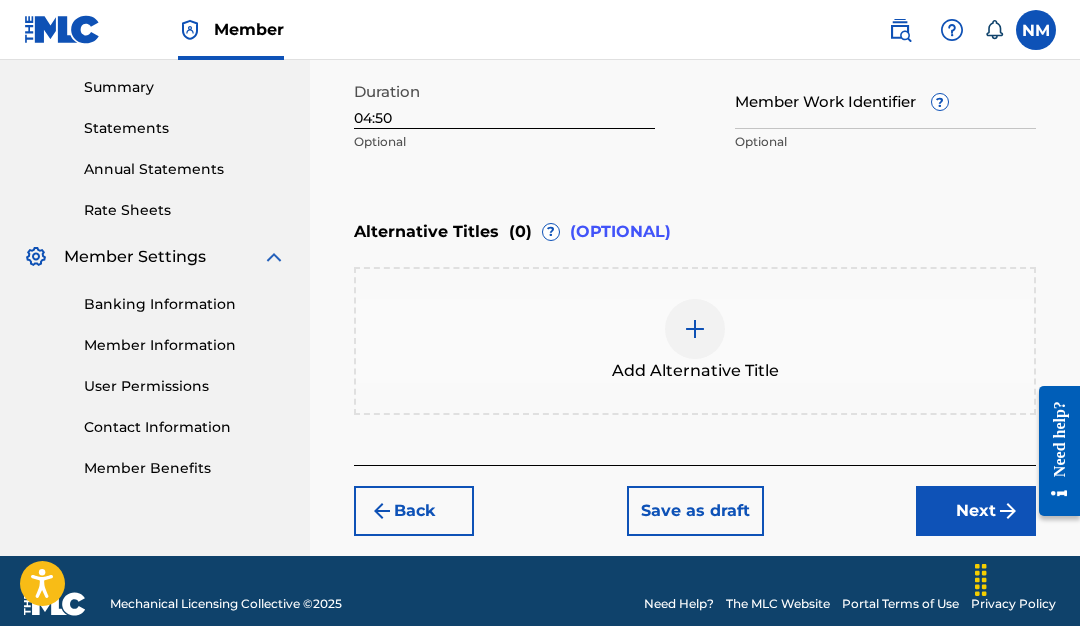 click on "Next" at bounding box center (976, 511) 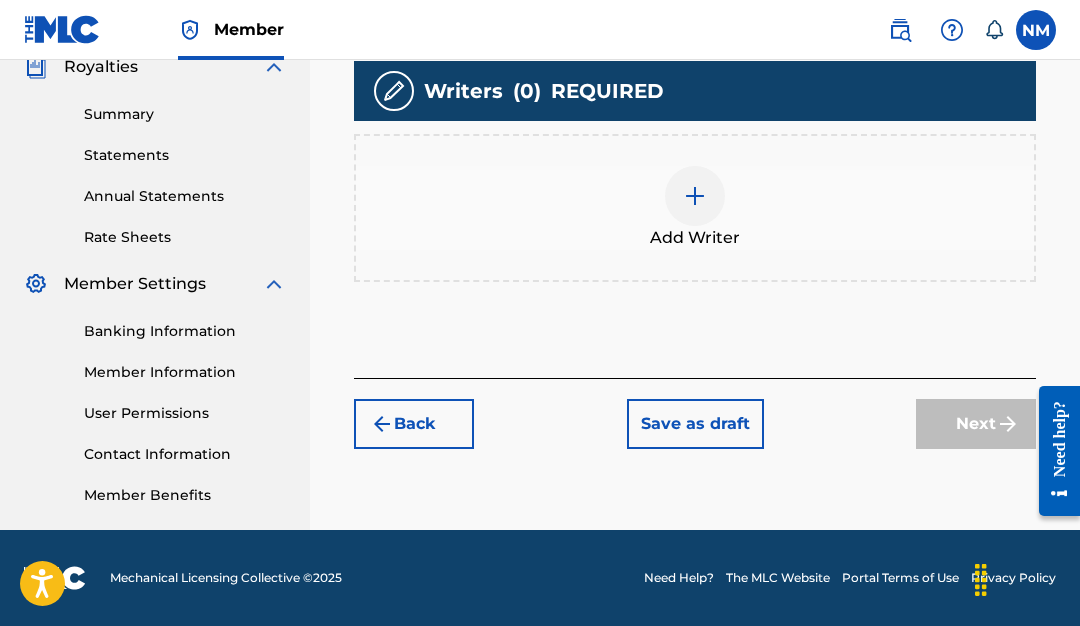 click at bounding box center (695, 196) 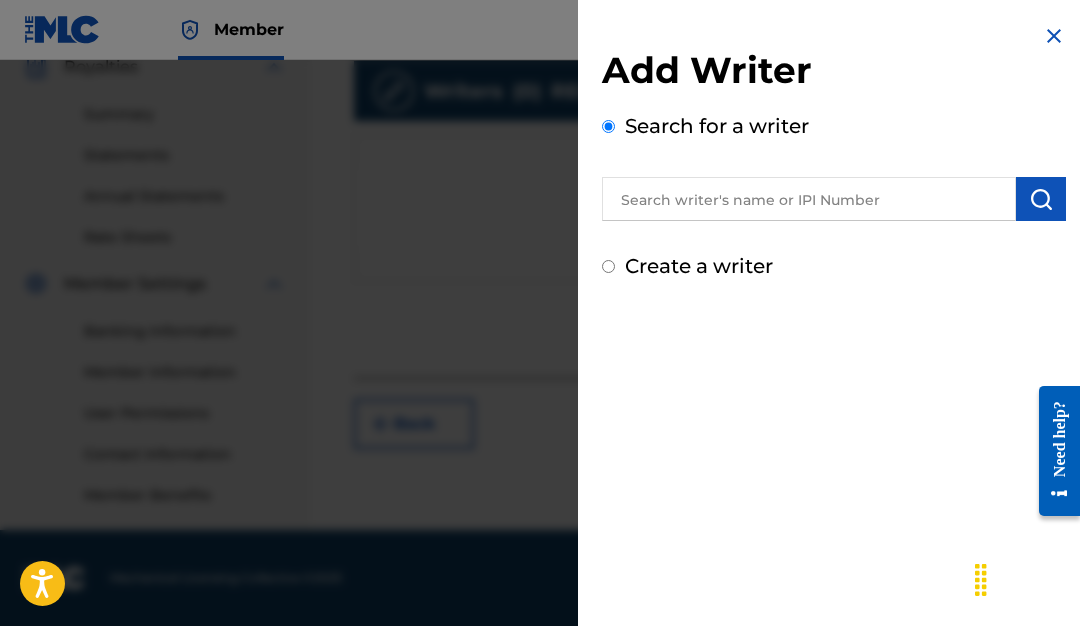 click at bounding box center [809, 199] 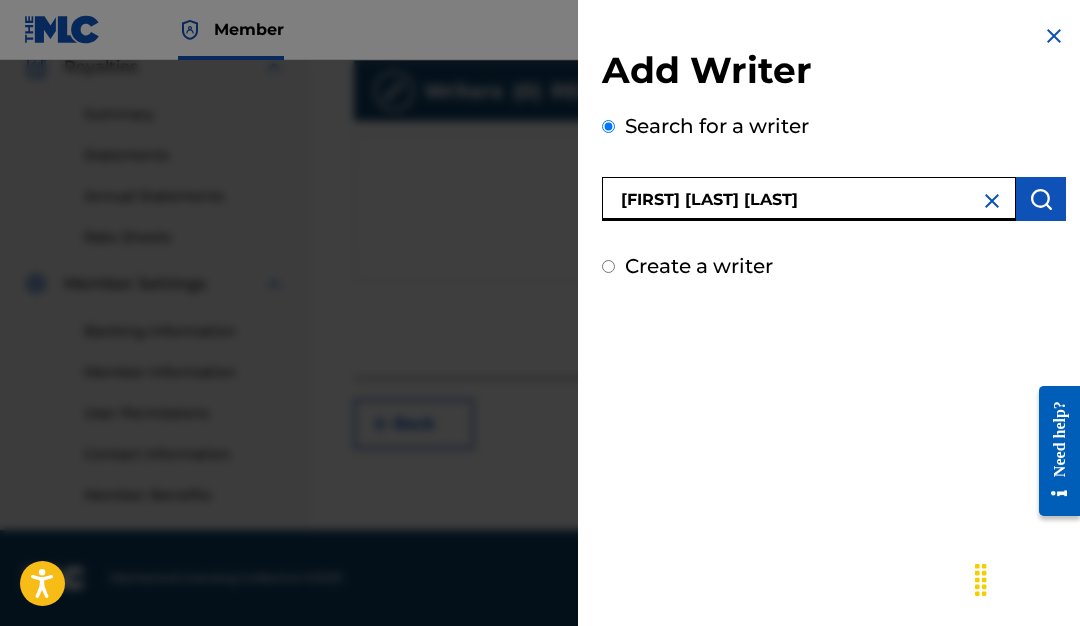 type on "Hansell Carballo Chaves" 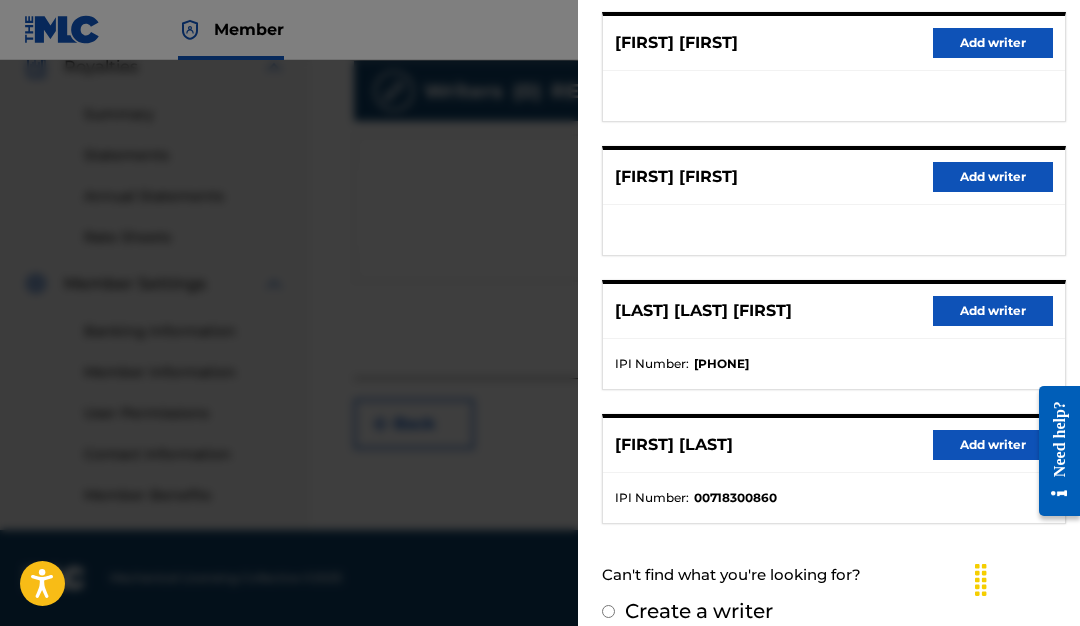 scroll, scrollTop: 400, scrollLeft: 0, axis: vertical 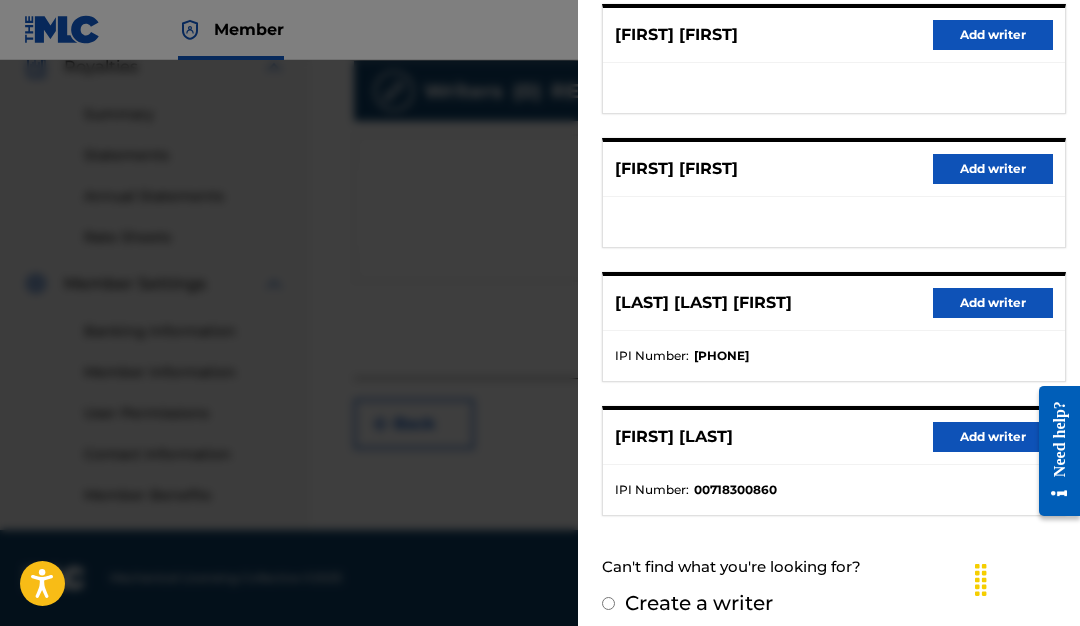 click on "Add writer" at bounding box center (993, 437) 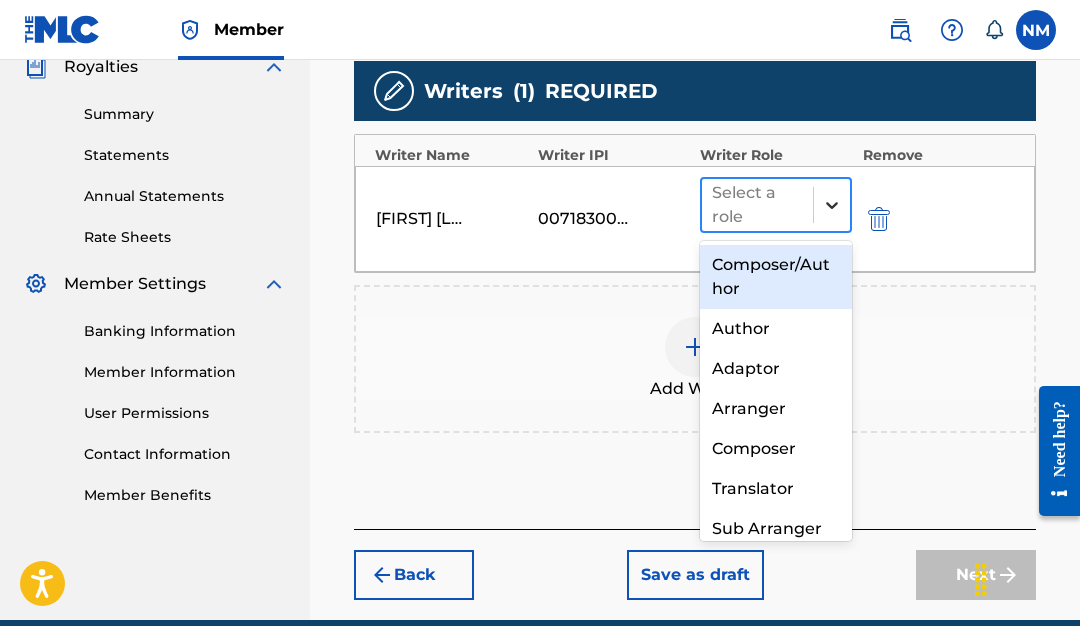 click 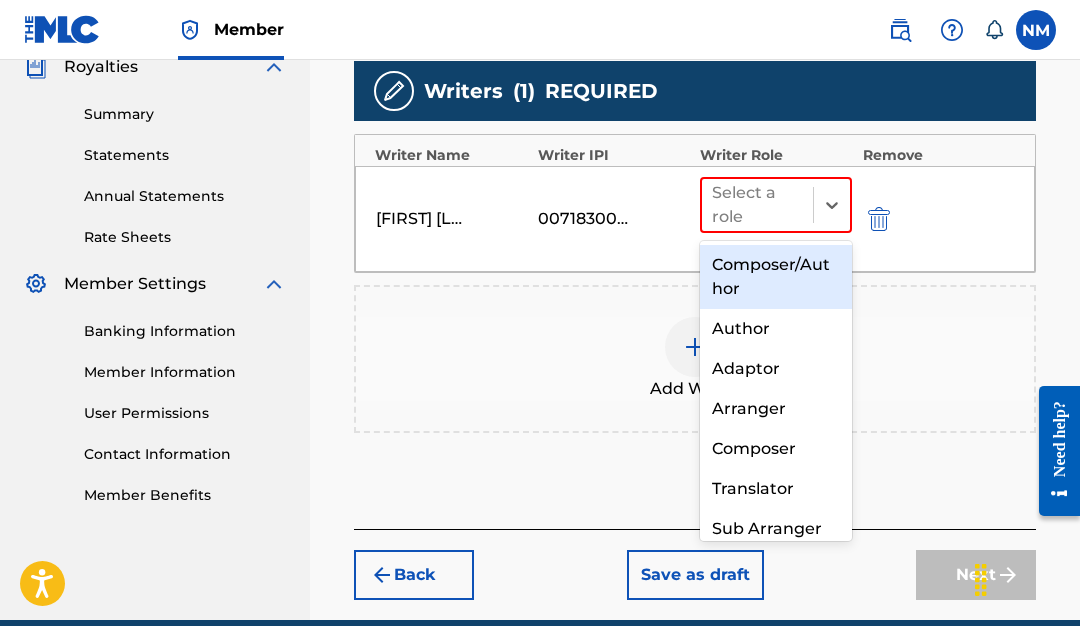 click on "Composer/Author" at bounding box center (776, 277) 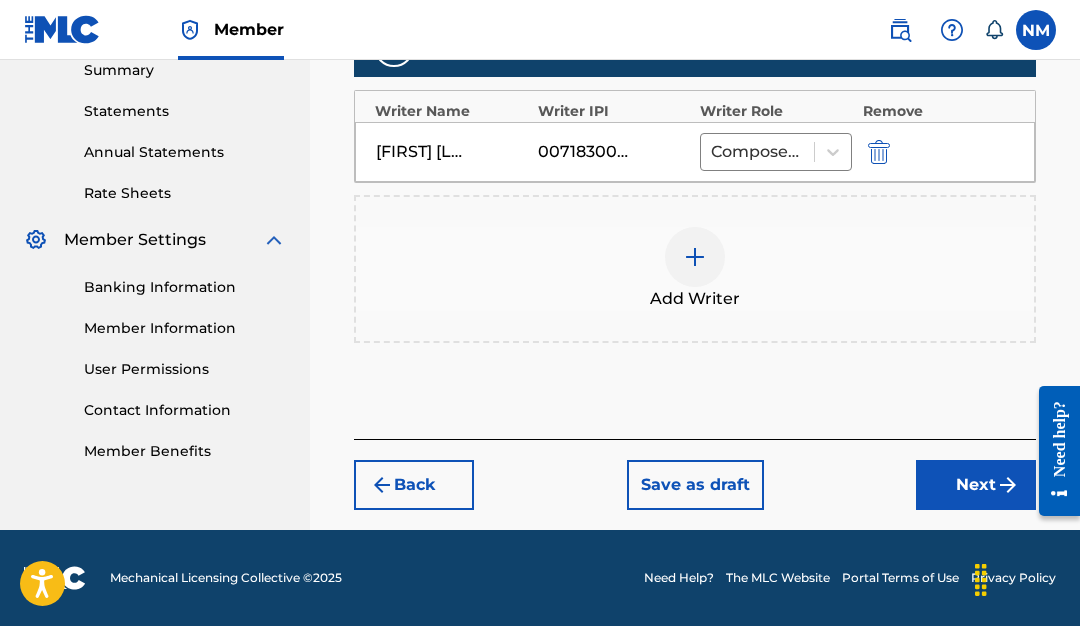 scroll, scrollTop: 658, scrollLeft: 0, axis: vertical 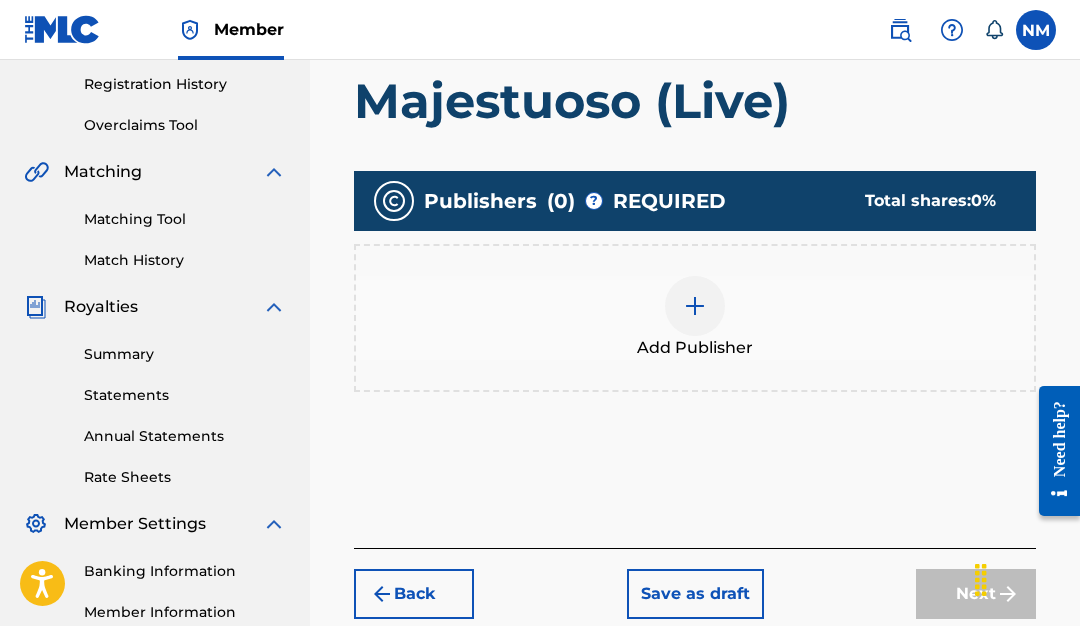 click at bounding box center [695, 306] 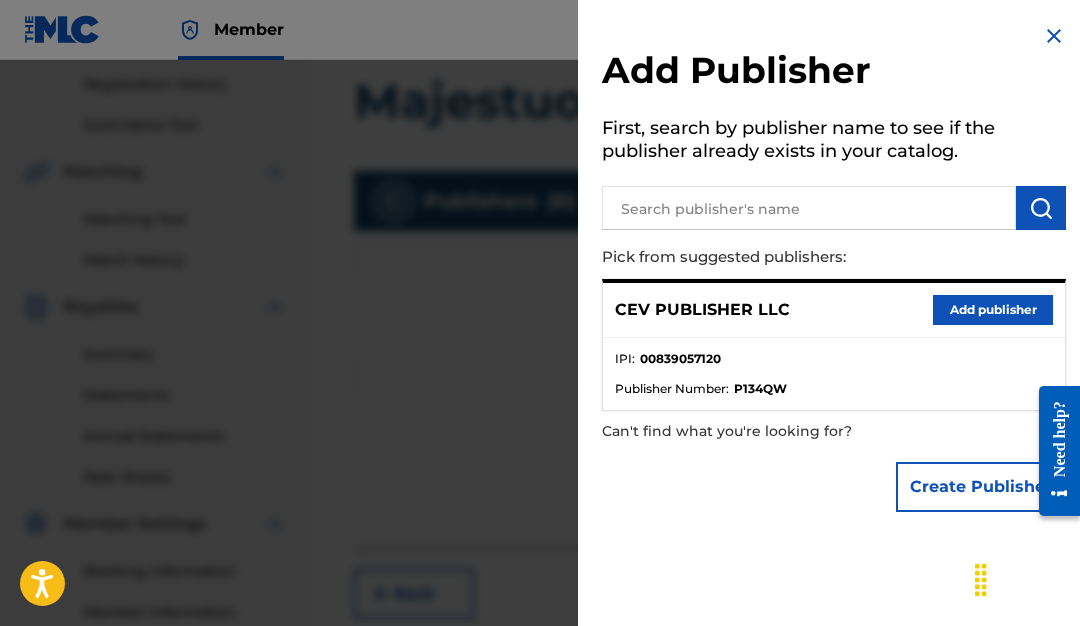 click on "Add publisher" at bounding box center (993, 310) 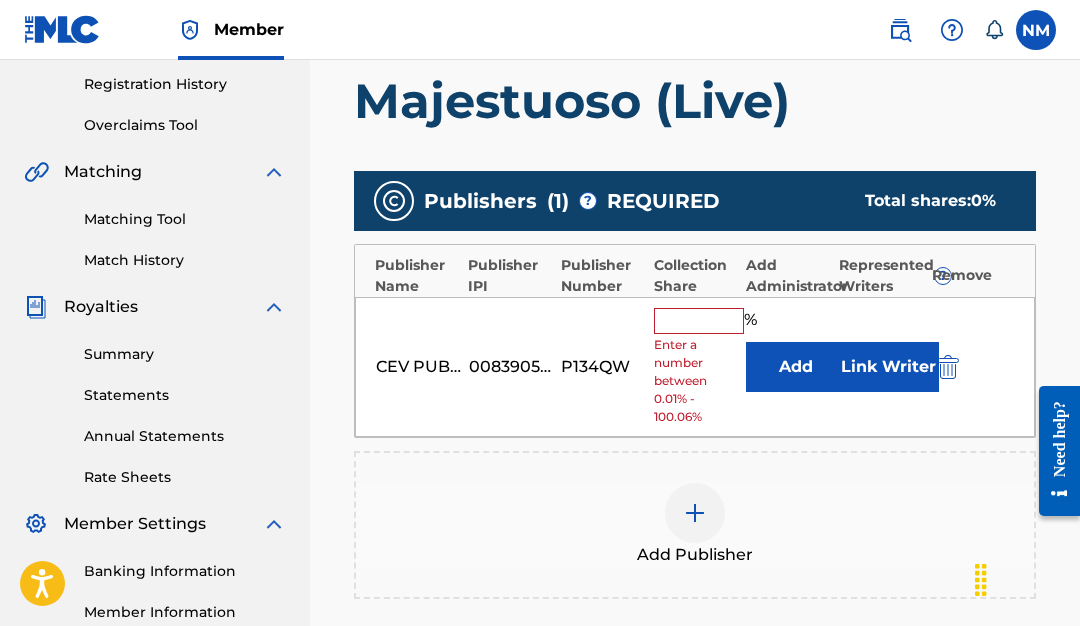click at bounding box center [699, 321] 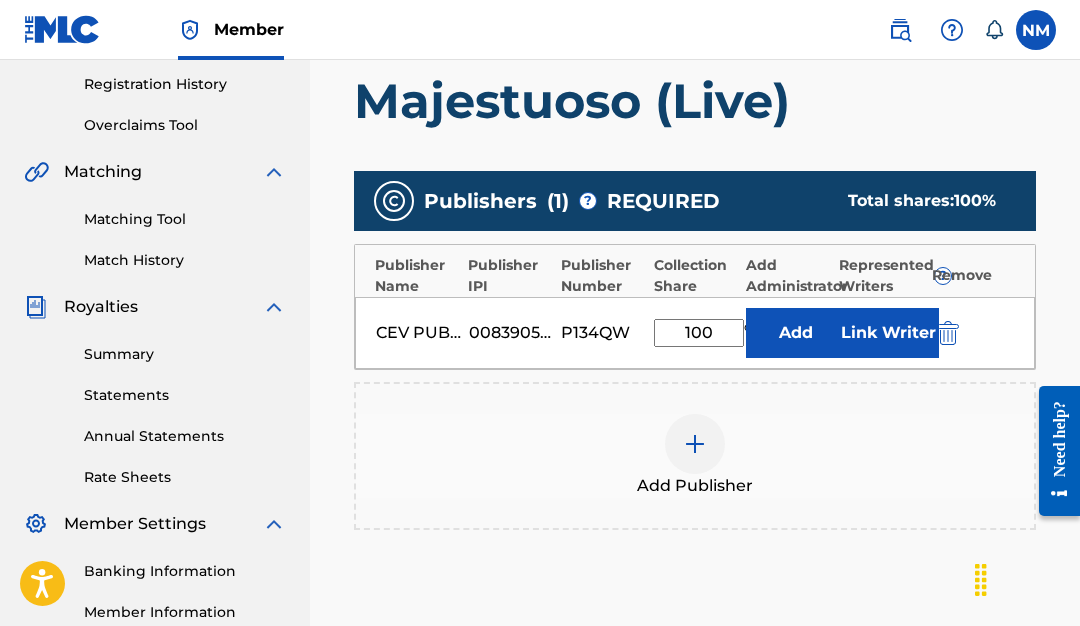 type on "100" 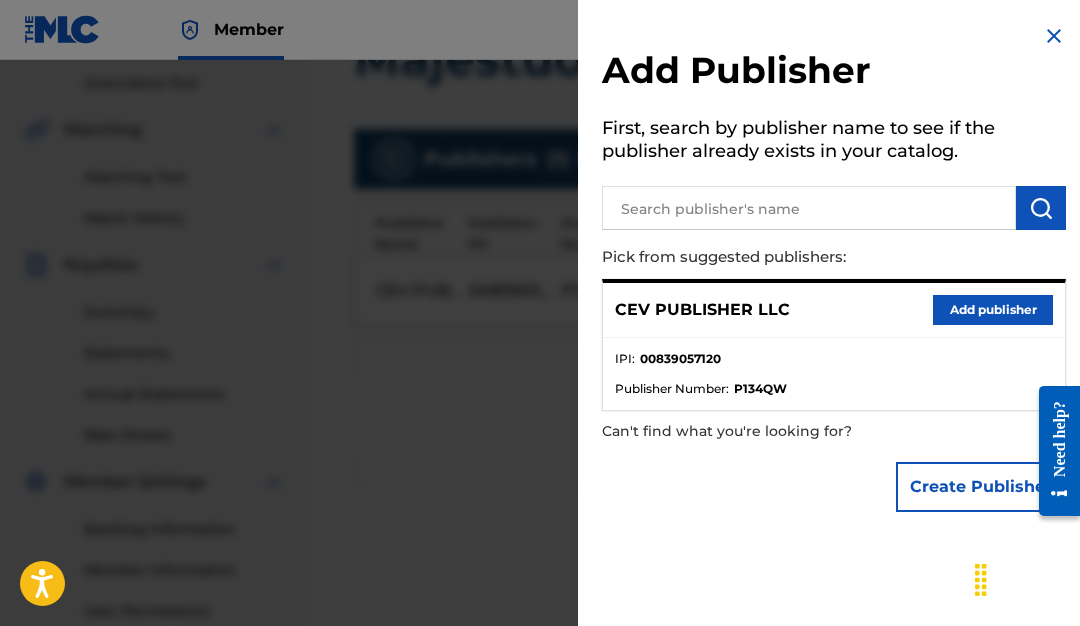 scroll, scrollTop: 446, scrollLeft: 0, axis: vertical 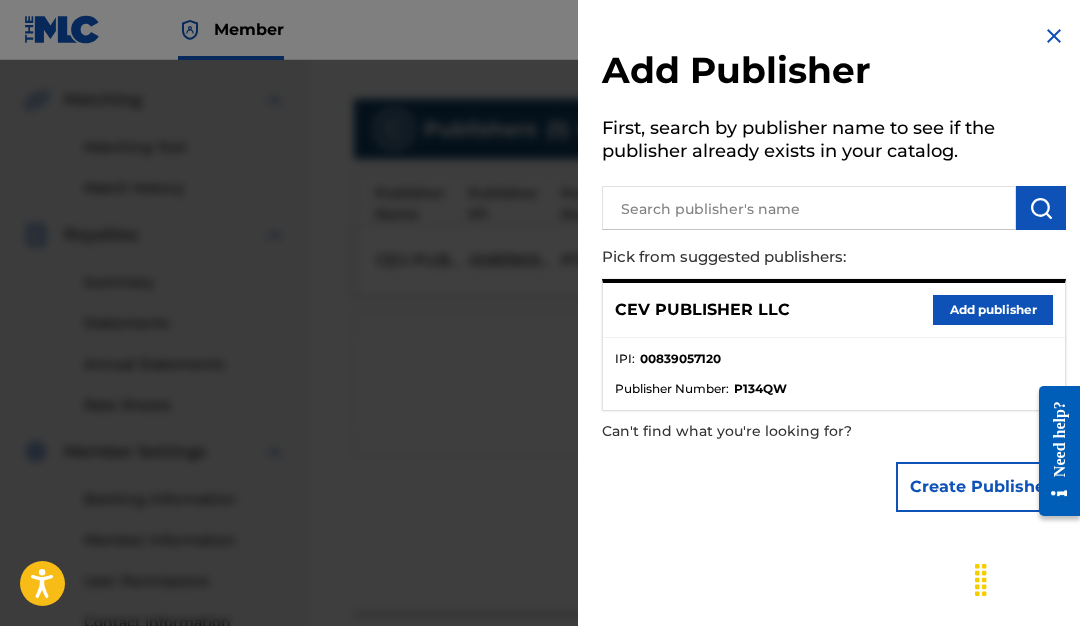 click on "Add publisher" at bounding box center [993, 310] 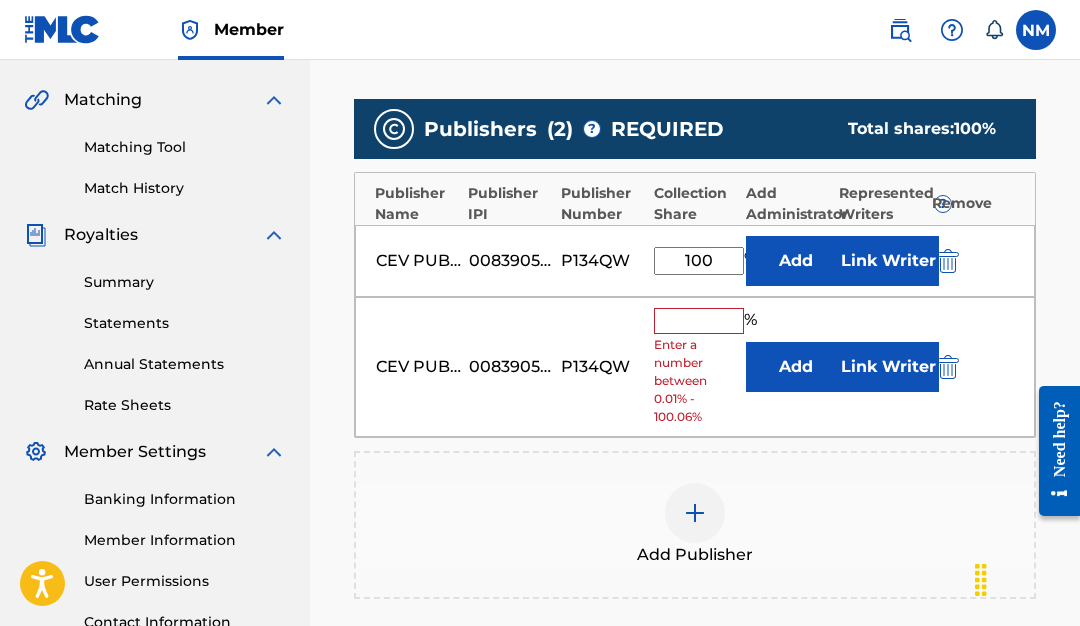 click at bounding box center (948, 367) 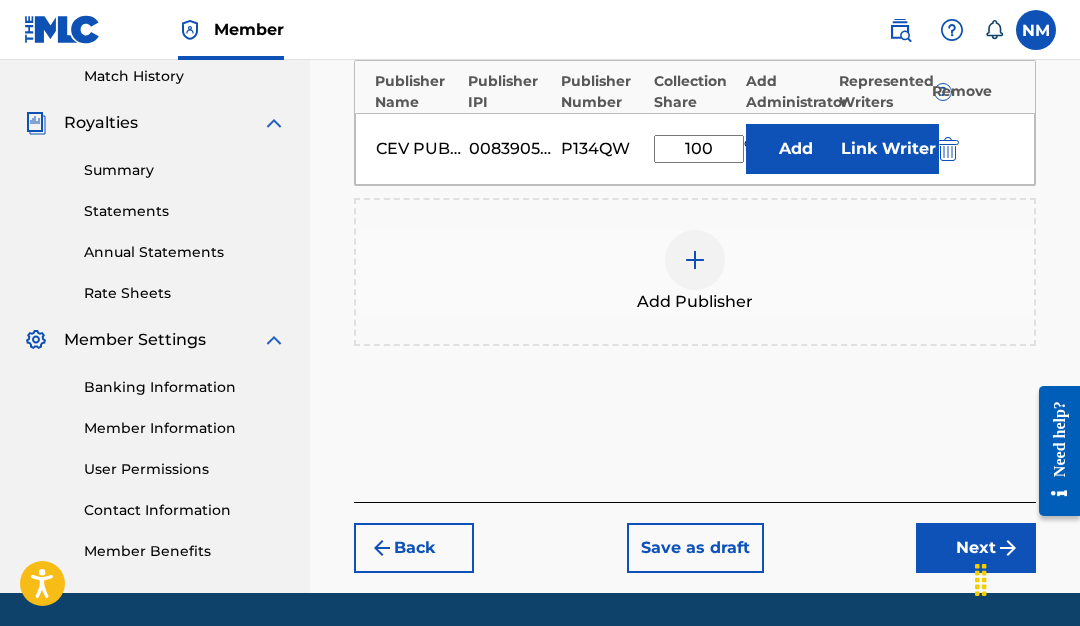 scroll, scrollTop: 560, scrollLeft: 0, axis: vertical 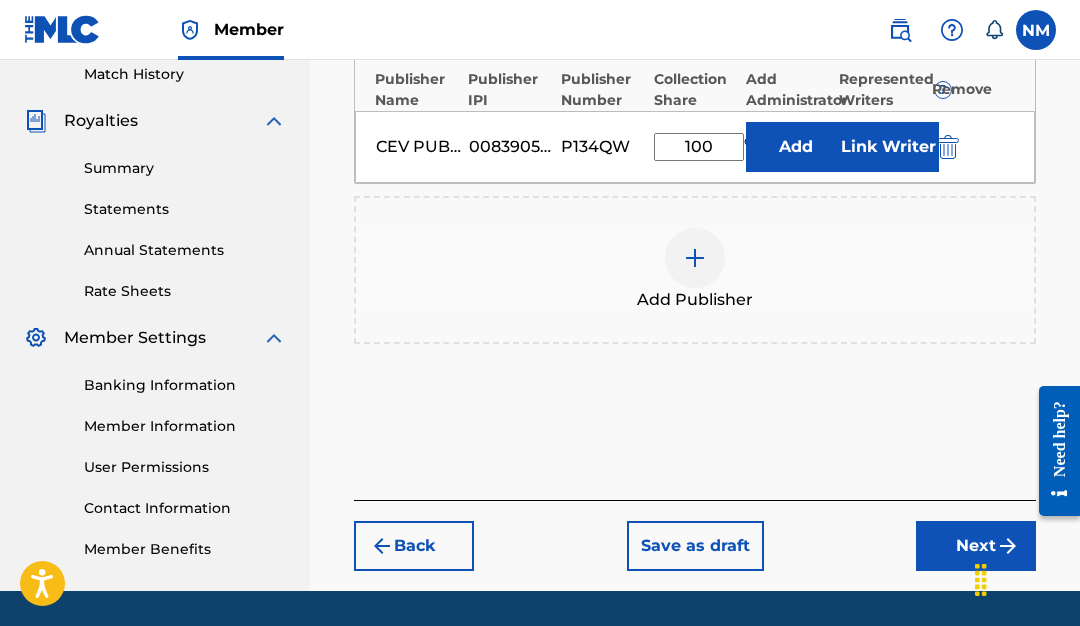 click on "Next" at bounding box center [976, 546] 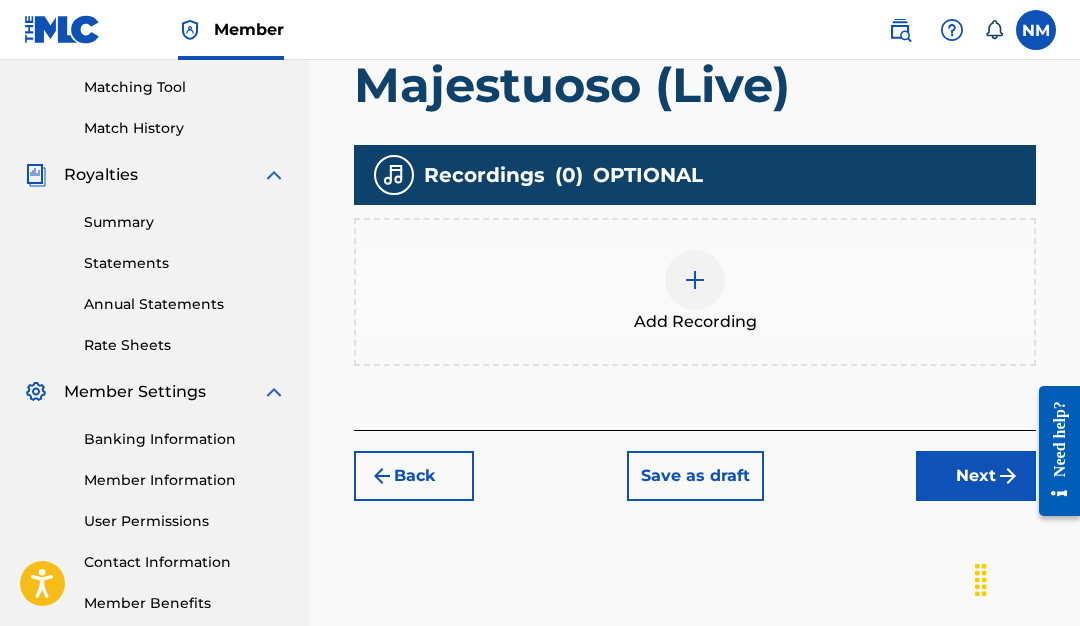 scroll, scrollTop: 509, scrollLeft: 0, axis: vertical 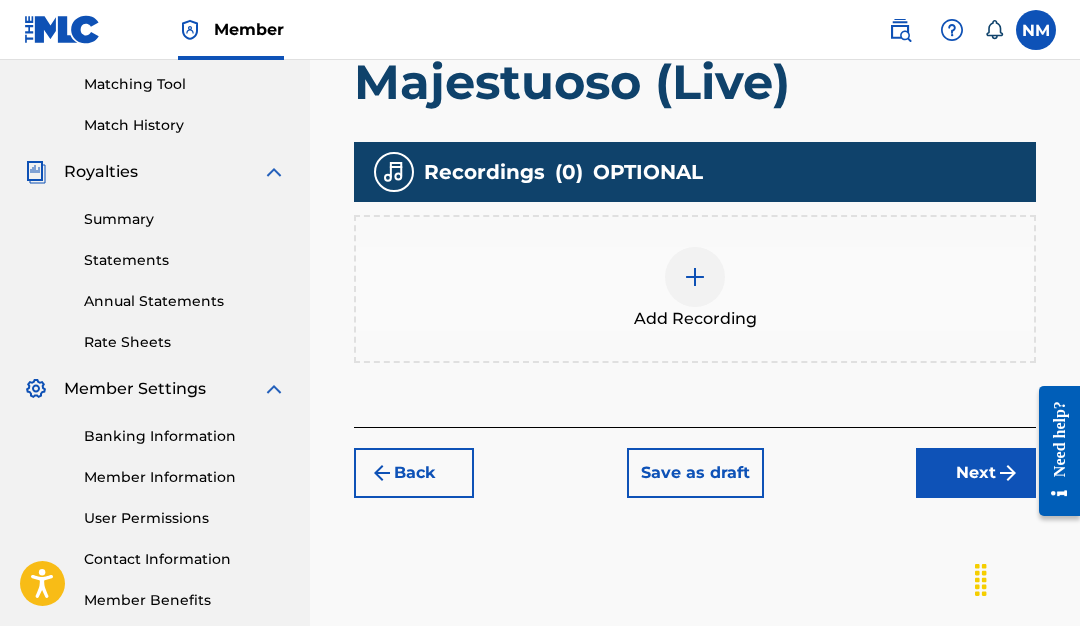 click at bounding box center (695, 277) 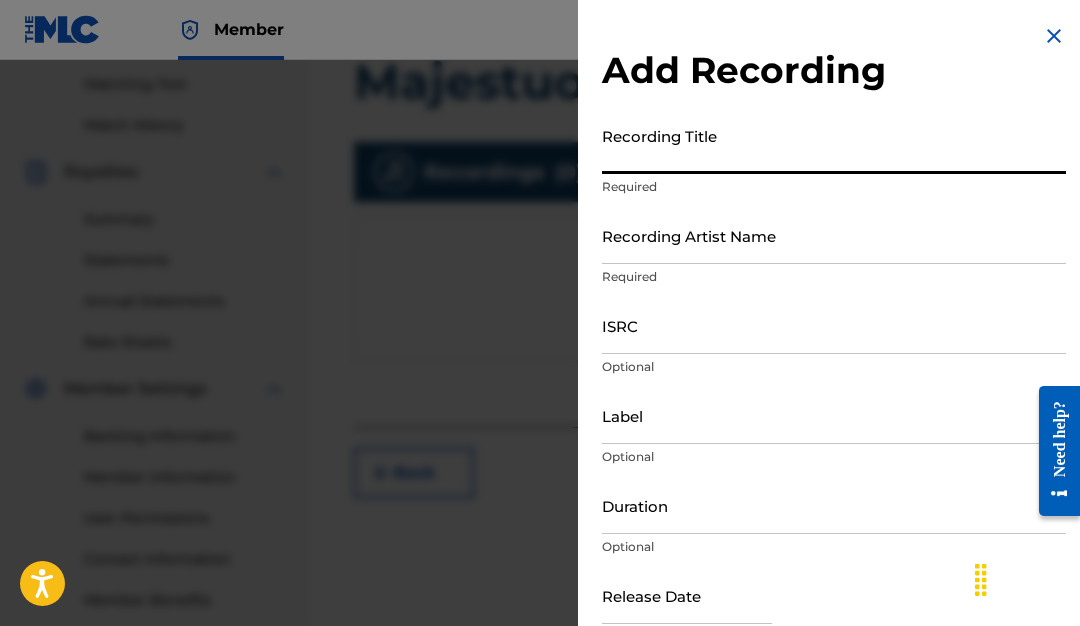 click on "Recording Title" at bounding box center [834, 145] 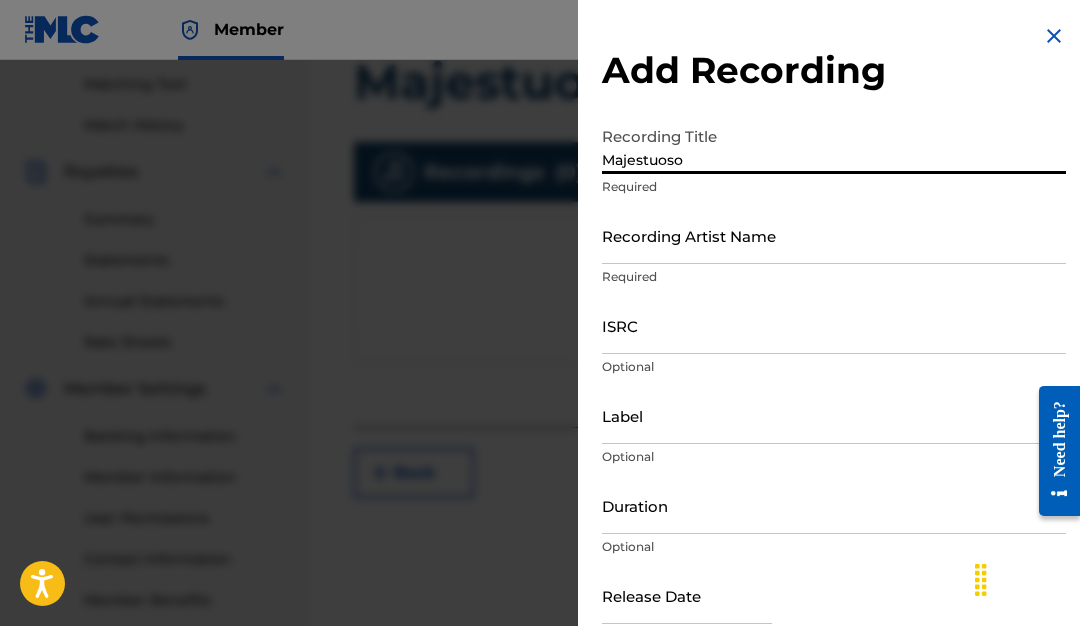 type on "Majestuoso" 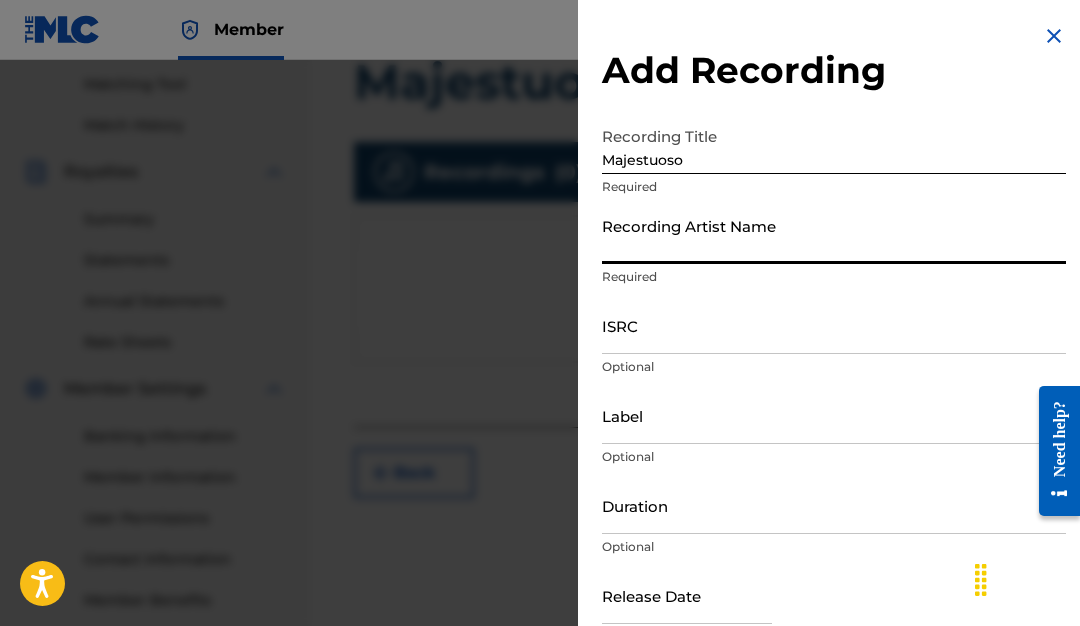 click on "Recording Artist Name" at bounding box center (834, 235) 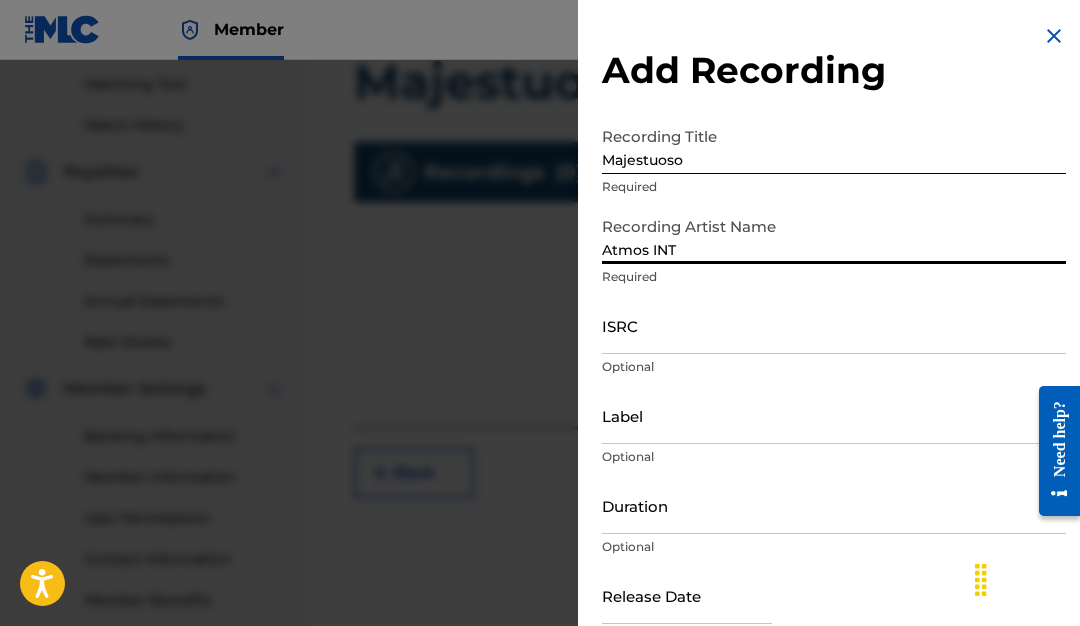 type on "Atmos INT" 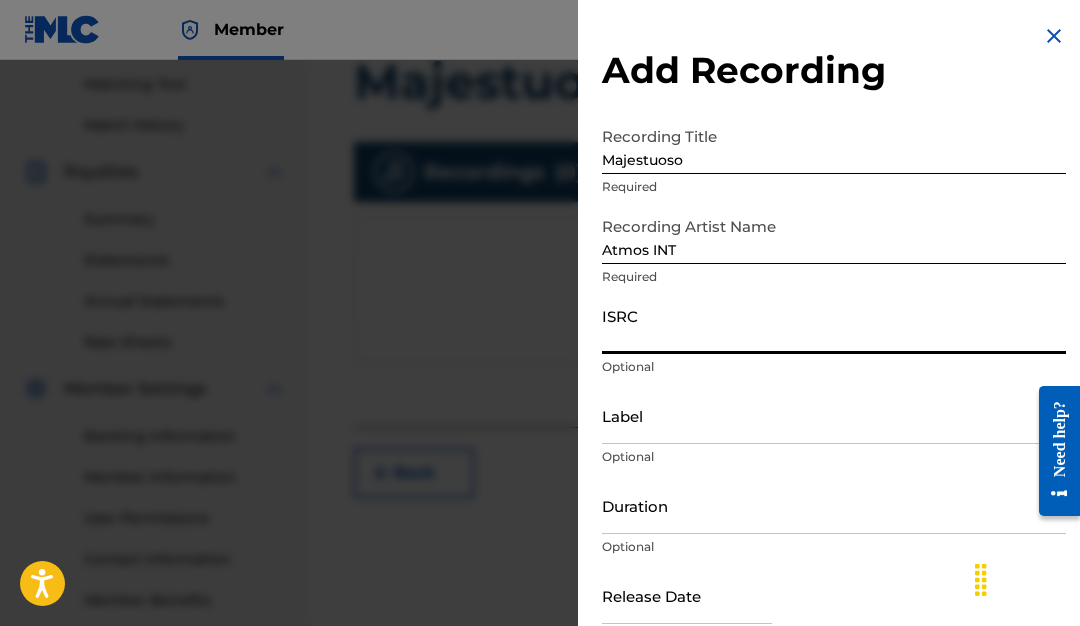 click on "ISRC" at bounding box center (834, 325) 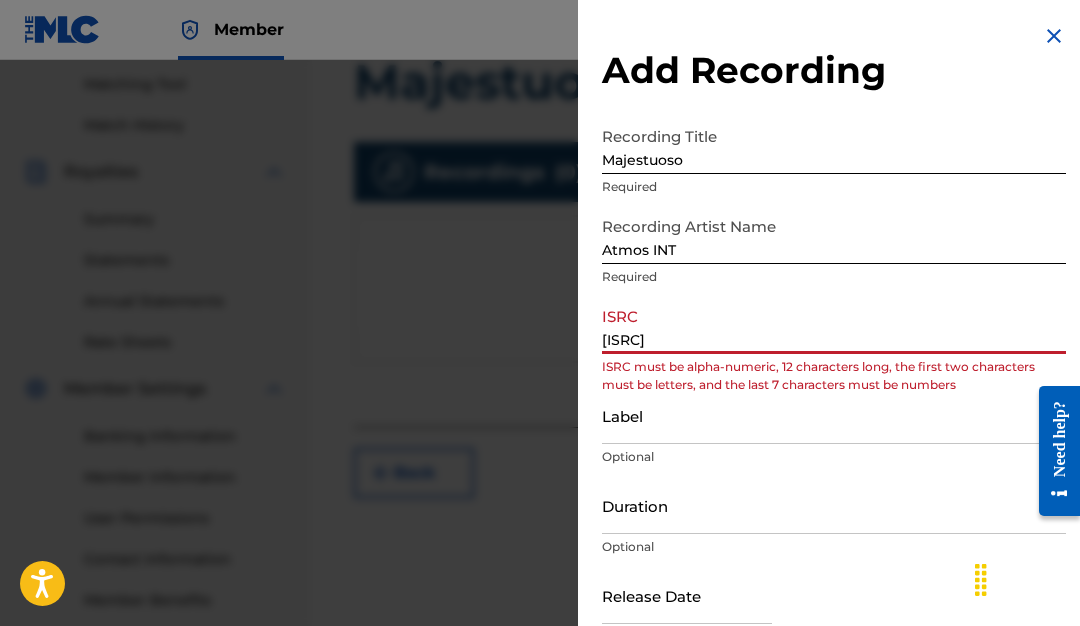 type on "QES62545851" 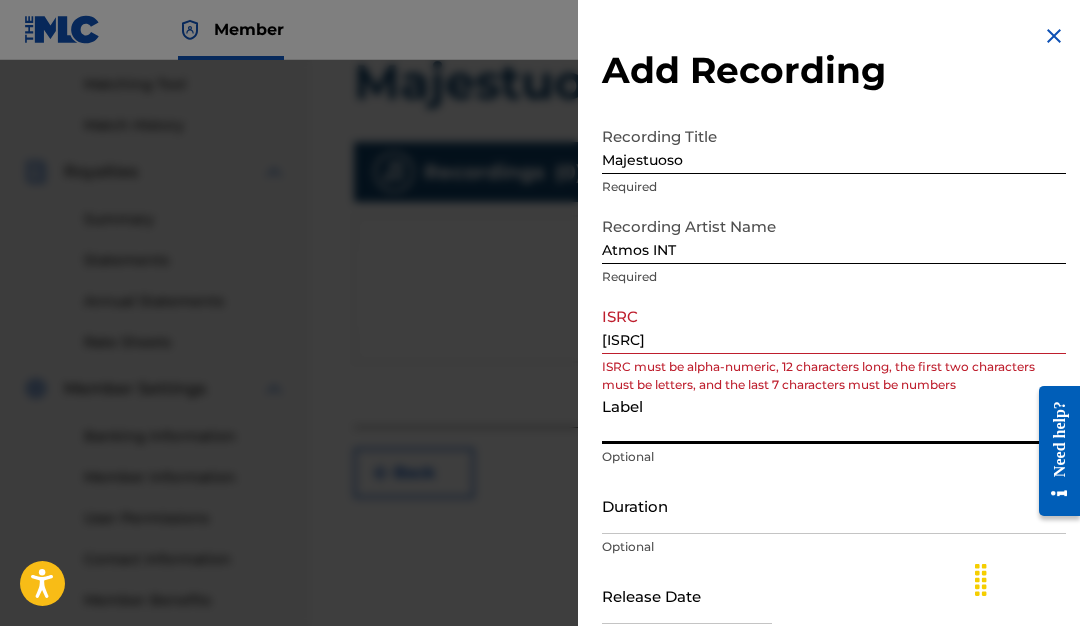 click on "Label" at bounding box center [834, 415] 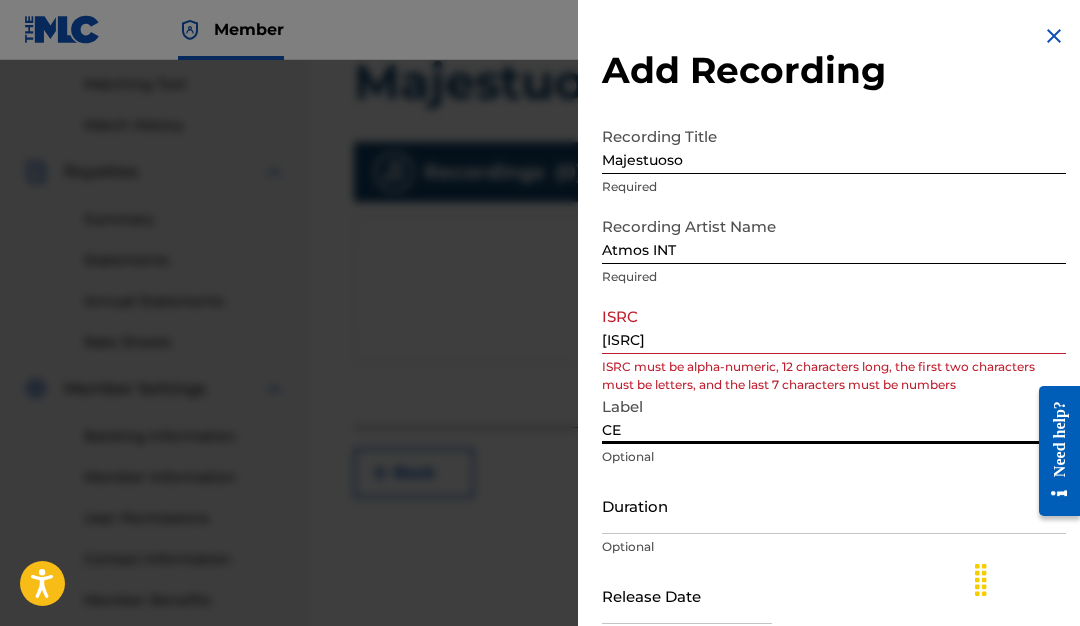 type on "C" 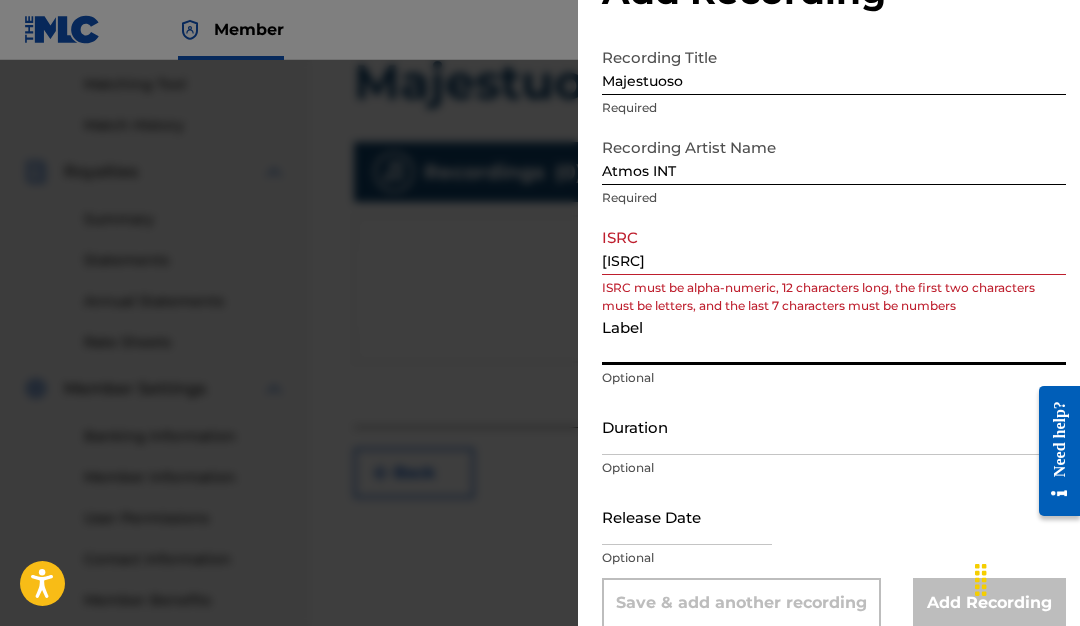 scroll, scrollTop: 96, scrollLeft: 0, axis: vertical 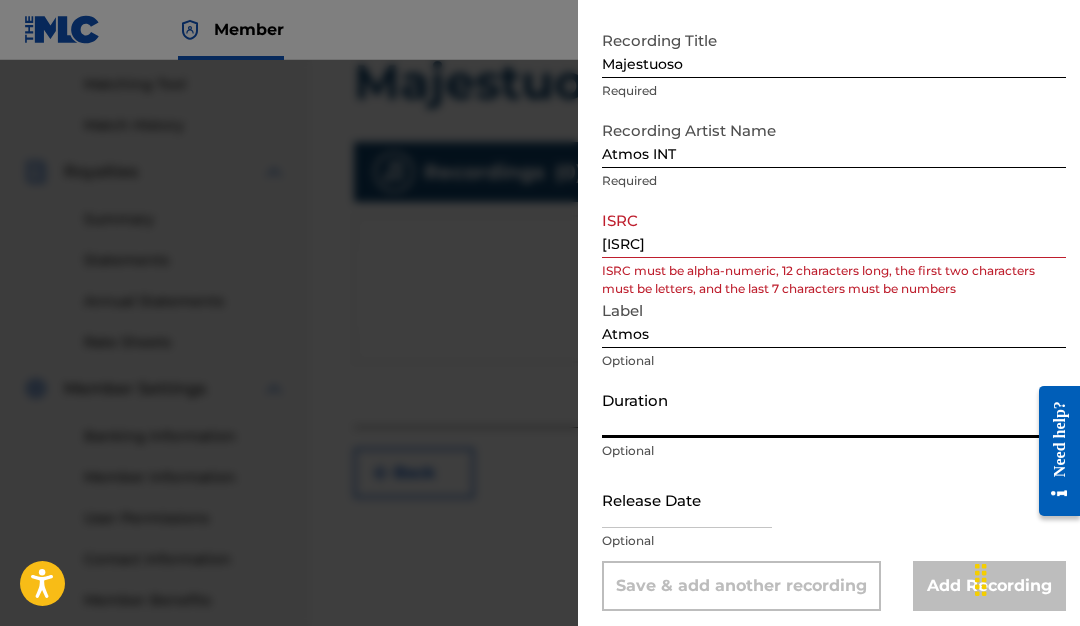 click on "Duration" at bounding box center [834, 409] 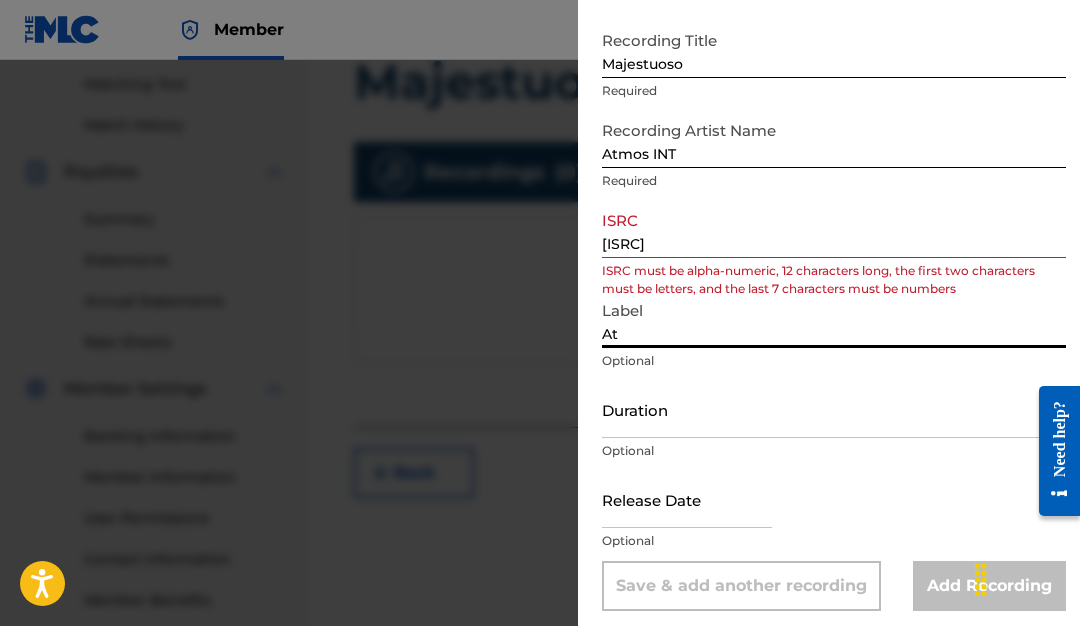 type on "A" 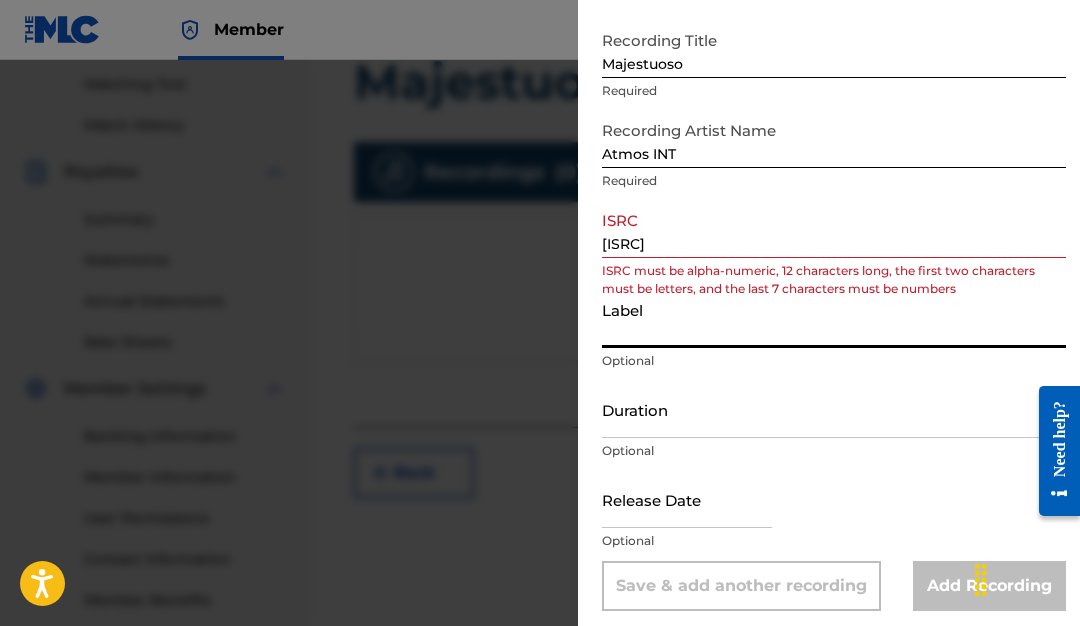 type 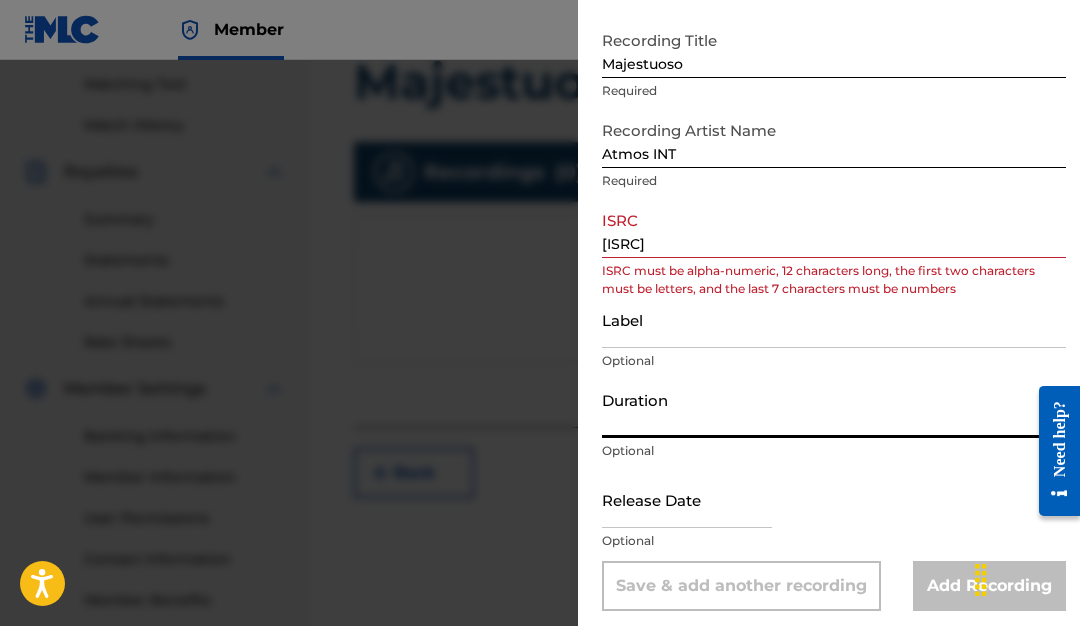 click on "Duration" at bounding box center [834, 409] 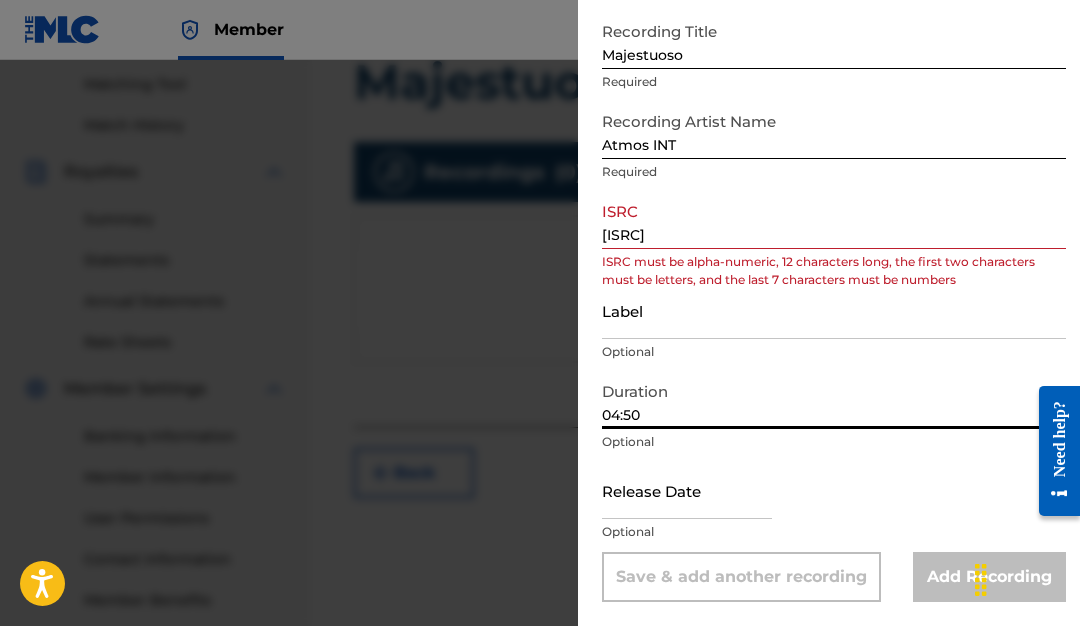 scroll, scrollTop: 105, scrollLeft: 0, axis: vertical 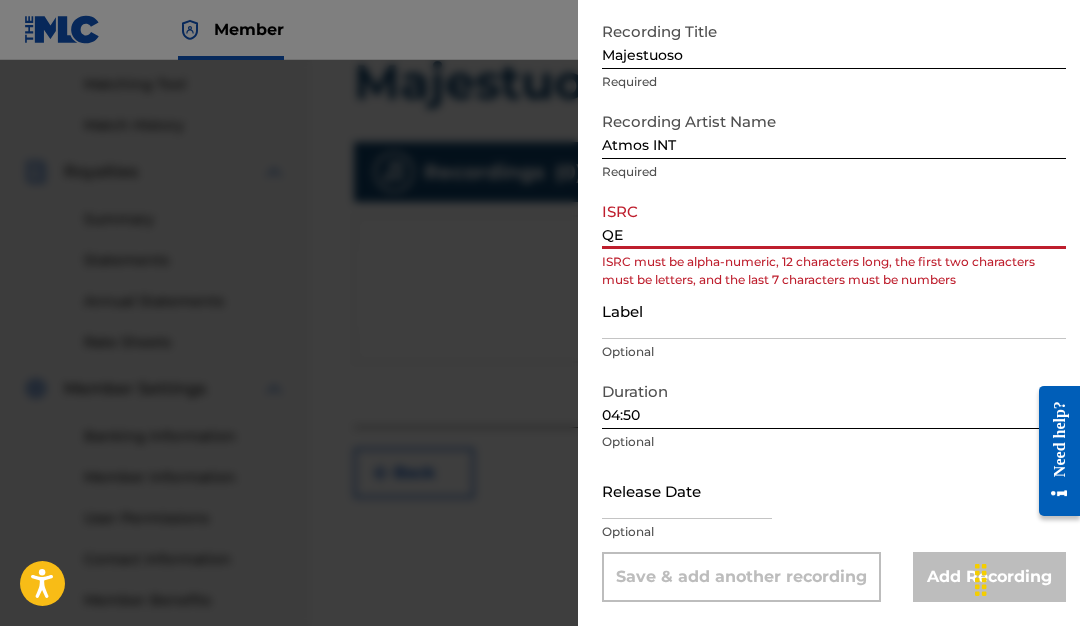 type on "Q" 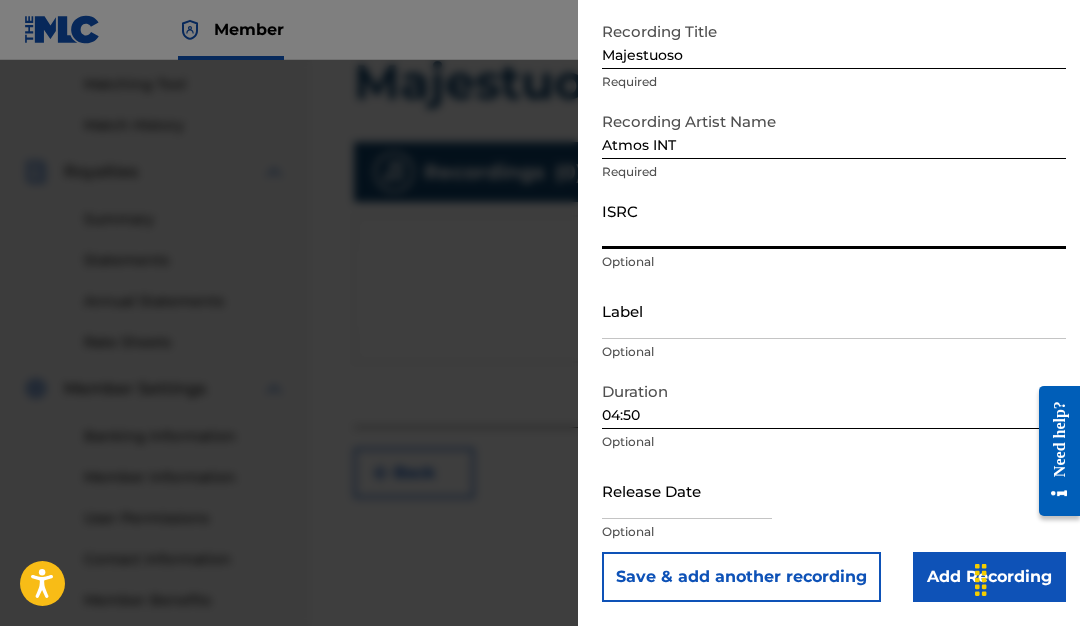 click on "ISRC" at bounding box center (834, 220) 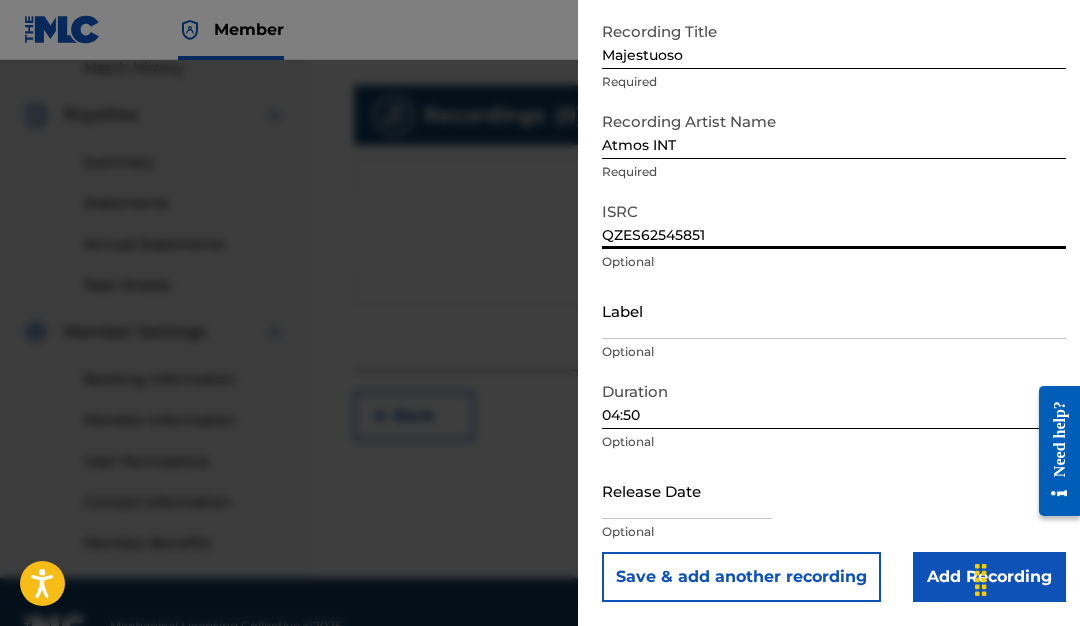 scroll, scrollTop: 601, scrollLeft: 0, axis: vertical 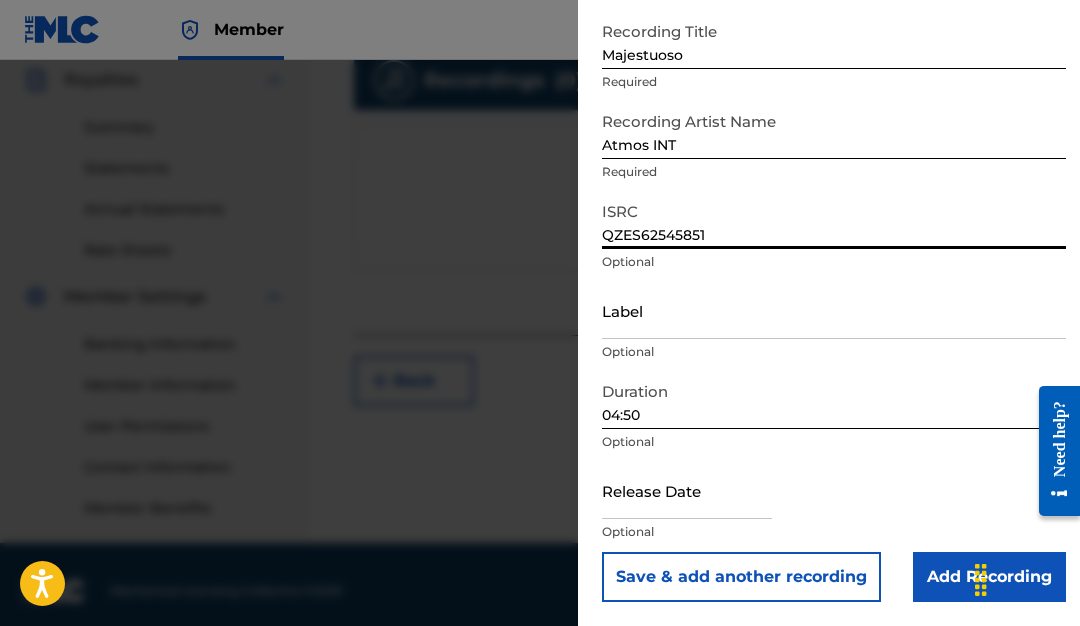 type on "QZES62545851" 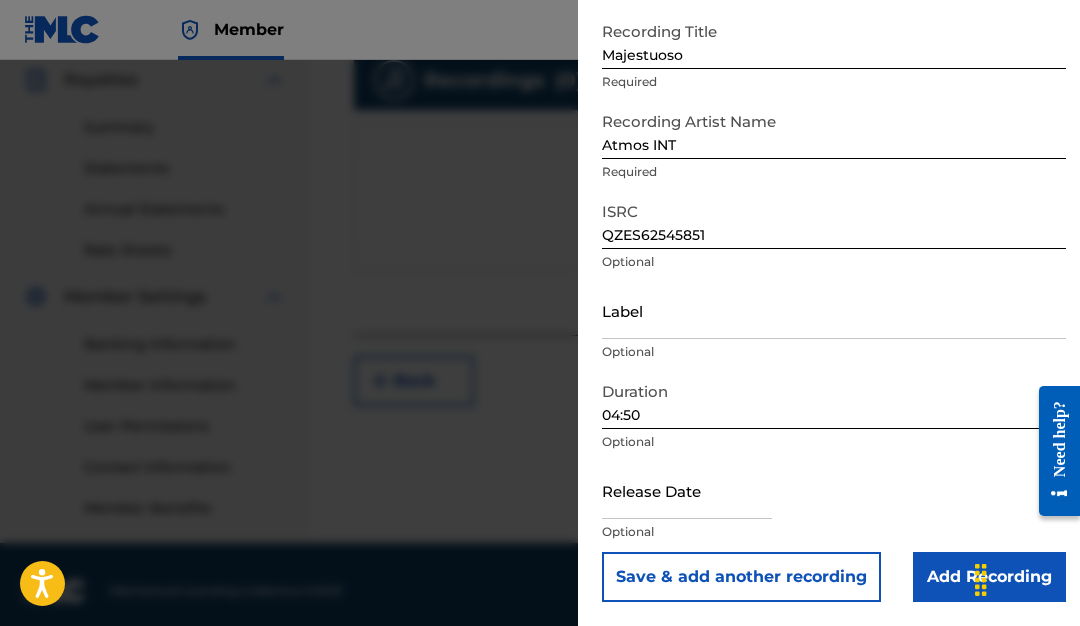 click 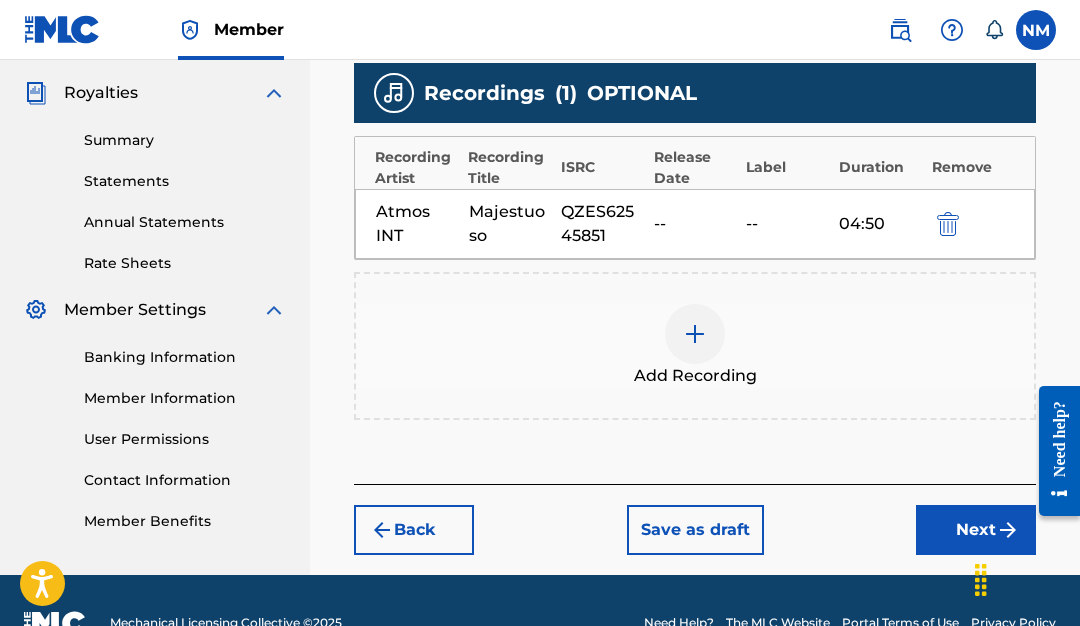 scroll, scrollTop: 583, scrollLeft: 0, axis: vertical 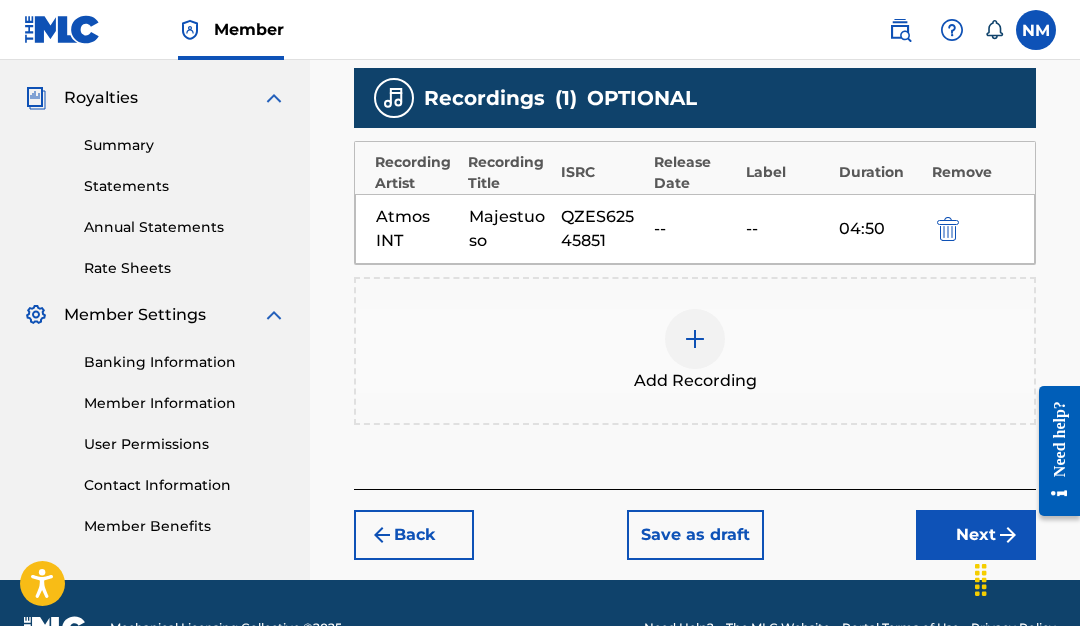click on "--" at bounding box center [695, 229] 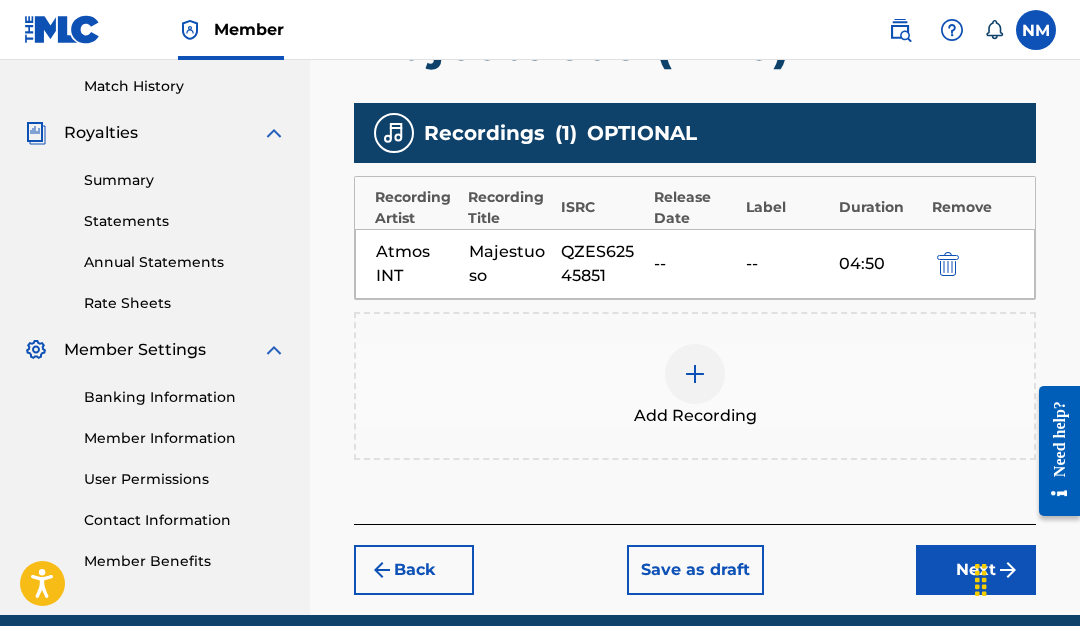 scroll, scrollTop: 538, scrollLeft: 0, axis: vertical 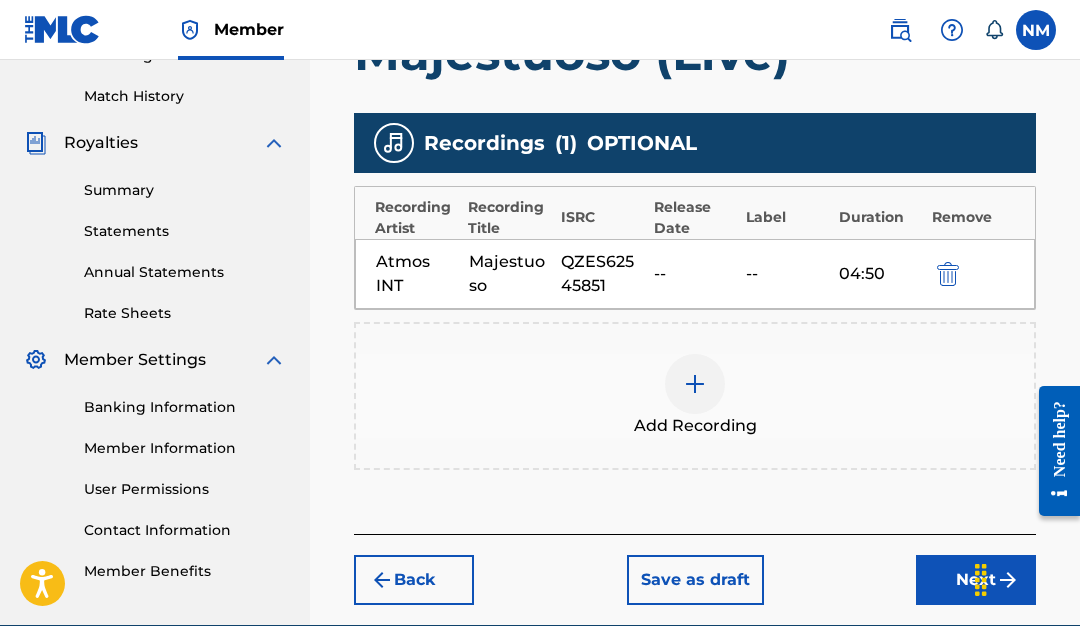 click at bounding box center (948, 274) 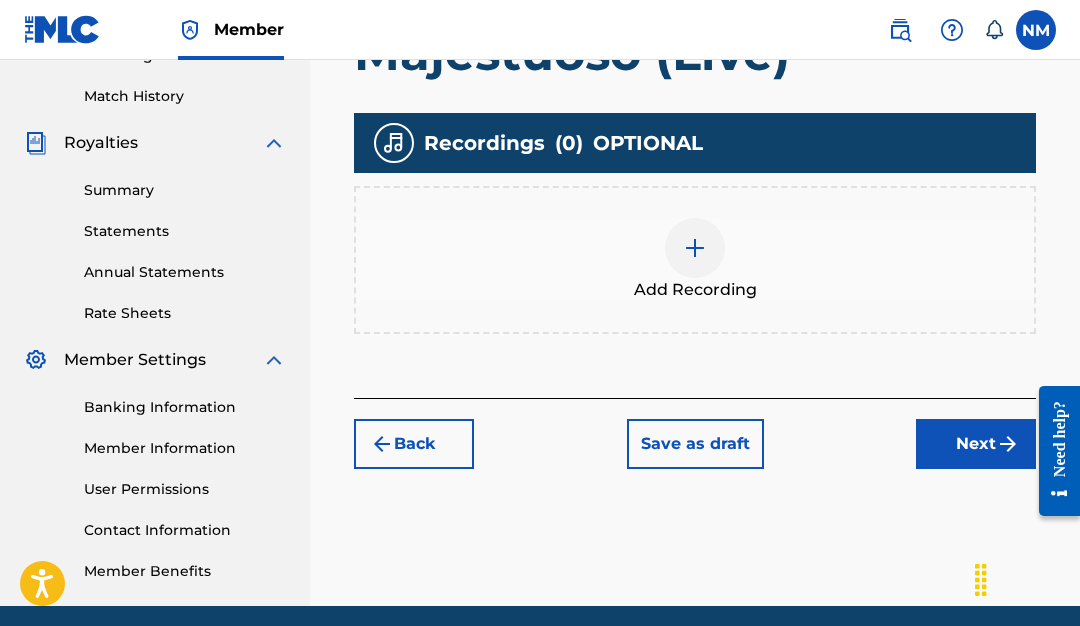 click at bounding box center [695, 248] 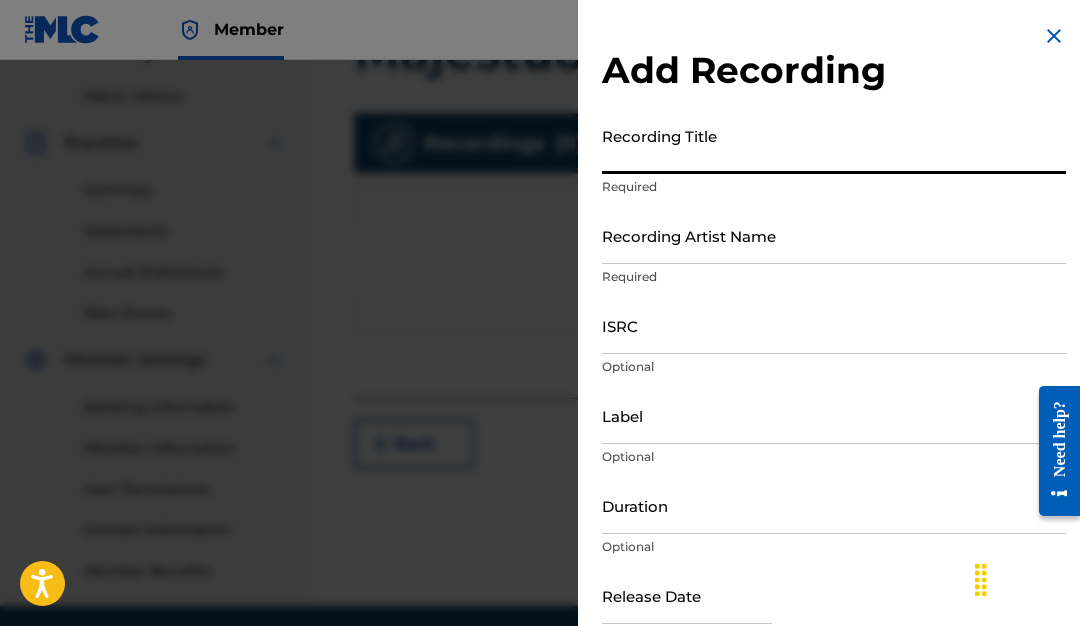 click on "Recording Title" at bounding box center [834, 145] 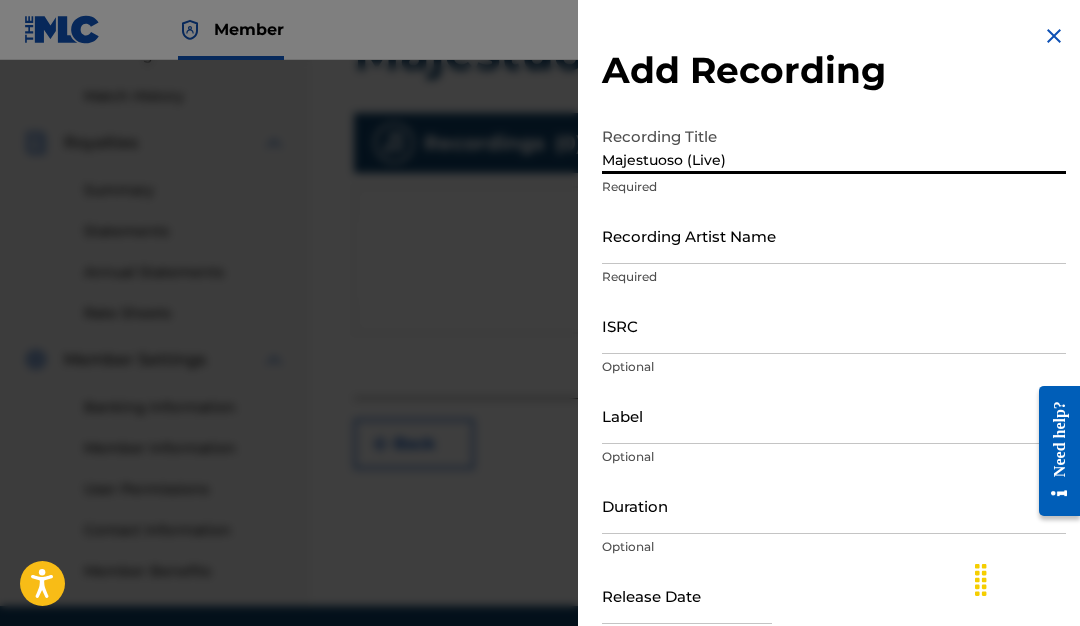 type on "Majestuoso (Live)" 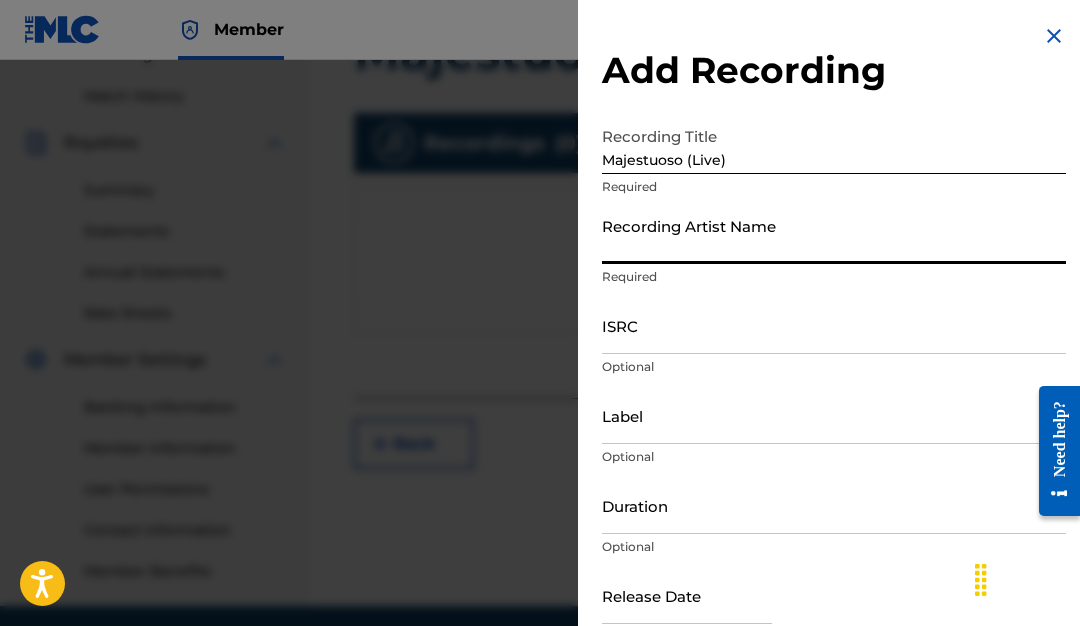 click on "Recording Artist Name" at bounding box center (834, 235) 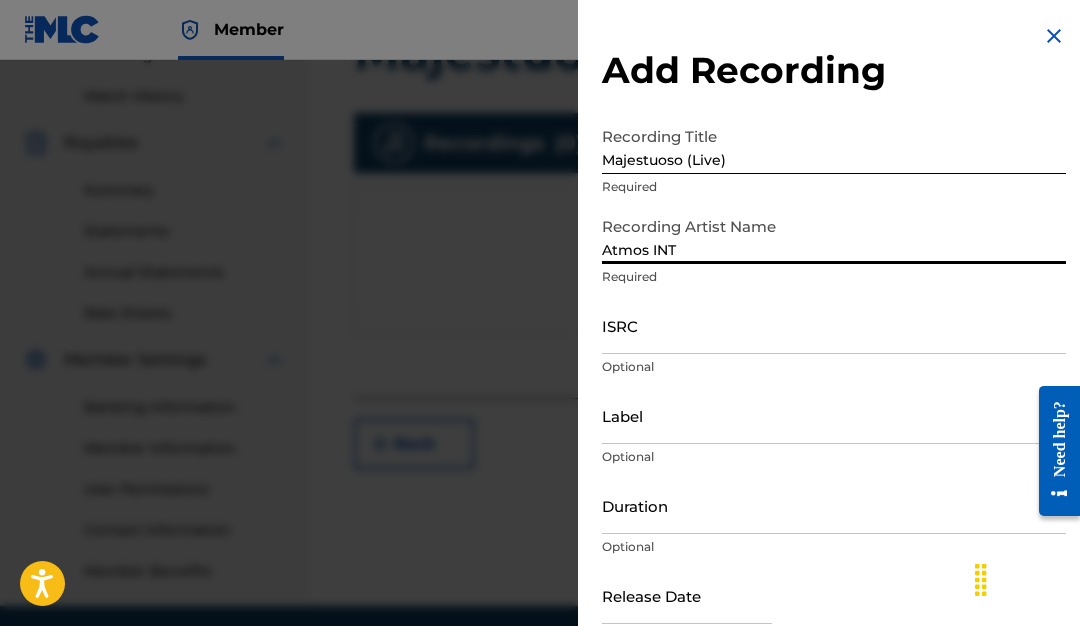 type on "Atmos INT" 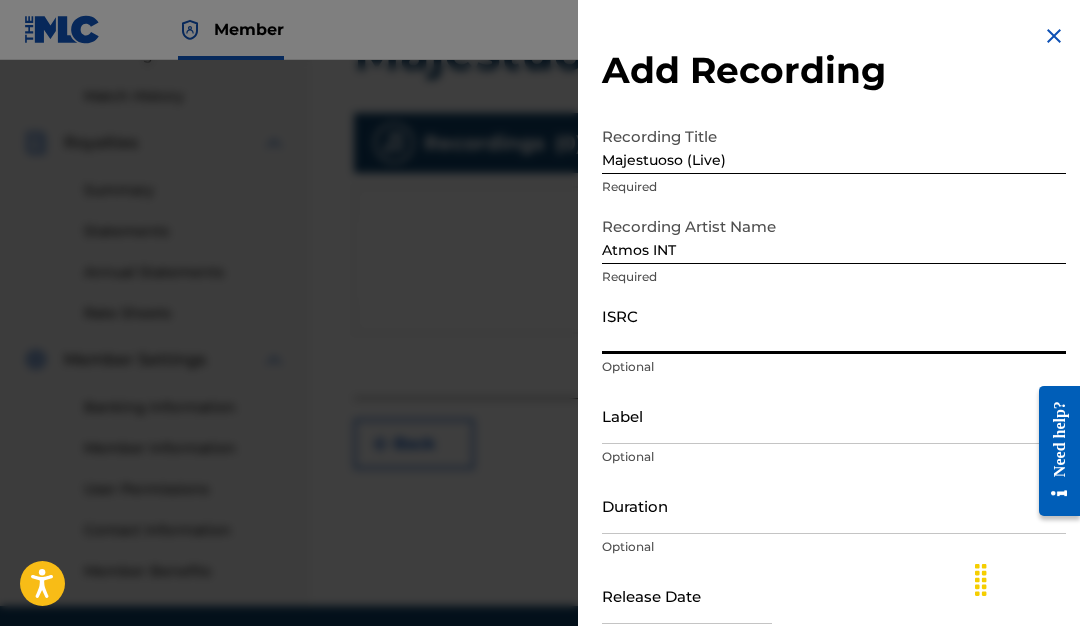 click on "ISRC" at bounding box center [834, 325] 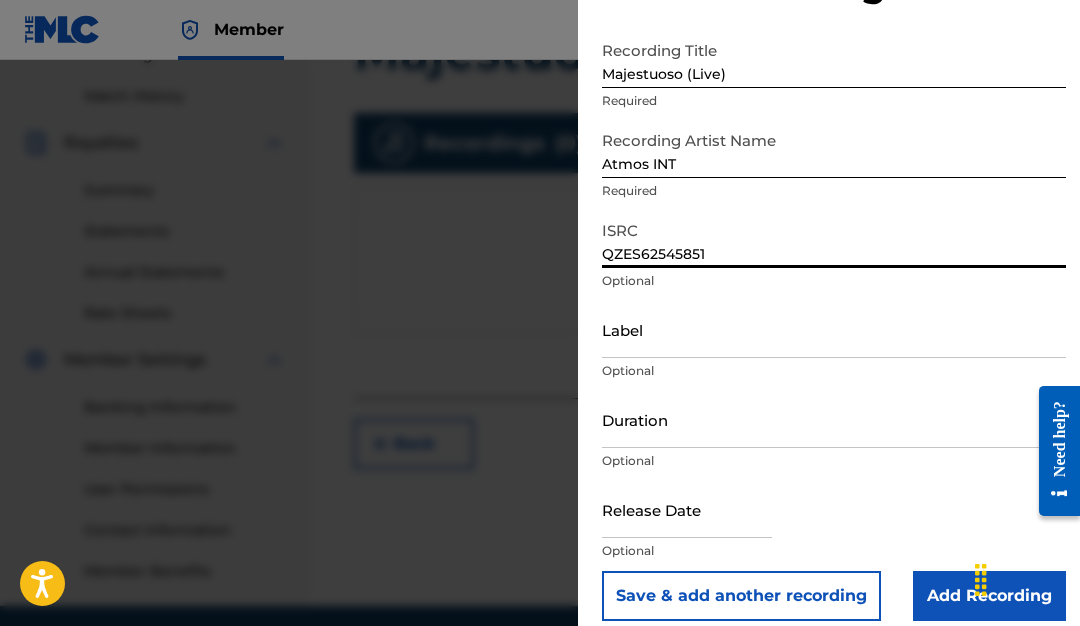 scroll, scrollTop: 88, scrollLeft: 0, axis: vertical 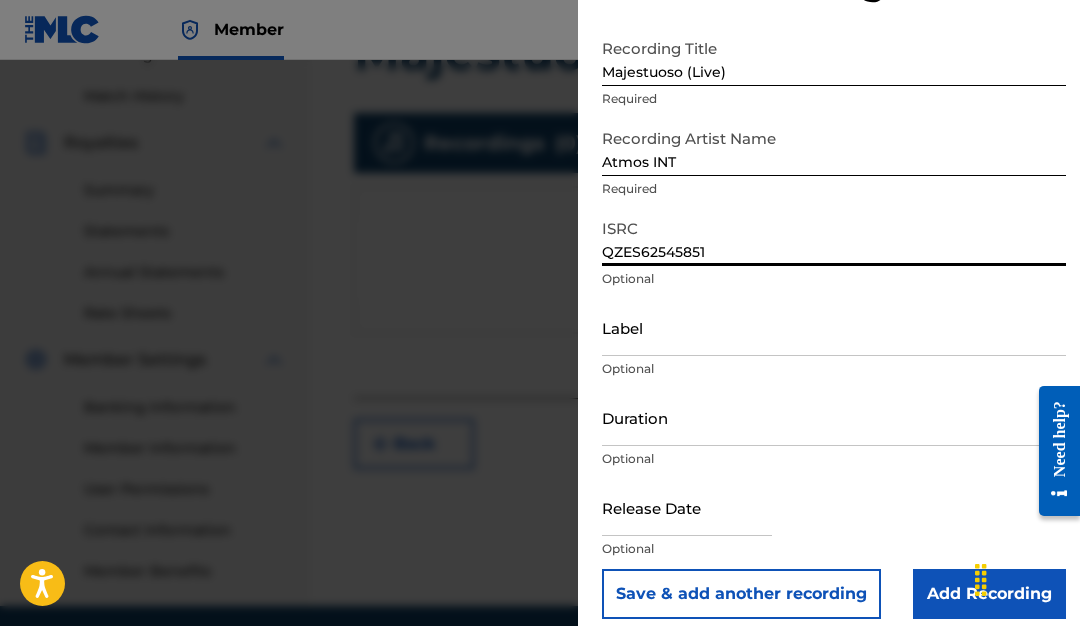 type on "QZES62545851" 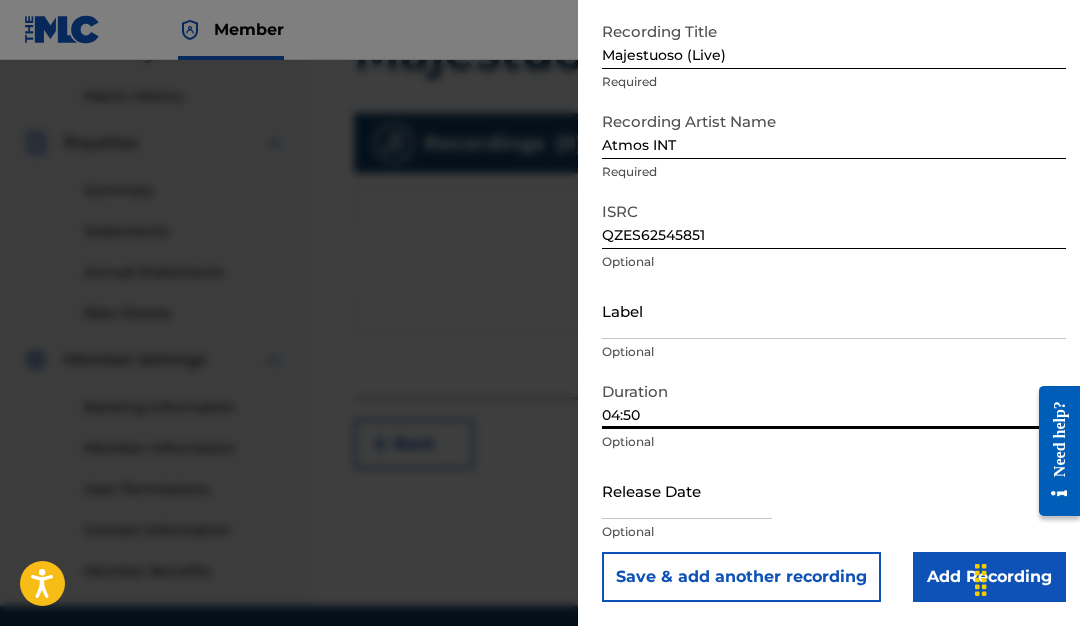 scroll, scrollTop: 105, scrollLeft: 0, axis: vertical 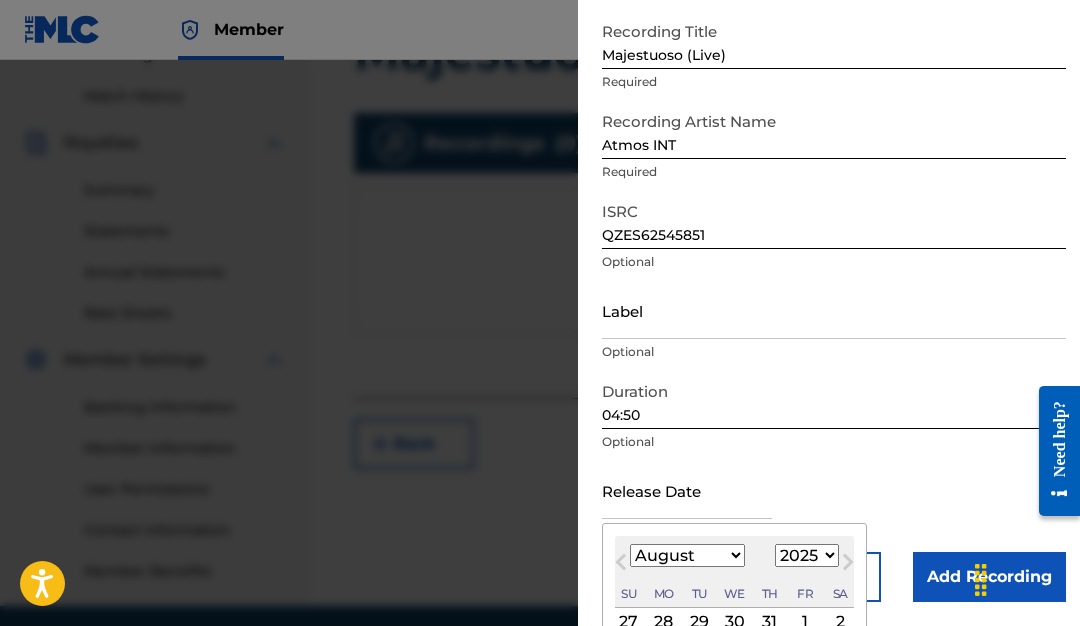 click at bounding box center [687, 490] 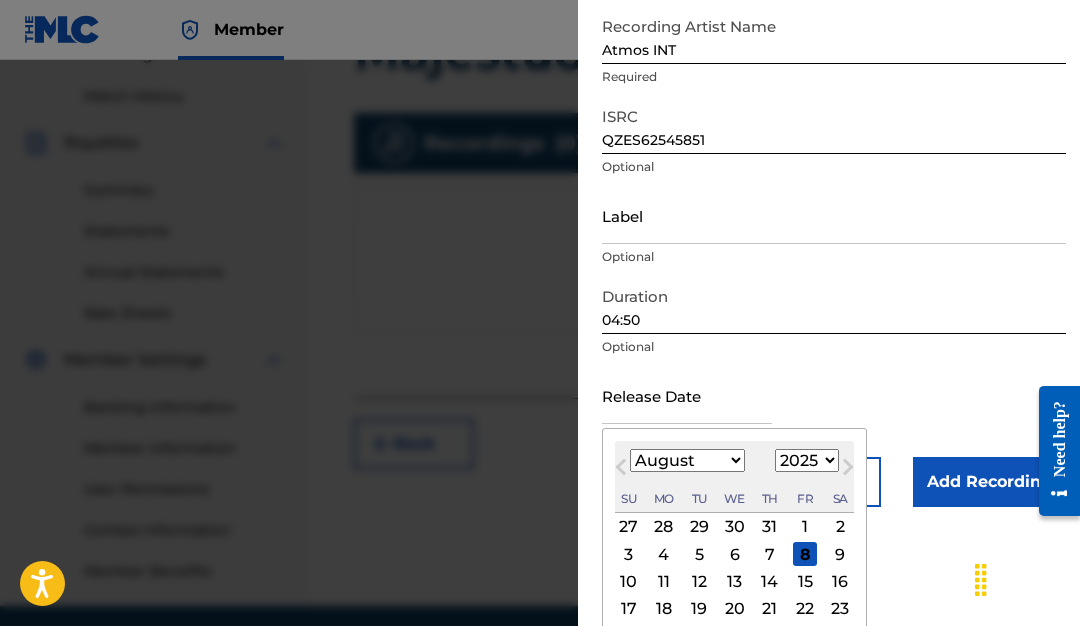scroll, scrollTop: 206, scrollLeft: 0, axis: vertical 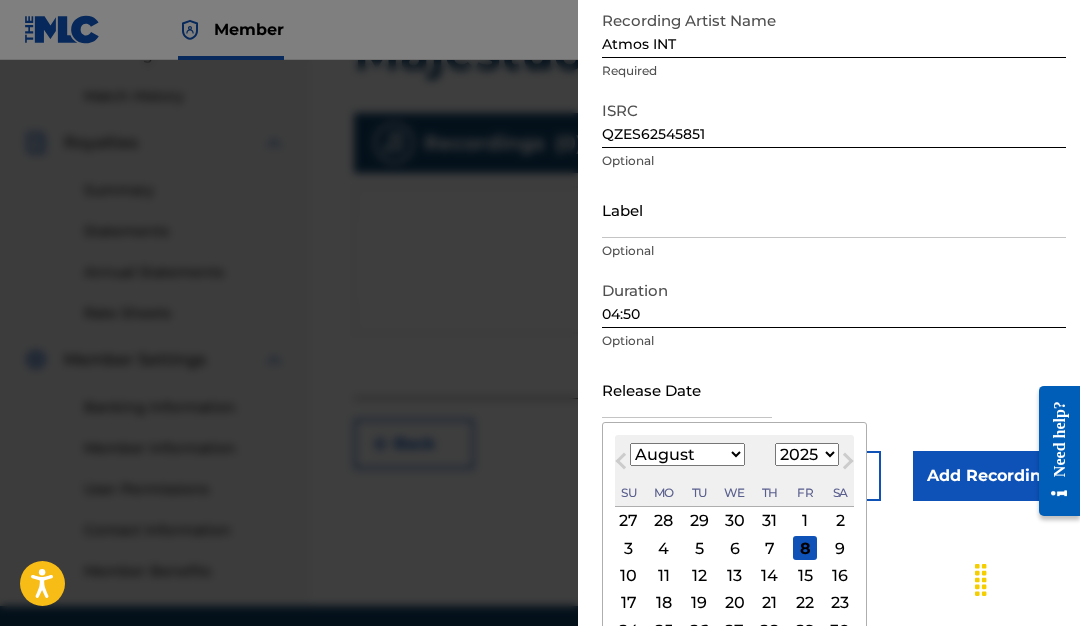 select on "3" 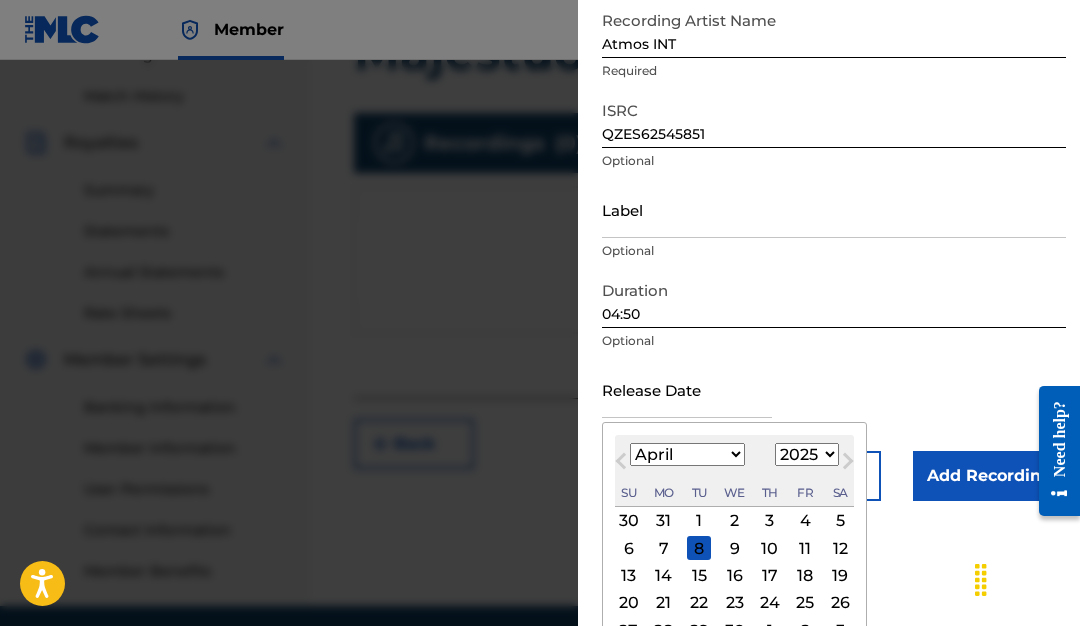 click on "18" at bounding box center (805, 576) 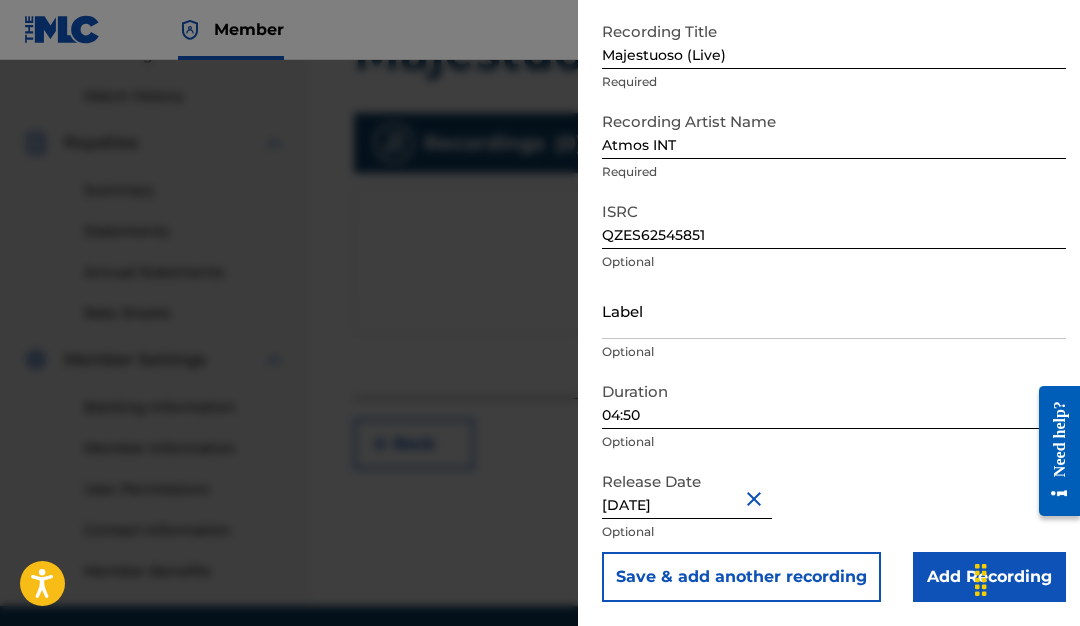 scroll, scrollTop: 105, scrollLeft: 0, axis: vertical 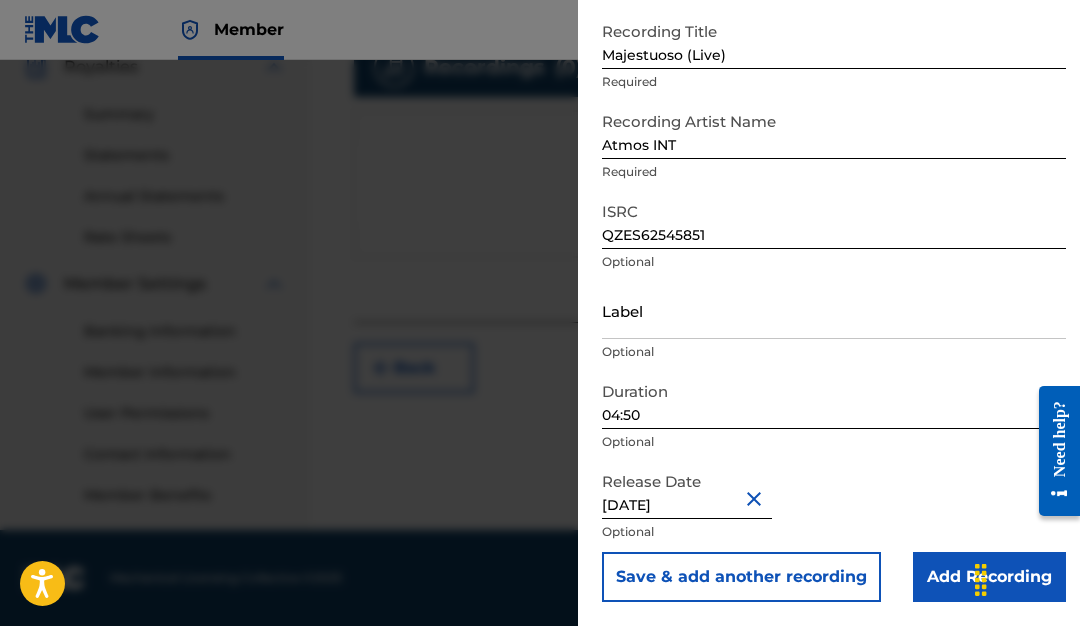 click at bounding box center [1023, 578] 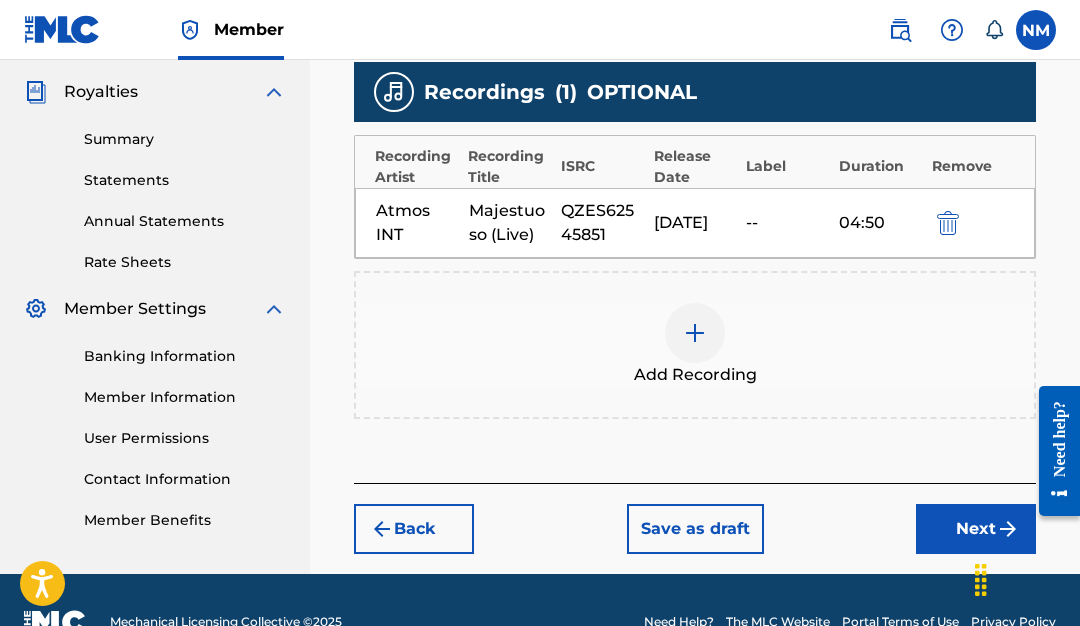 scroll, scrollTop: 580, scrollLeft: 0, axis: vertical 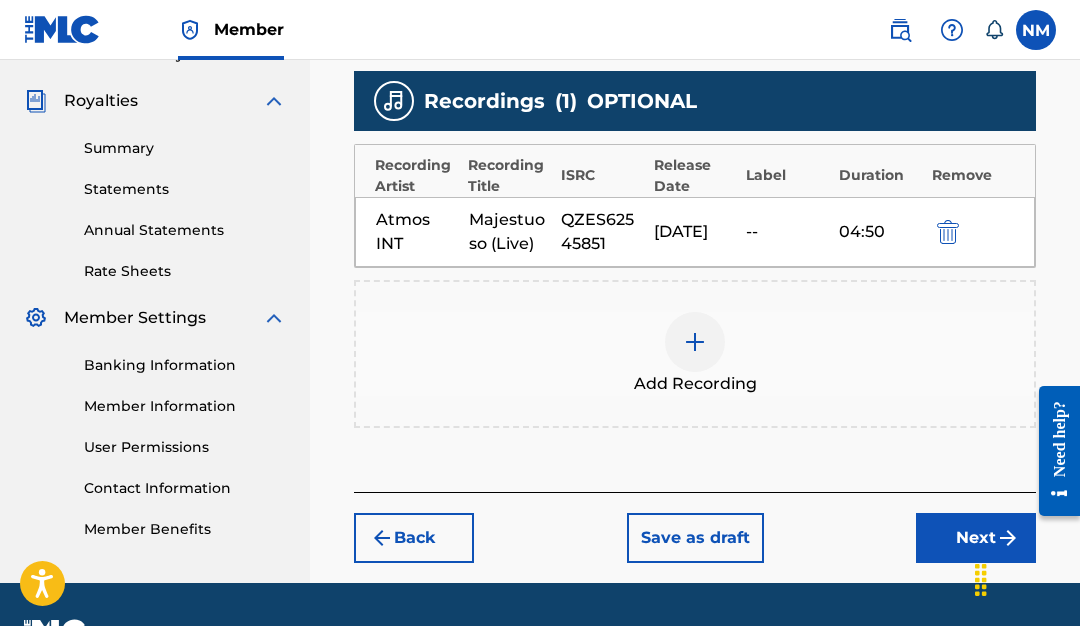 click on "Next" at bounding box center (976, 538) 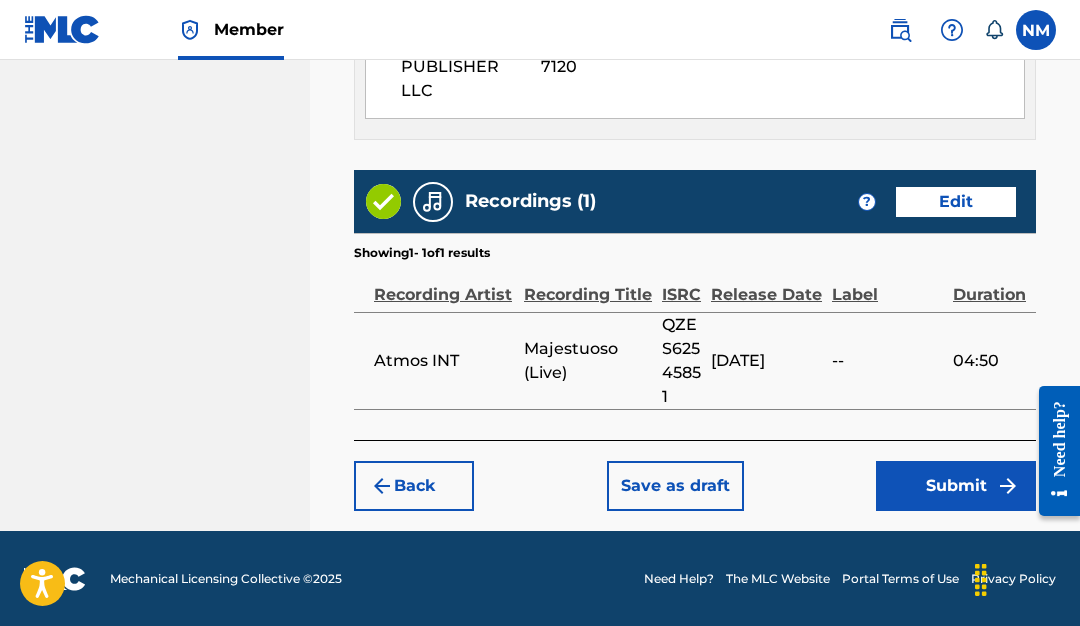 scroll, scrollTop: 1277, scrollLeft: 0, axis: vertical 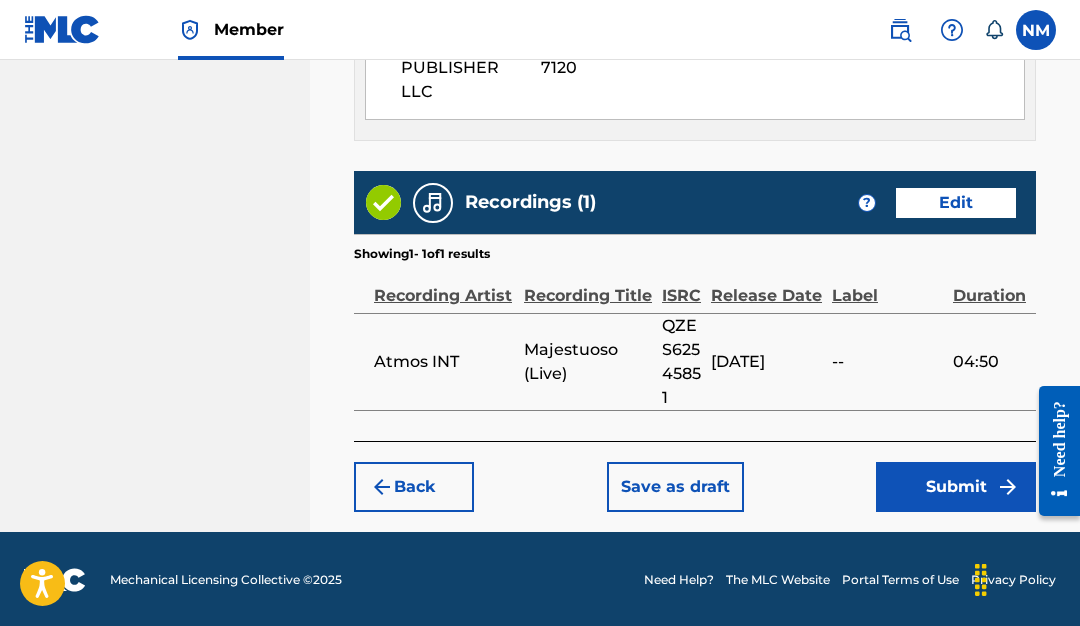 click on "Submit" at bounding box center [956, 487] 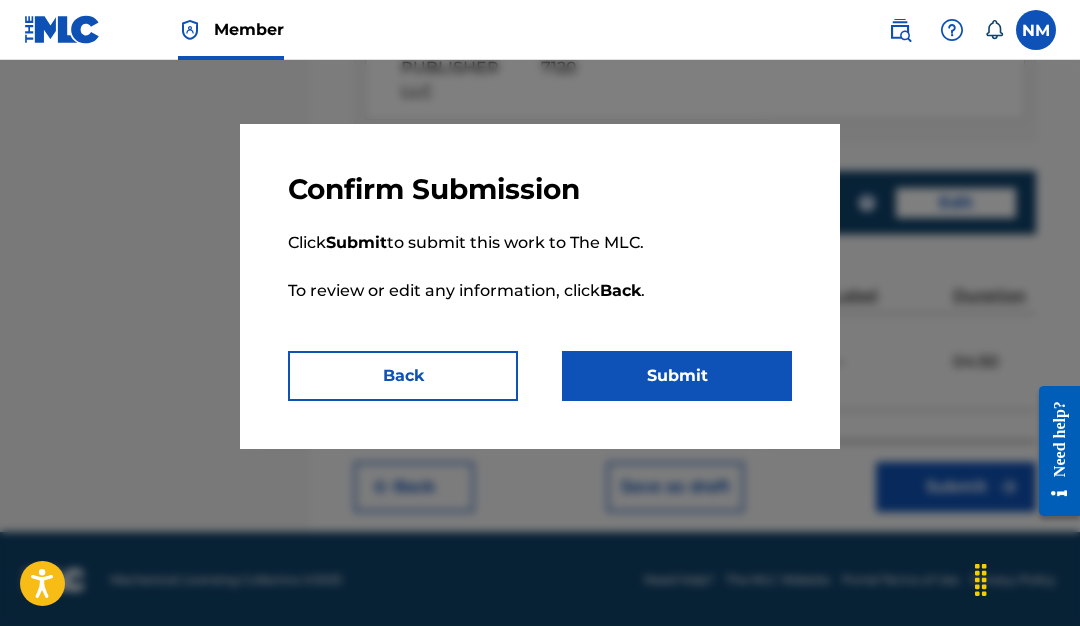 click on "Submit" at bounding box center [677, 376] 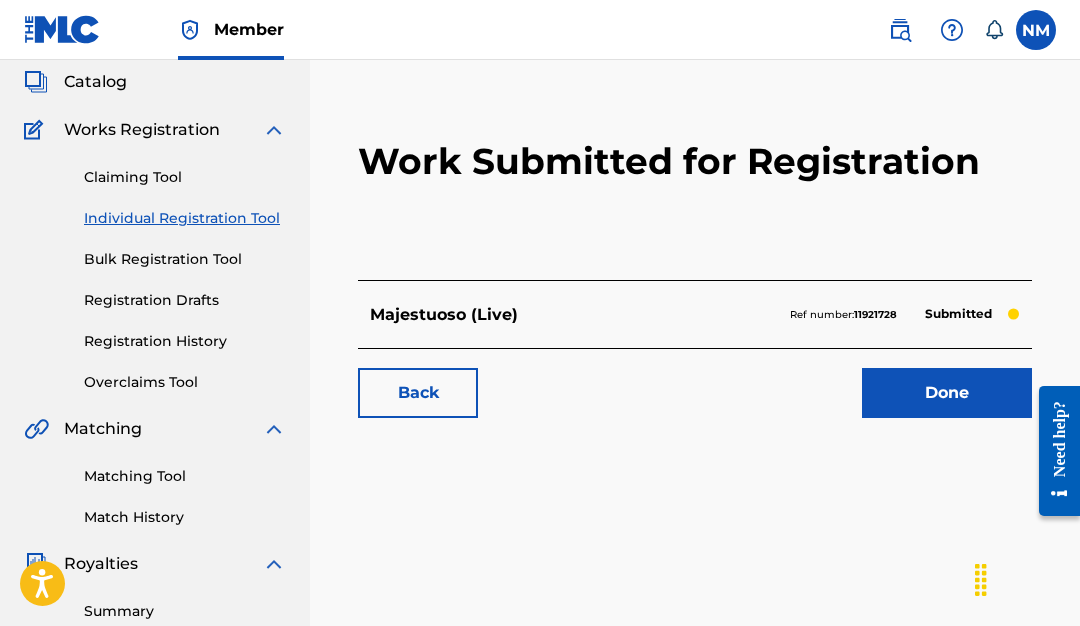 scroll, scrollTop: 118, scrollLeft: 0, axis: vertical 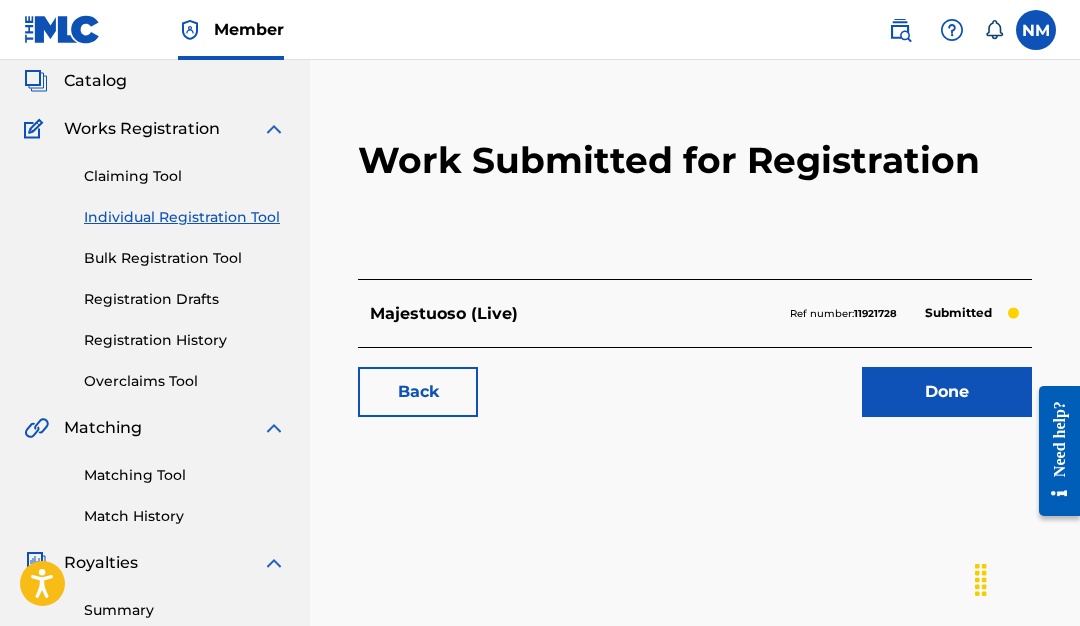 click on "Done" at bounding box center (947, 392) 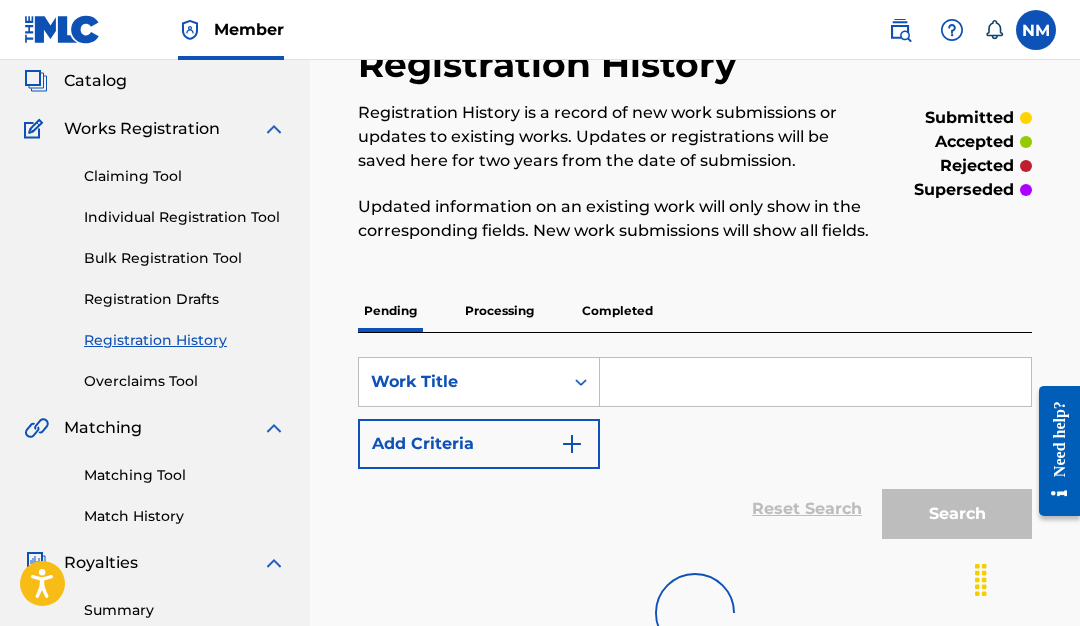 scroll, scrollTop: 0, scrollLeft: 0, axis: both 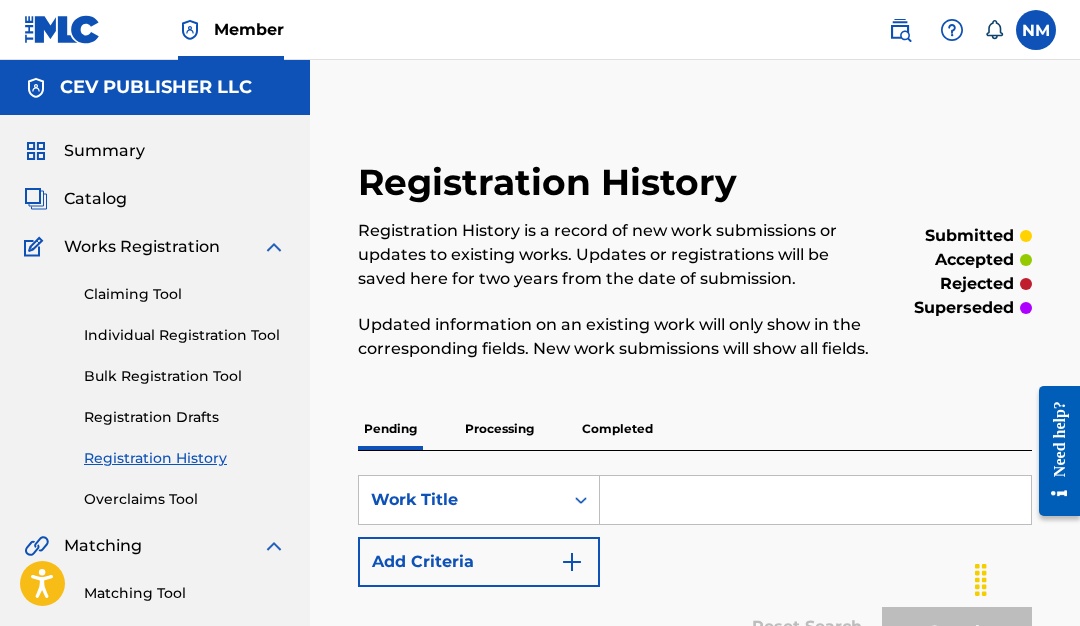 click on "Catalog" at bounding box center [95, 199] 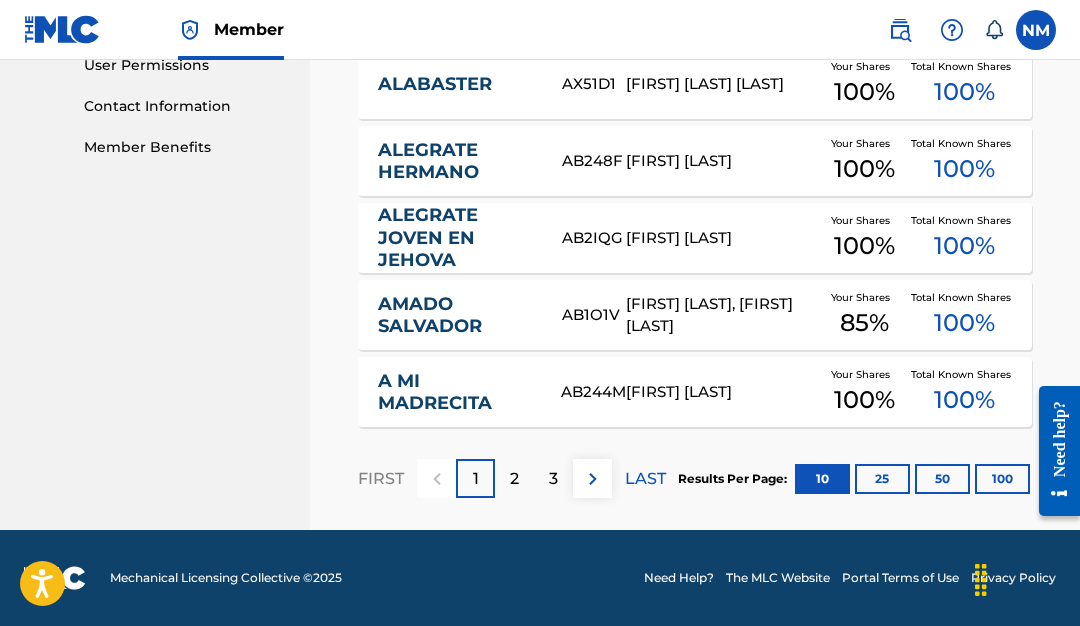 scroll, scrollTop: 962, scrollLeft: 0, axis: vertical 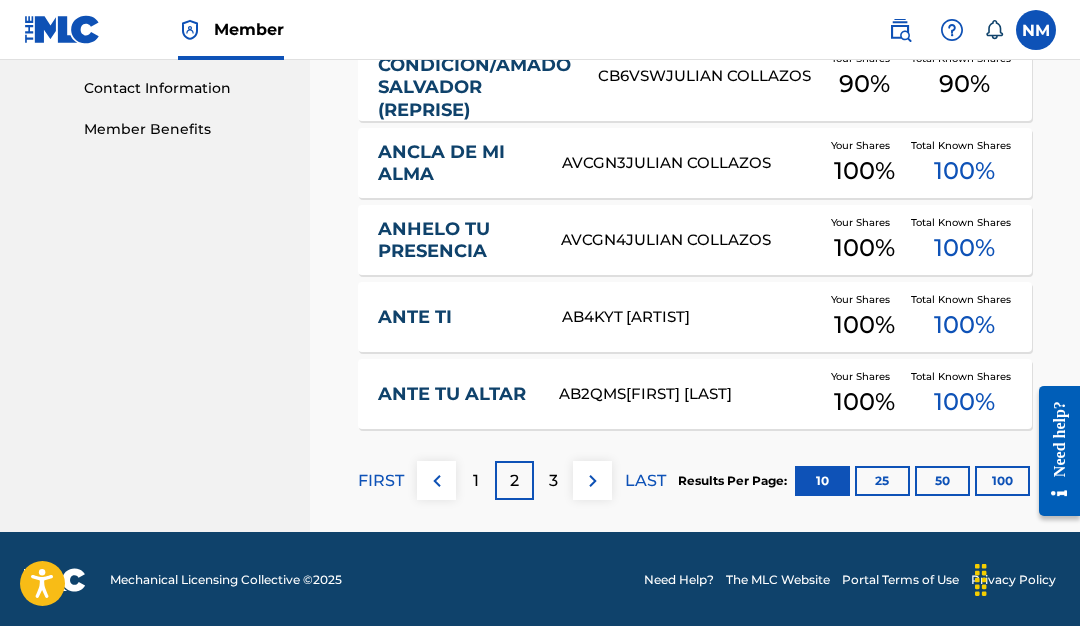 click on "3" at bounding box center (553, 481) 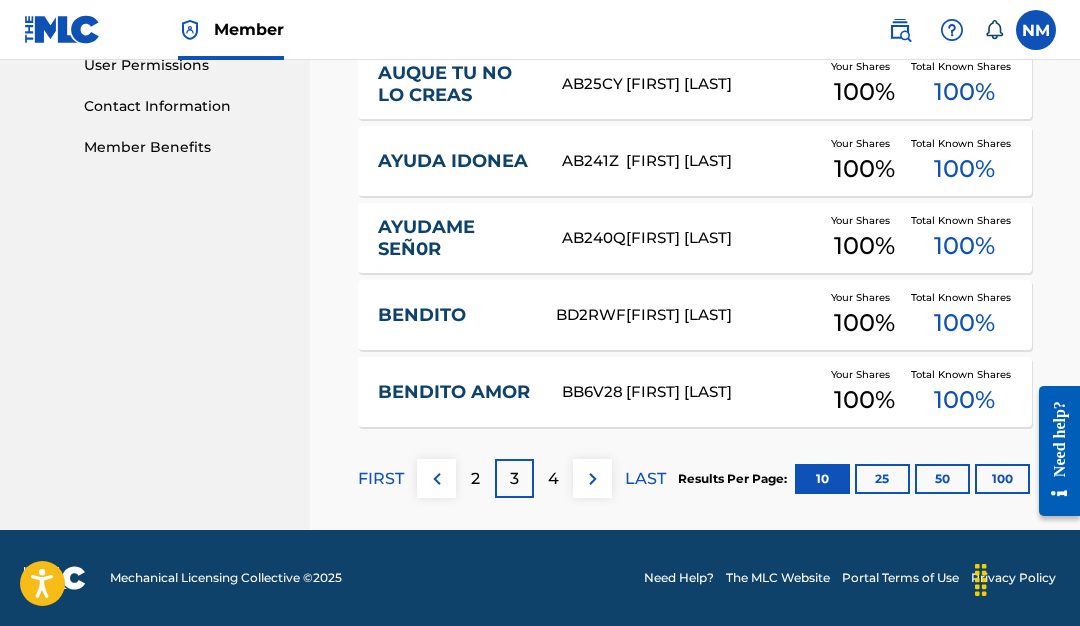scroll, scrollTop: 962, scrollLeft: 0, axis: vertical 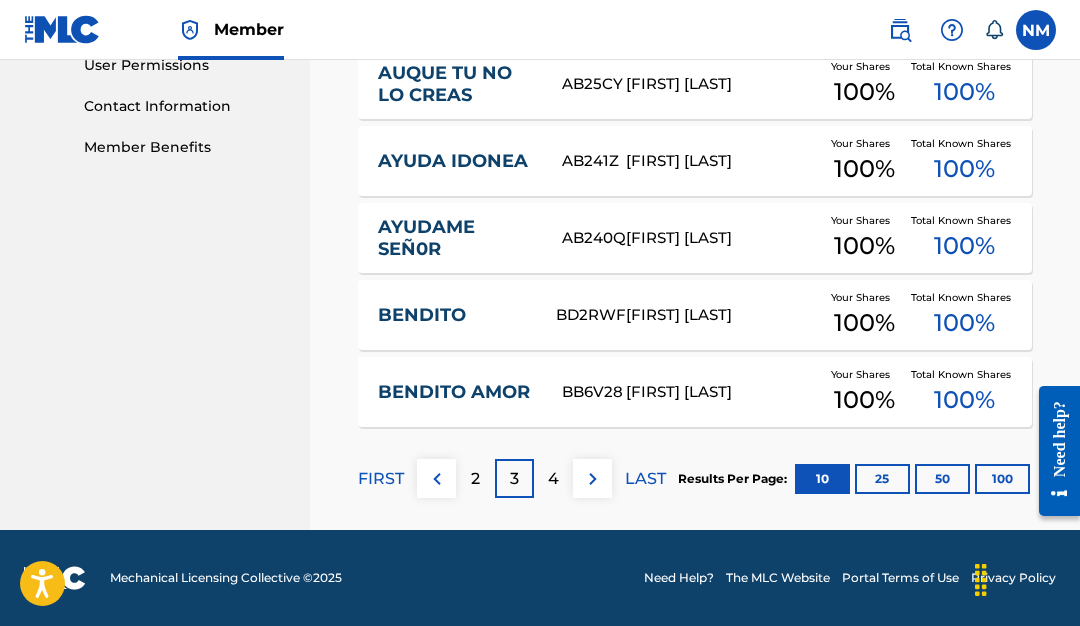 click on "4" at bounding box center (553, 478) 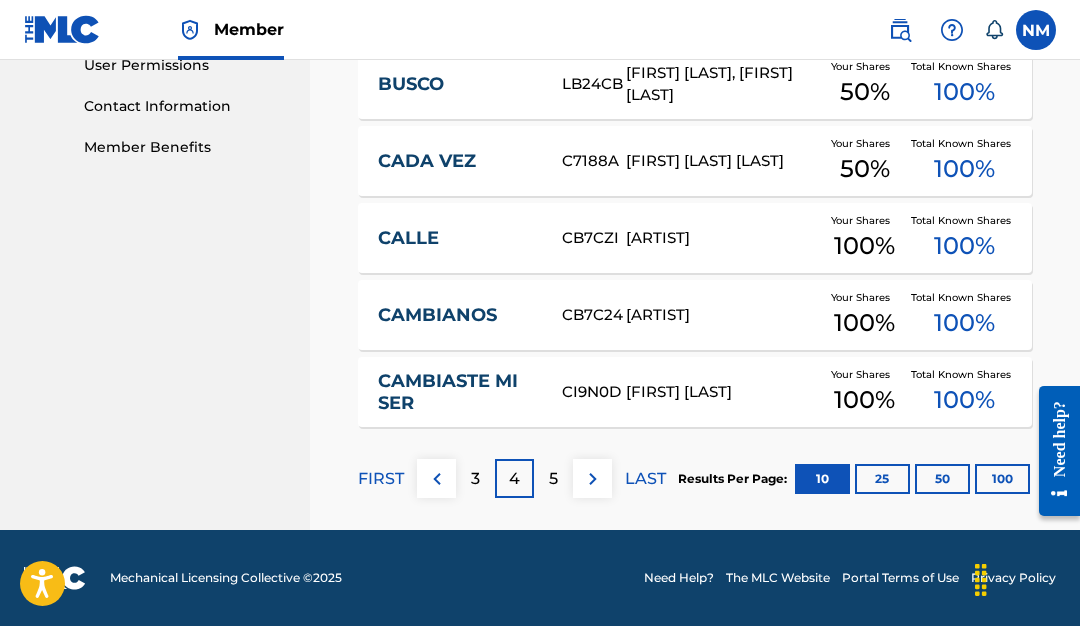 scroll, scrollTop: 962, scrollLeft: 0, axis: vertical 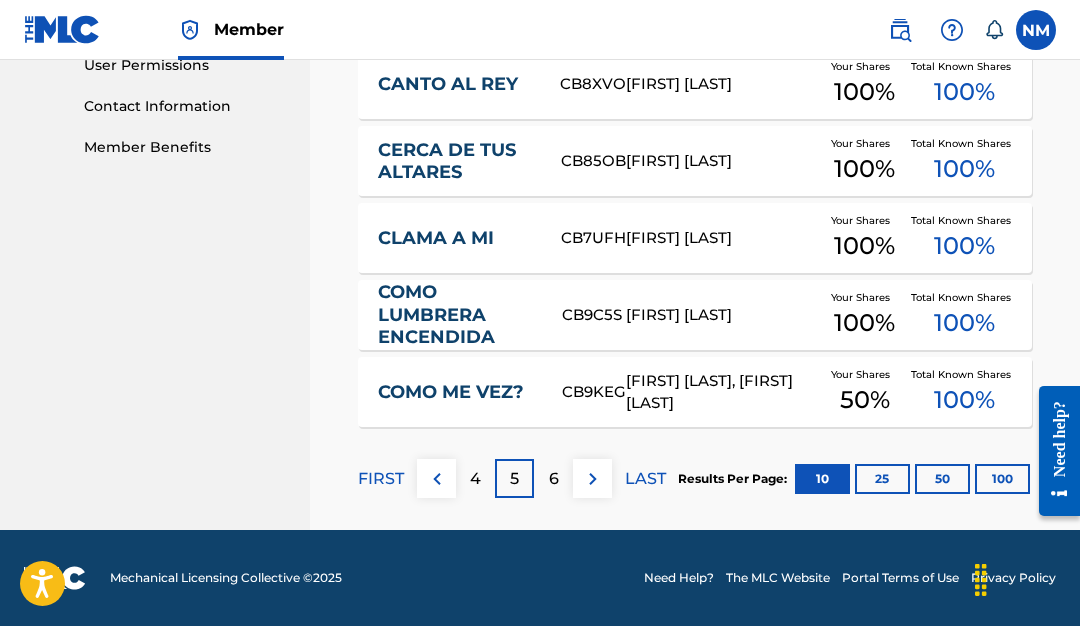 click on "50" at bounding box center [942, 479] 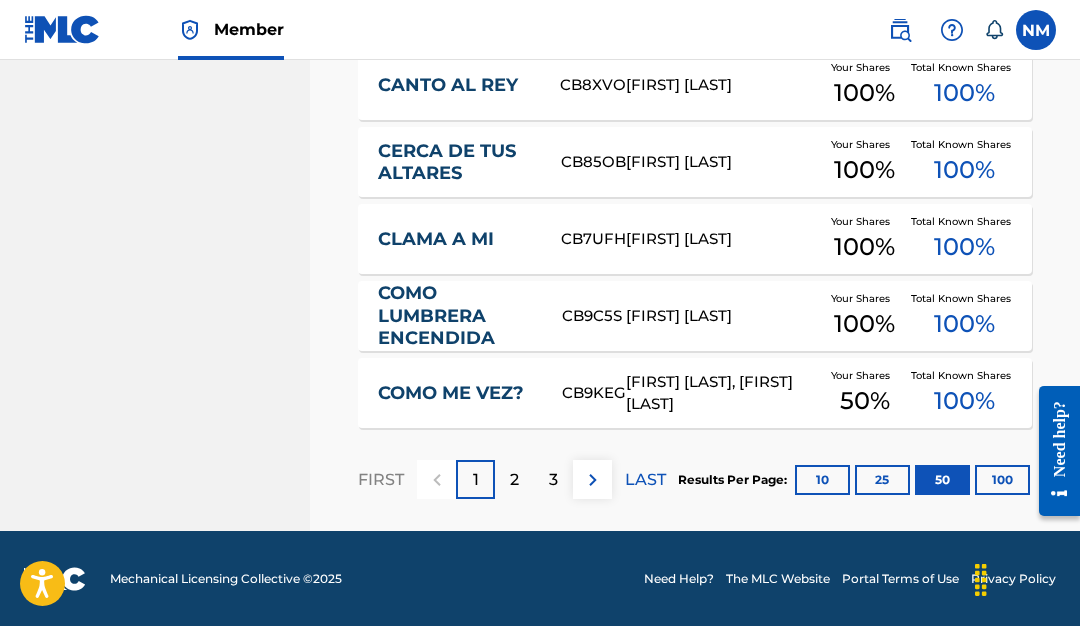 scroll, scrollTop: 4060, scrollLeft: 0, axis: vertical 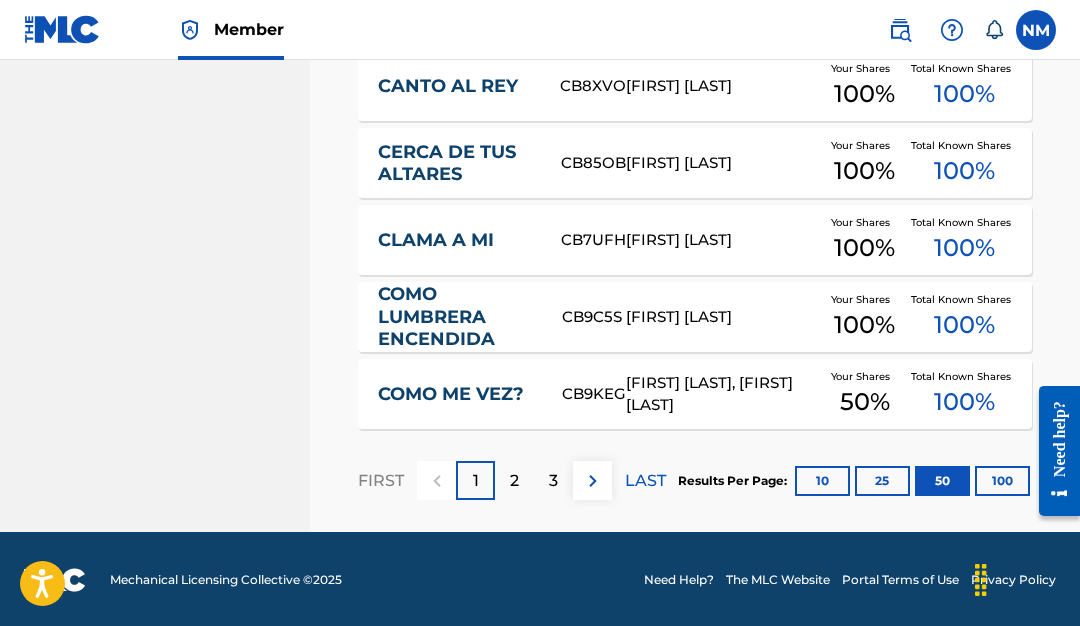 click on "3" at bounding box center (553, 480) 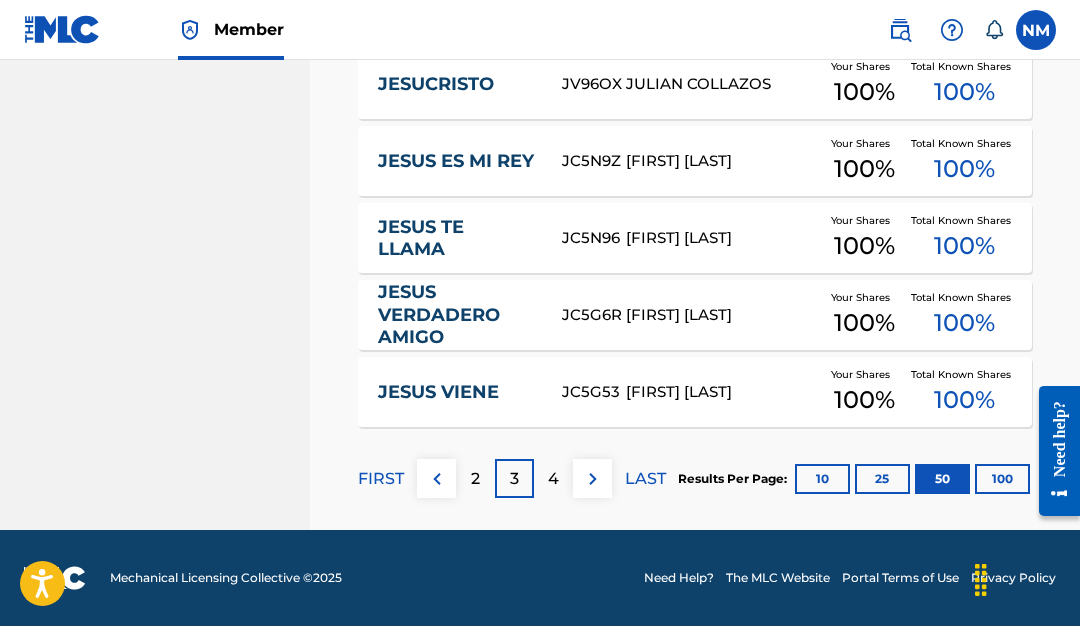 scroll, scrollTop: 4082, scrollLeft: 0, axis: vertical 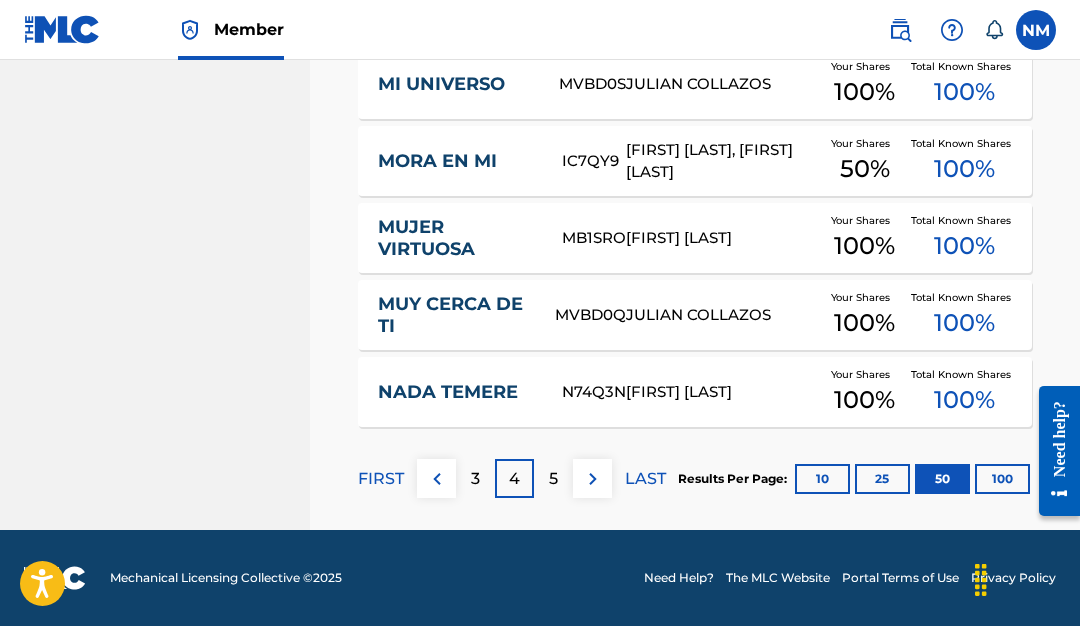 click on "5" at bounding box center [553, 479] 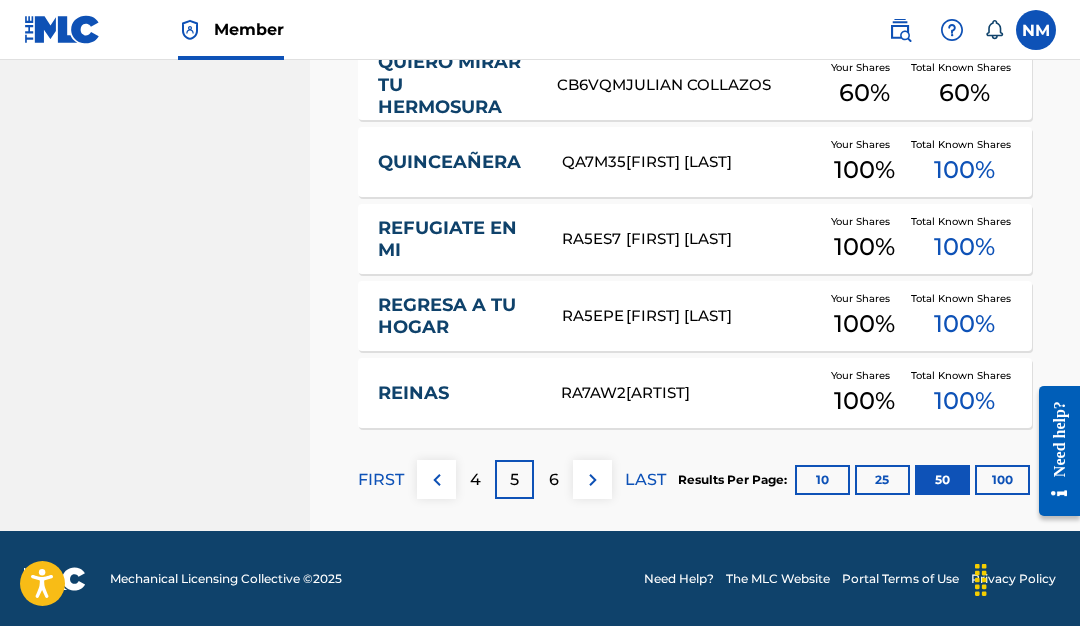 scroll, scrollTop: 4060, scrollLeft: 0, axis: vertical 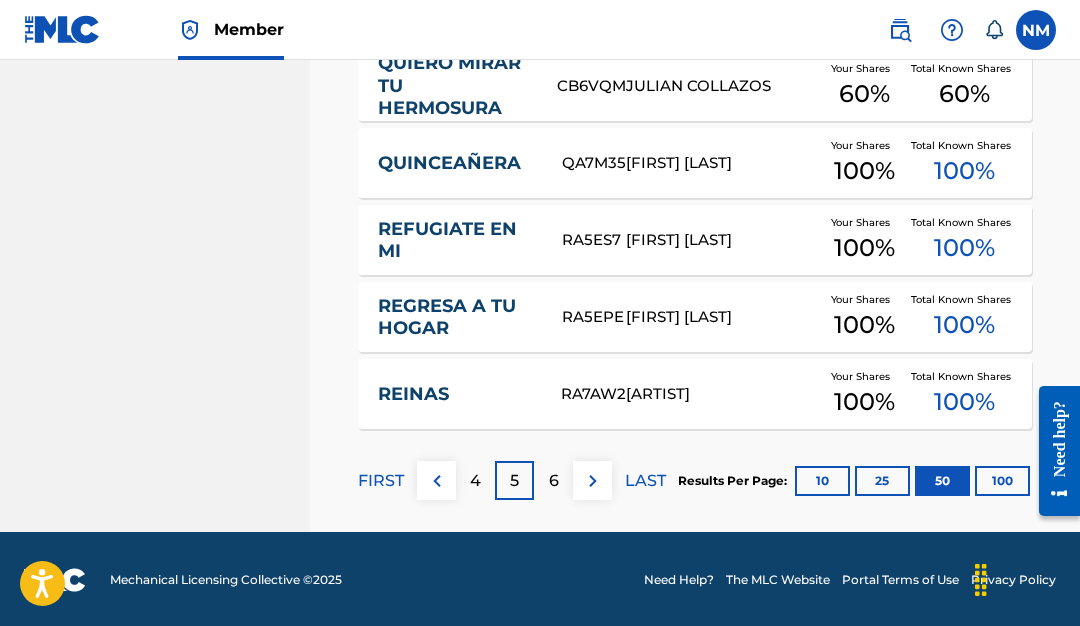 click on "4" at bounding box center (475, 480) 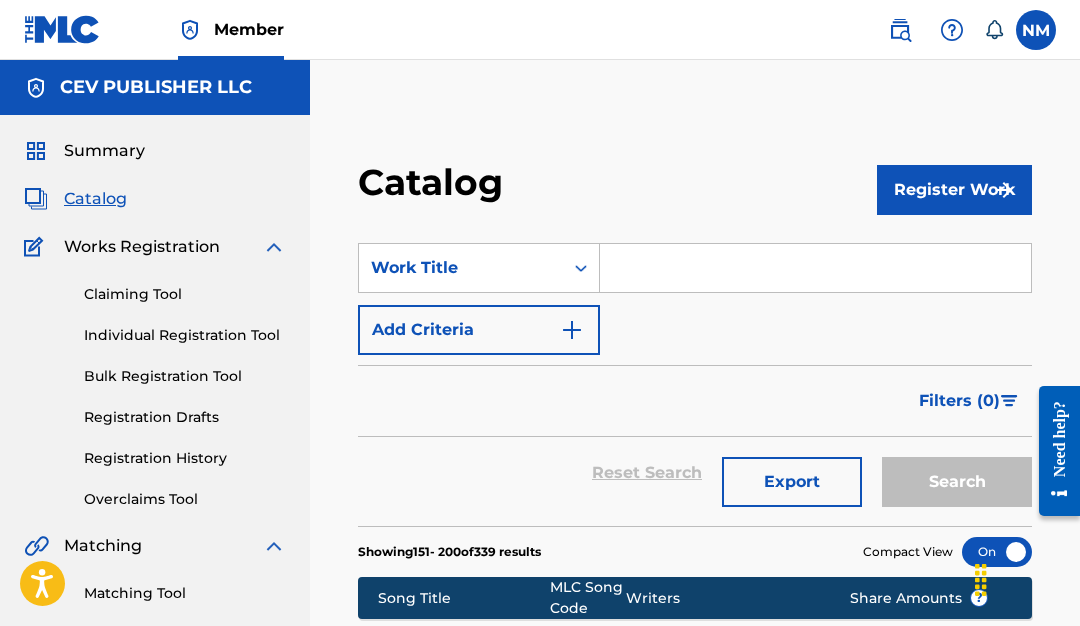 scroll, scrollTop: 0, scrollLeft: 0, axis: both 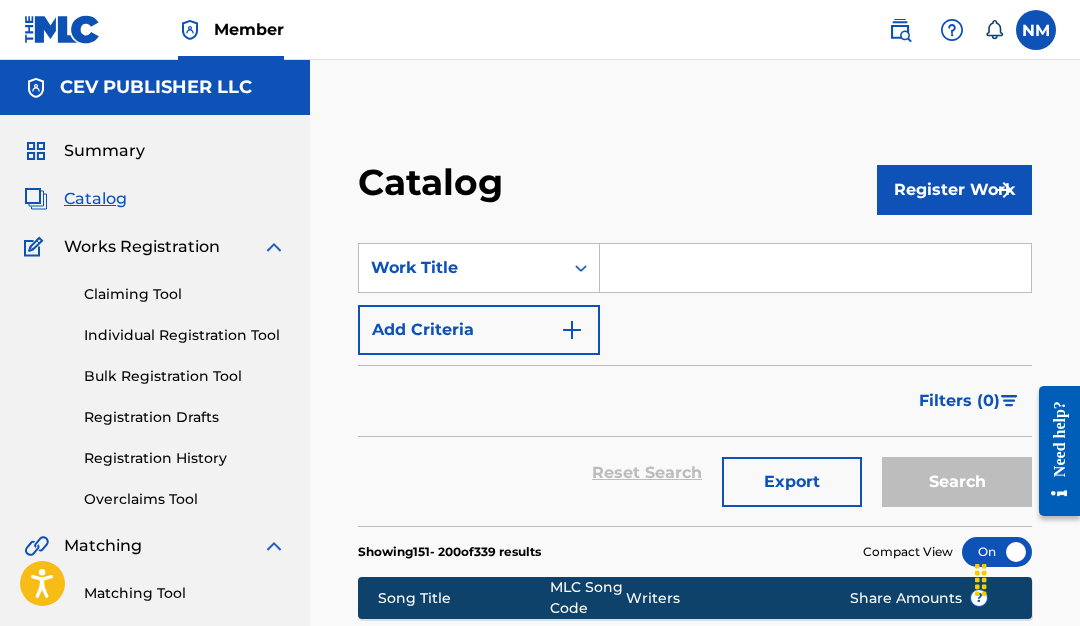 click on "Catalog" at bounding box center [95, 199] 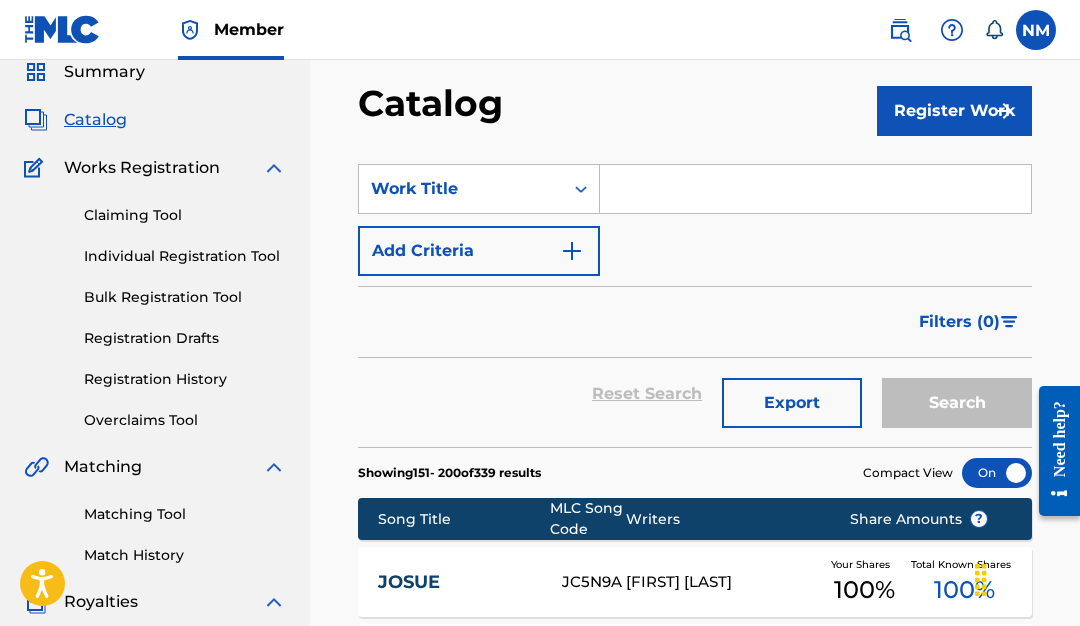 scroll, scrollTop: 59, scrollLeft: 0, axis: vertical 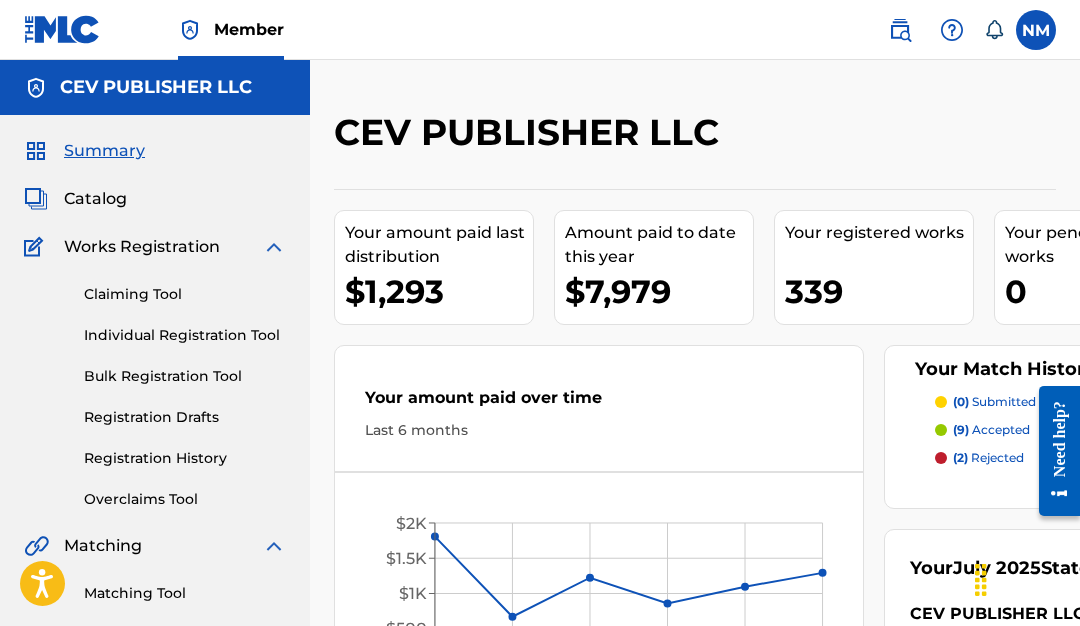 click on "Catalog" at bounding box center [95, 199] 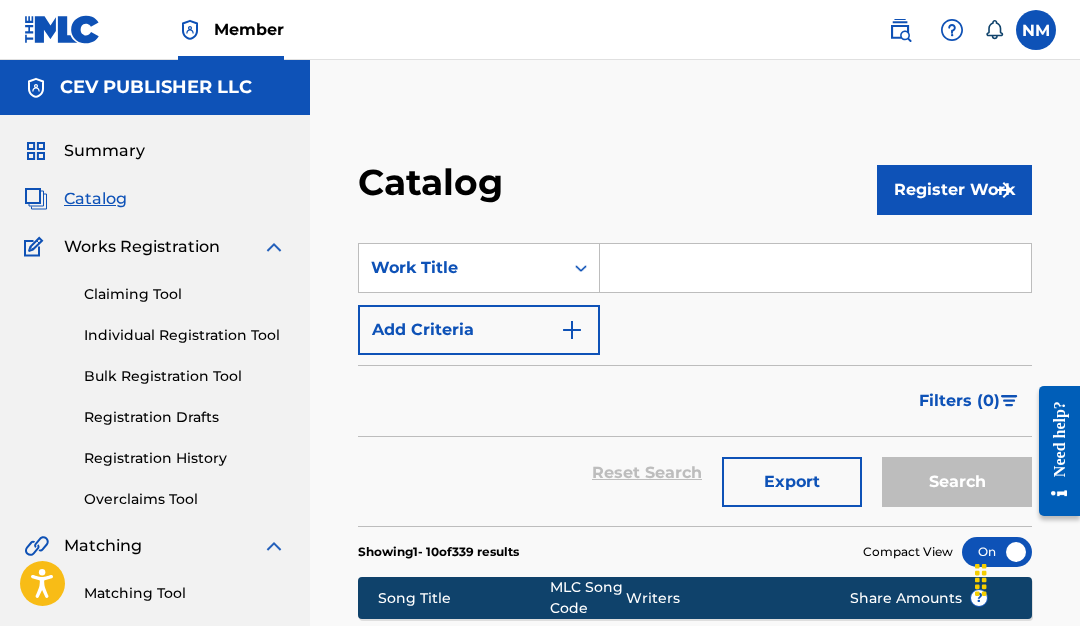 scroll, scrollTop: 0, scrollLeft: 0, axis: both 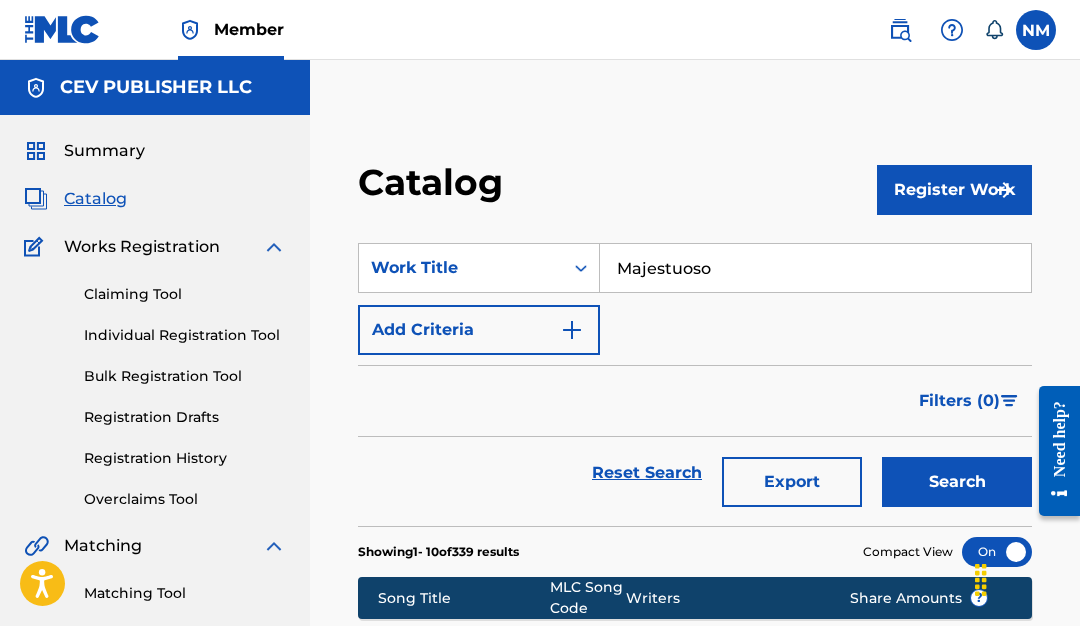 type on "Majestuoso" 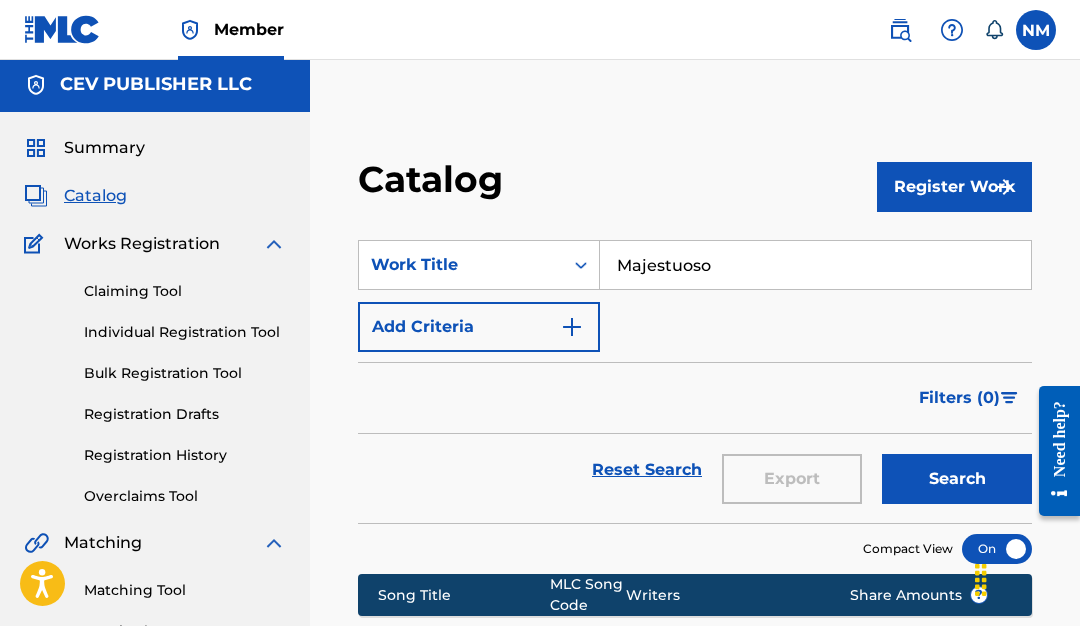 scroll, scrollTop: 0, scrollLeft: 0, axis: both 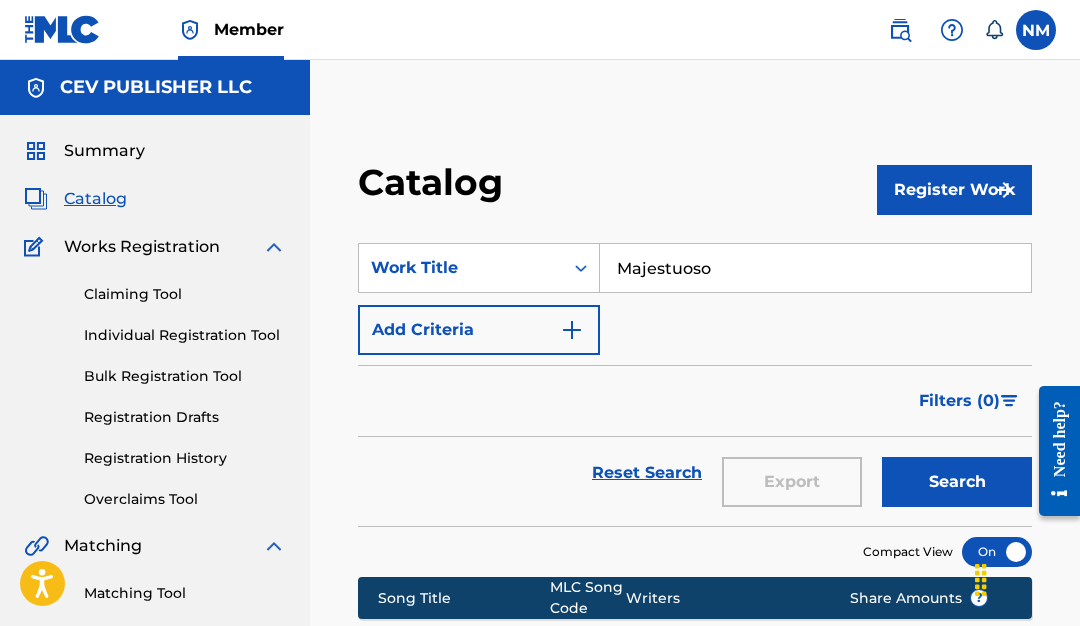 click at bounding box center (572, 330) 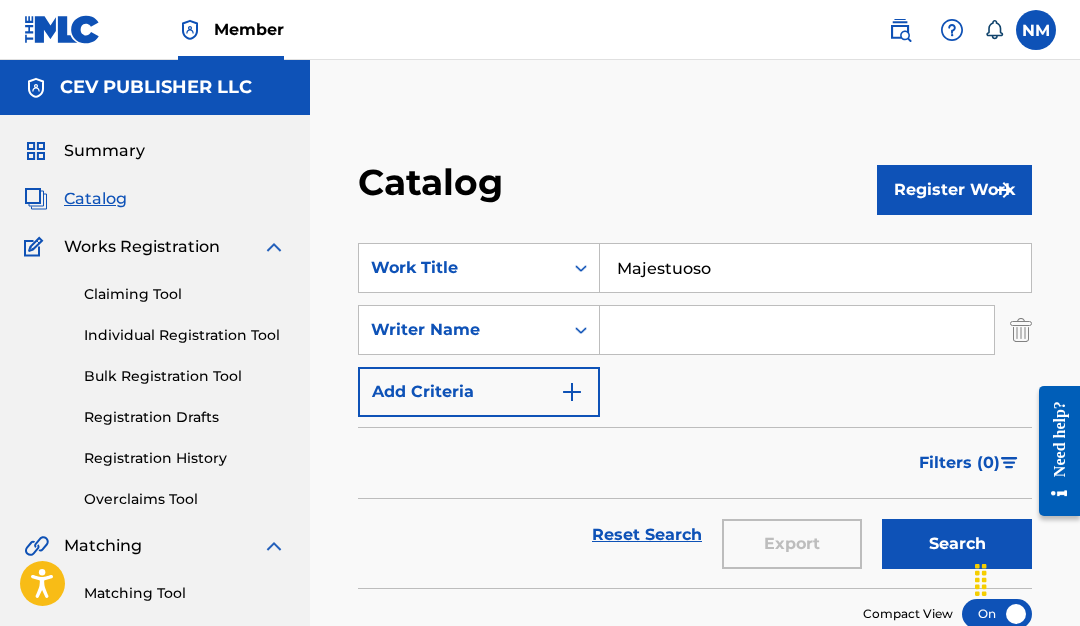 click at bounding box center [797, 330] 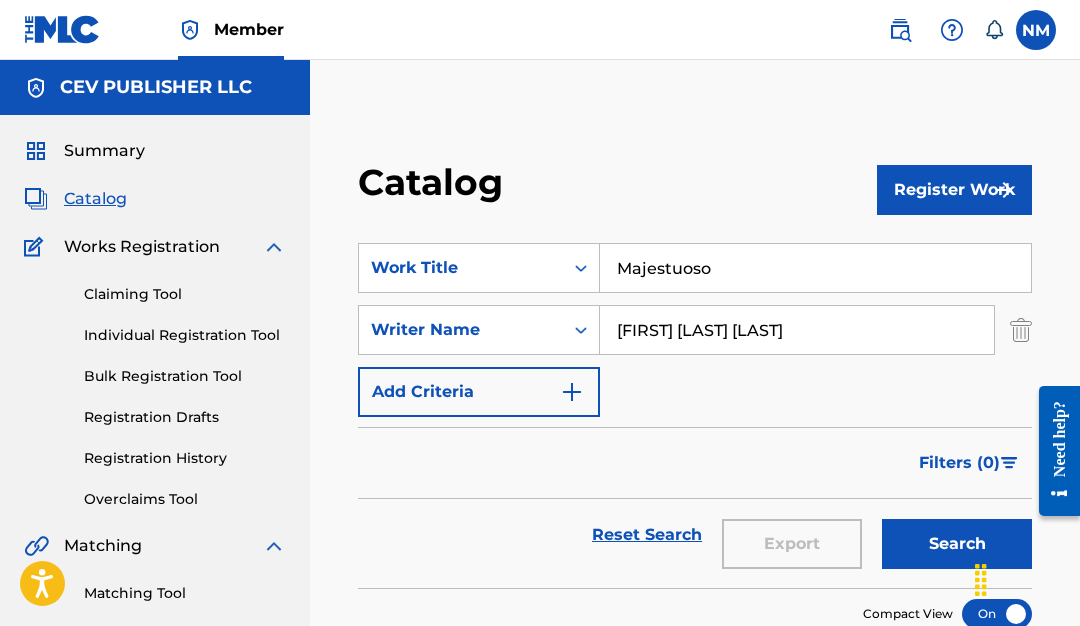 type on "[FIRST] [LAST] [LAST]" 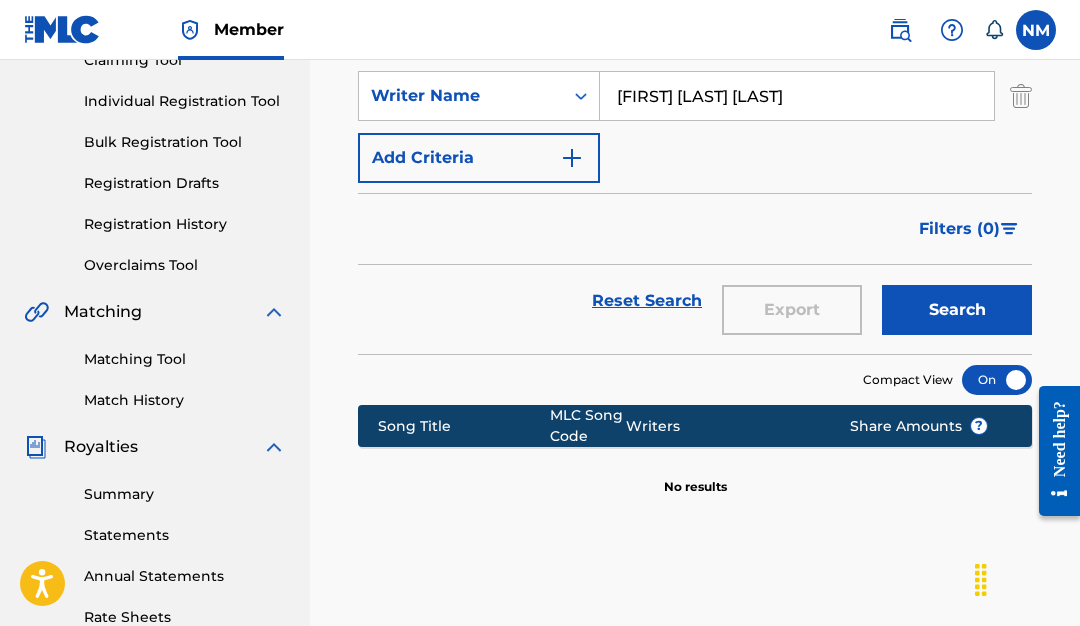 scroll, scrollTop: 235, scrollLeft: 0, axis: vertical 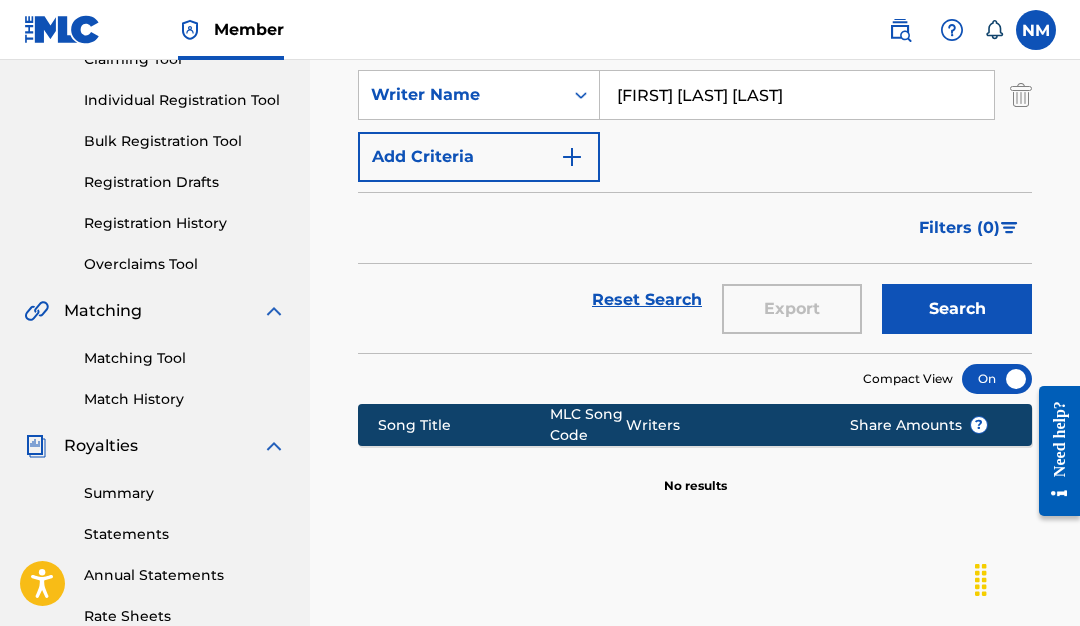 click on "Search" at bounding box center [957, 309] 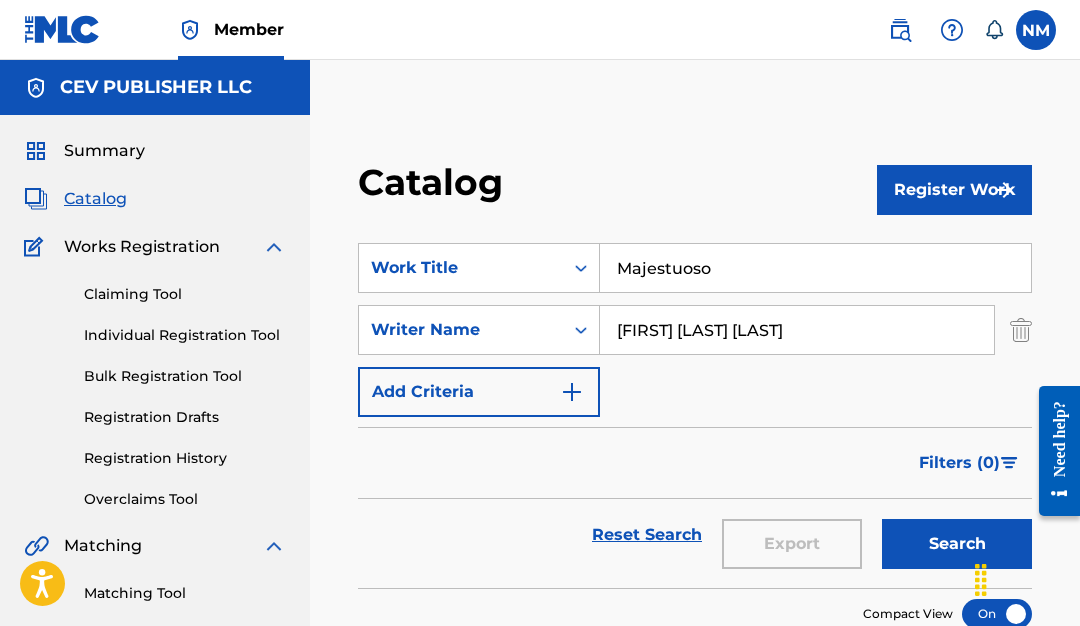 scroll, scrollTop: 0, scrollLeft: 0, axis: both 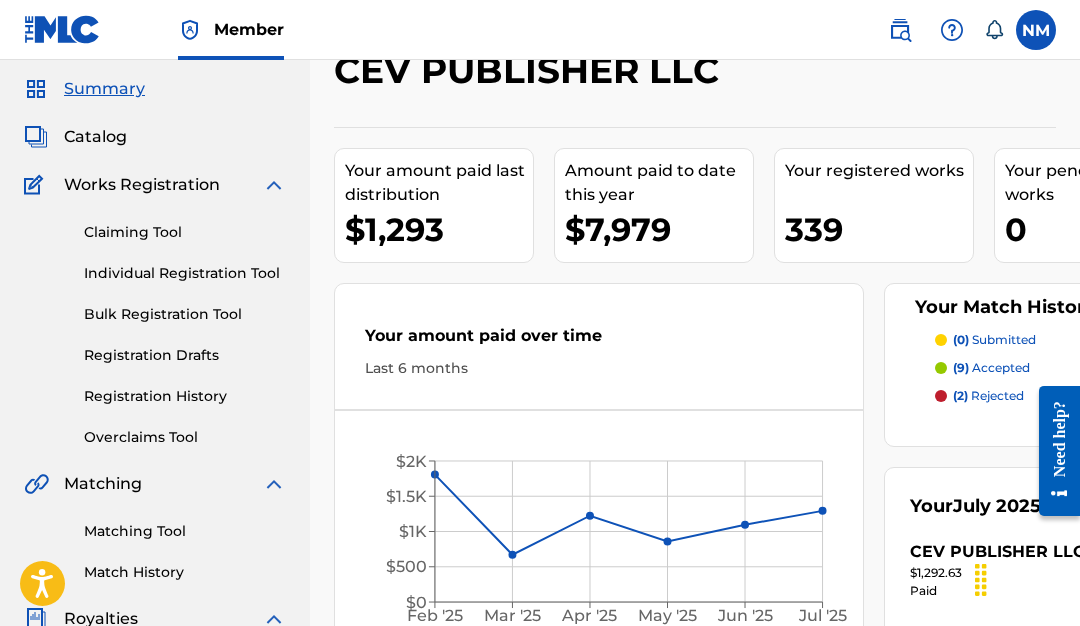 click on "Catalog" at bounding box center [95, 137] 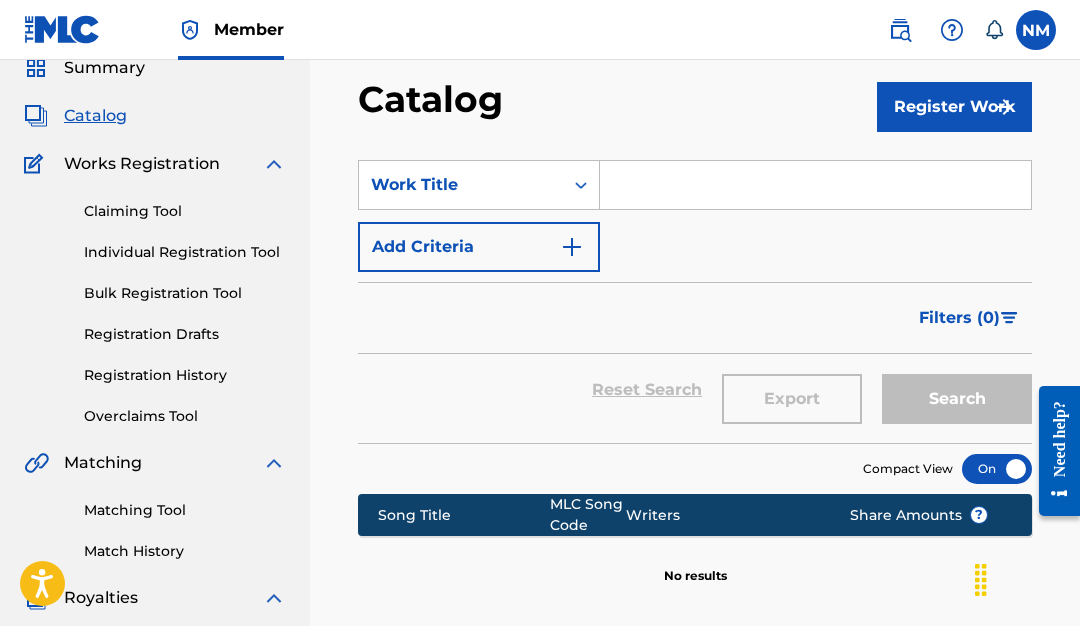 scroll, scrollTop: 85, scrollLeft: 0, axis: vertical 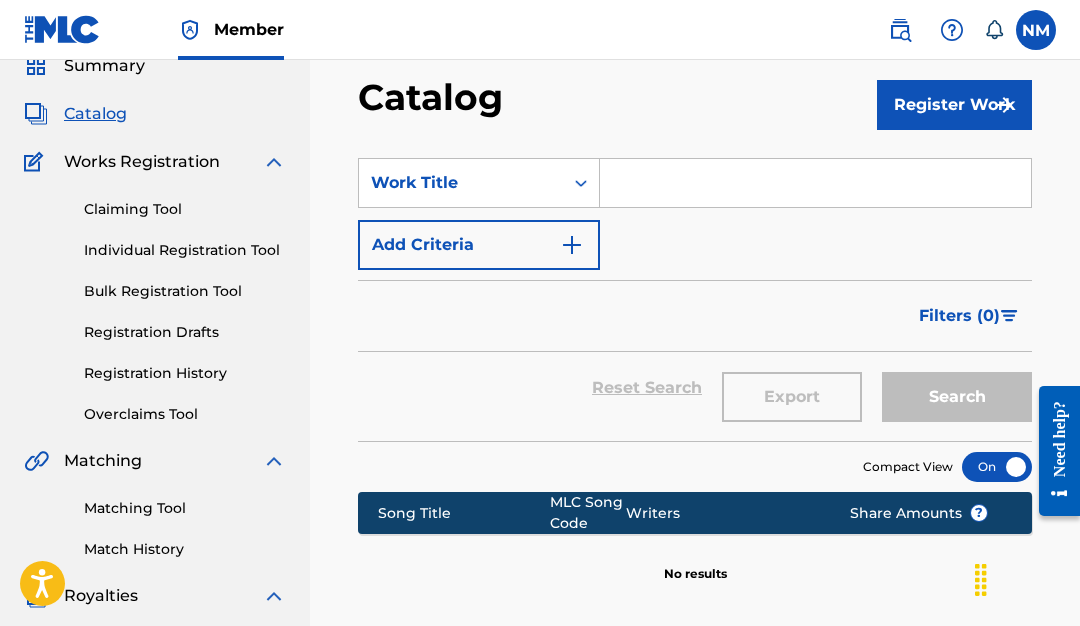 click on "Registration History" at bounding box center [185, 373] 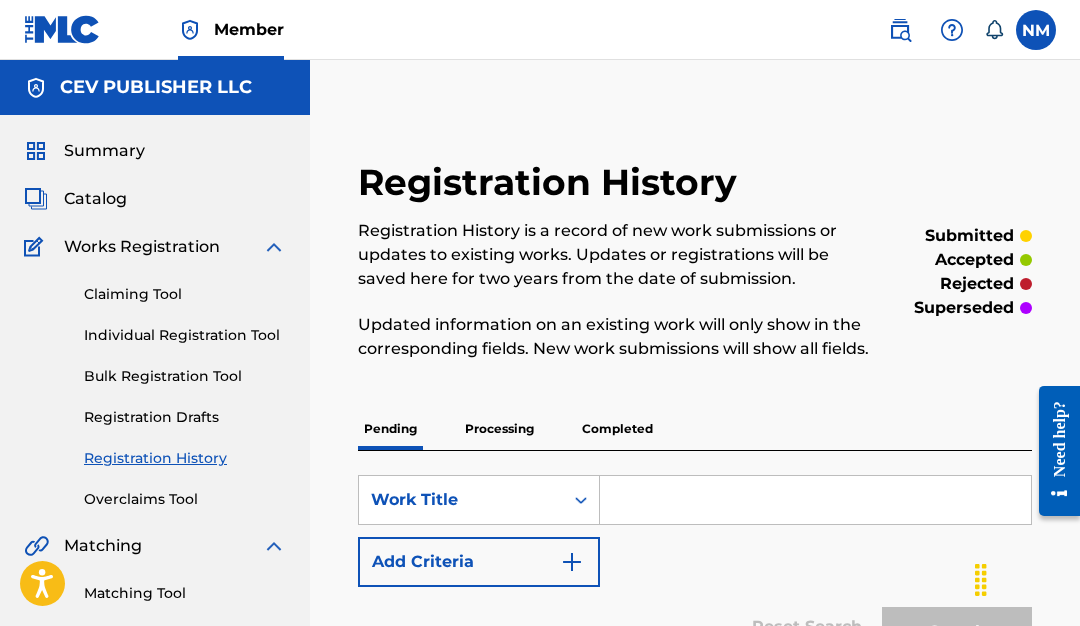 click at bounding box center [815, 500] 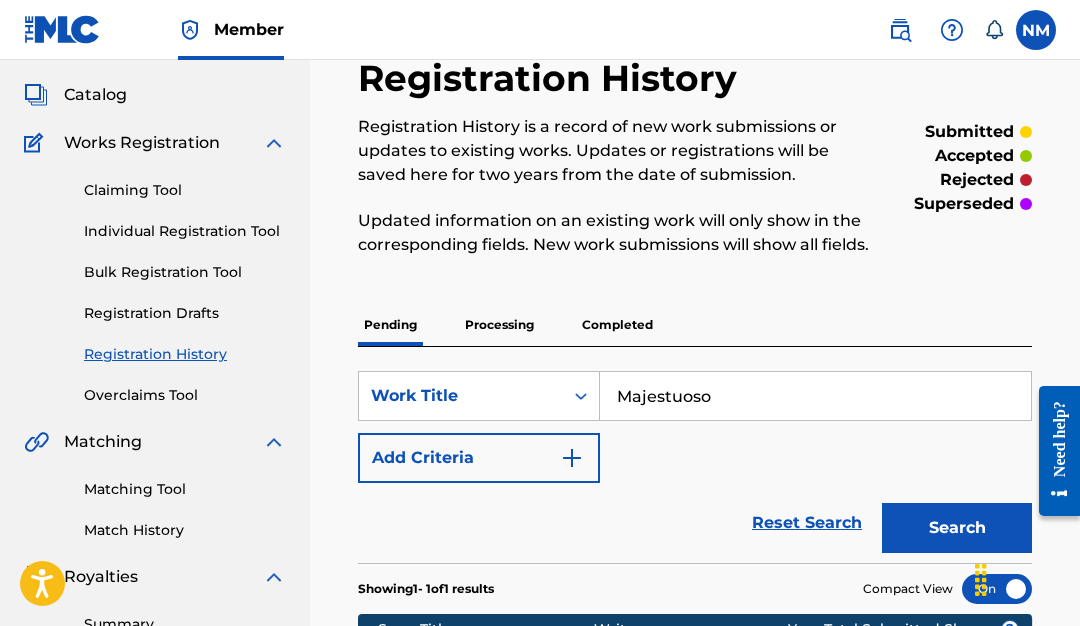 scroll, scrollTop: 149, scrollLeft: 0, axis: vertical 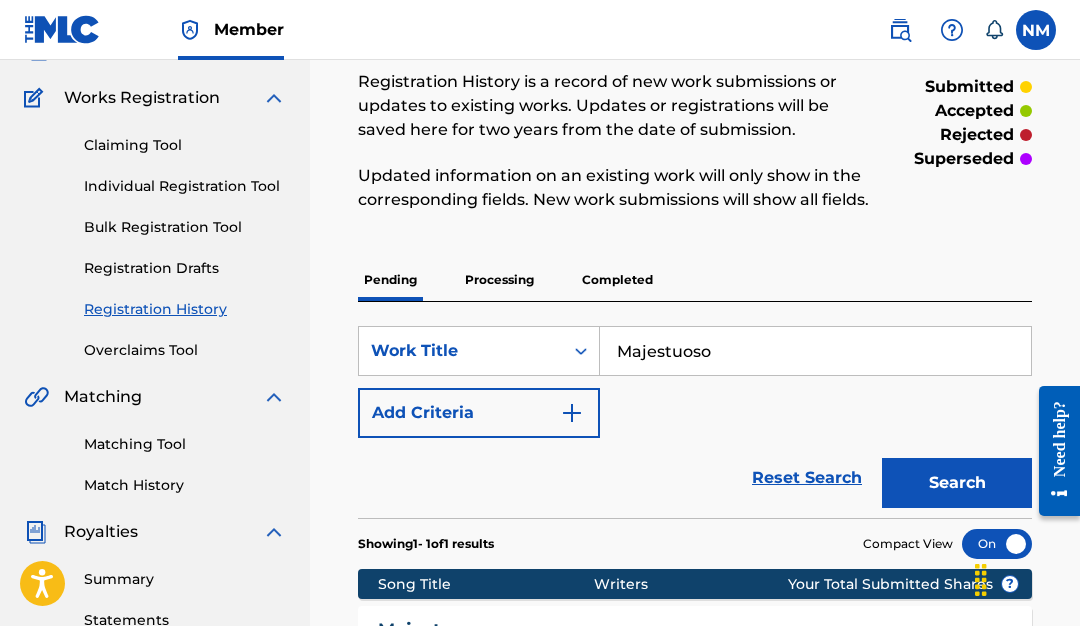 type on "Majestuoso" 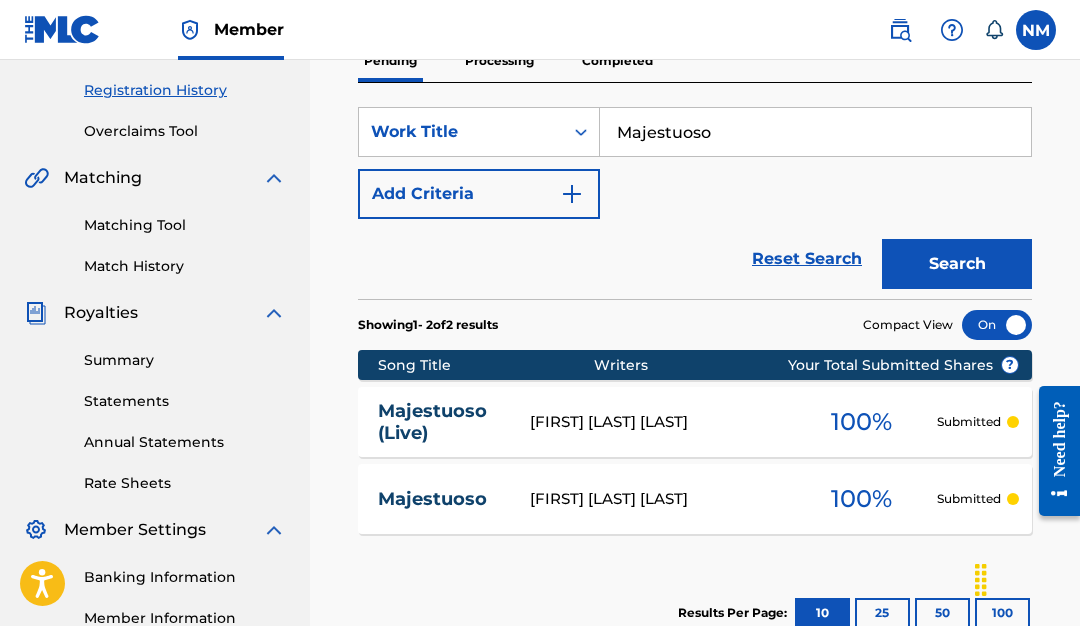 scroll, scrollTop: 369, scrollLeft: 0, axis: vertical 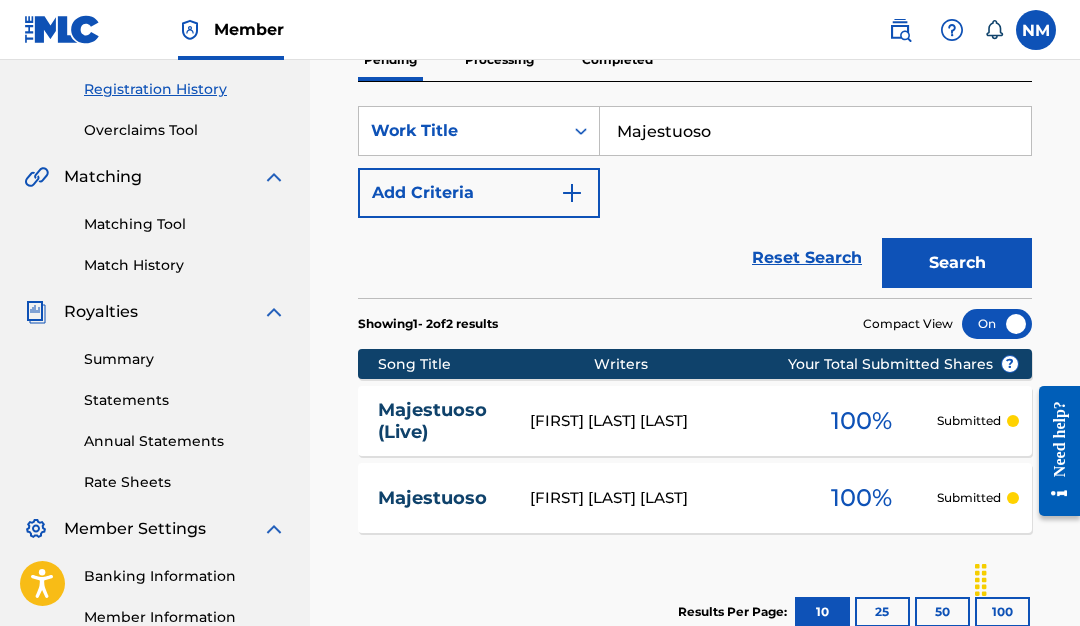 click on "[FIRST] [LAST] [LAST]" at bounding box center [658, 498] 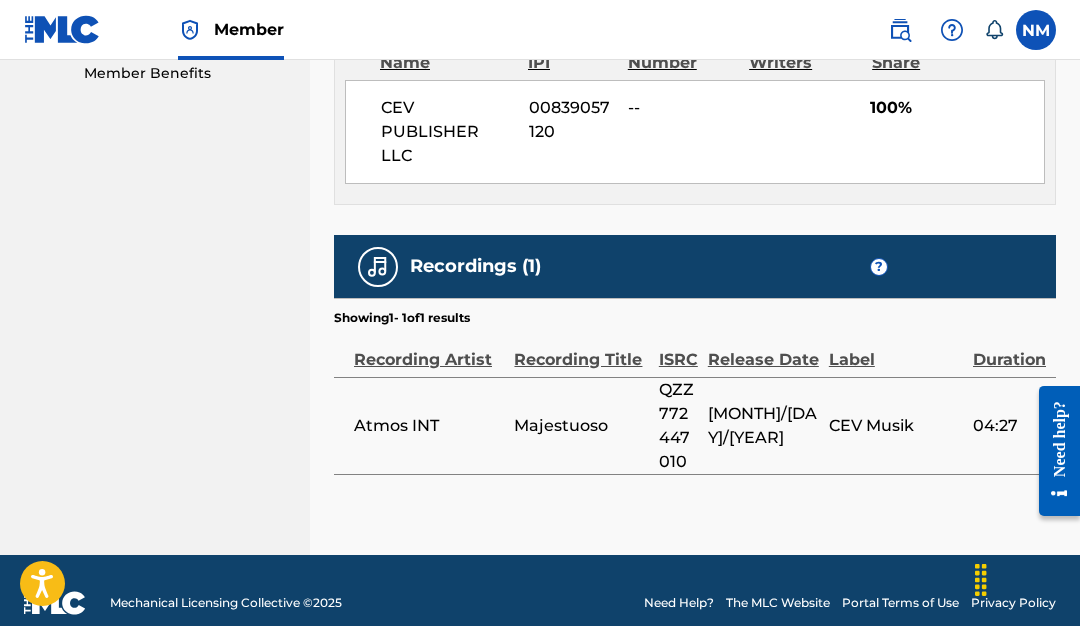 scroll, scrollTop: 1035, scrollLeft: 0, axis: vertical 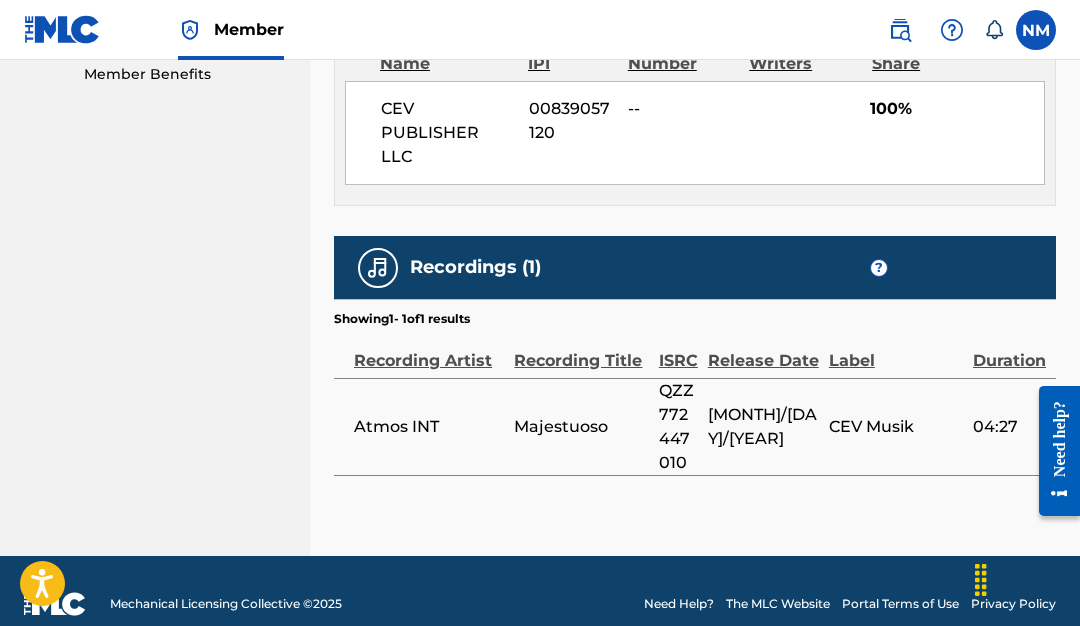 click on "CEV Musik" at bounding box center (896, 427) 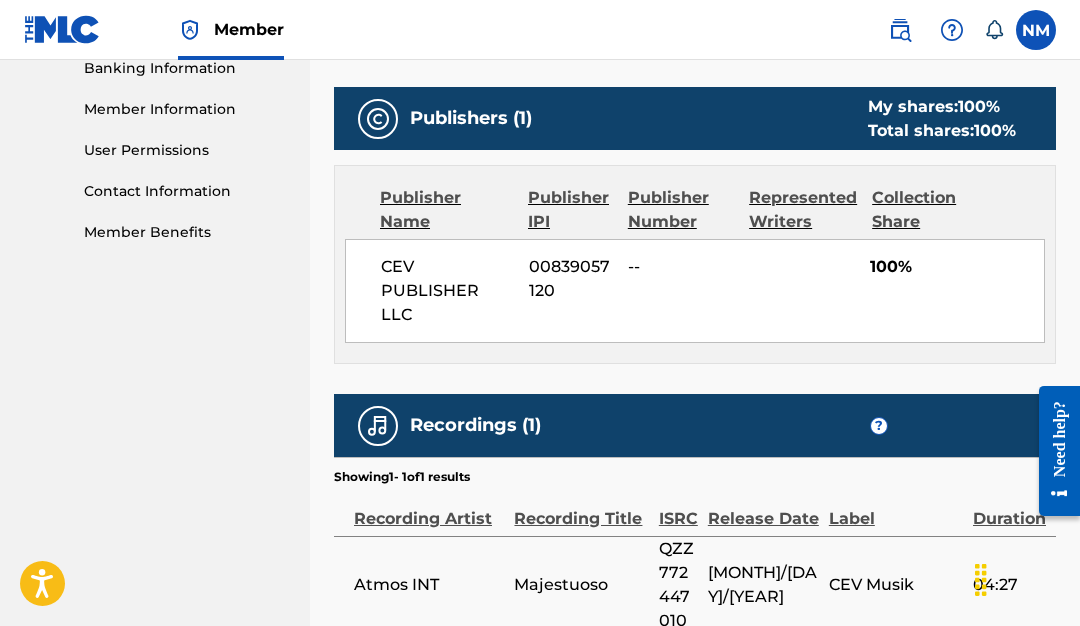 scroll, scrollTop: 965, scrollLeft: 0, axis: vertical 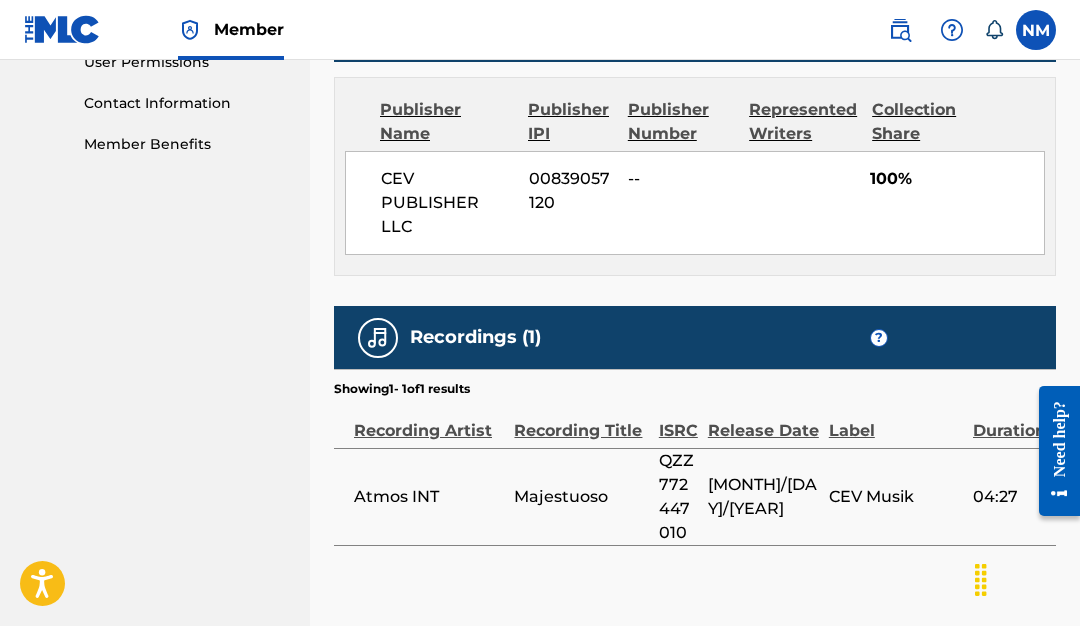 click at bounding box center [378, 338] 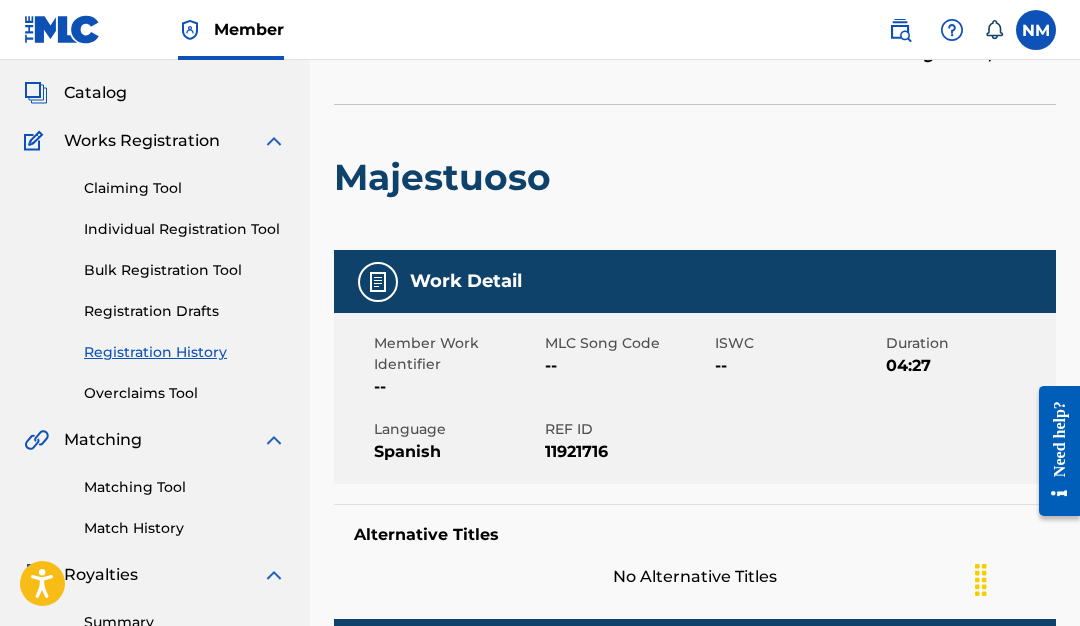 scroll, scrollTop: 107, scrollLeft: 0, axis: vertical 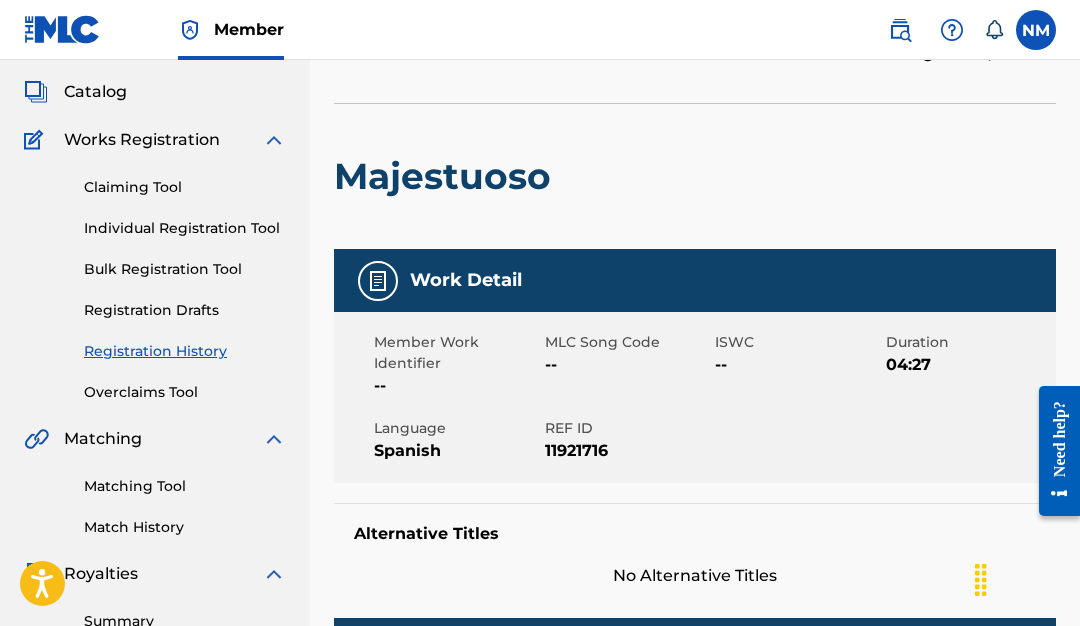 click on "Work Detail" at bounding box center [466, 280] 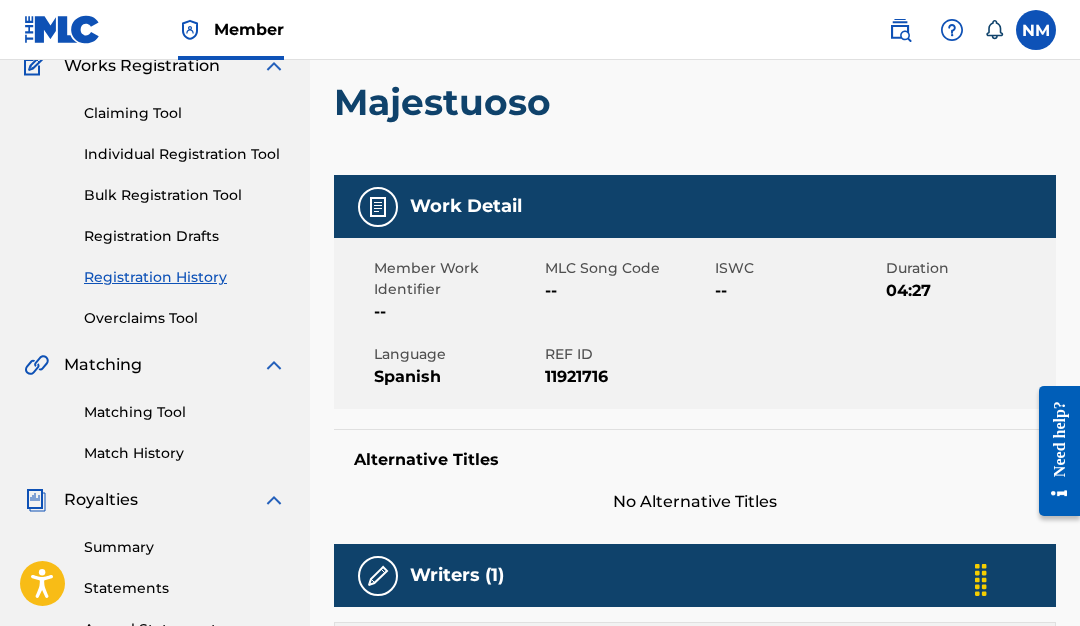 click on "Language" at bounding box center [457, 354] 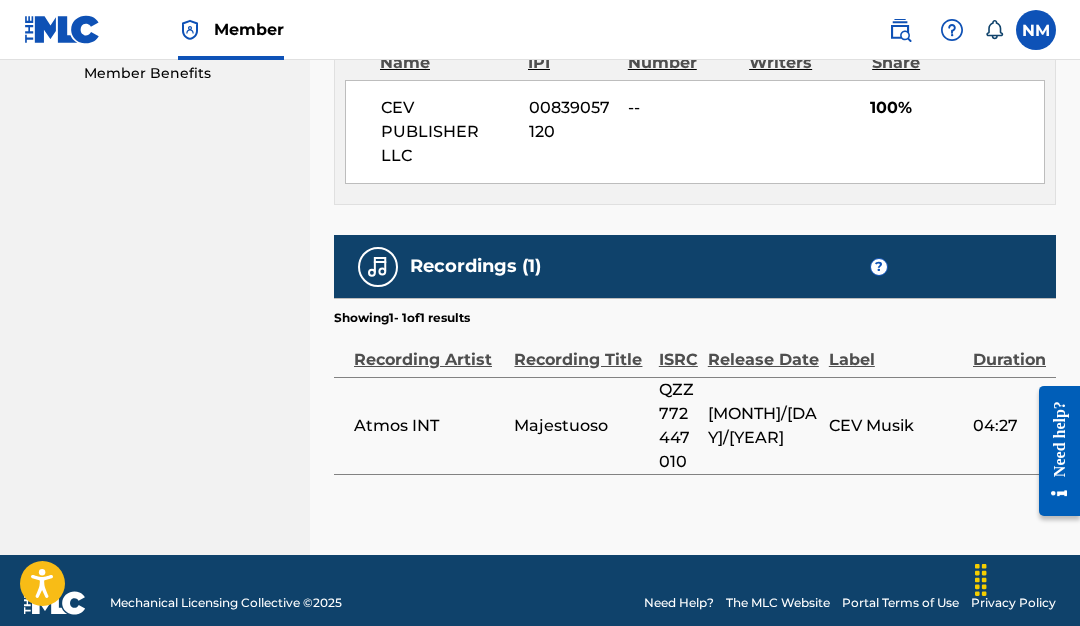 scroll, scrollTop: 1035, scrollLeft: 0, axis: vertical 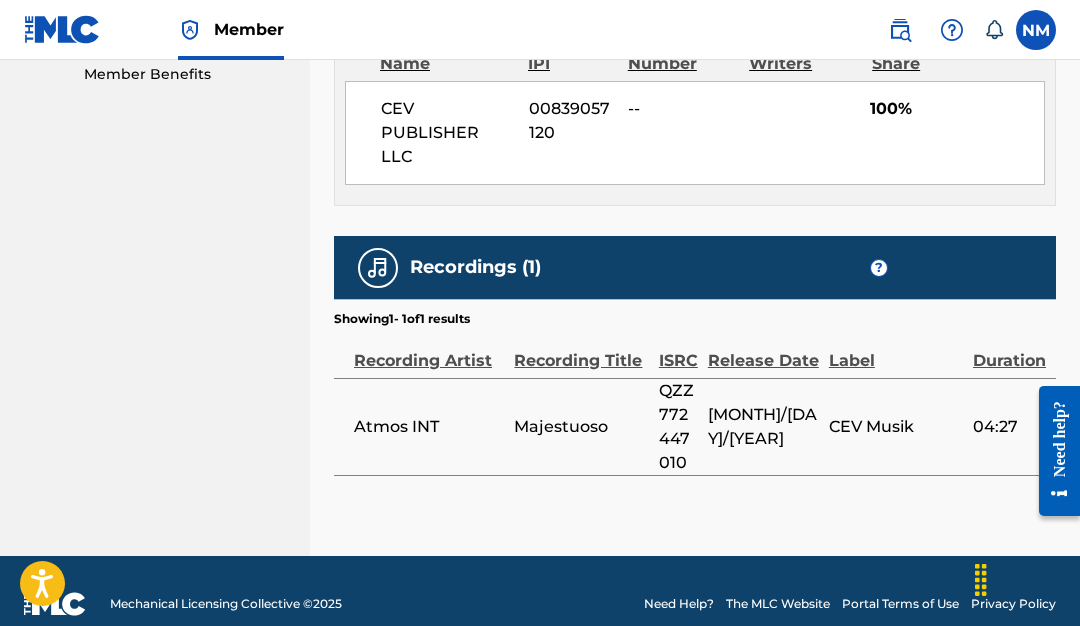 click on "[DATE]" at bounding box center [768, 426] 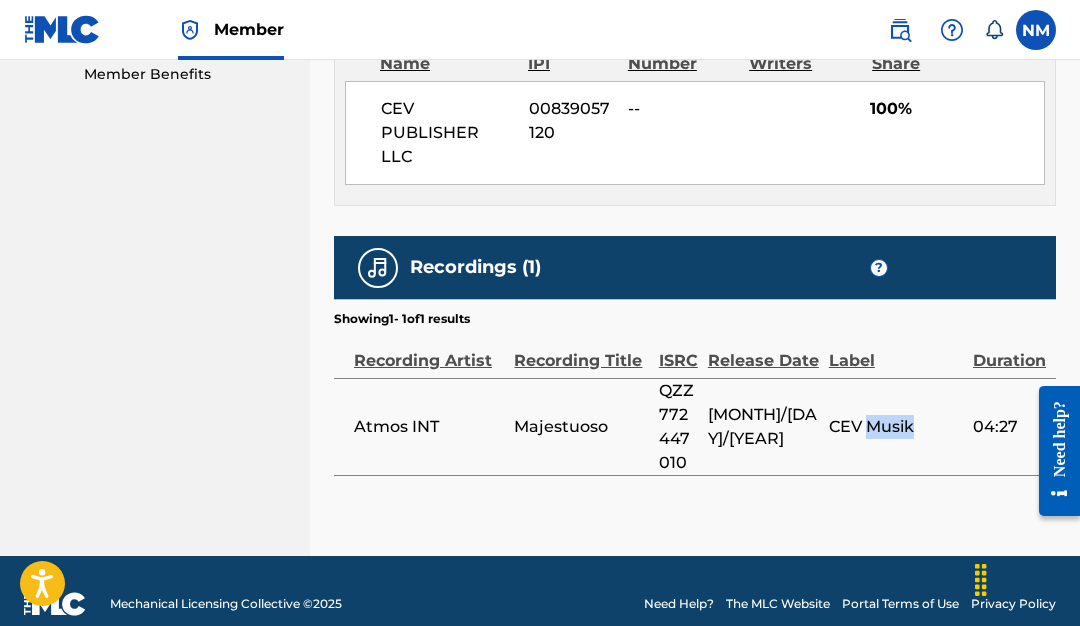 click on "CEV Musik" at bounding box center [896, 427] 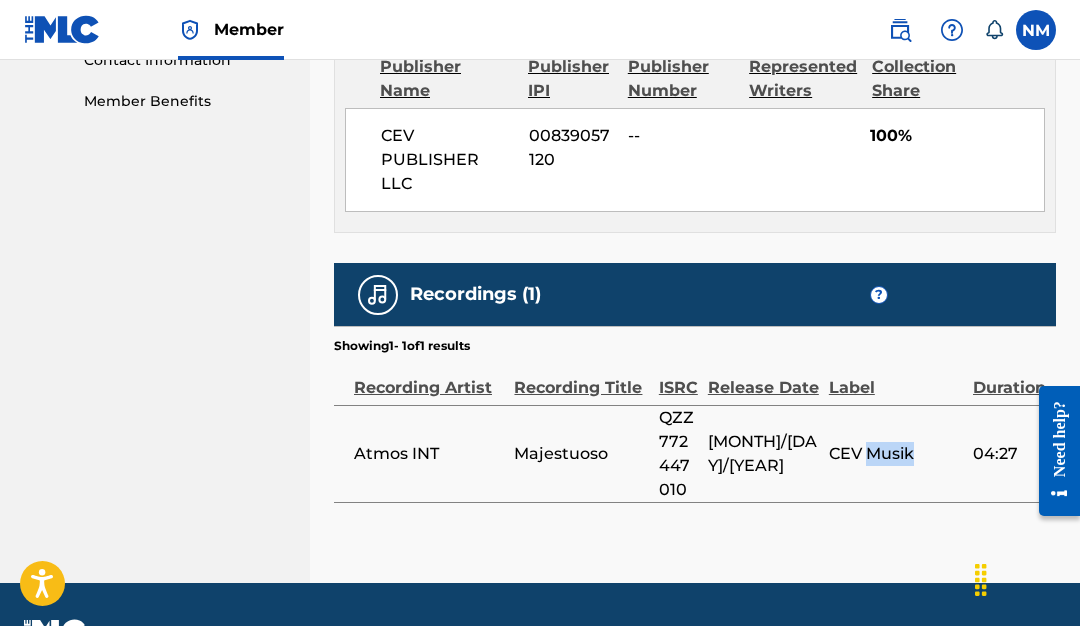 scroll, scrollTop: 998, scrollLeft: 0, axis: vertical 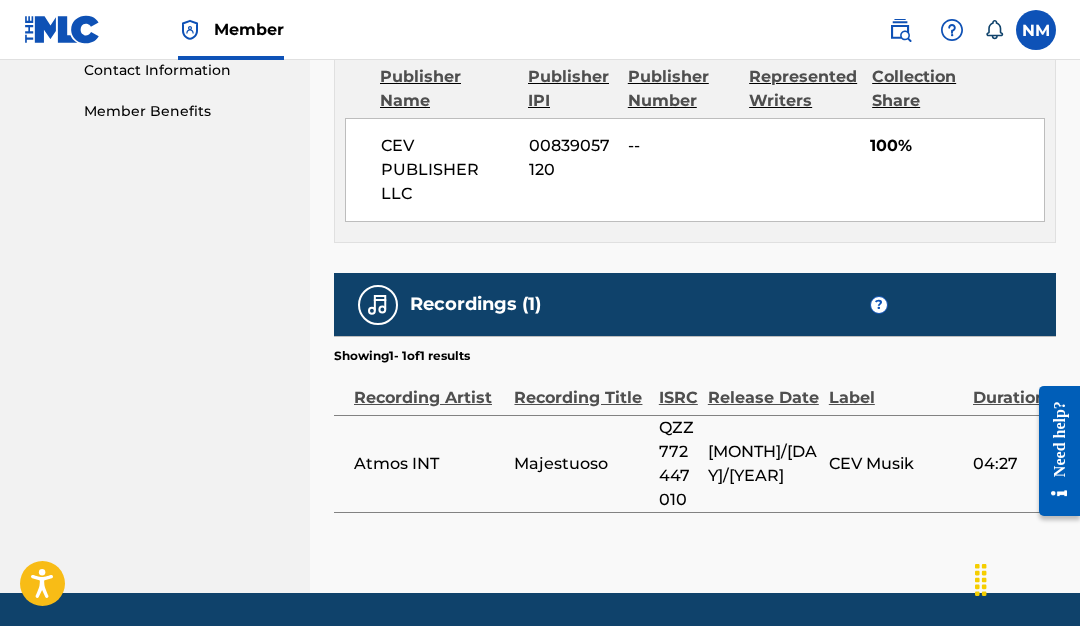click on "Recordings   (1)" at bounding box center (475, 304) 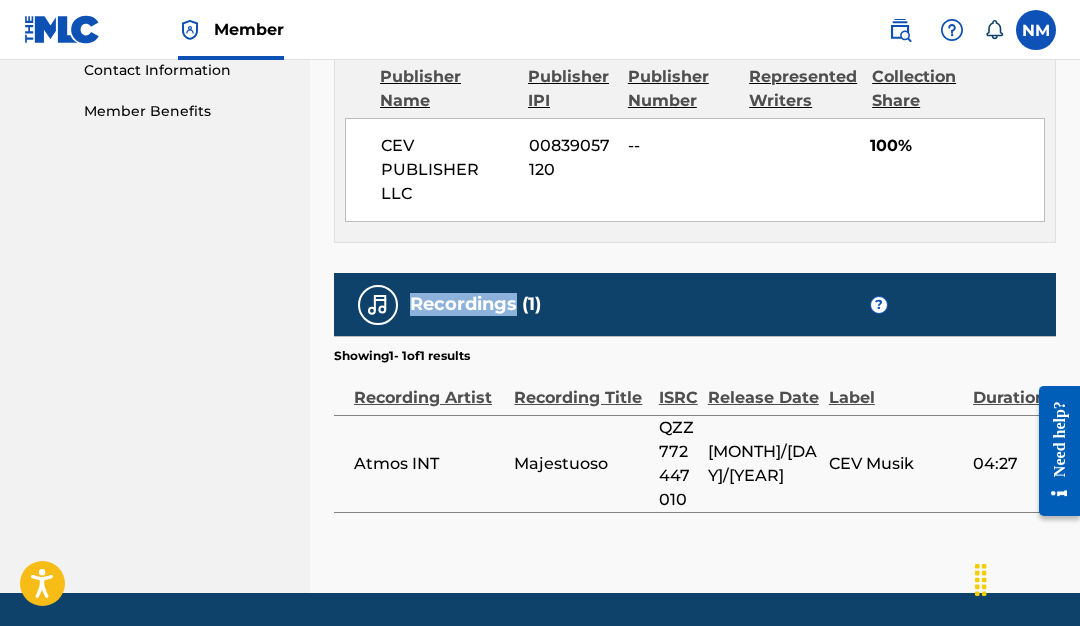 click on "Recordings   (1)" at bounding box center [475, 304] 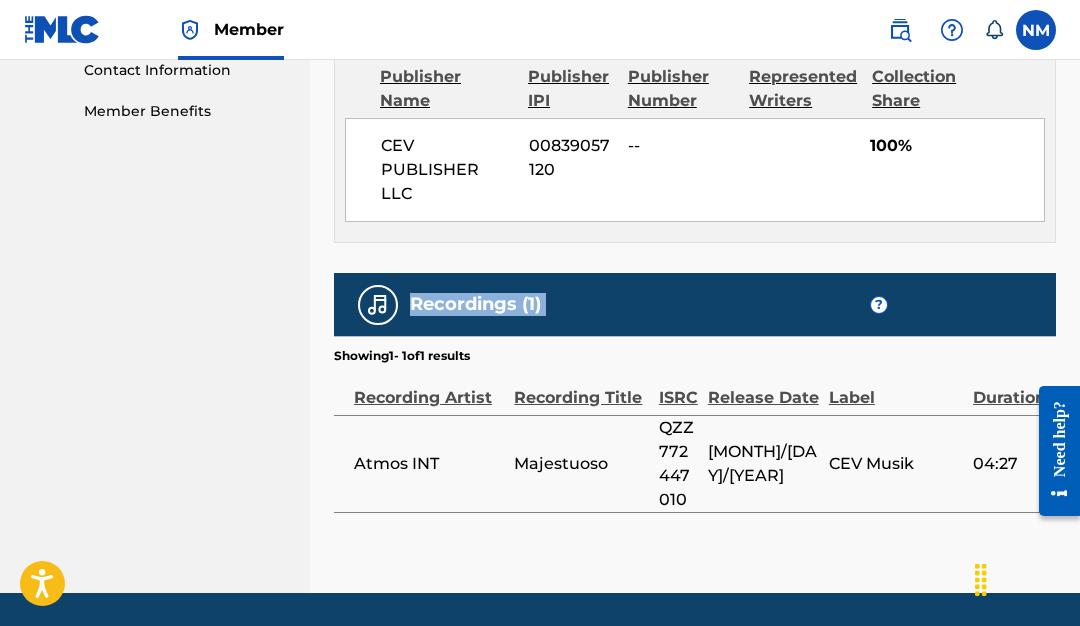 click on "Recordings   (1)" at bounding box center [475, 304] 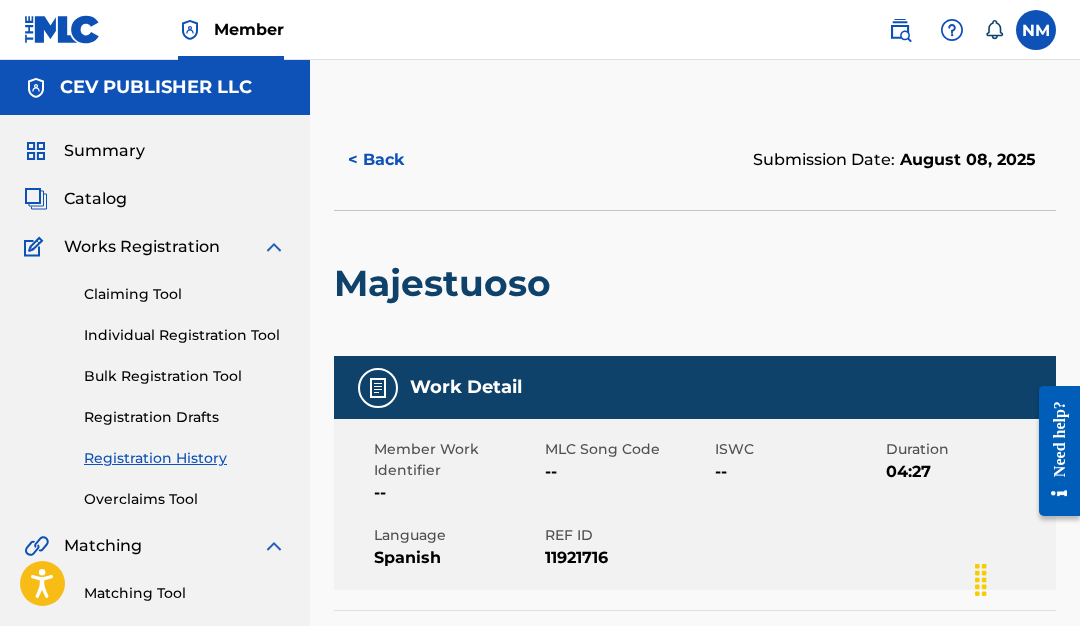 scroll, scrollTop: 0, scrollLeft: 0, axis: both 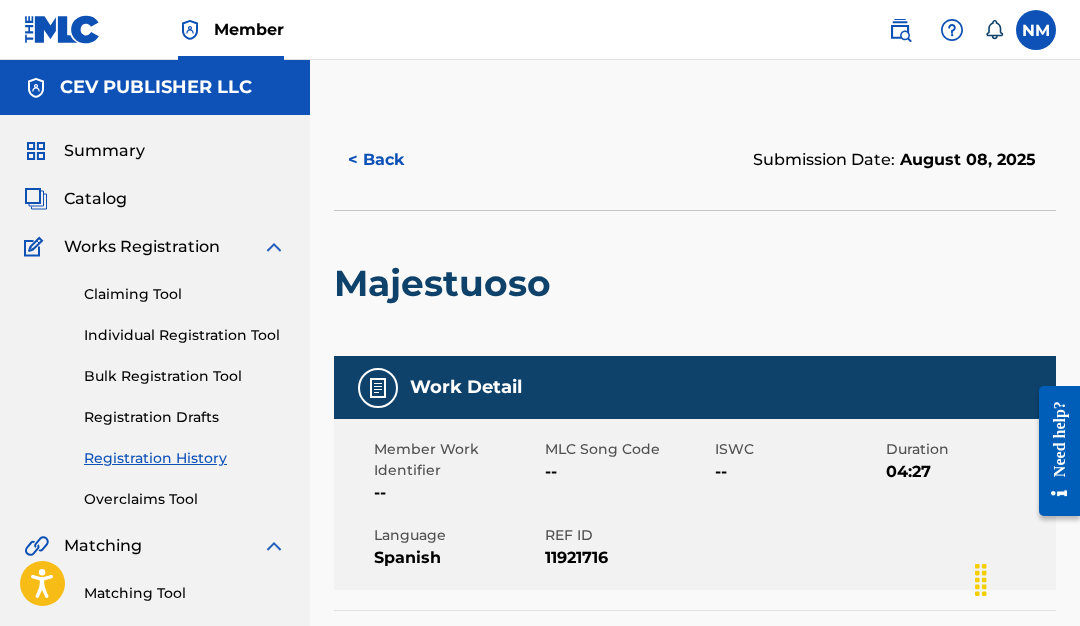 click at bounding box center [900, 30] 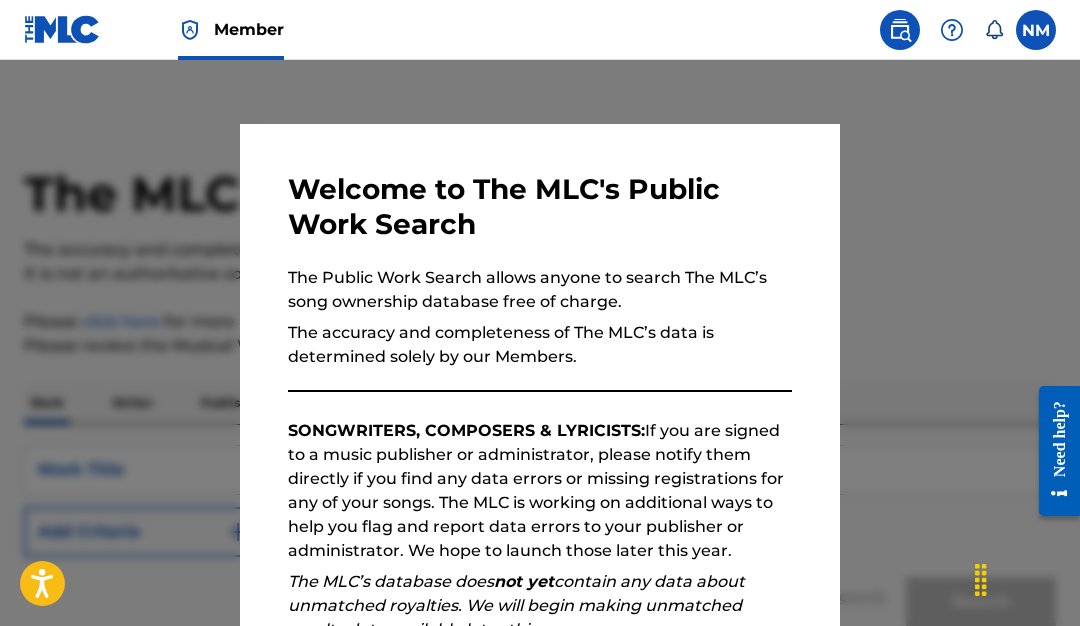 click at bounding box center [952, 30] 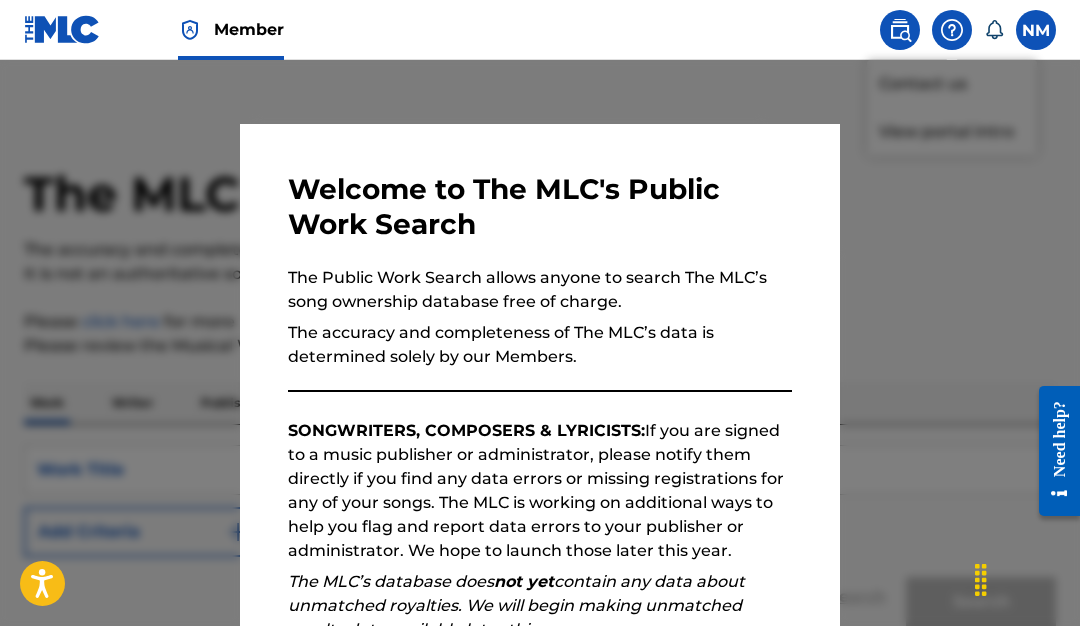 click at bounding box center [540, 373] 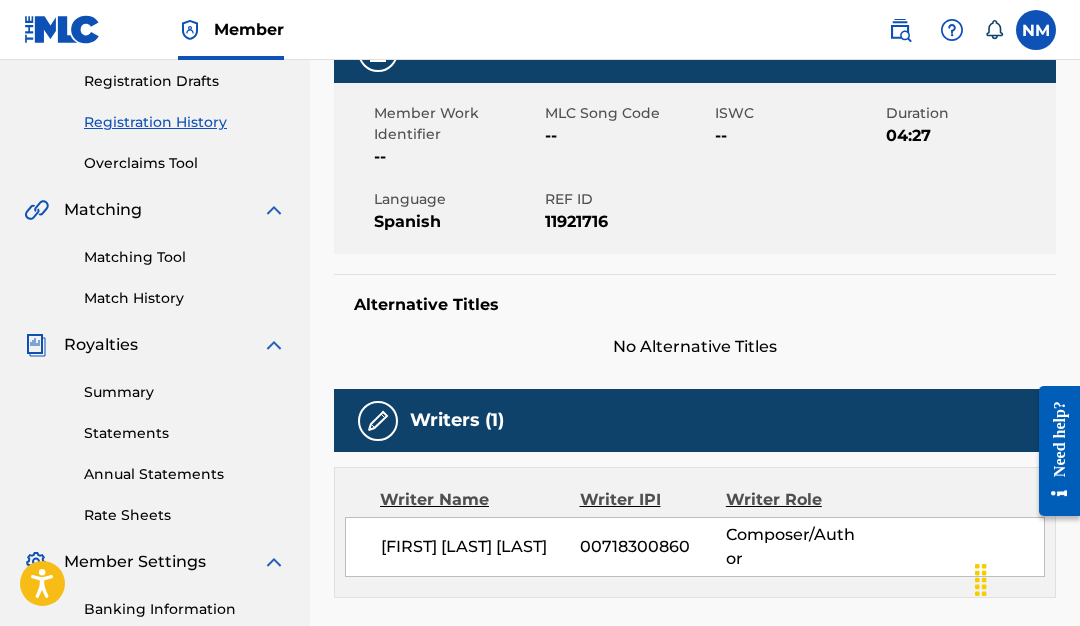 scroll, scrollTop: 339, scrollLeft: 0, axis: vertical 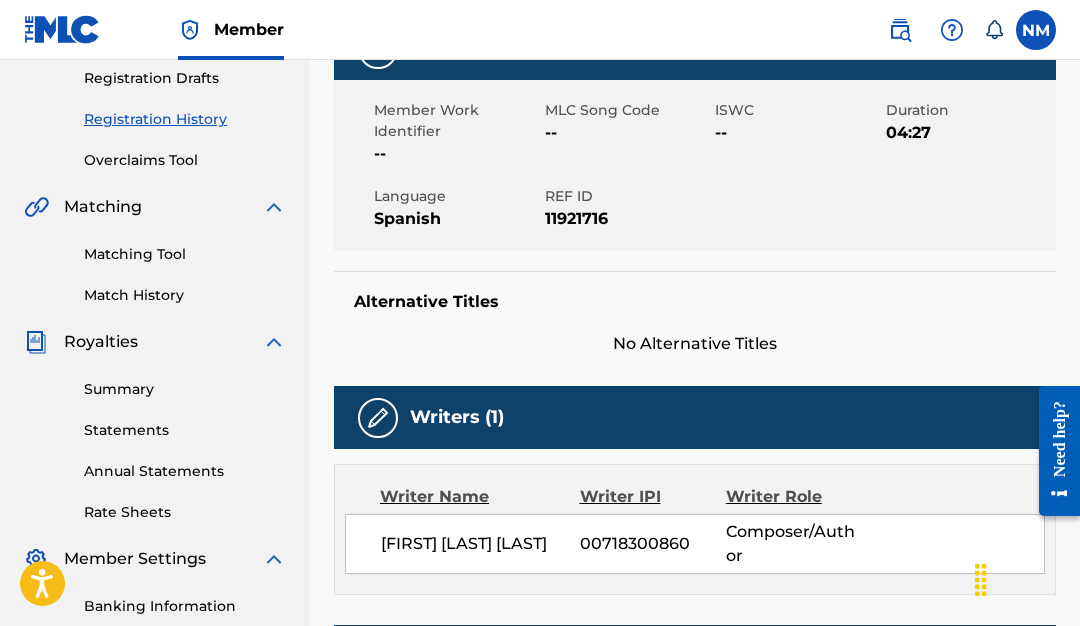 click at bounding box center (378, 418) 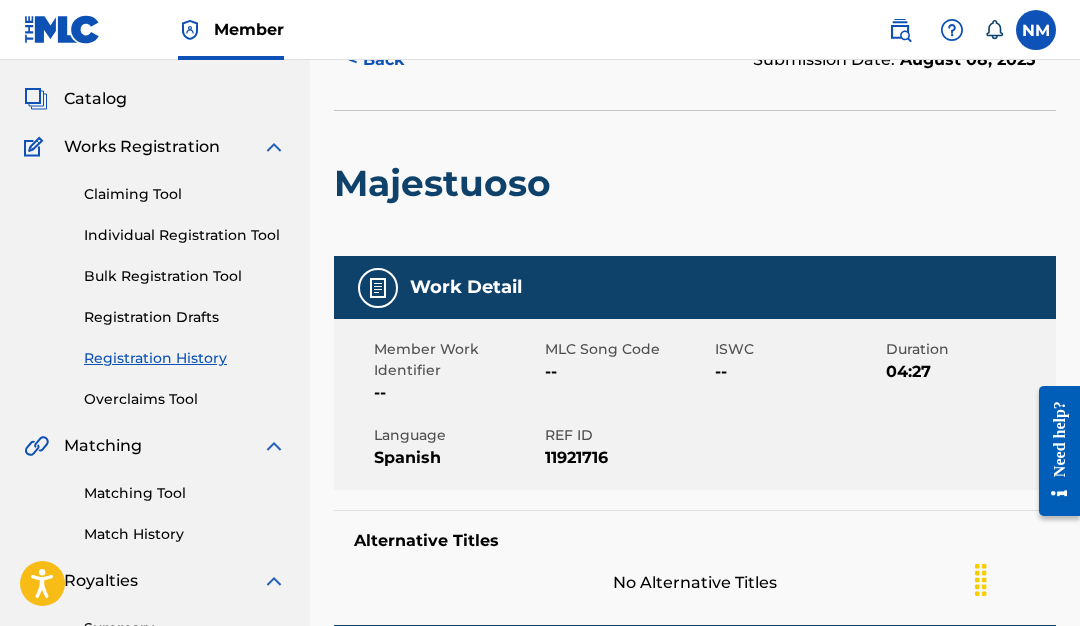 scroll, scrollTop: 94, scrollLeft: 0, axis: vertical 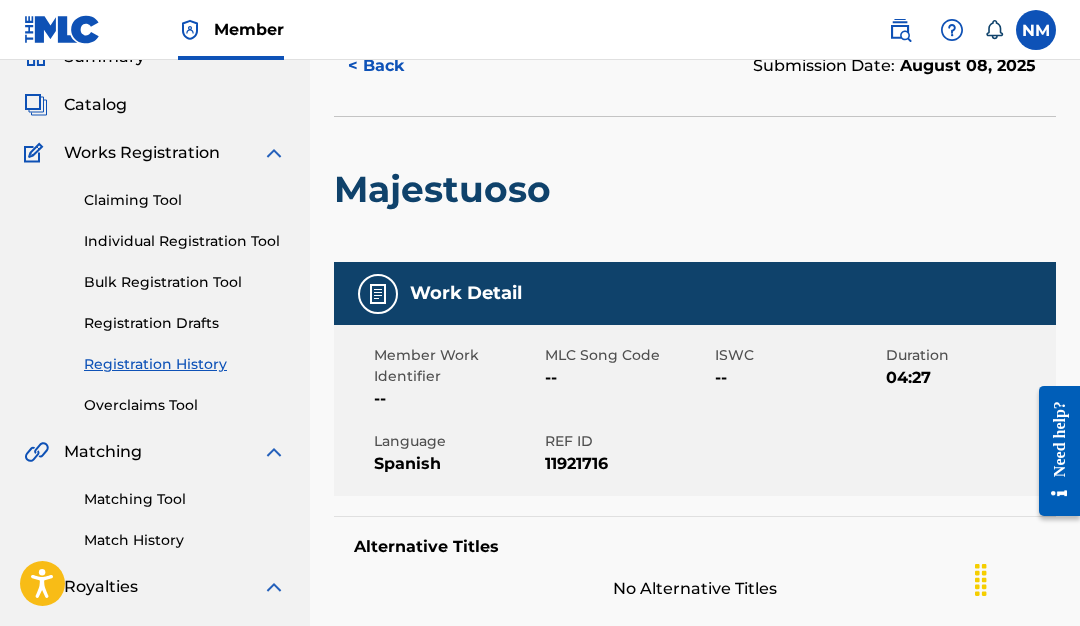 click at bounding box center (37, 153) 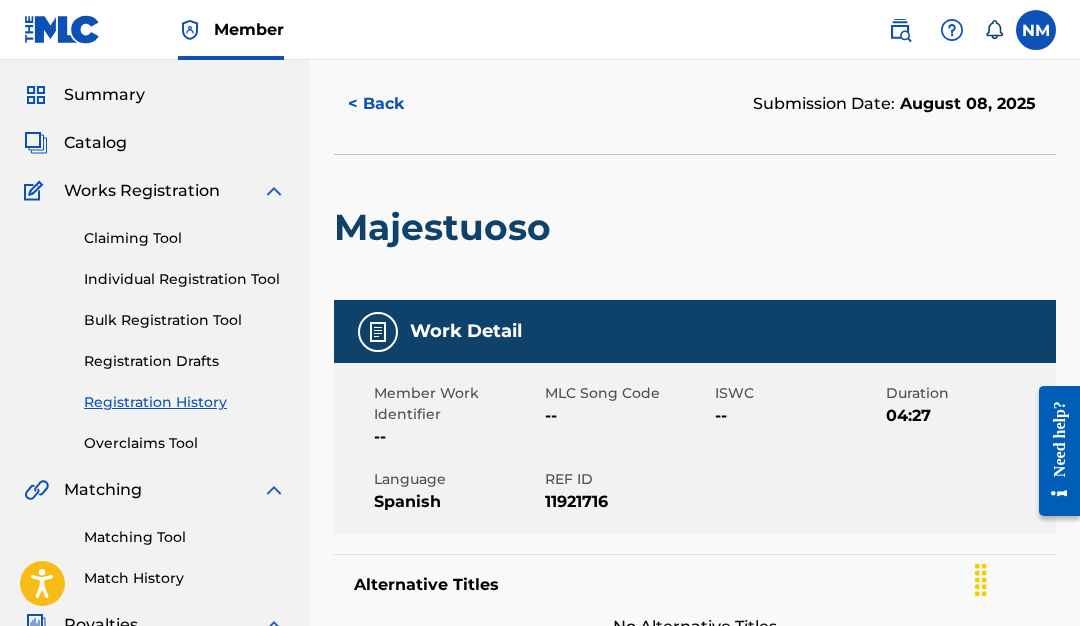 scroll, scrollTop: 54, scrollLeft: 0, axis: vertical 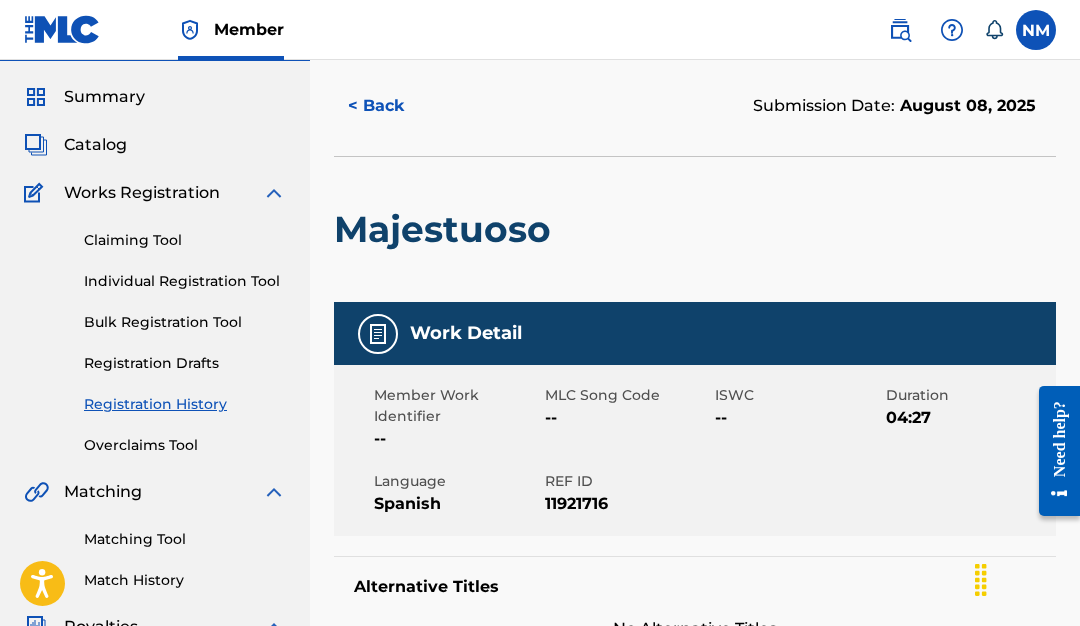 click at bounding box center (378, 334) 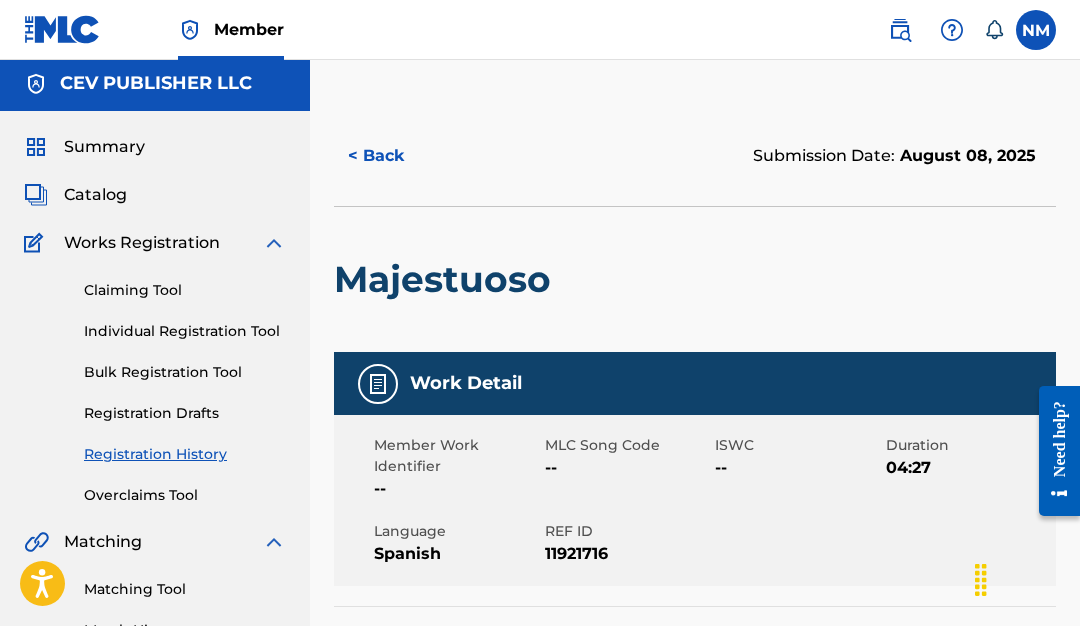 scroll, scrollTop: 0, scrollLeft: 0, axis: both 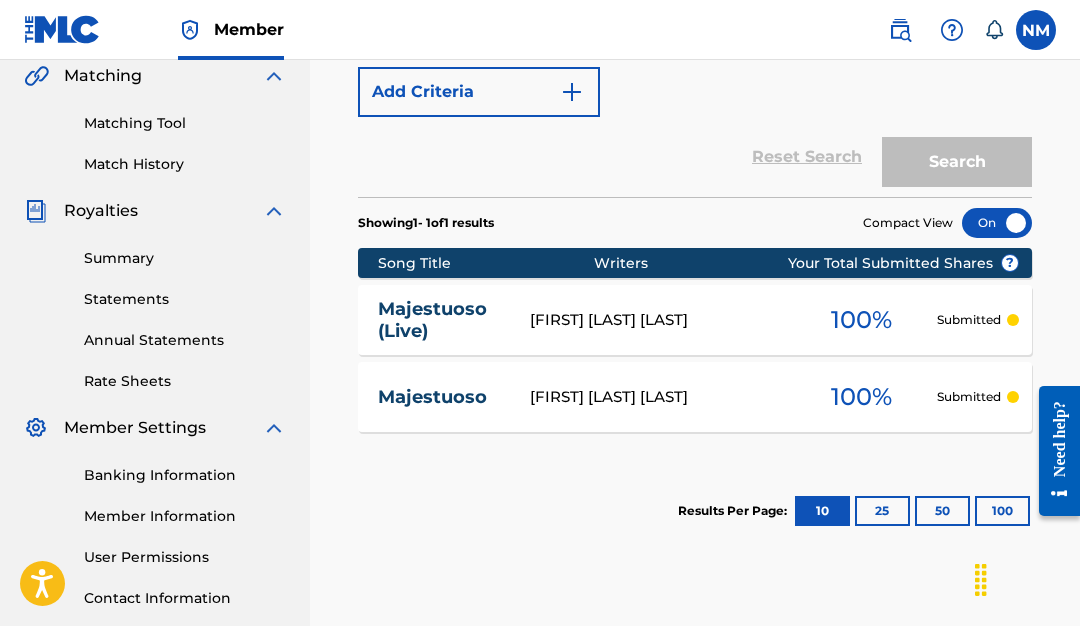 click on "Submitted" at bounding box center [969, 320] 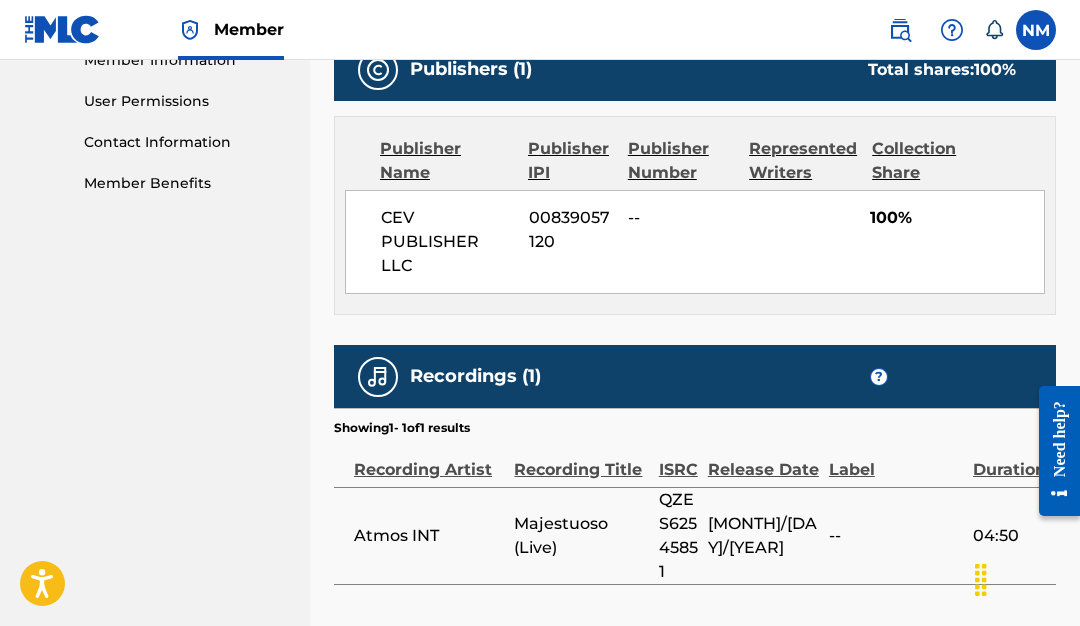 scroll, scrollTop: 933, scrollLeft: 0, axis: vertical 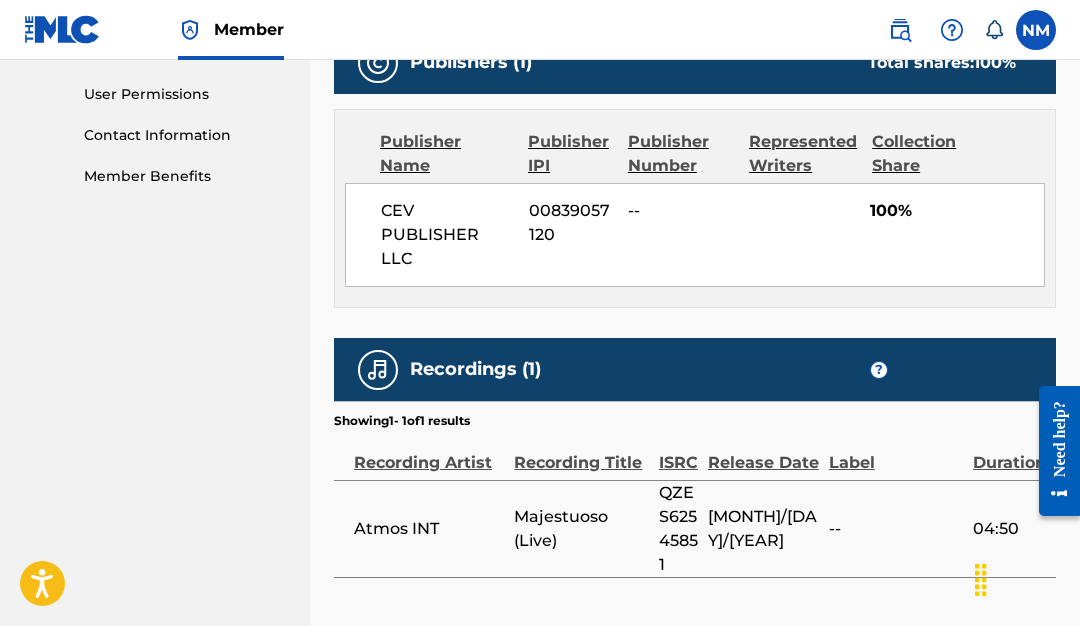 click on "Recordings   (1)" at bounding box center [475, 369] 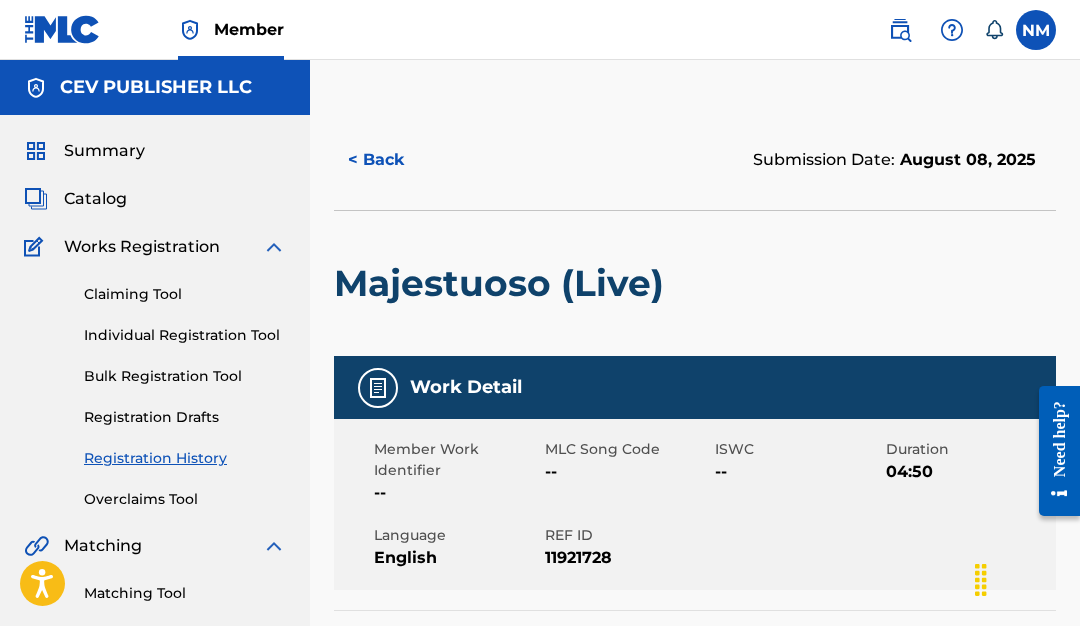 scroll, scrollTop: 0, scrollLeft: 0, axis: both 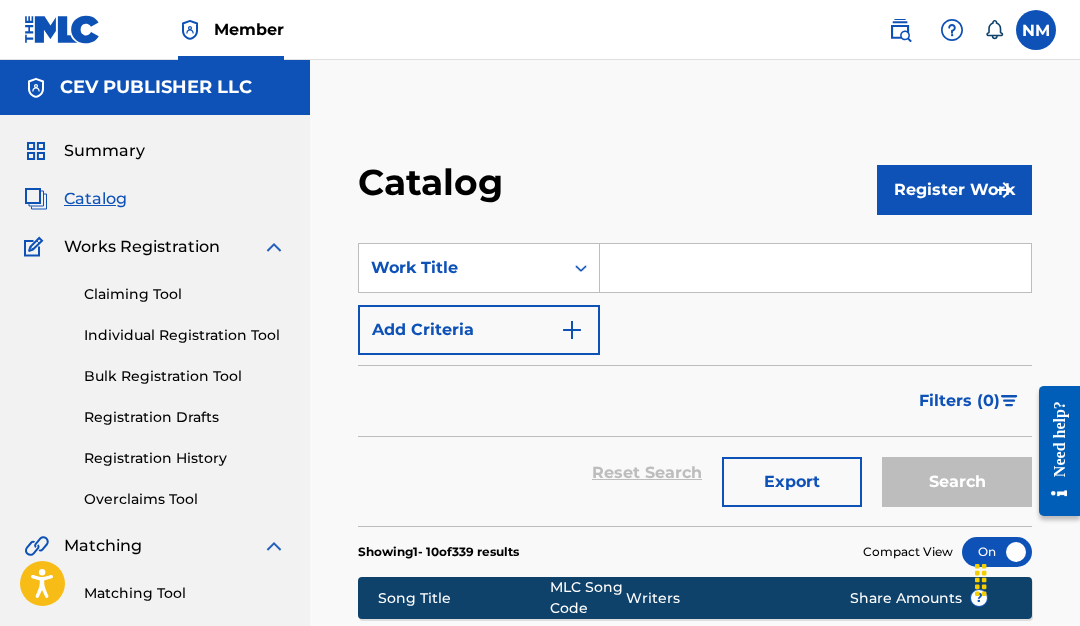 click at bounding box center (37, 247) 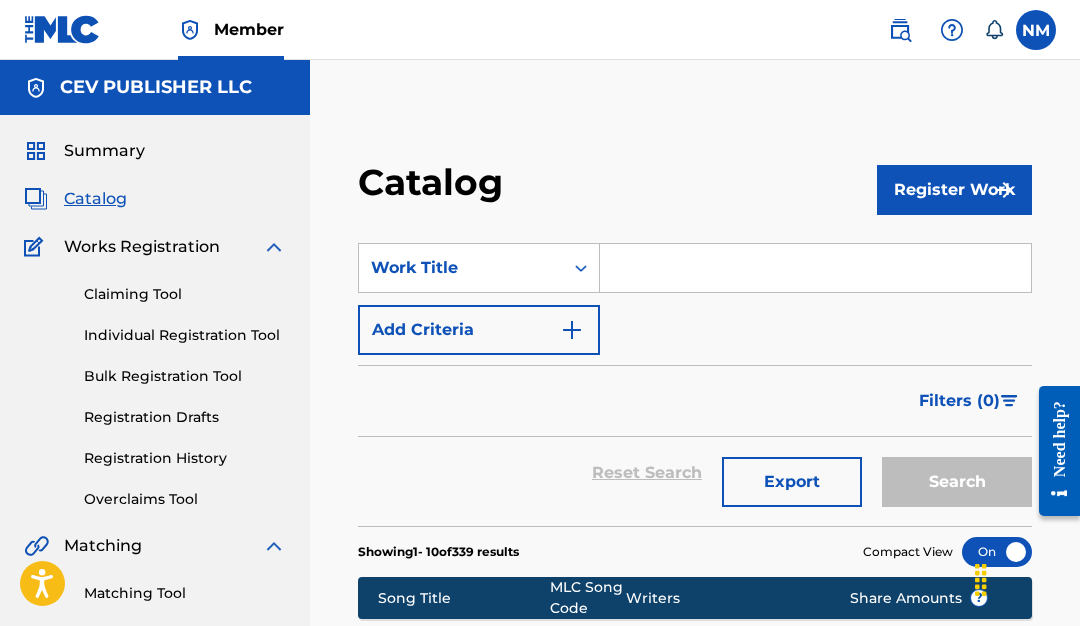 click on "Registration History" at bounding box center [185, 458] 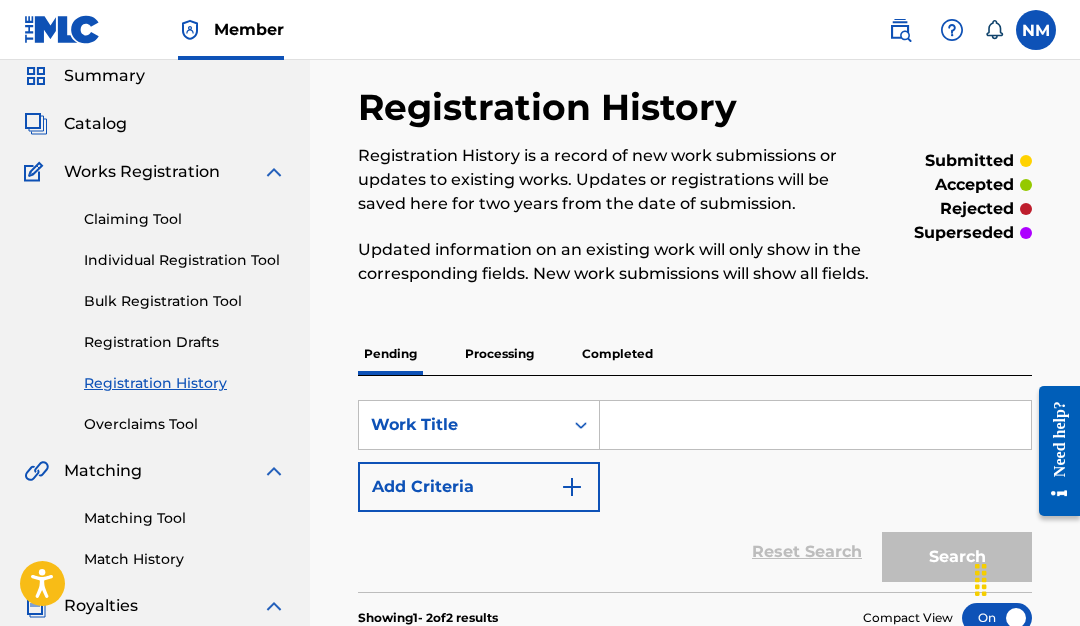 scroll, scrollTop: 82, scrollLeft: 0, axis: vertical 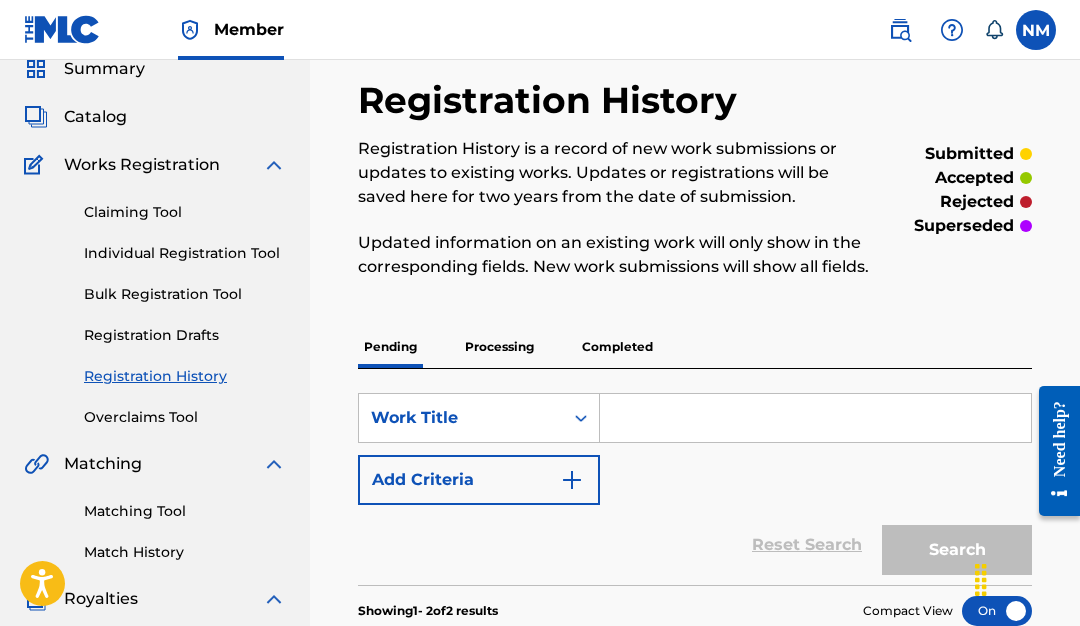 click on "Registration Drafts" at bounding box center [185, 335] 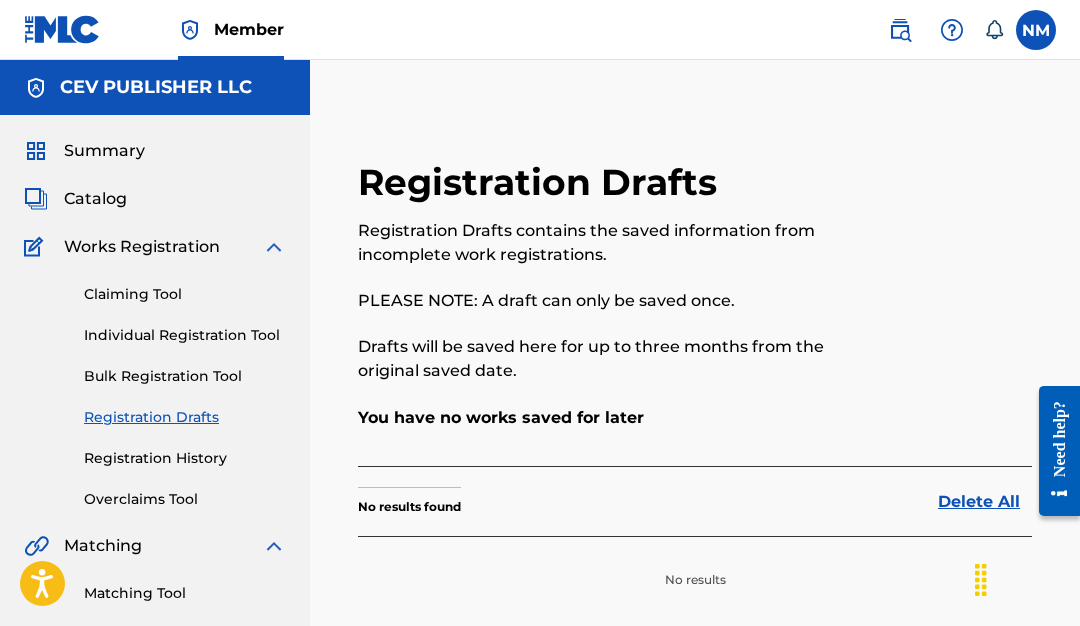 scroll, scrollTop: 0, scrollLeft: 0, axis: both 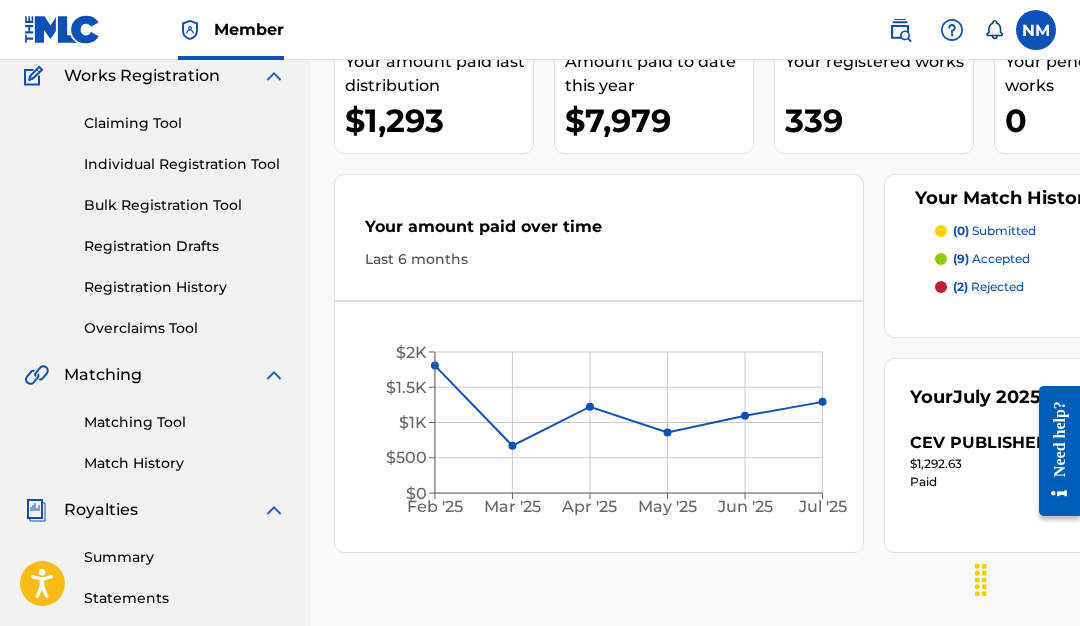 click on "Registration History" at bounding box center (185, 287) 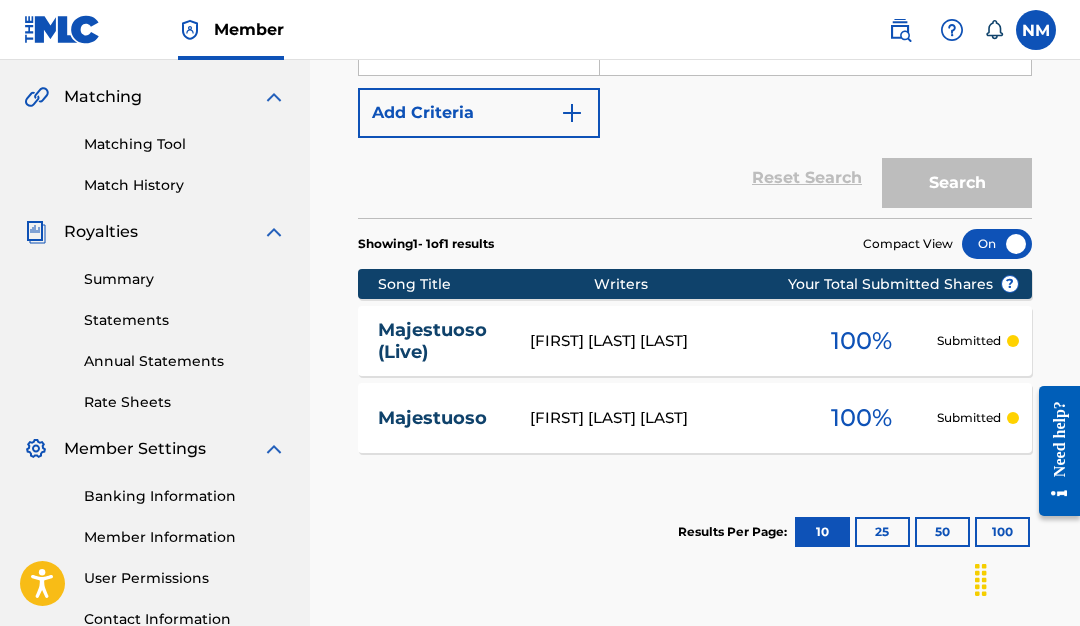 scroll, scrollTop: 449, scrollLeft: 0, axis: vertical 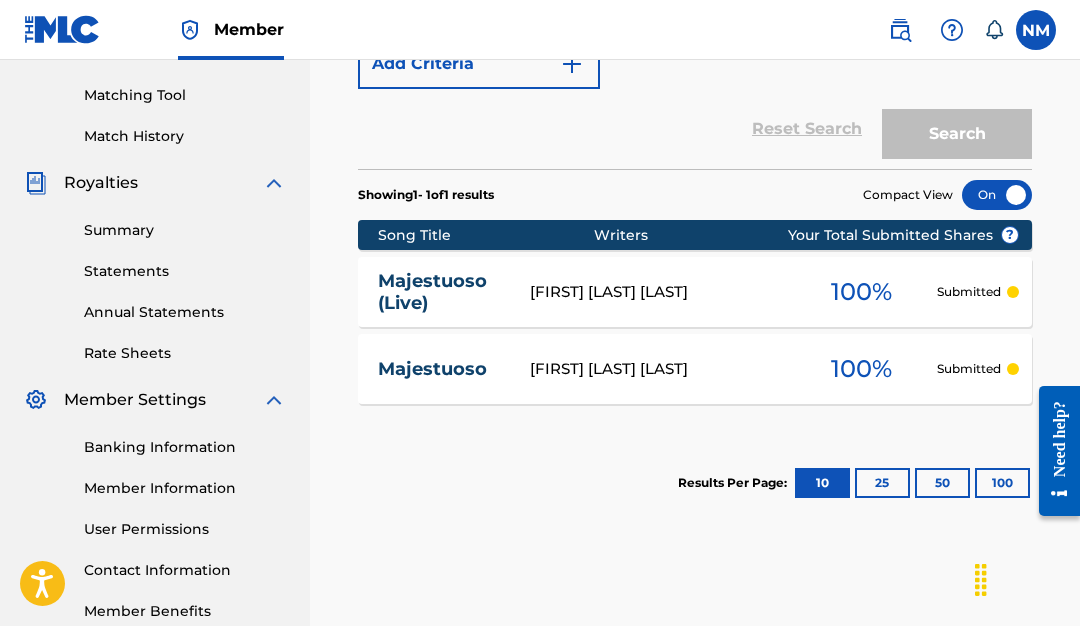 click on "Majestuoso" at bounding box center [440, 369] 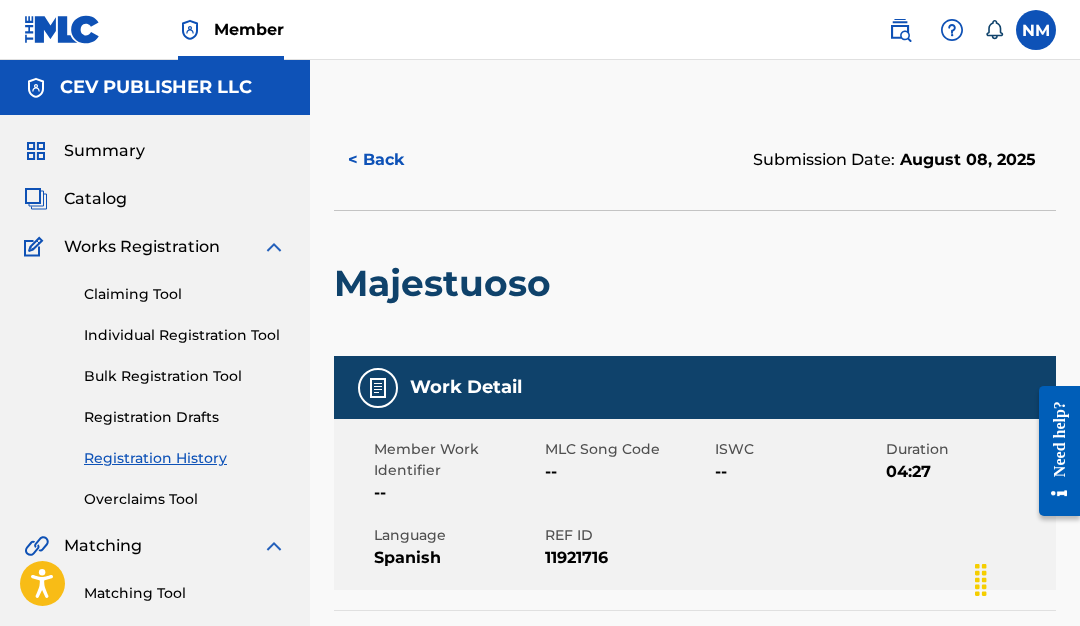 click on "Submission Date: August 08, 2025" at bounding box center [894, 160] 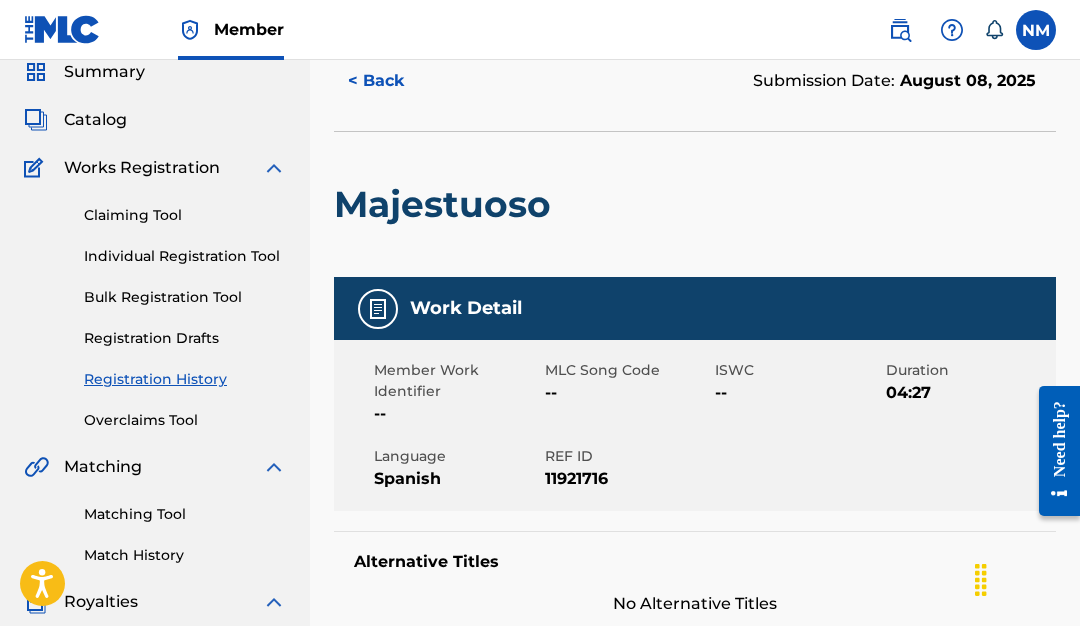 scroll, scrollTop: 58, scrollLeft: 0, axis: vertical 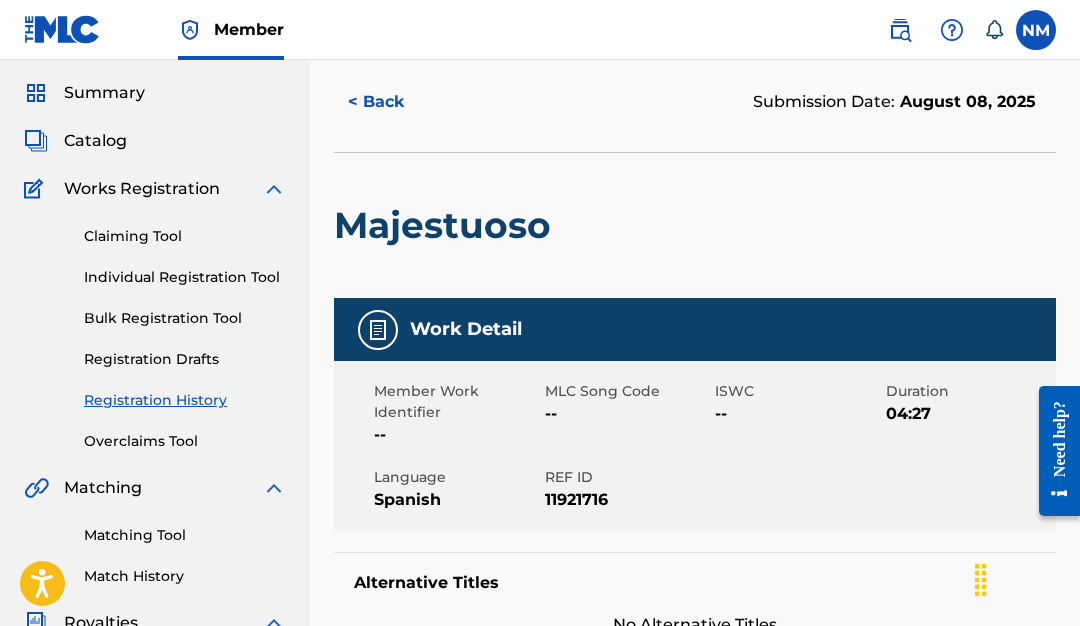click on "Submission Date: August 08, 2025" at bounding box center [894, 102] 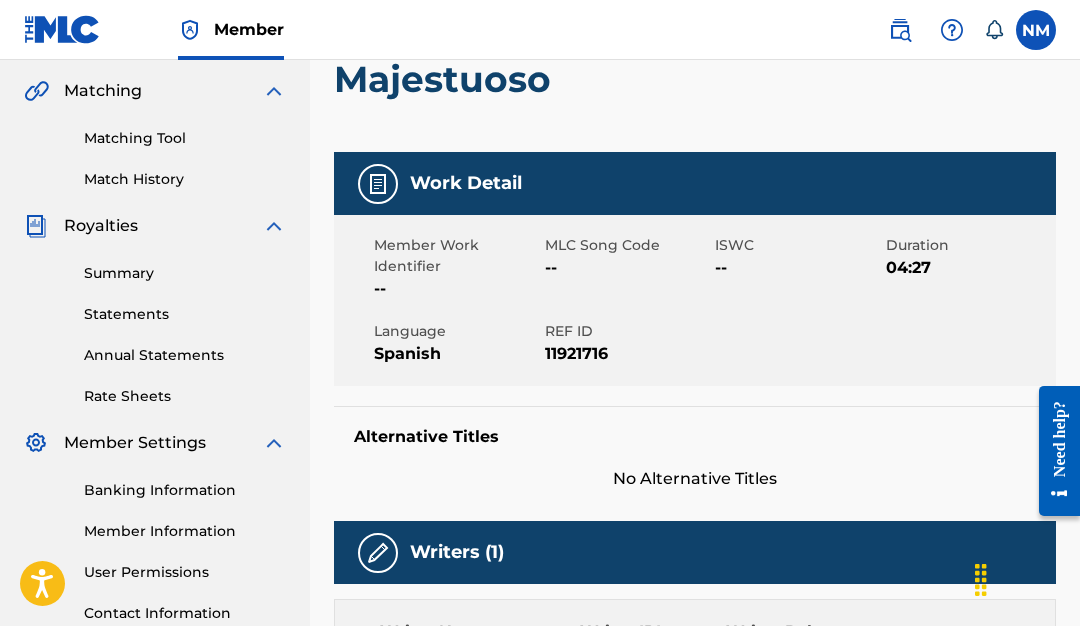 scroll, scrollTop: 194, scrollLeft: 0, axis: vertical 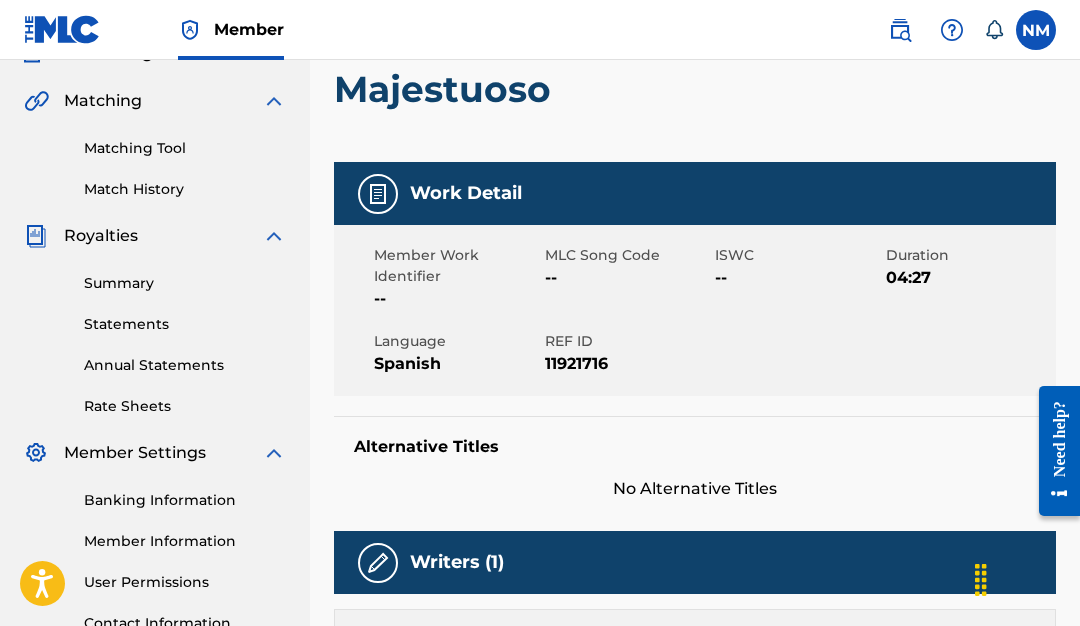 click on "Work Detail" at bounding box center [695, 193] 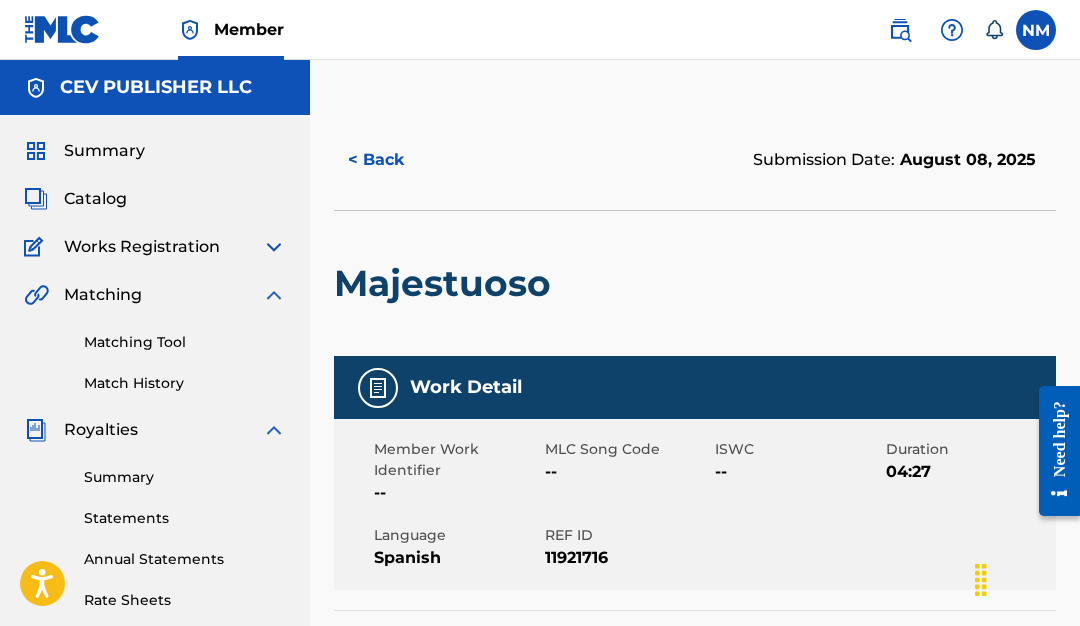 scroll, scrollTop: 0, scrollLeft: 0, axis: both 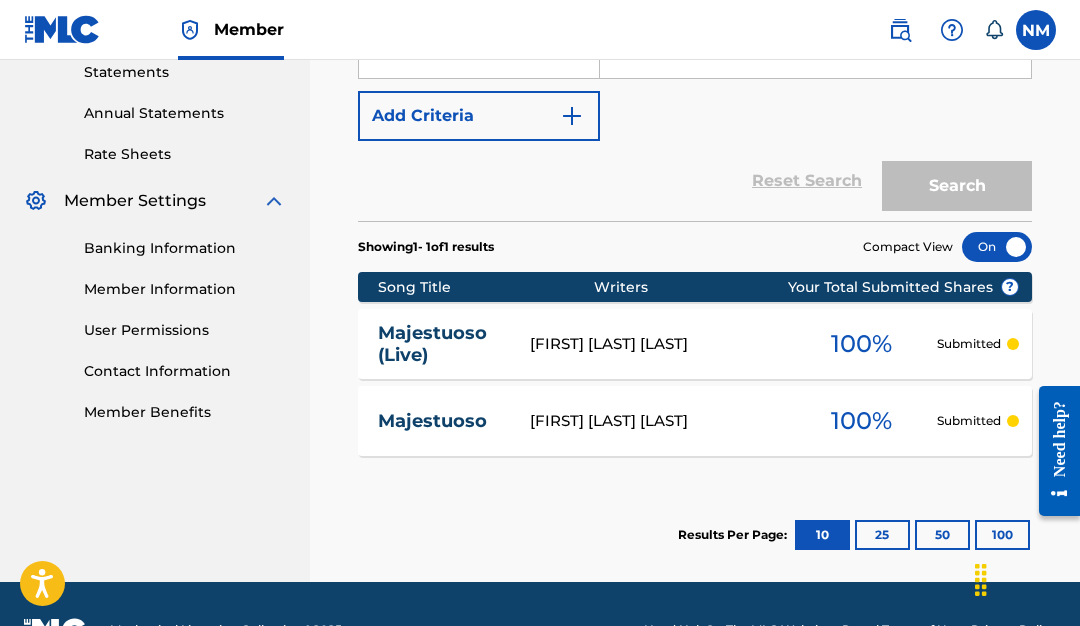 click on "Search" at bounding box center (952, 181) 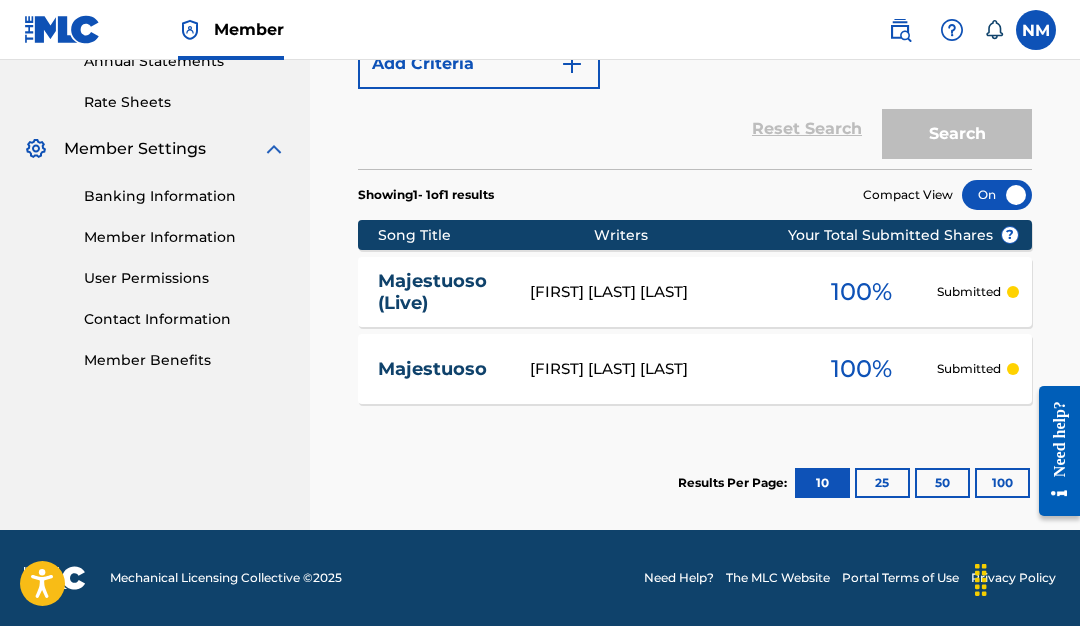 scroll, scrollTop: 498, scrollLeft: 0, axis: vertical 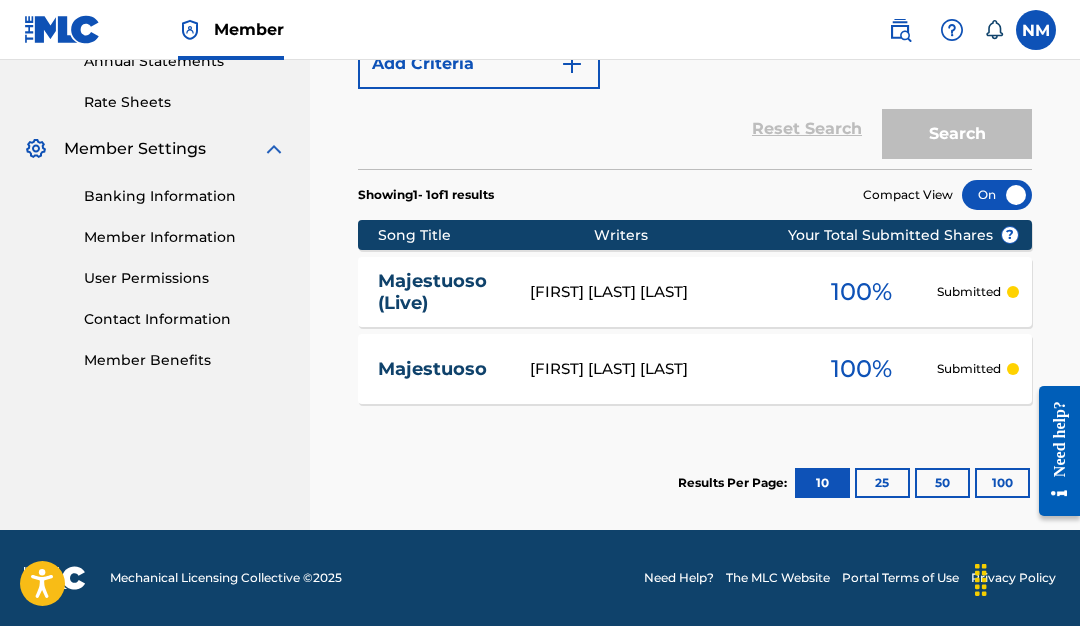 click on "100 %" at bounding box center (861, 292) 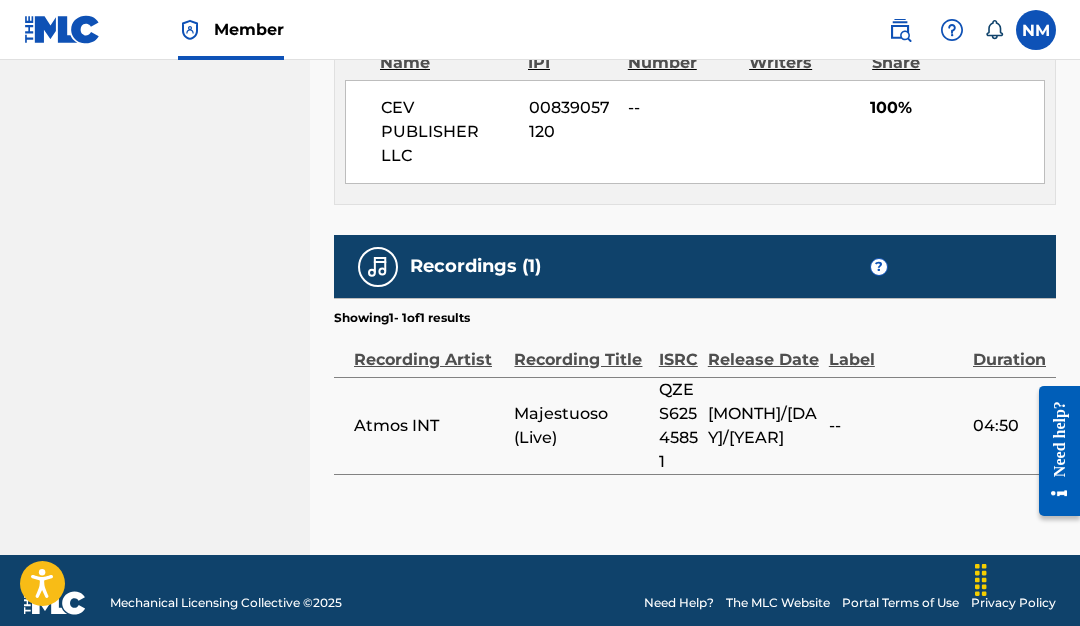 scroll, scrollTop: 1035, scrollLeft: 0, axis: vertical 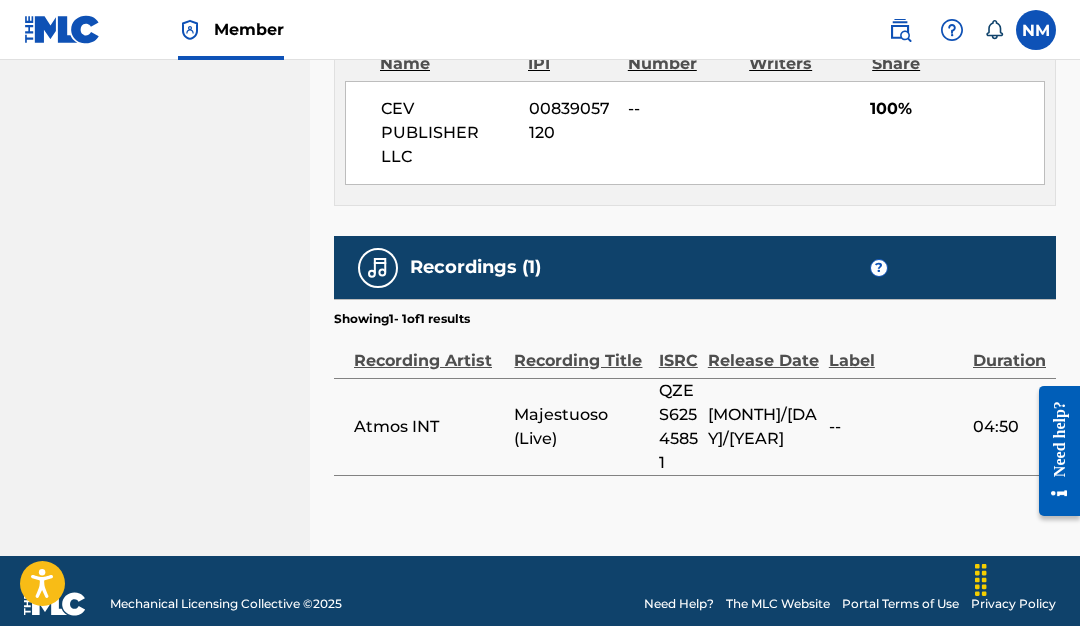 click on "[DATE]" at bounding box center [763, 427] 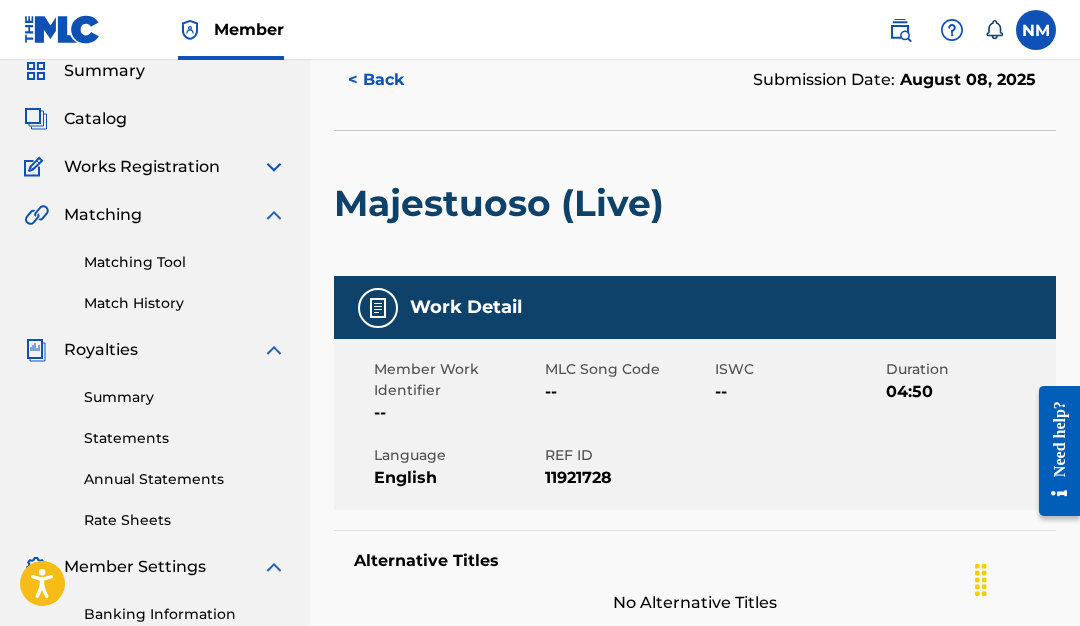 scroll, scrollTop: 88, scrollLeft: 0, axis: vertical 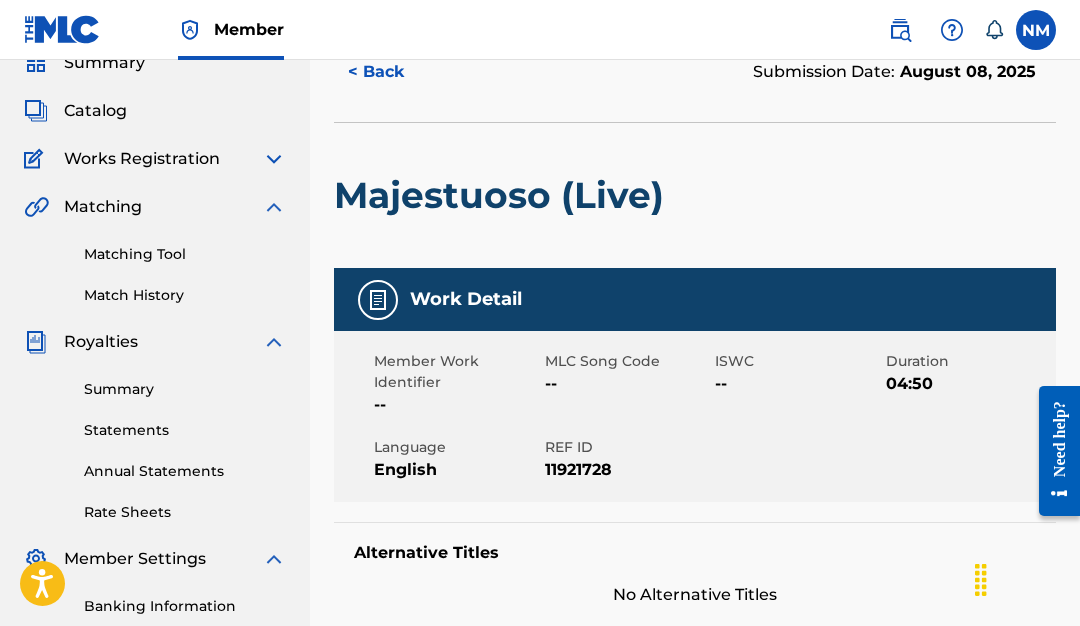 click on "English" at bounding box center (457, 470) 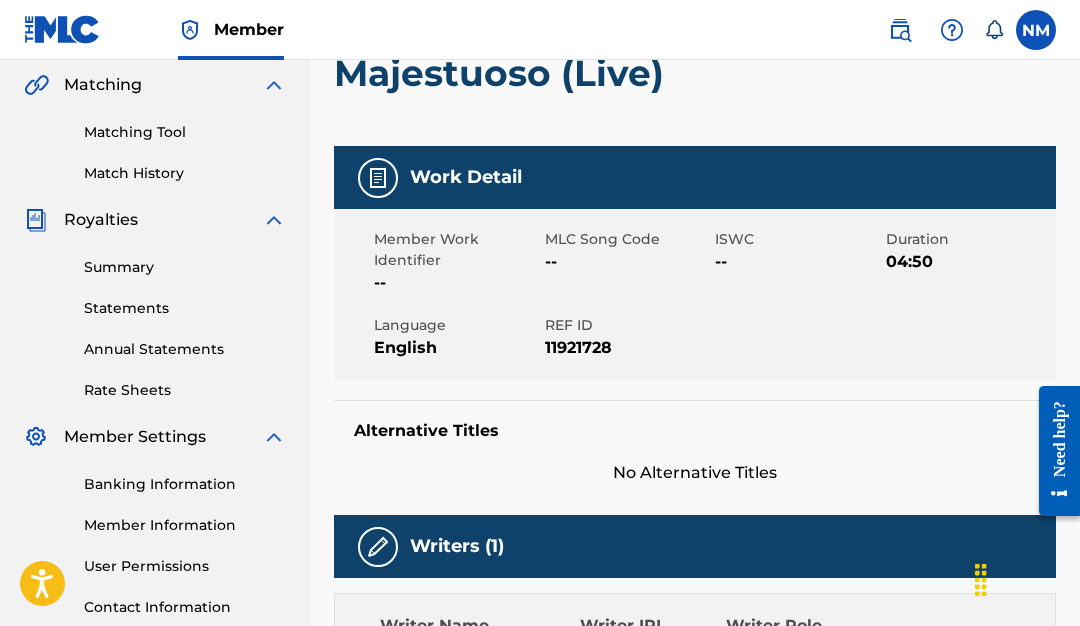 scroll, scrollTop: 216, scrollLeft: 0, axis: vertical 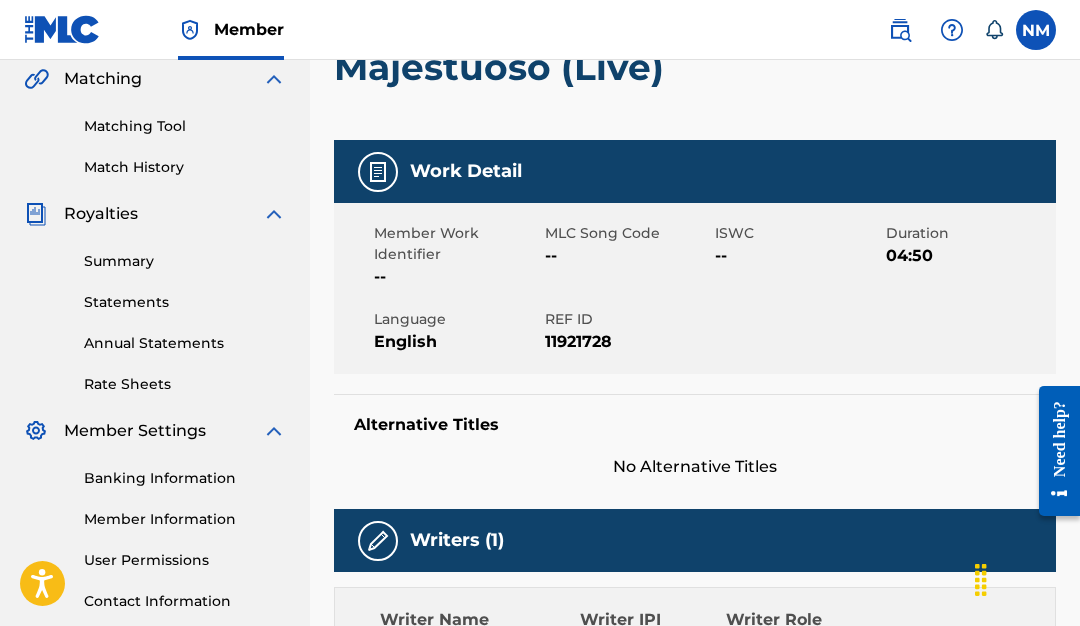 click on "--" at bounding box center [798, 256] 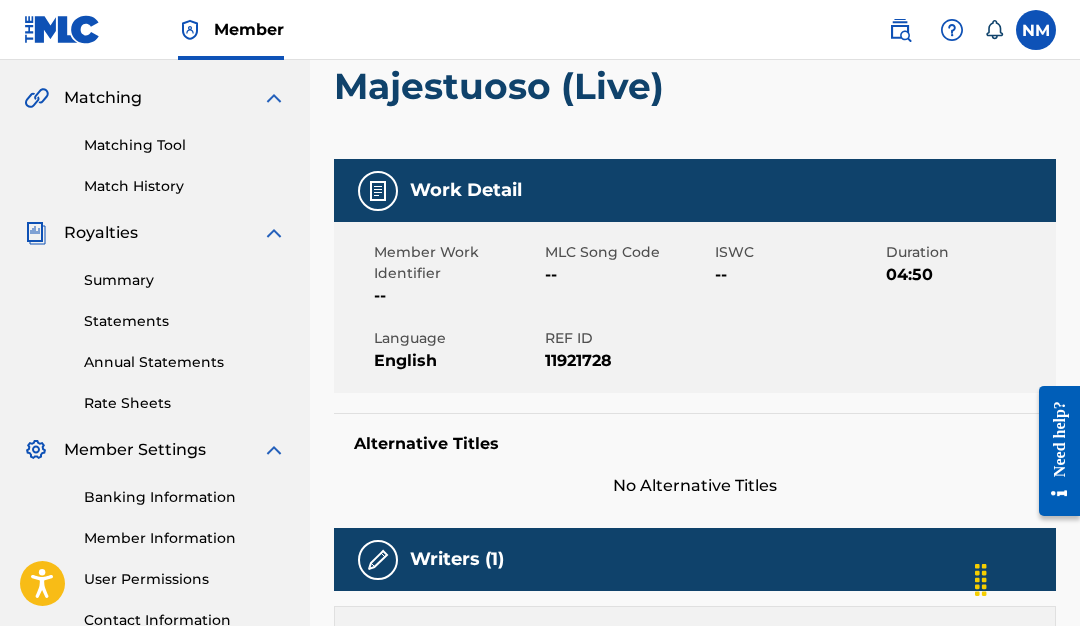 scroll, scrollTop: 189, scrollLeft: 0, axis: vertical 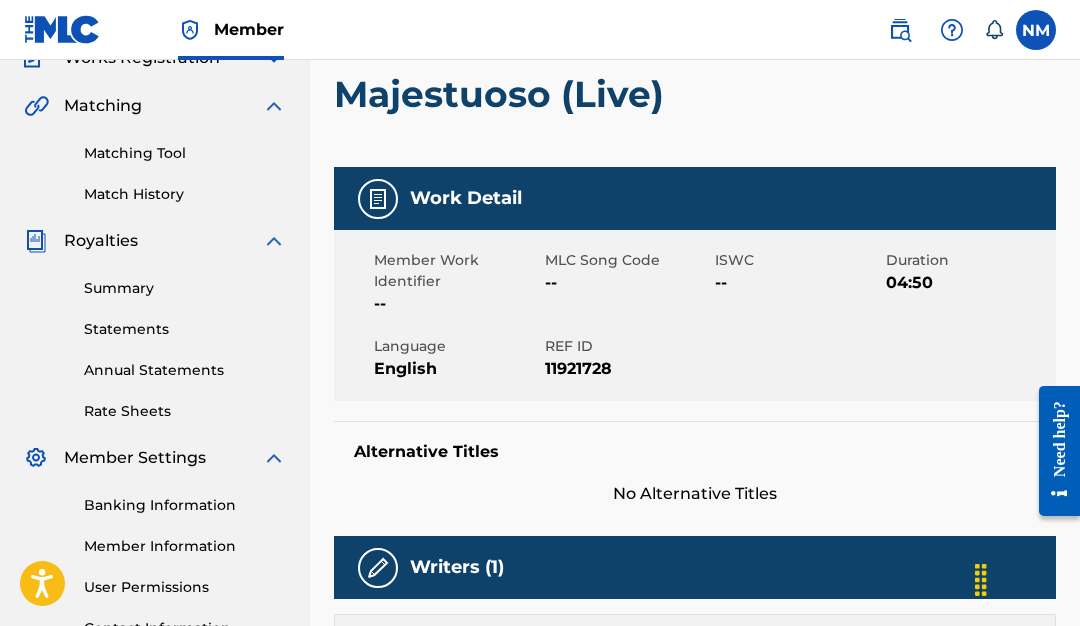 click on "Work Detail" at bounding box center [466, 198] 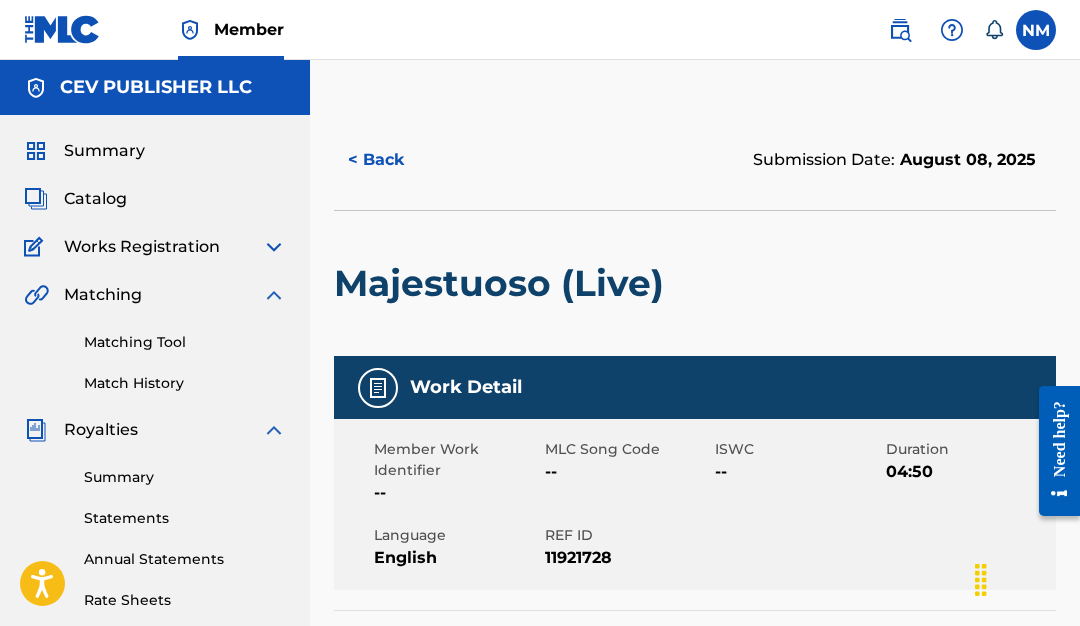 scroll, scrollTop: 0, scrollLeft: 0, axis: both 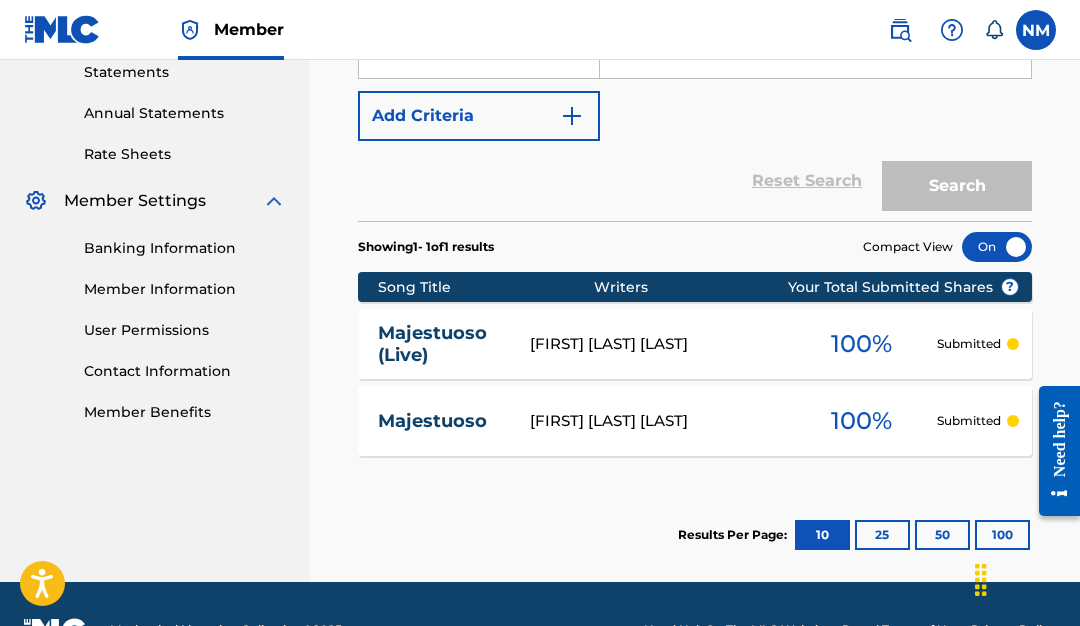 click on "[FIRST] [LAST] [LAST]" at bounding box center (658, 421) 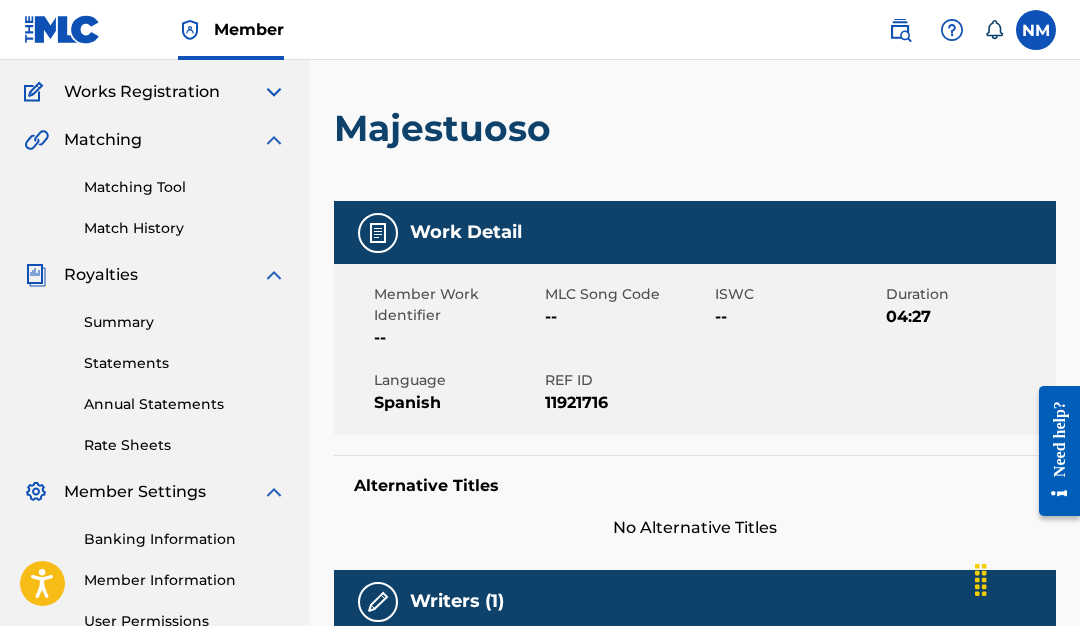 scroll, scrollTop: 157, scrollLeft: 0, axis: vertical 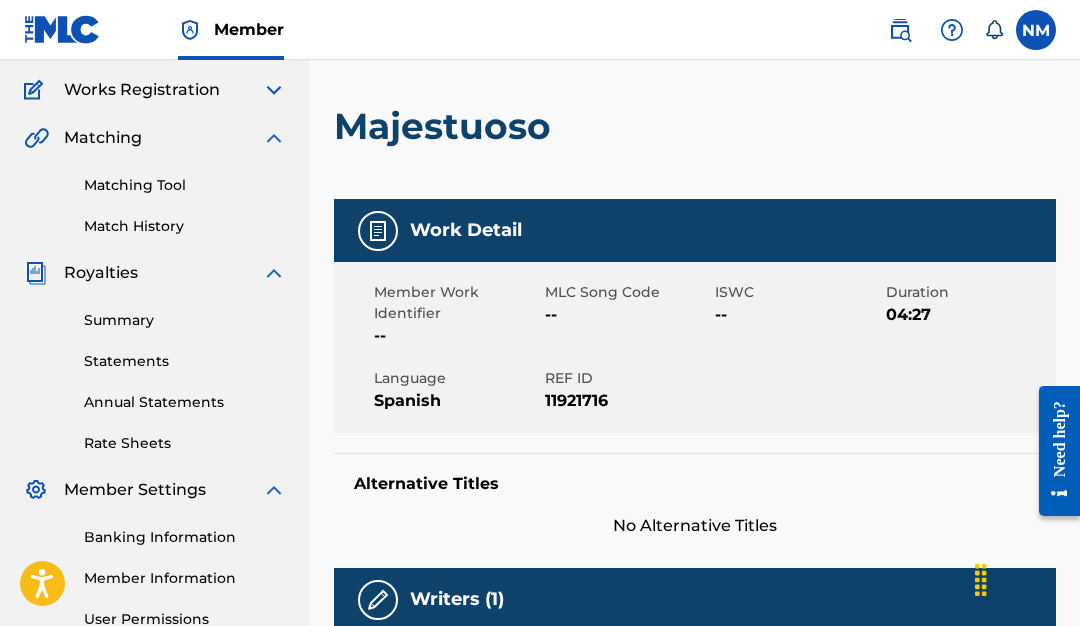 click on "Work Detail" at bounding box center (466, 230) 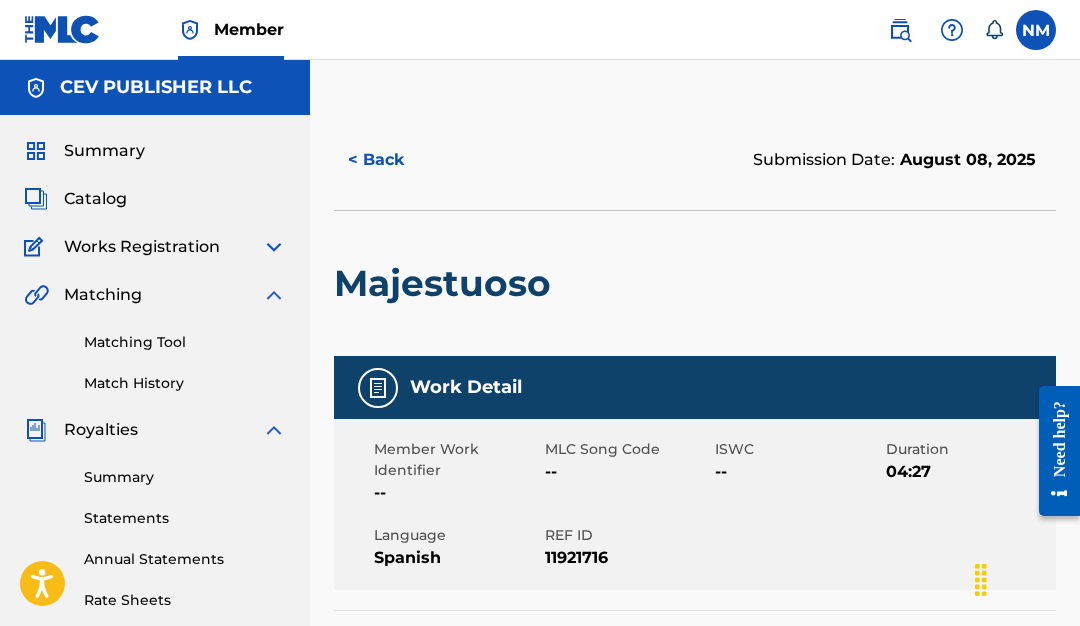 scroll, scrollTop: 0, scrollLeft: 0, axis: both 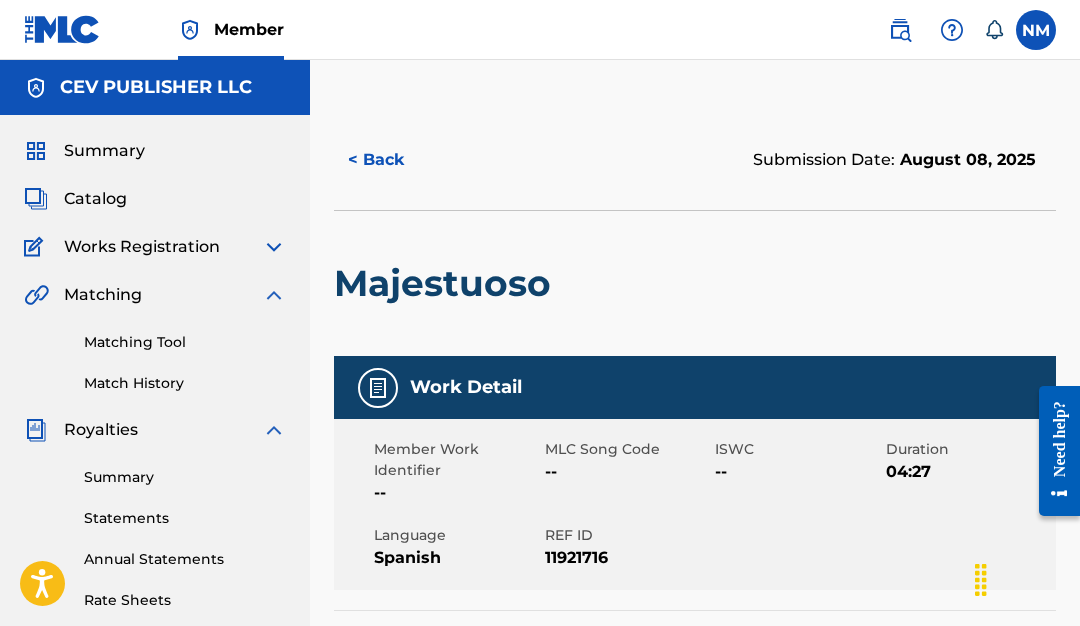 click on "Catalog" at bounding box center (95, 199) 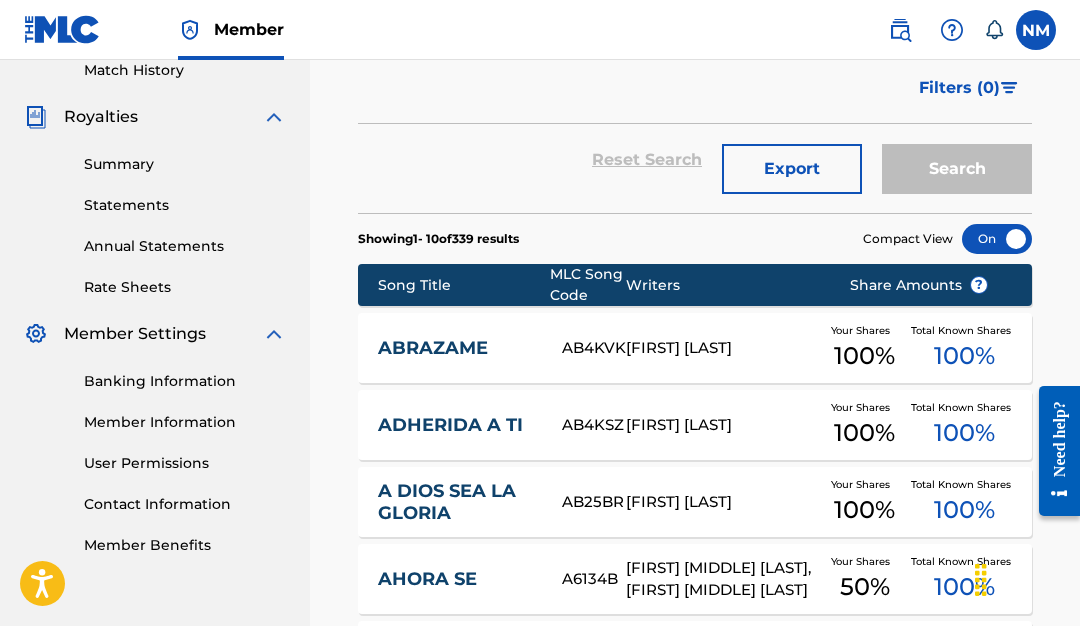 scroll, scrollTop: 323, scrollLeft: 0, axis: vertical 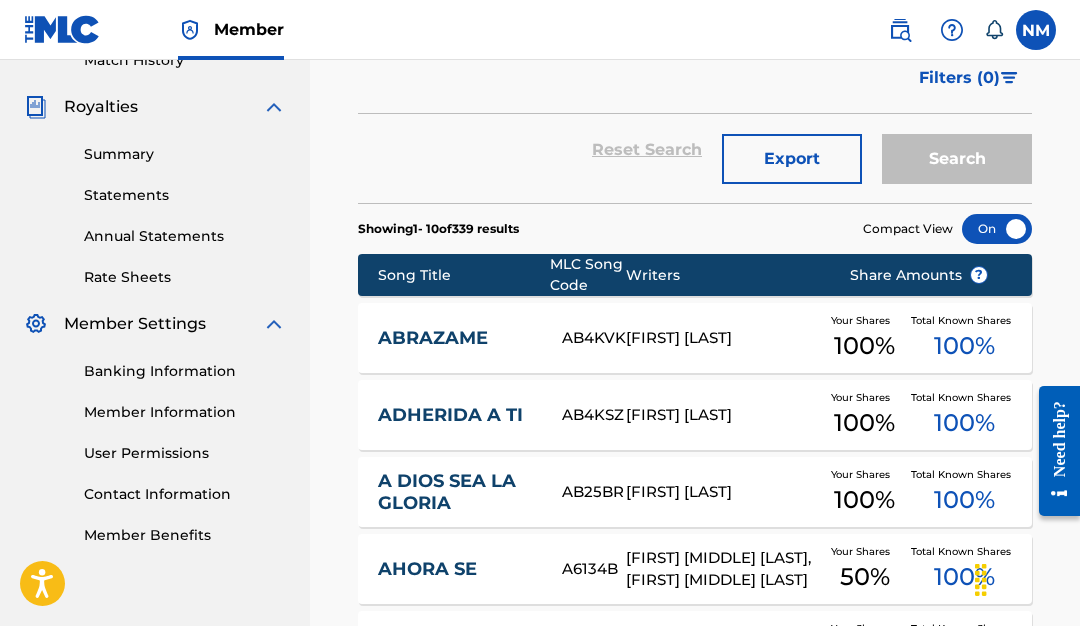 click on "ABRAZAME" at bounding box center [456, 338] 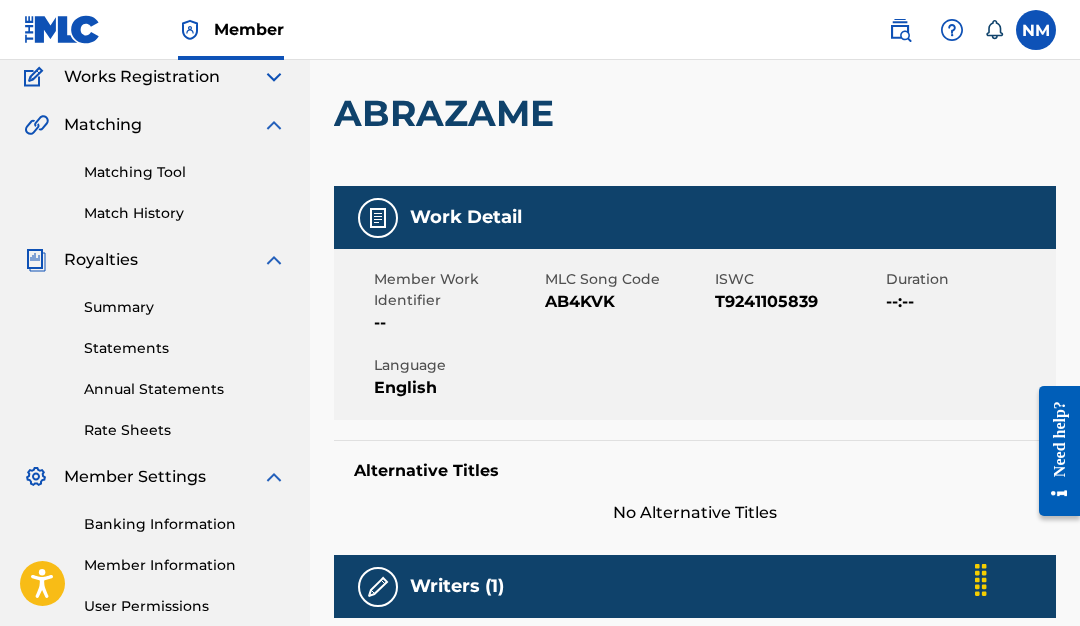 scroll, scrollTop: 167, scrollLeft: 0, axis: vertical 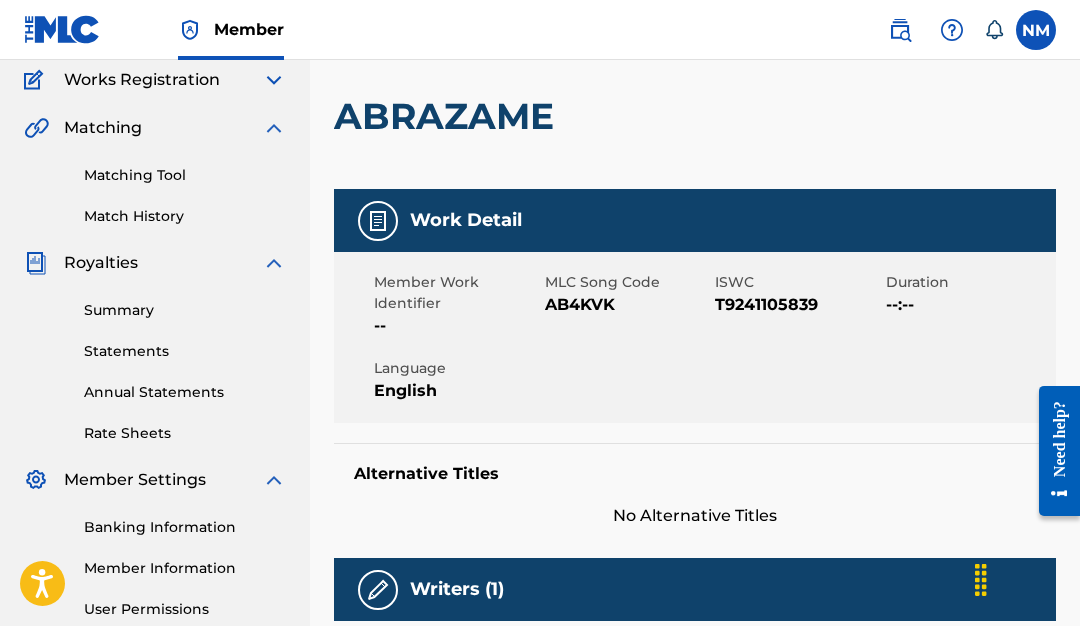 click on "English" at bounding box center [457, 391] 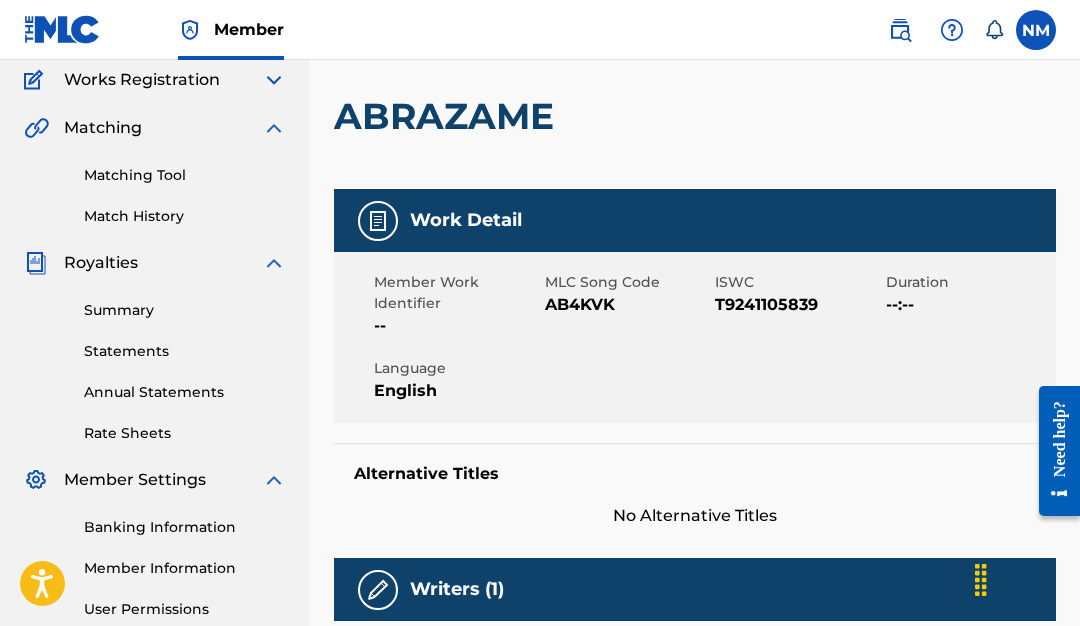 click on "English" at bounding box center (457, 391) 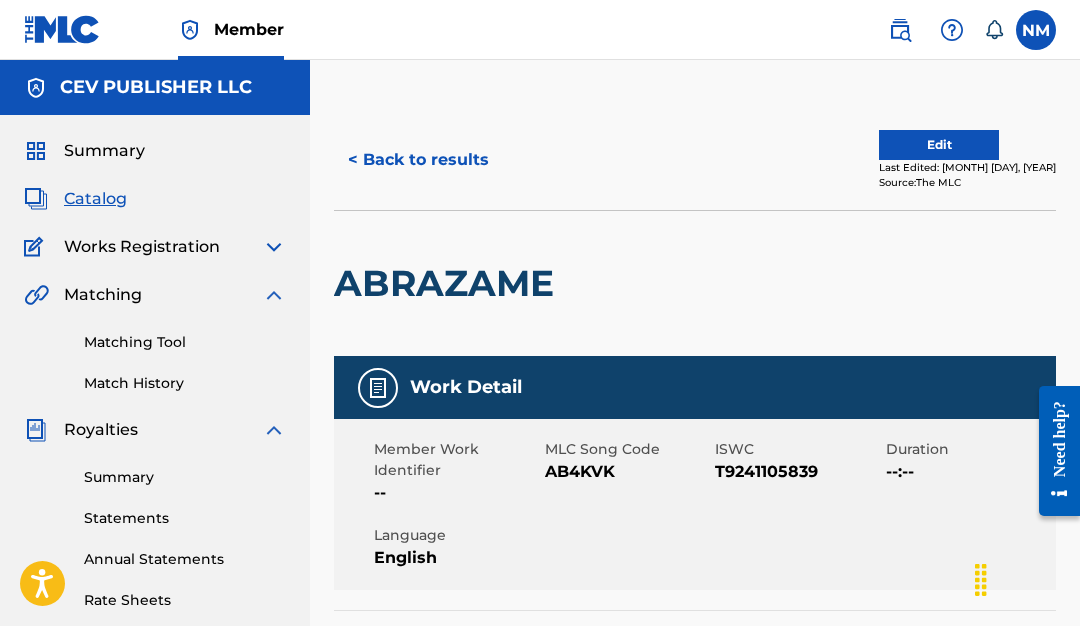 scroll, scrollTop: 0, scrollLeft: 0, axis: both 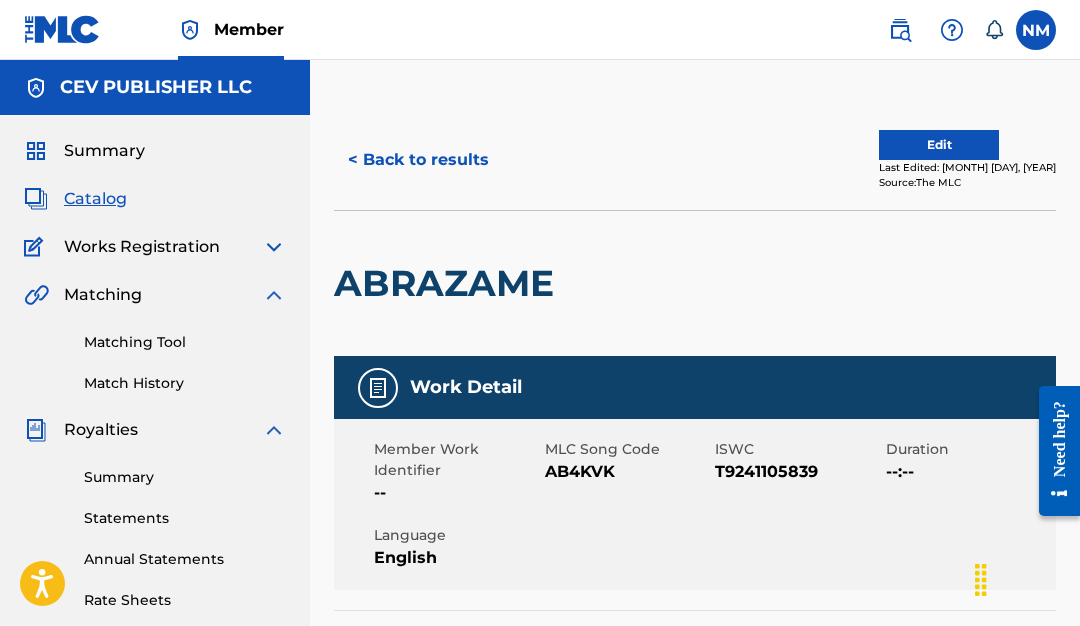 click on "Catalog" at bounding box center (95, 199) 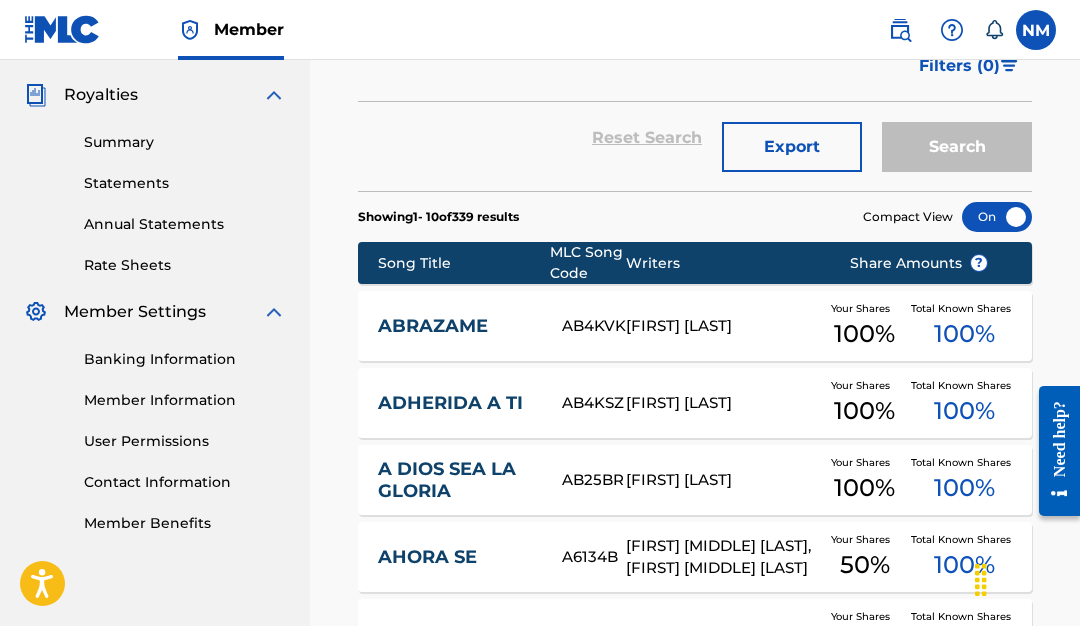 scroll, scrollTop: 336, scrollLeft: 0, axis: vertical 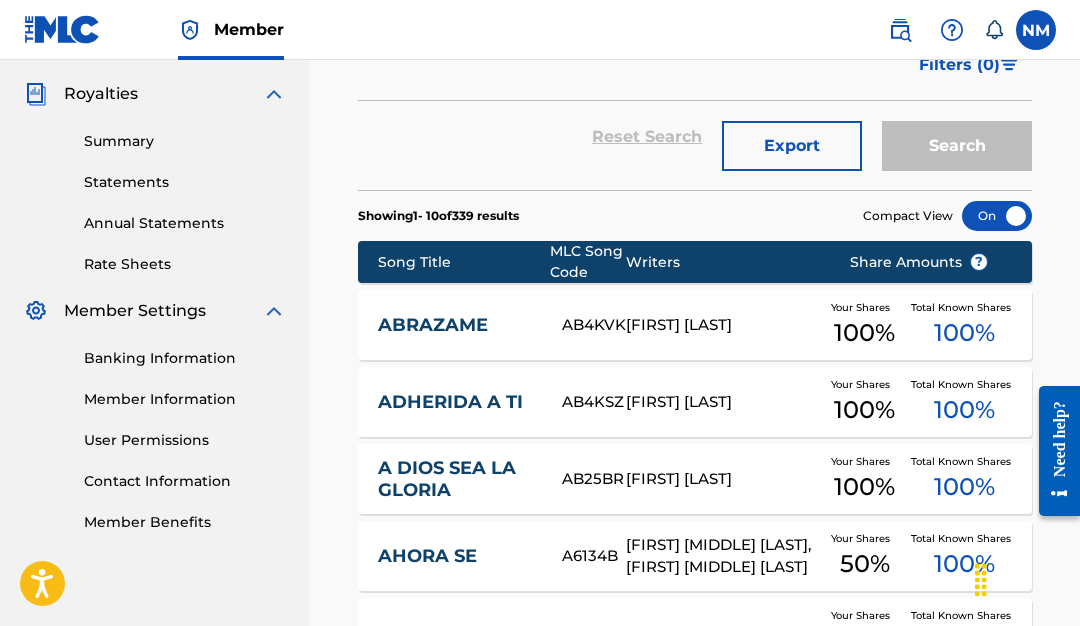 click on "ADHERIDA A TI" at bounding box center [456, 402] 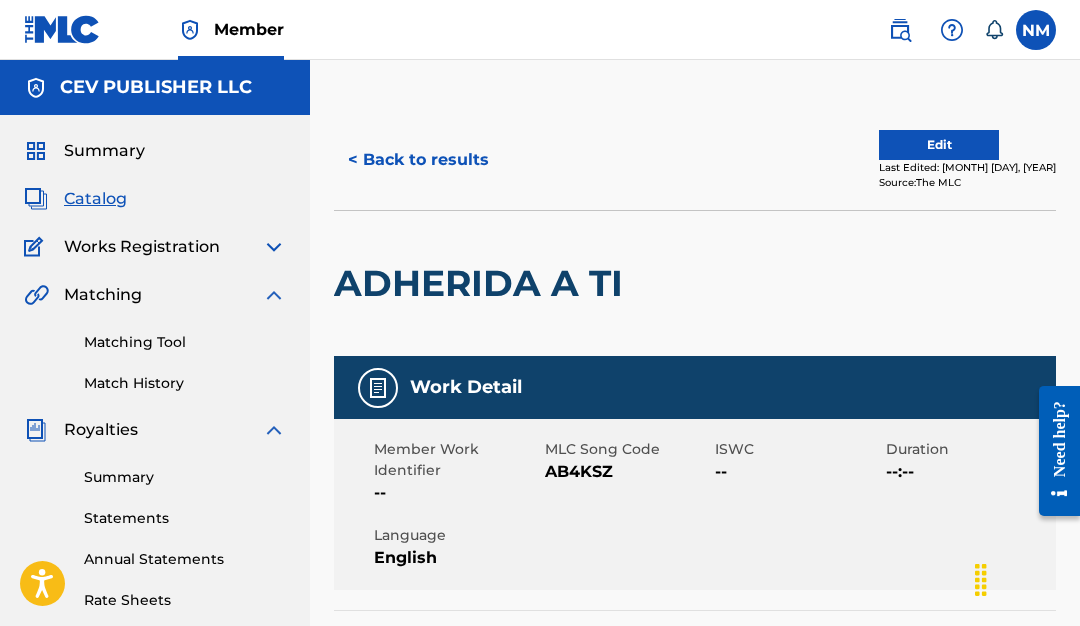 scroll, scrollTop: 0, scrollLeft: 0, axis: both 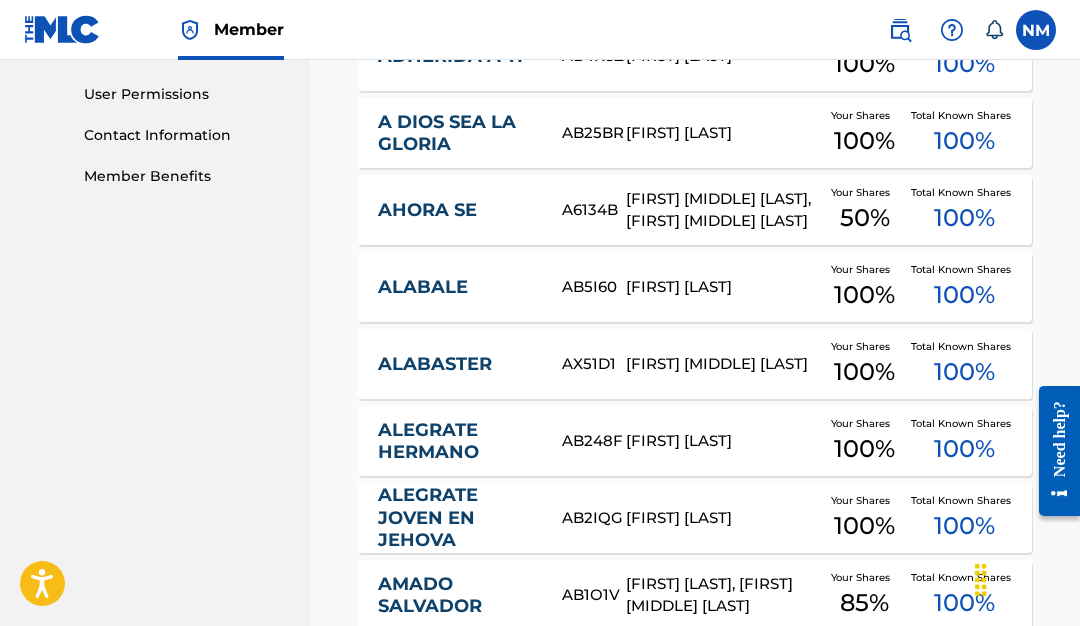 click on "ALABALE" at bounding box center [456, 287] 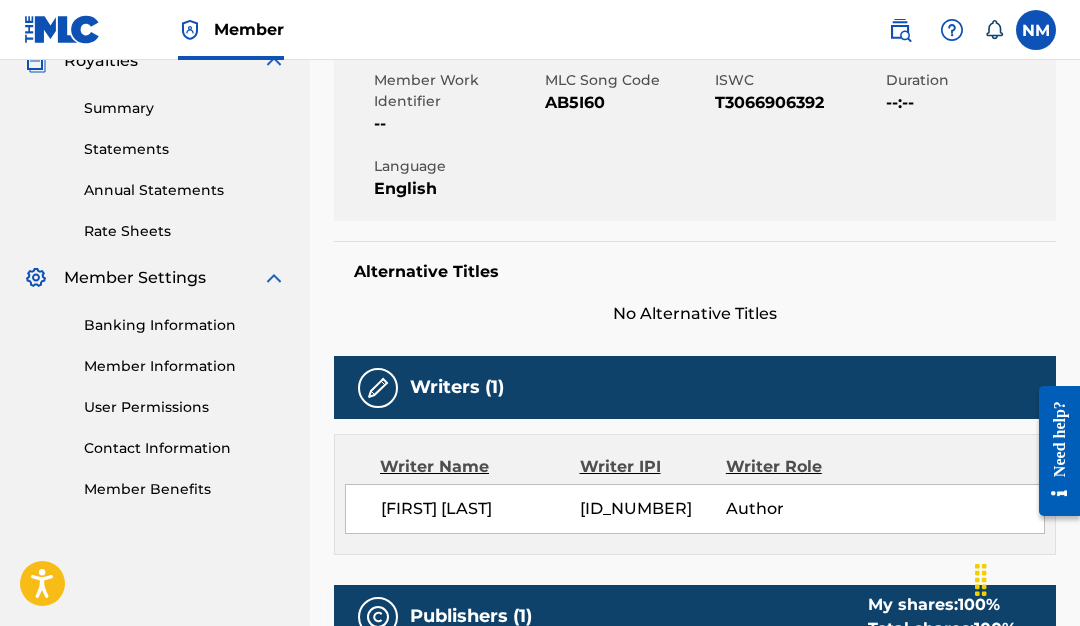 scroll, scrollTop: 371, scrollLeft: 0, axis: vertical 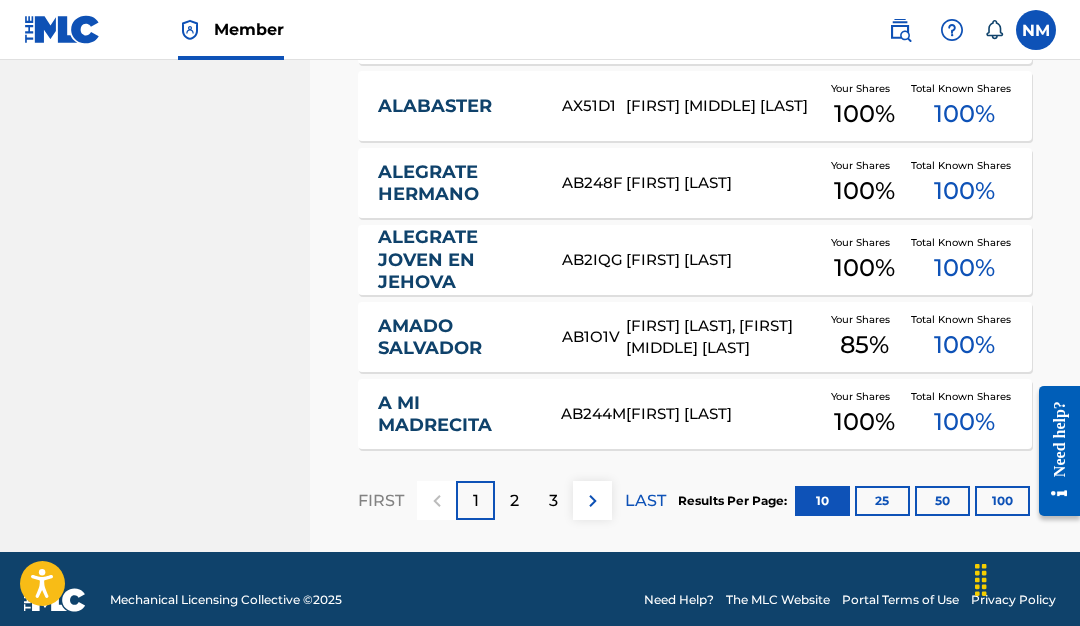 click on "A MI MADRECITA" at bounding box center [456, 414] 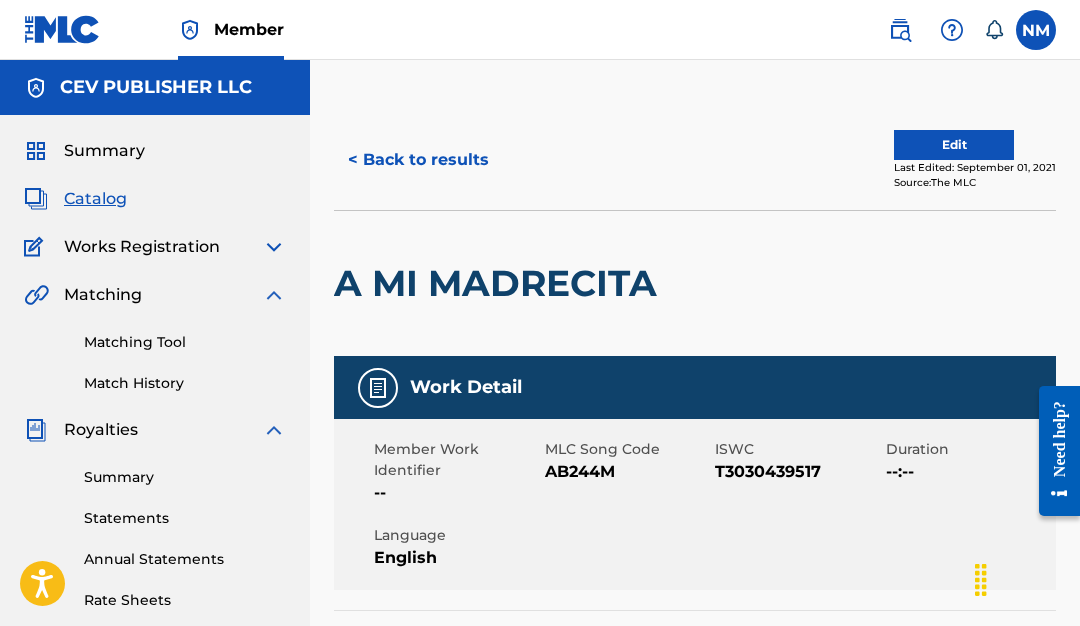 scroll, scrollTop: 0, scrollLeft: 0, axis: both 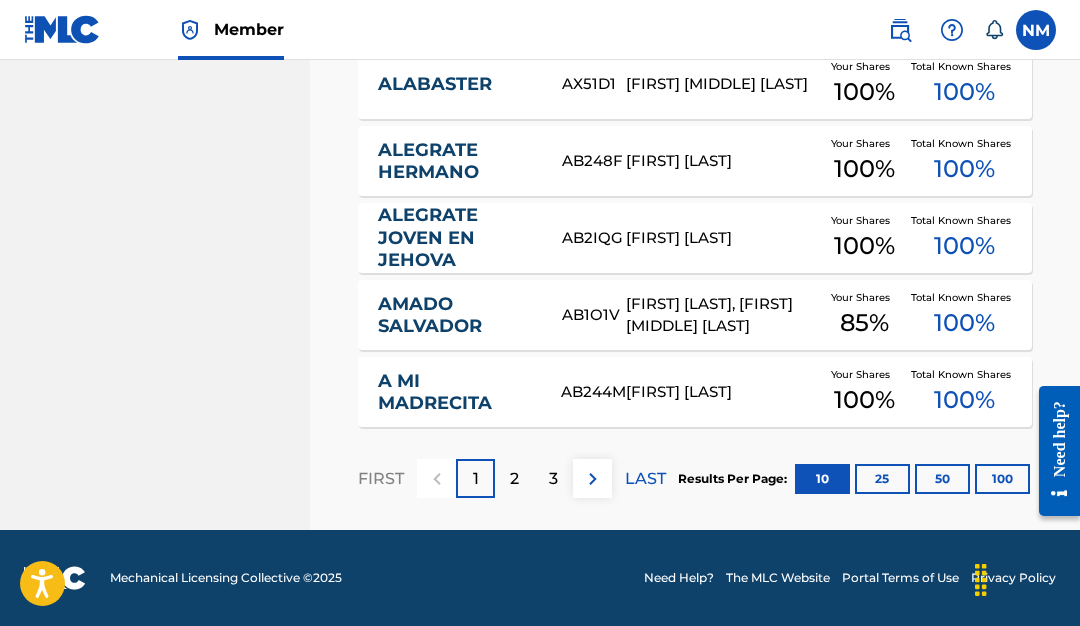 click on "3" at bounding box center [553, 479] 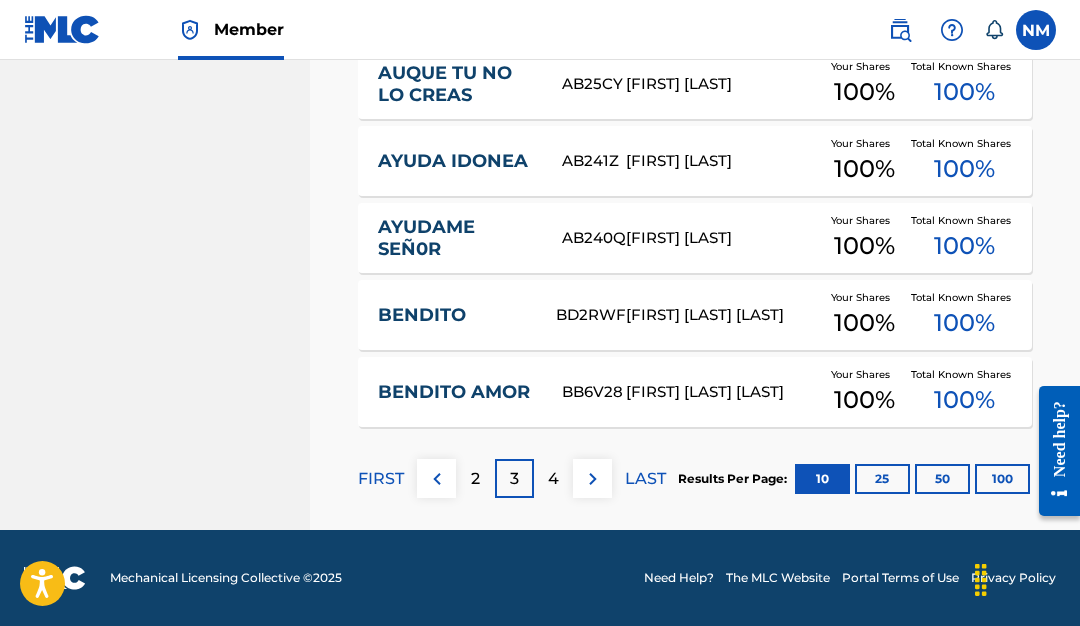 scroll, scrollTop: 962, scrollLeft: 0, axis: vertical 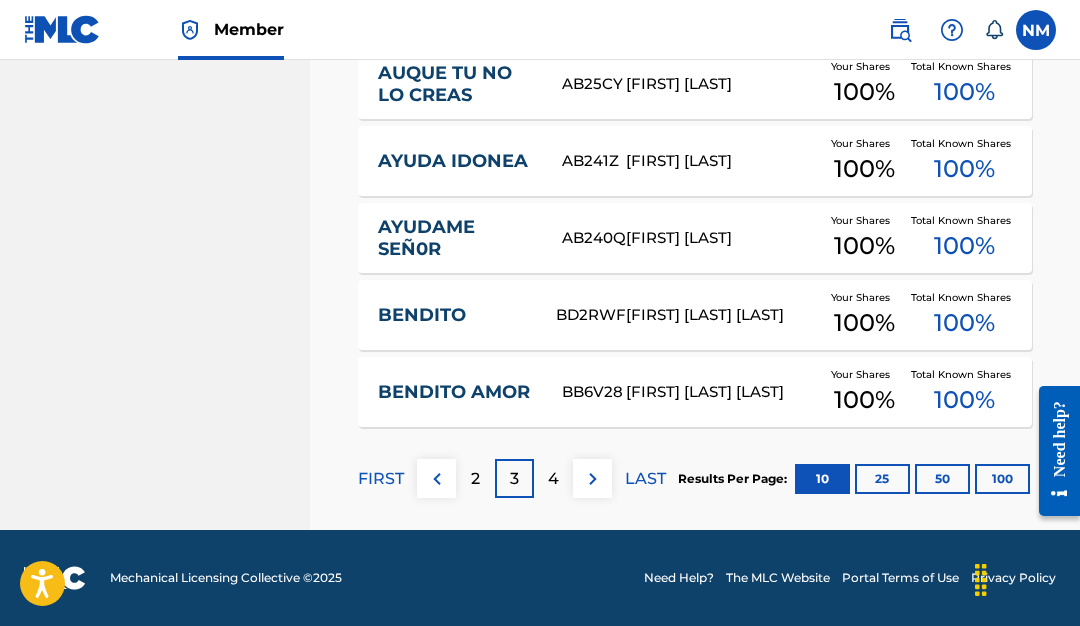 click on "100" at bounding box center (1002, 479) 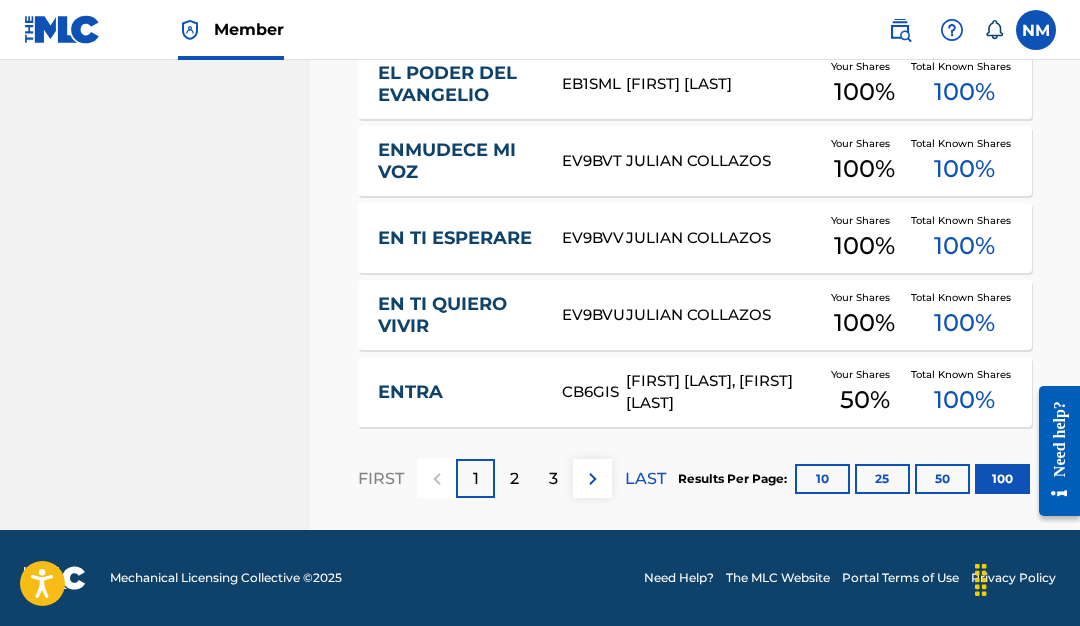 scroll, scrollTop: 7910, scrollLeft: 0, axis: vertical 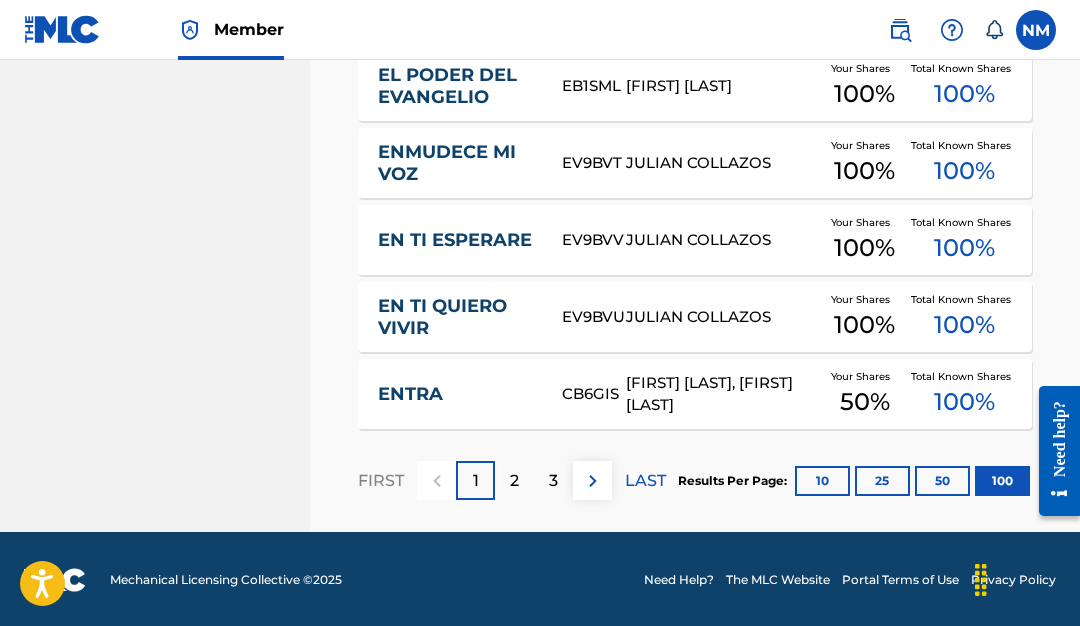 click on "EN TI QUIERO VIVIR" at bounding box center (456, 317) 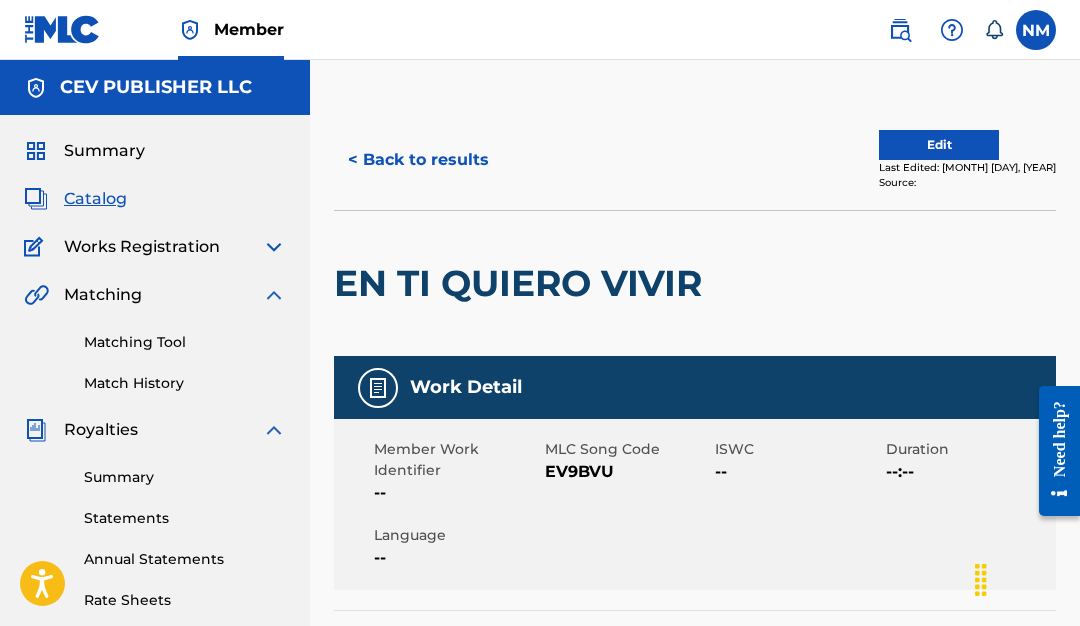 scroll, scrollTop: 0, scrollLeft: 0, axis: both 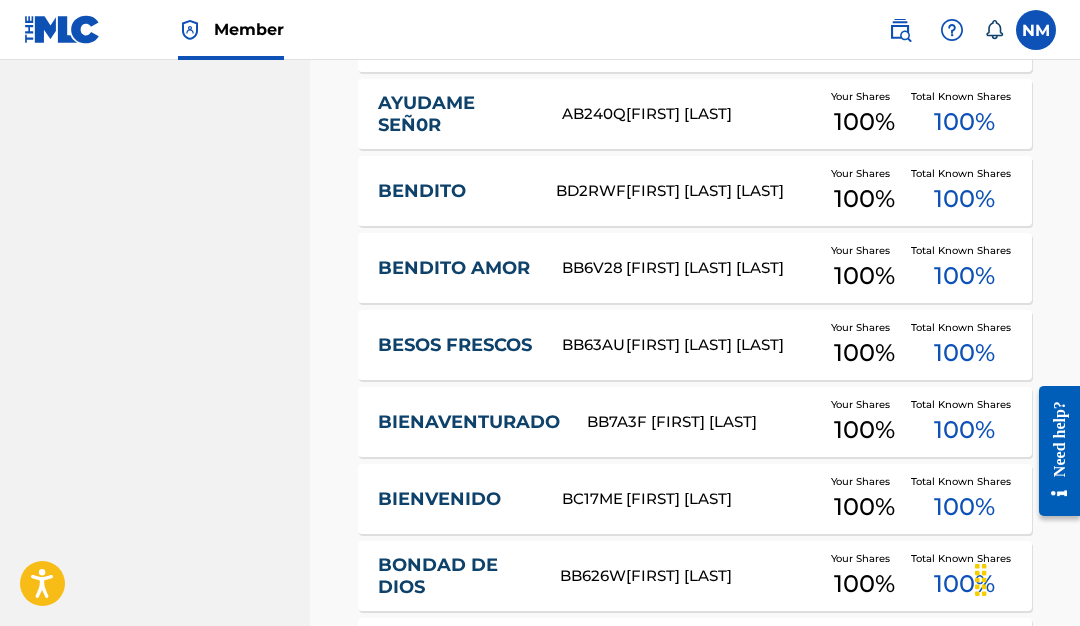click on "BIENAVENTURADO" at bounding box center [469, 422] 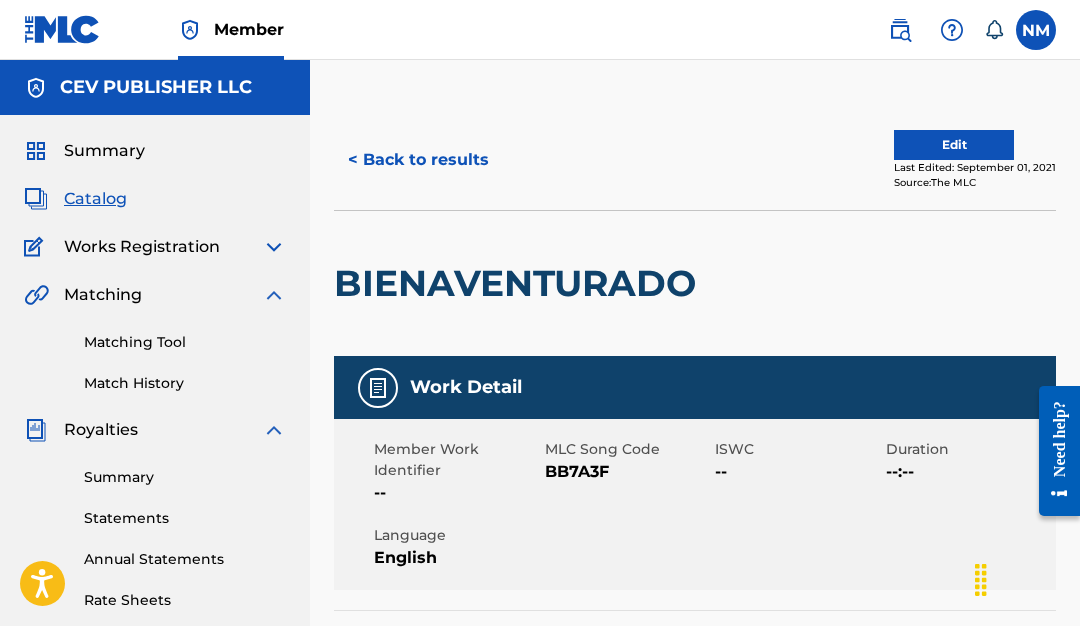 scroll, scrollTop: 0, scrollLeft: 0, axis: both 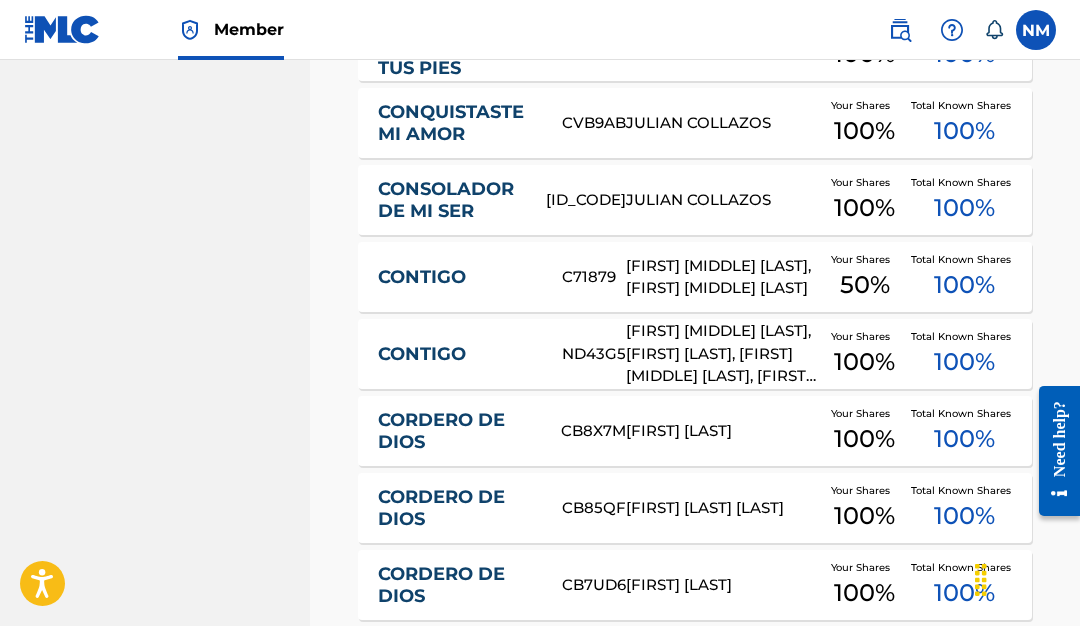 click on "CORDERO DE DIOS" at bounding box center (456, 431) 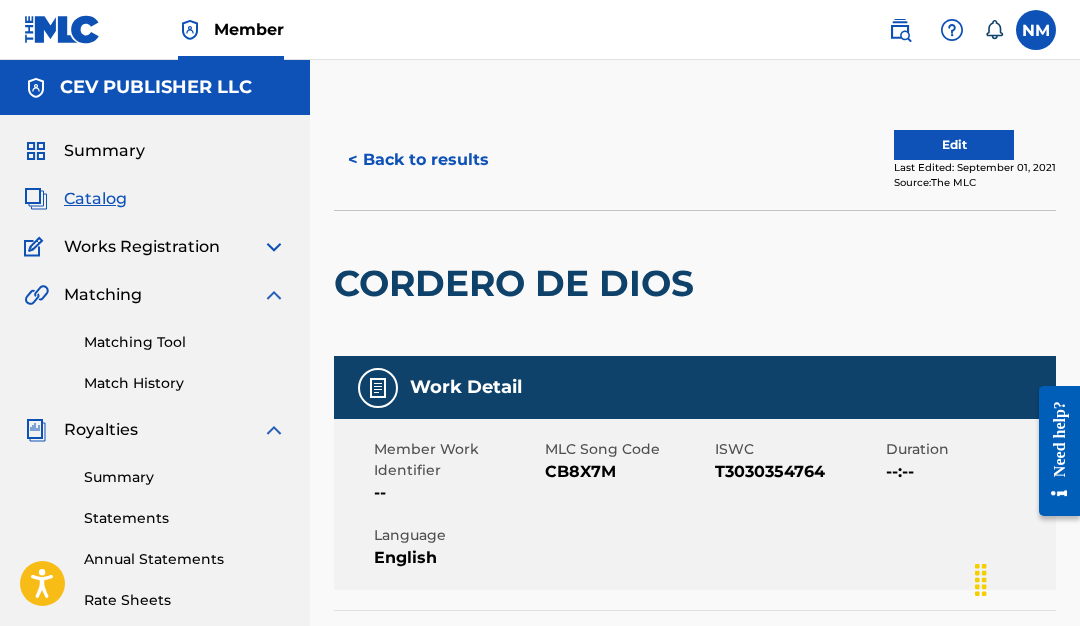 scroll, scrollTop: 0, scrollLeft: 0, axis: both 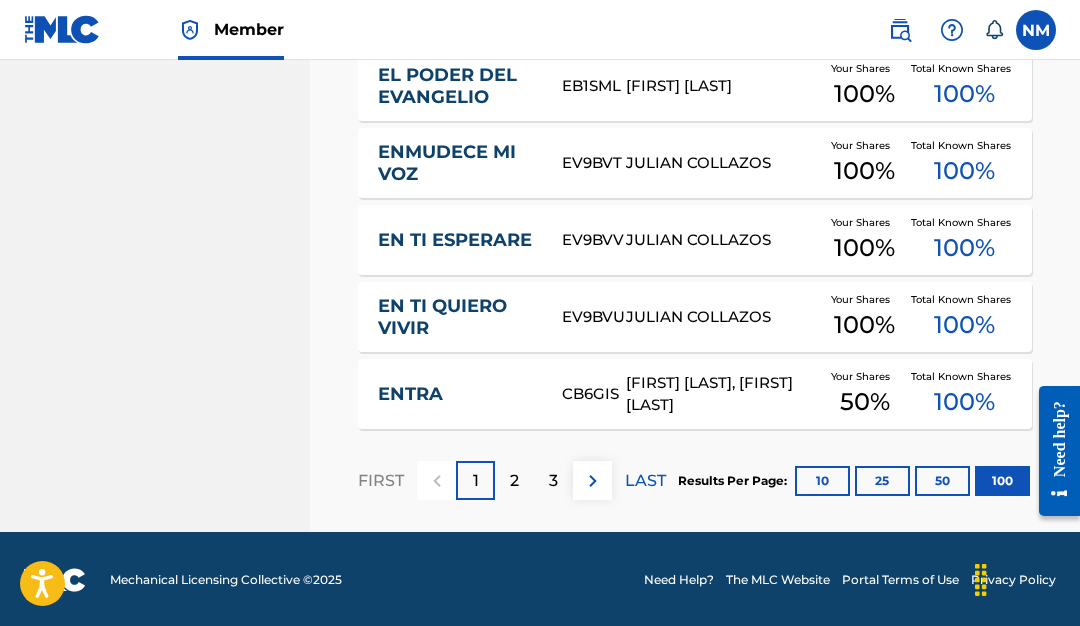 click on "EN TI QUIERO VIVIR" at bounding box center [456, 317] 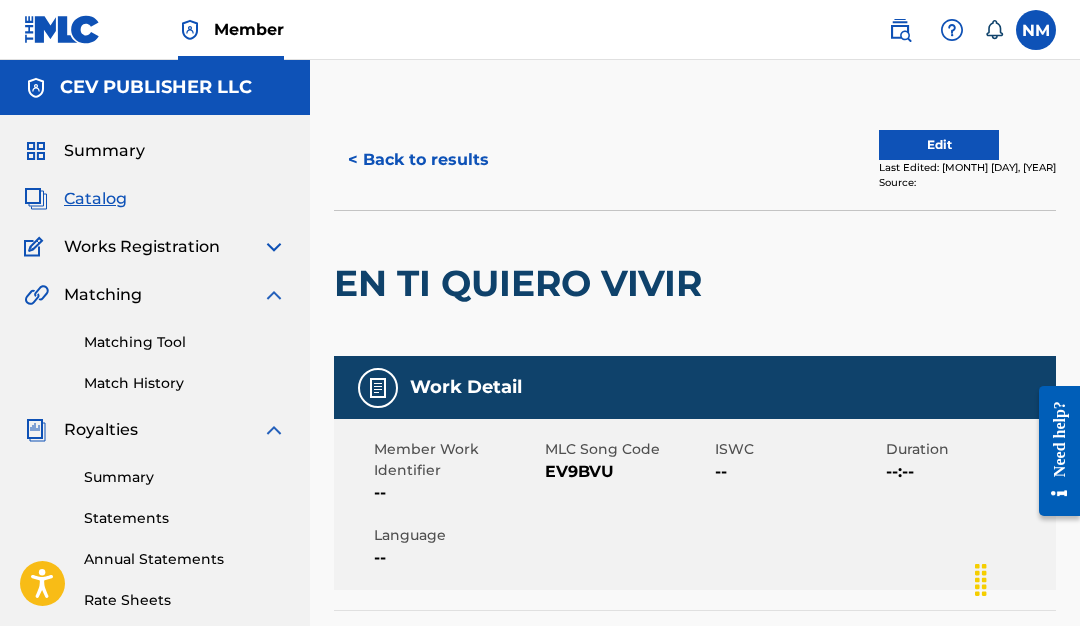 scroll, scrollTop: 0, scrollLeft: 0, axis: both 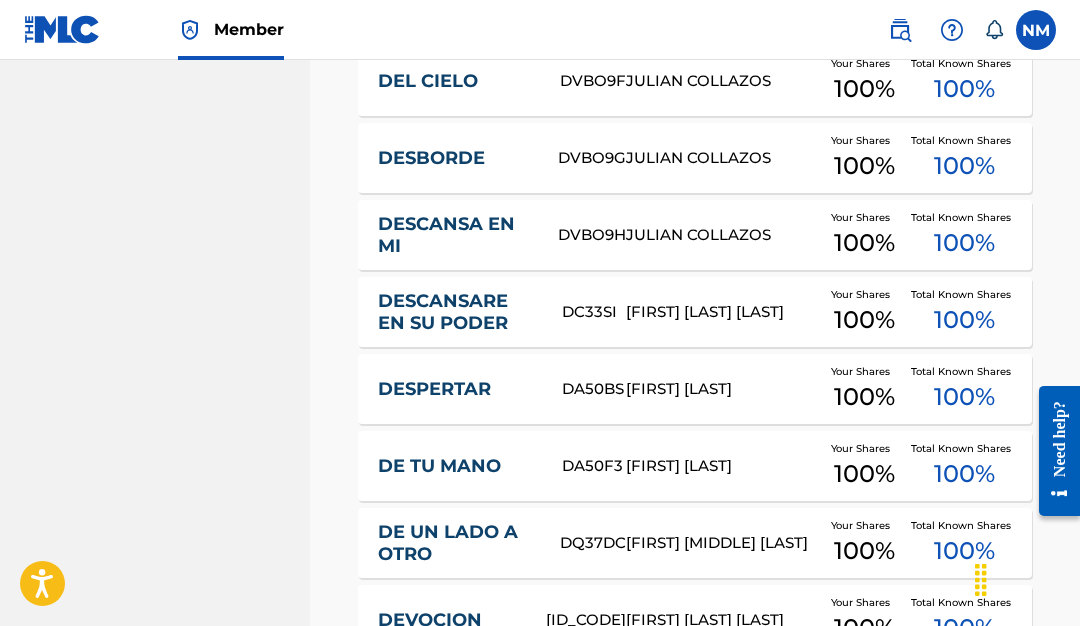 click on "JASMINE LEE JACOB" at bounding box center (722, 312) 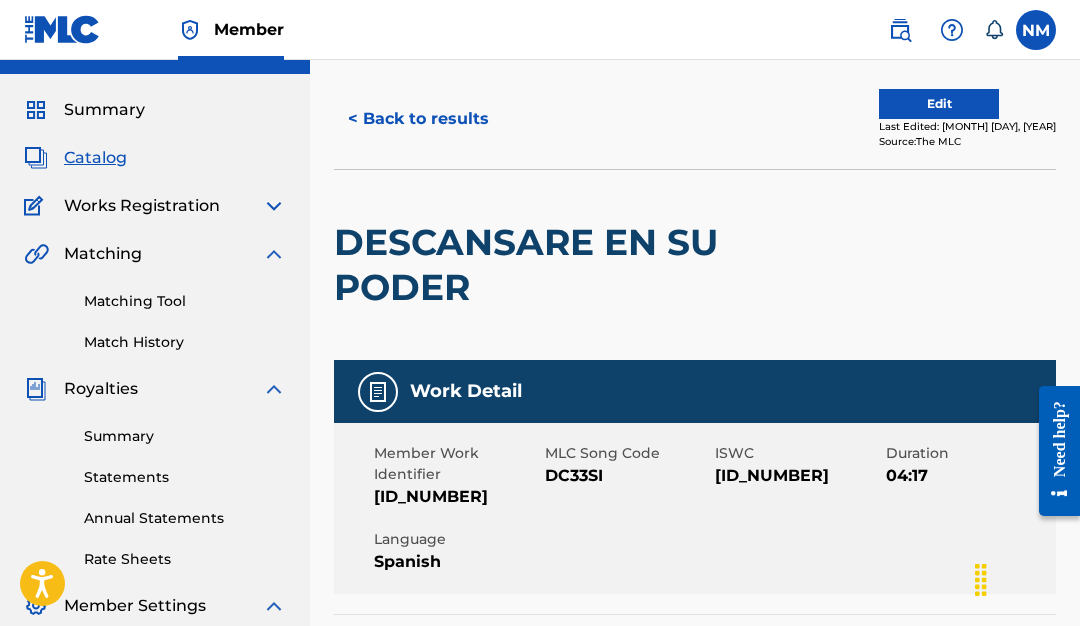 scroll, scrollTop: 83, scrollLeft: 0, axis: vertical 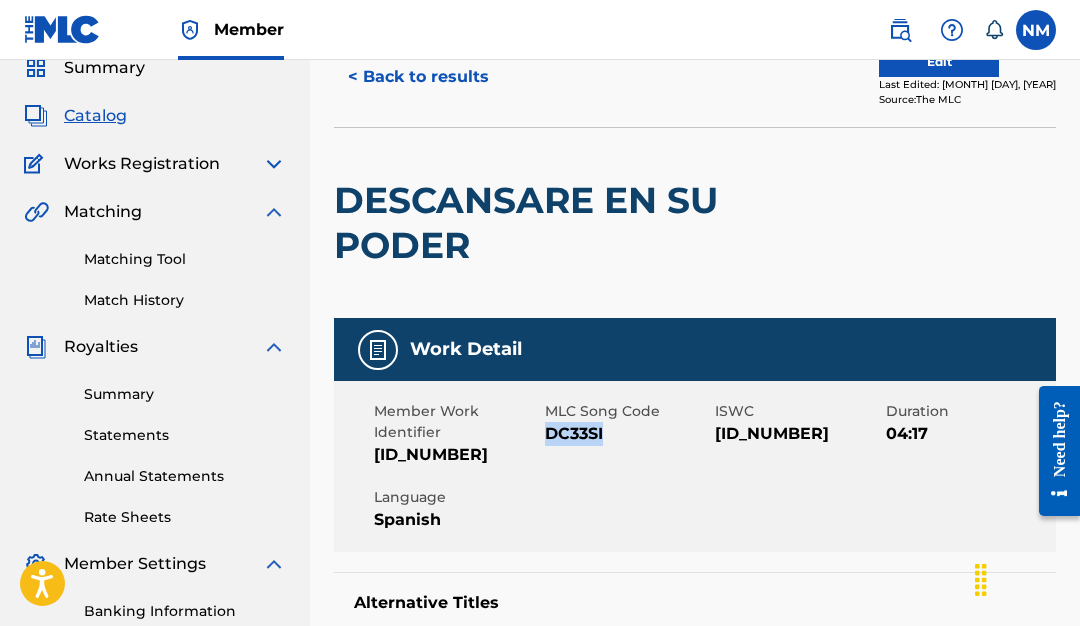 drag, startPoint x: 545, startPoint y: 432, endPoint x: 609, endPoint y: 436, distance: 64.12488 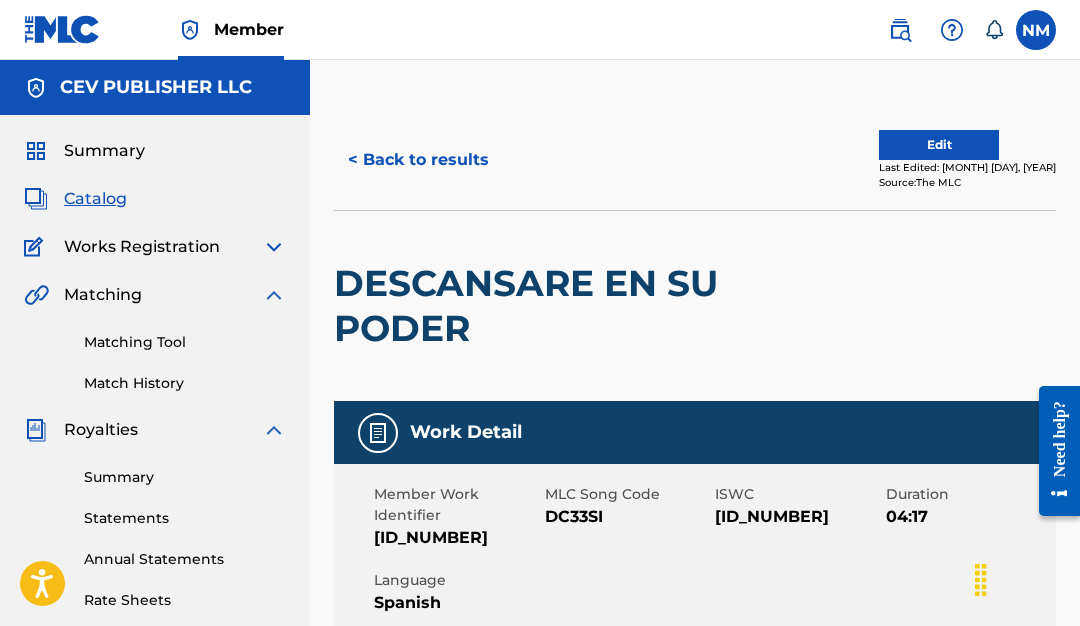 scroll, scrollTop: 0, scrollLeft: 0, axis: both 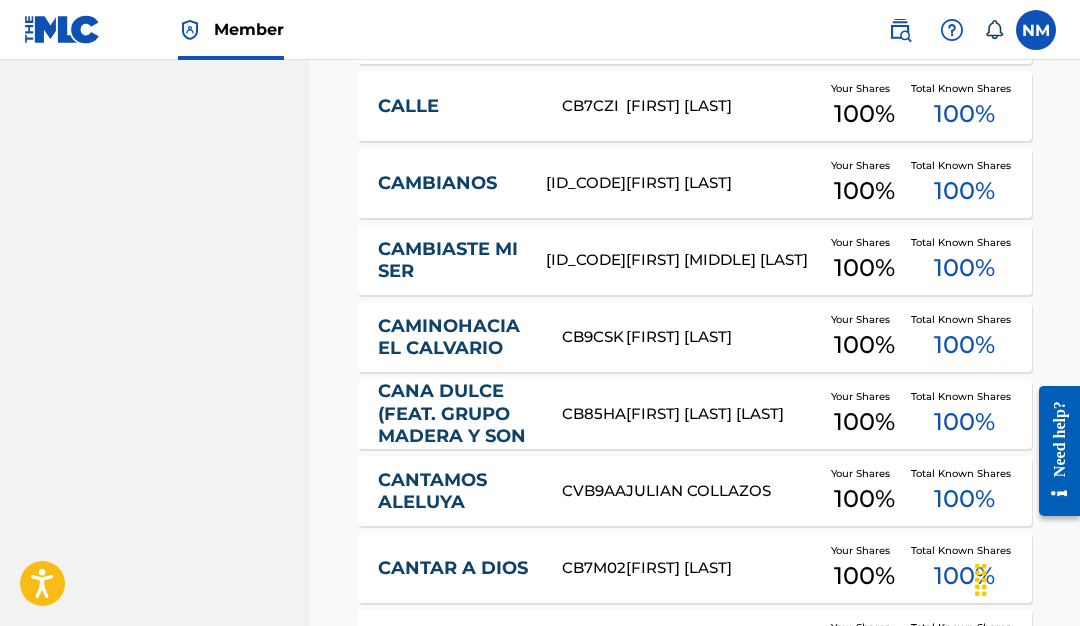 click on "CANTAMOS ALELUYA" at bounding box center [456, 491] 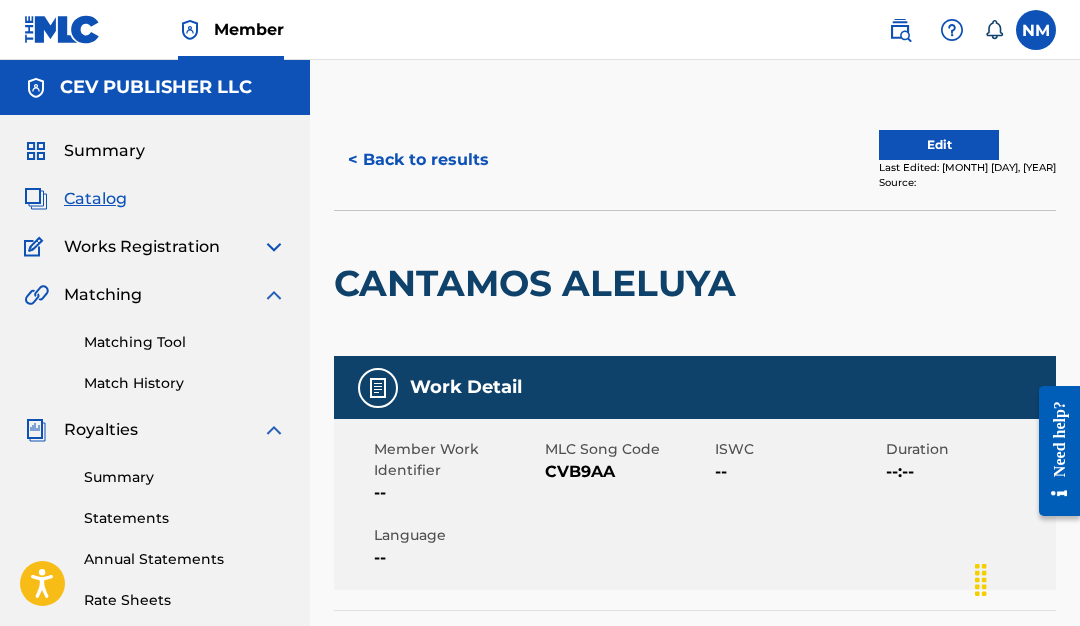 scroll, scrollTop: 0, scrollLeft: 0, axis: both 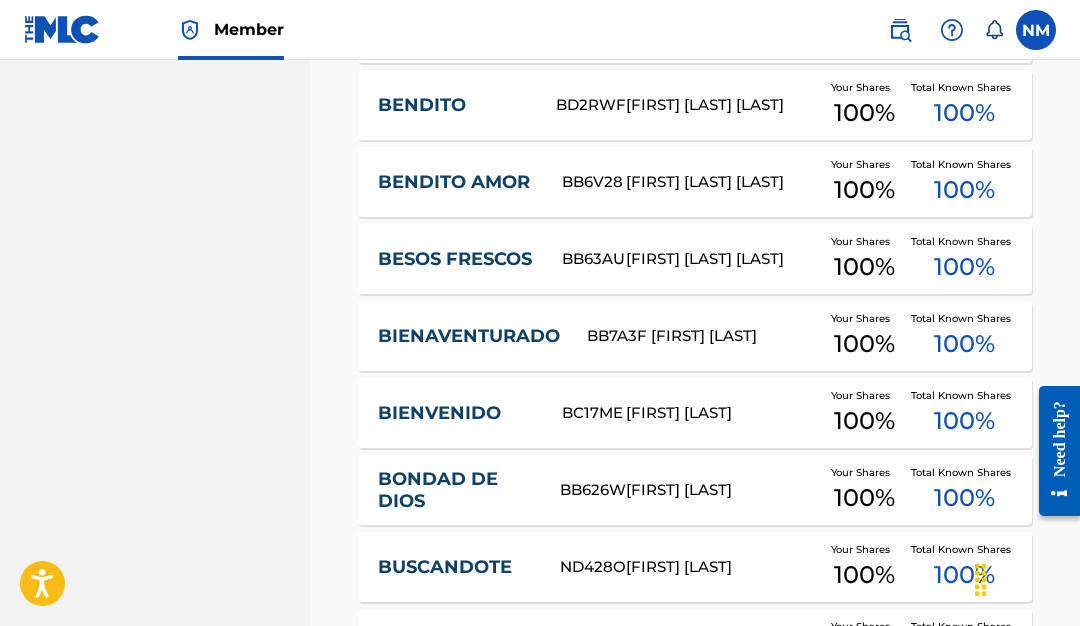 click on "BIENVENIDO" at bounding box center (456, 413) 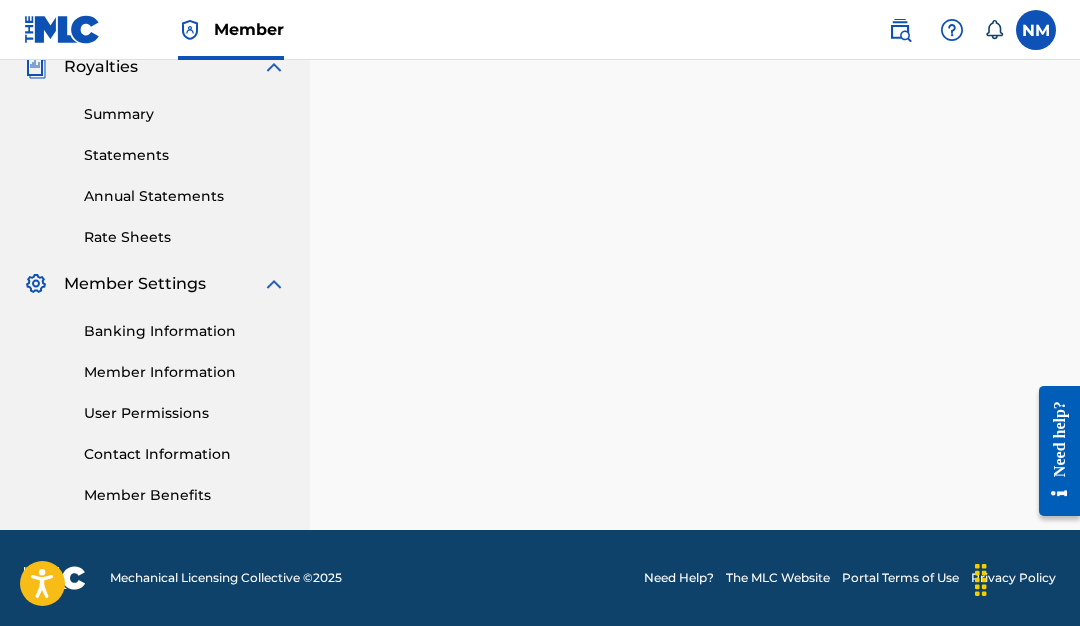 scroll, scrollTop: 0, scrollLeft: 0, axis: both 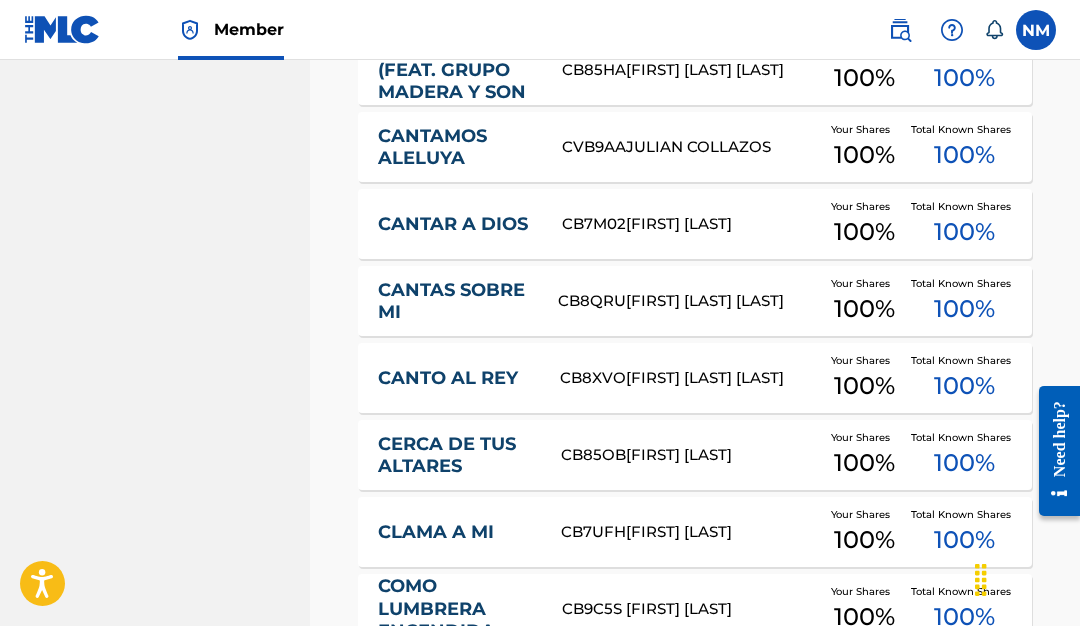 click on "CANTO AL REY" at bounding box center (455, 378) 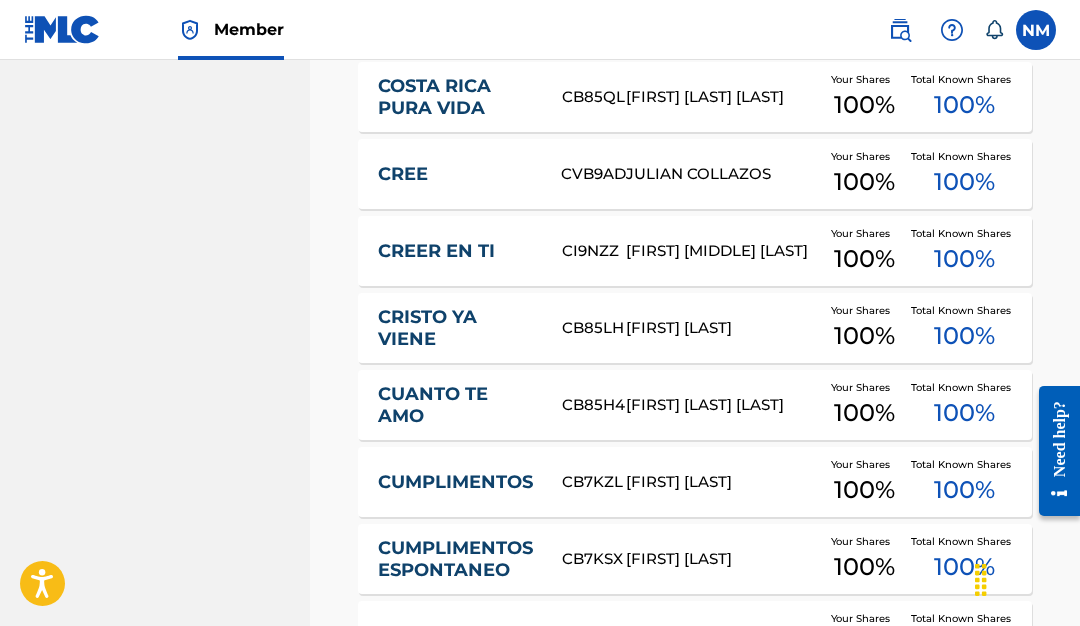 scroll, scrollTop: 5128, scrollLeft: 0, axis: vertical 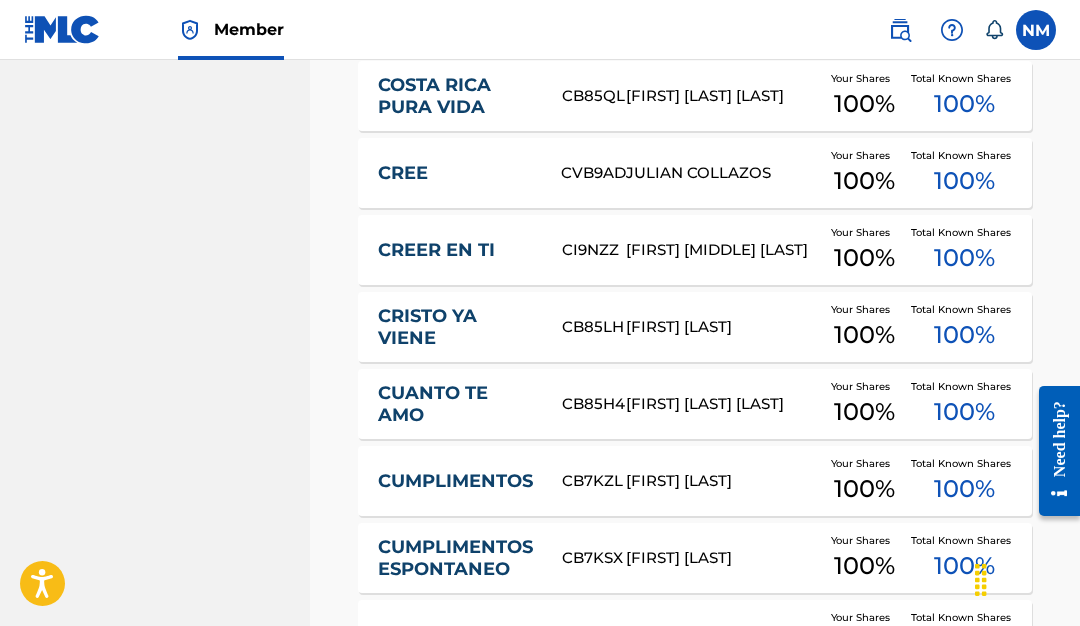 click on "CUMPLIMENTOS" at bounding box center (456, 481) 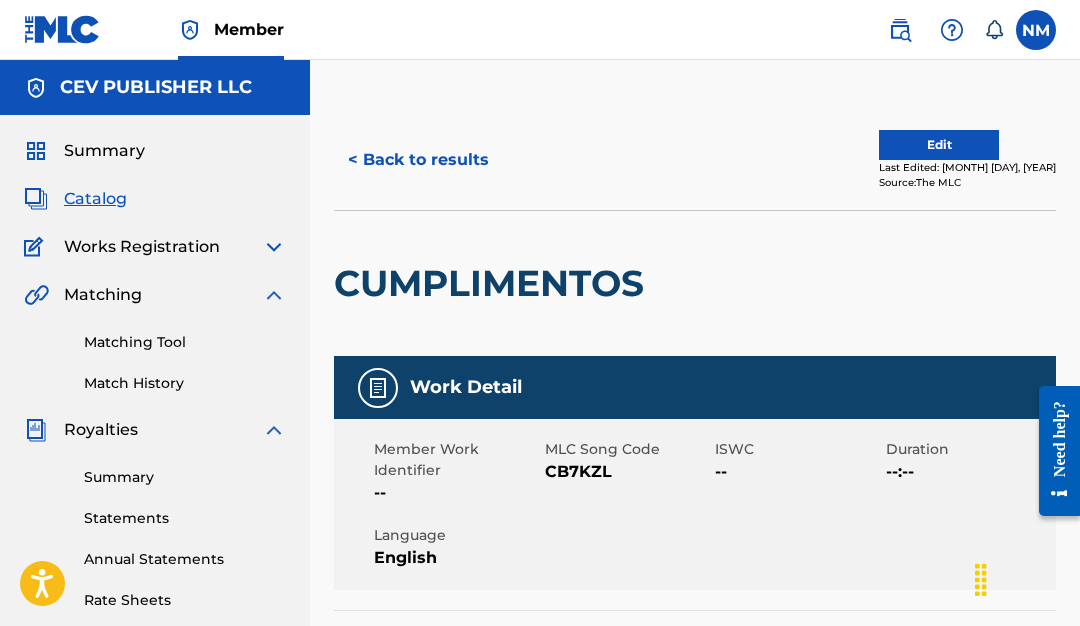 scroll, scrollTop: 0, scrollLeft: 0, axis: both 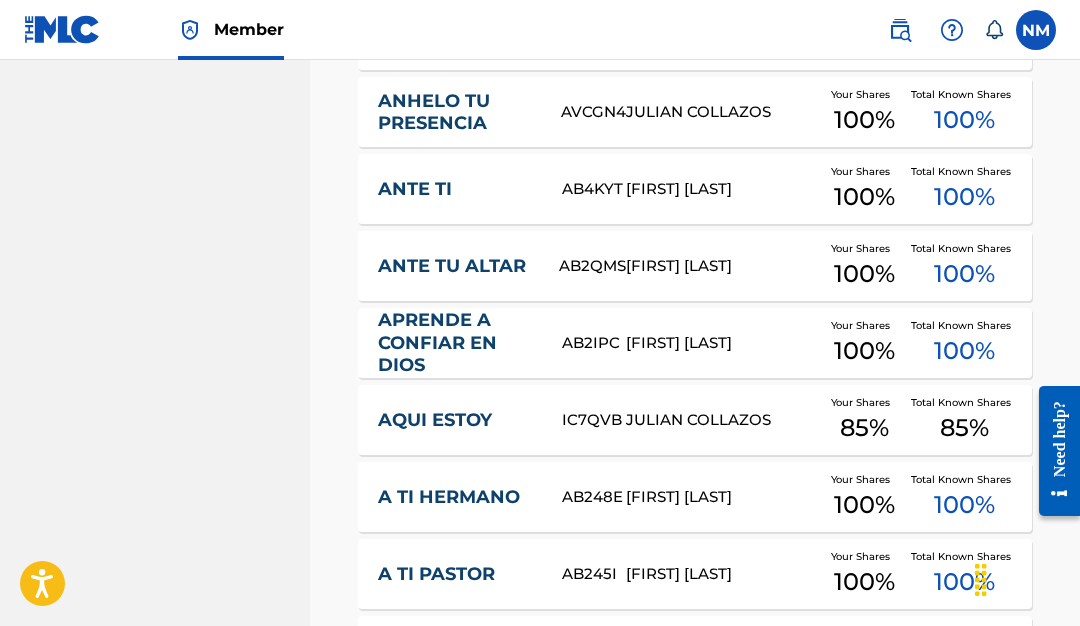 click on "JULIAN COLLAZOS" at bounding box center [722, 420] 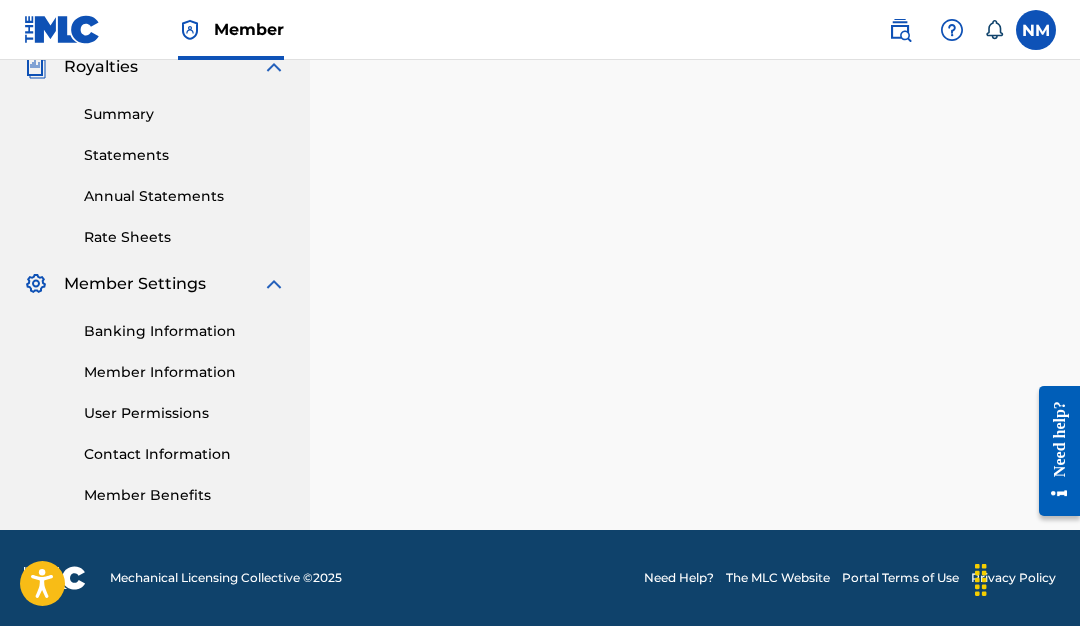 scroll, scrollTop: 0, scrollLeft: 0, axis: both 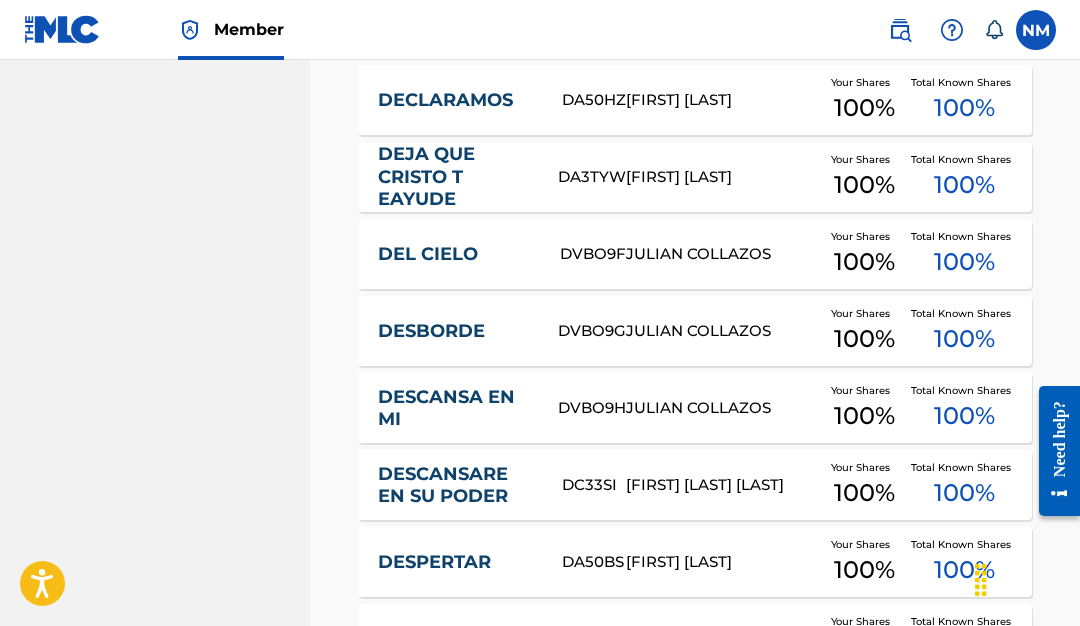 click on "DESCANSARE EN SU PODER" at bounding box center [456, 485] 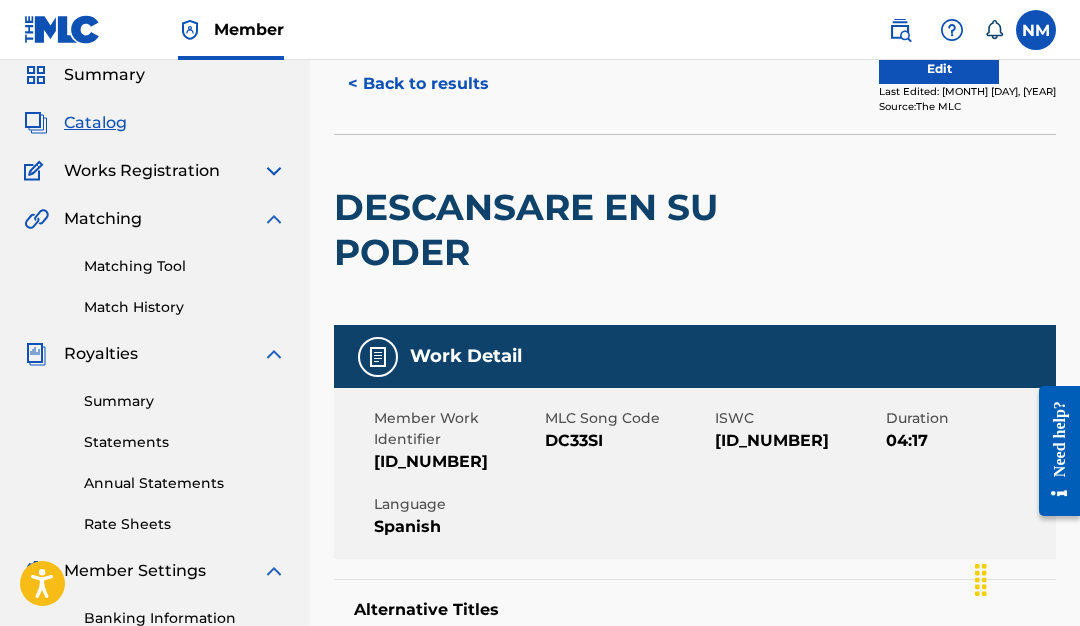 scroll, scrollTop: 75, scrollLeft: 0, axis: vertical 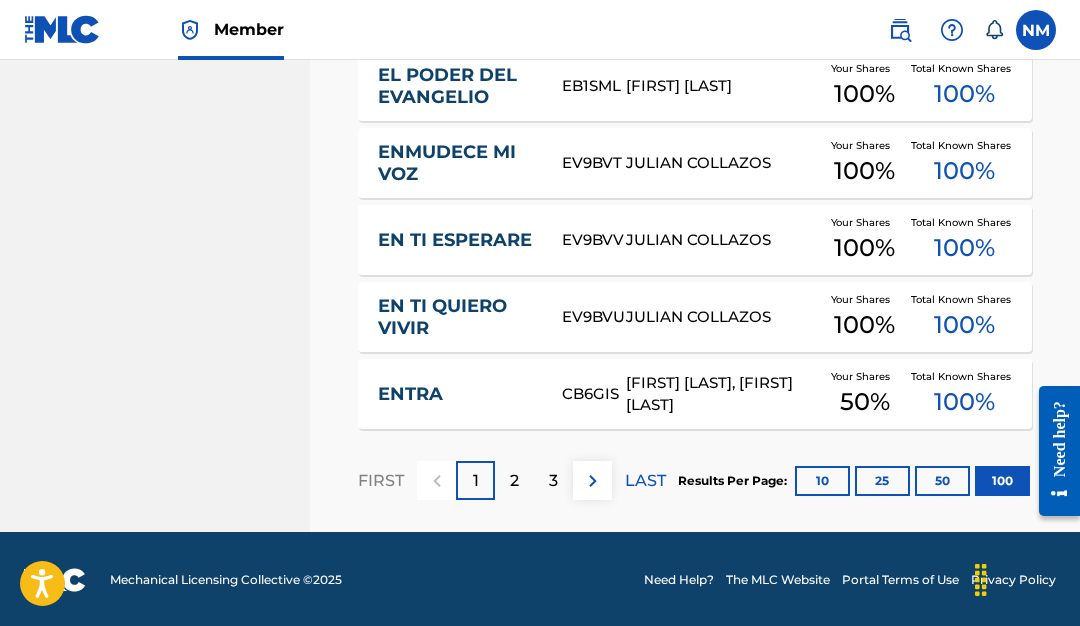 click on "100" at bounding box center (1002, 481) 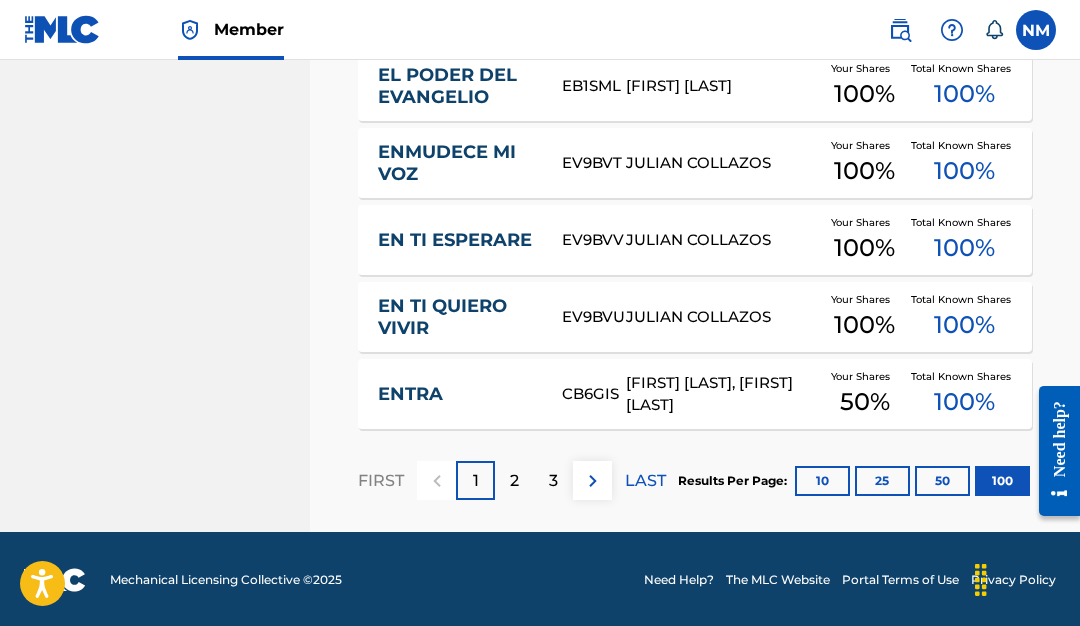 click on "2" at bounding box center [514, 481] 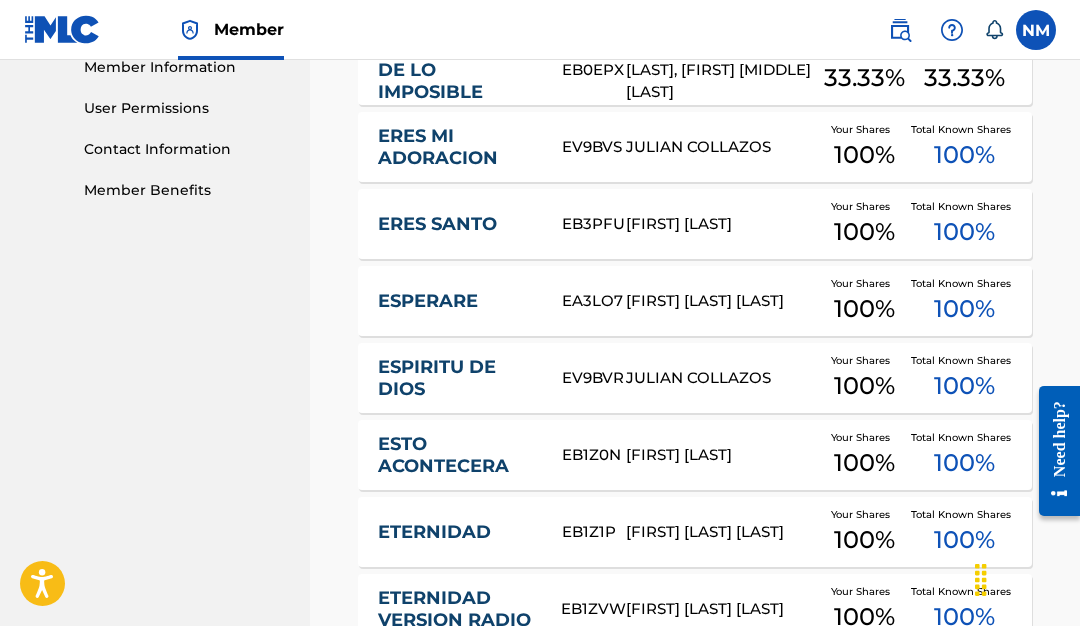 scroll, scrollTop: 670, scrollLeft: 0, axis: vertical 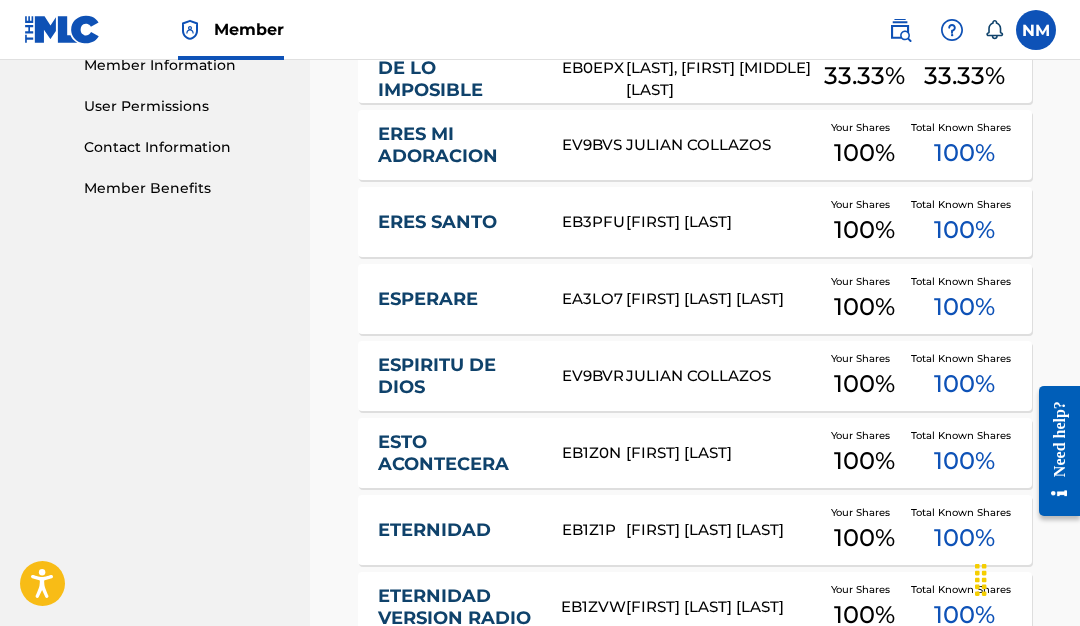 click on "JASMINE LEE JACOB" at bounding box center [722, 299] 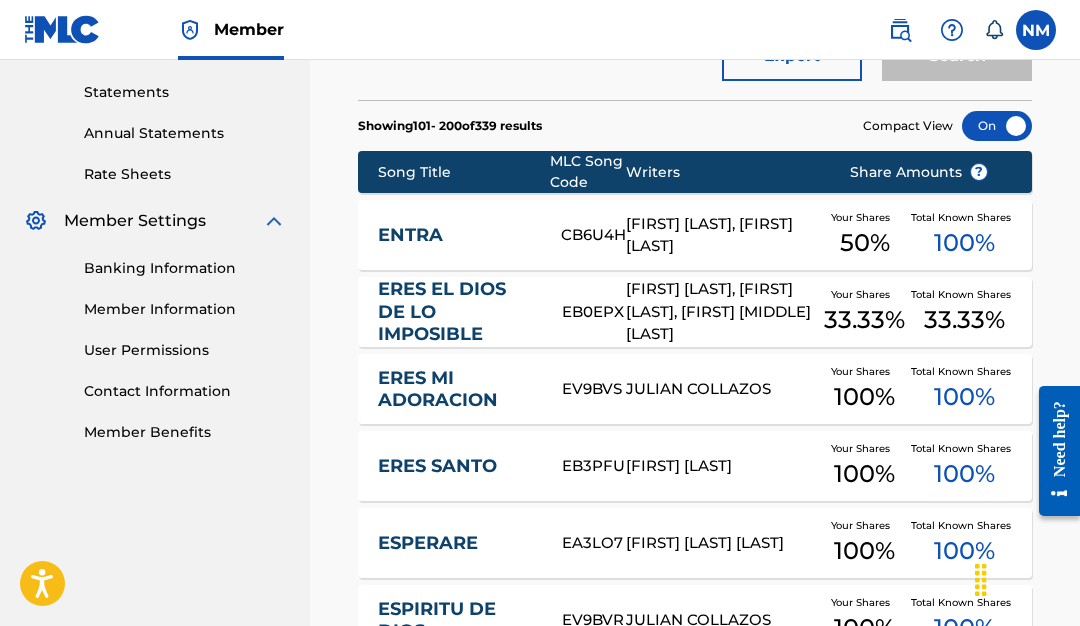 scroll, scrollTop: 438, scrollLeft: 0, axis: vertical 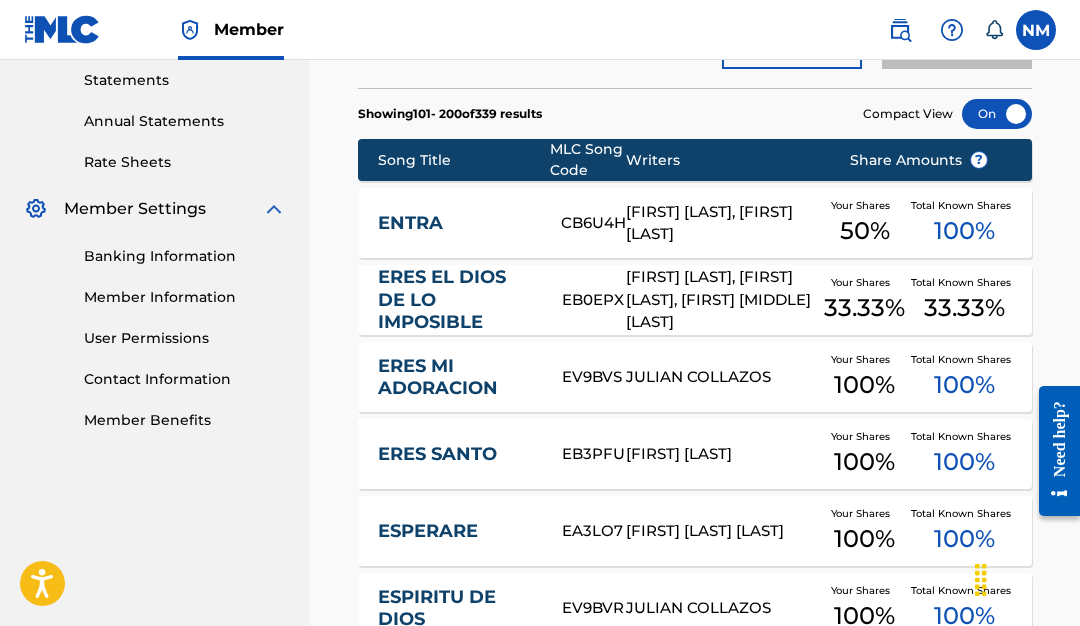 click on "JASMINE LEE JACOB" at bounding box center (722, 531) 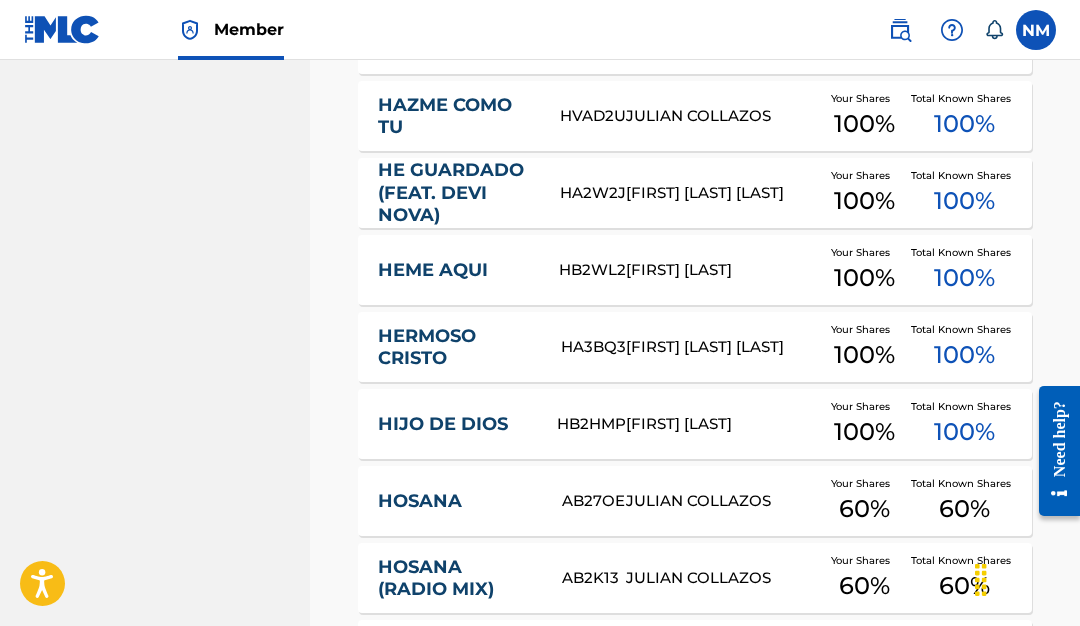 scroll, scrollTop: 2471, scrollLeft: 0, axis: vertical 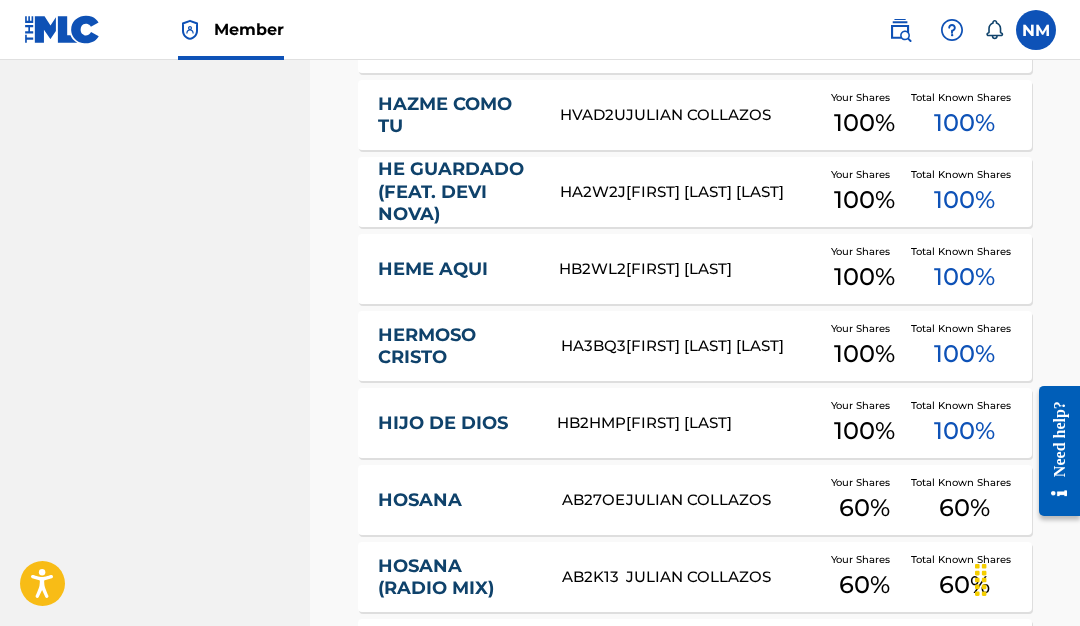 click on "JASMINE LEE JACOB" at bounding box center [722, 346] 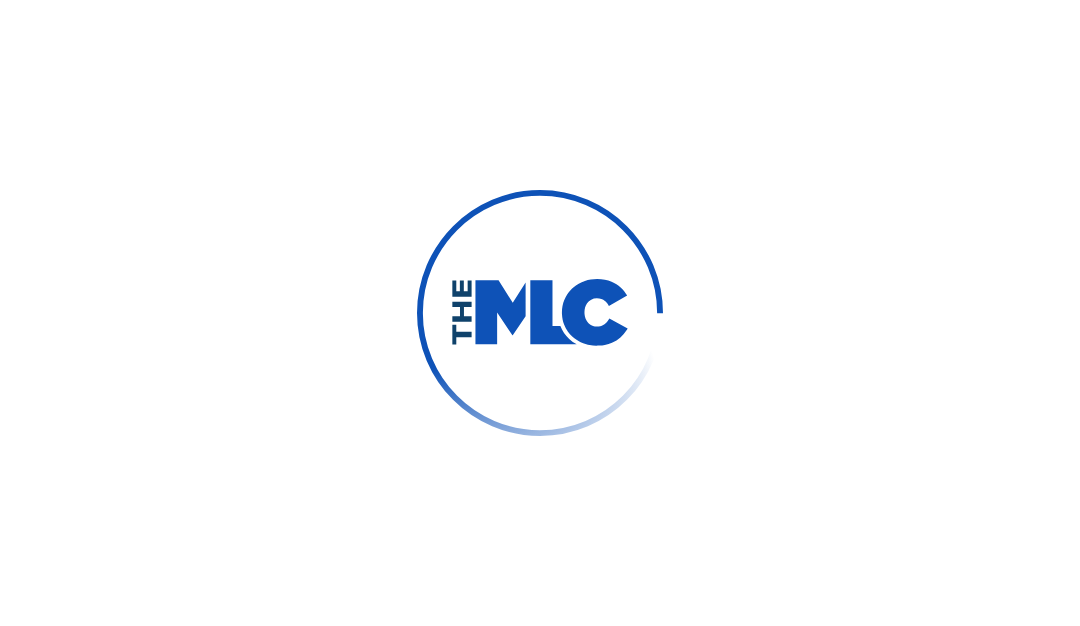 scroll, scrollTop: 0, scrollLeft: 0, axis: both 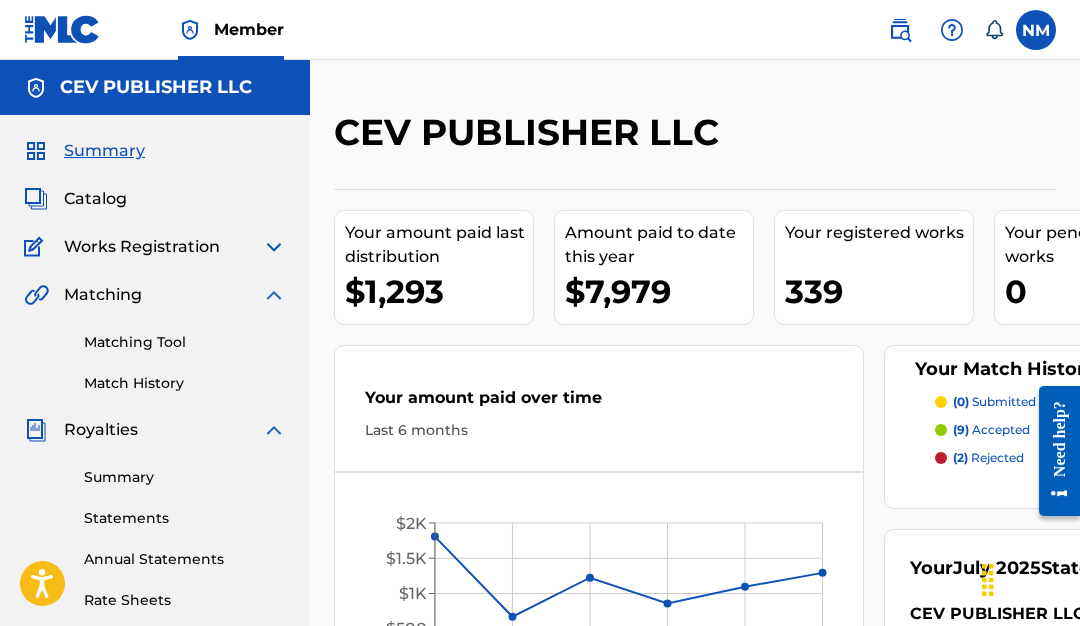 click on "Catalog" at bounding box center [95, 199] 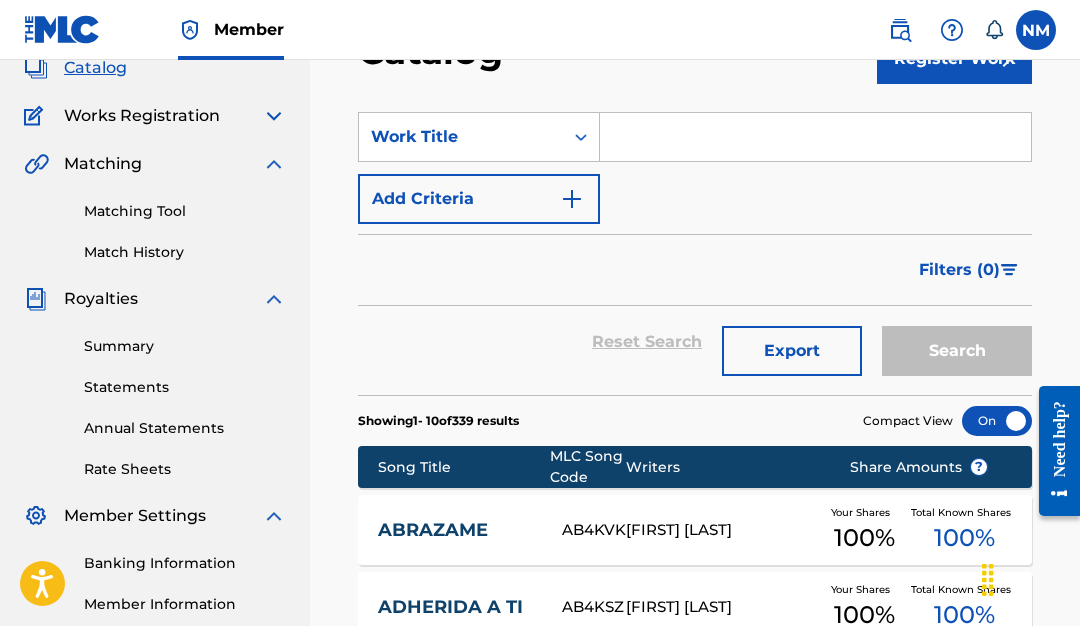 scroll, scrollTop: 127, scrollLeft: 0, axis: vertical 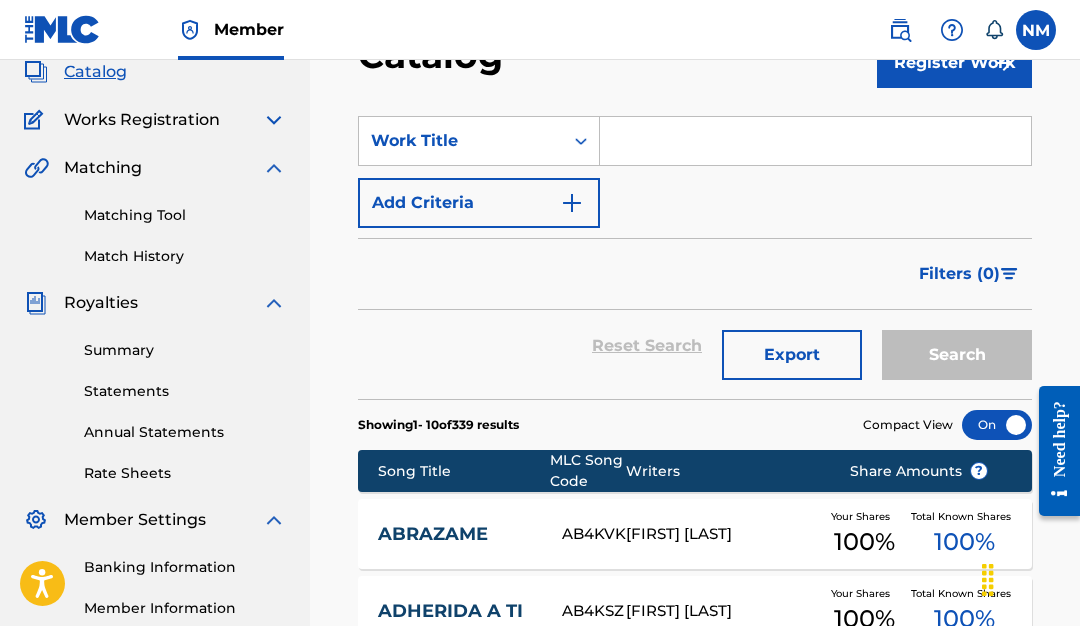 click on "Match History" at bounding box center [185, 256] 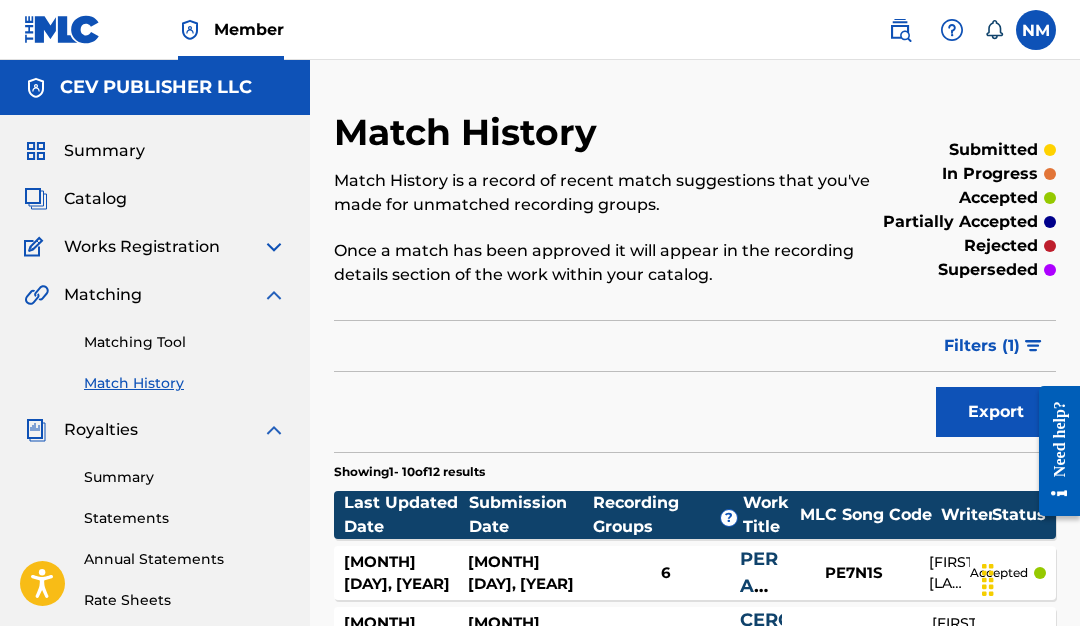 scroll, scrollTop: 0, scrollLeft: 0, axis: both 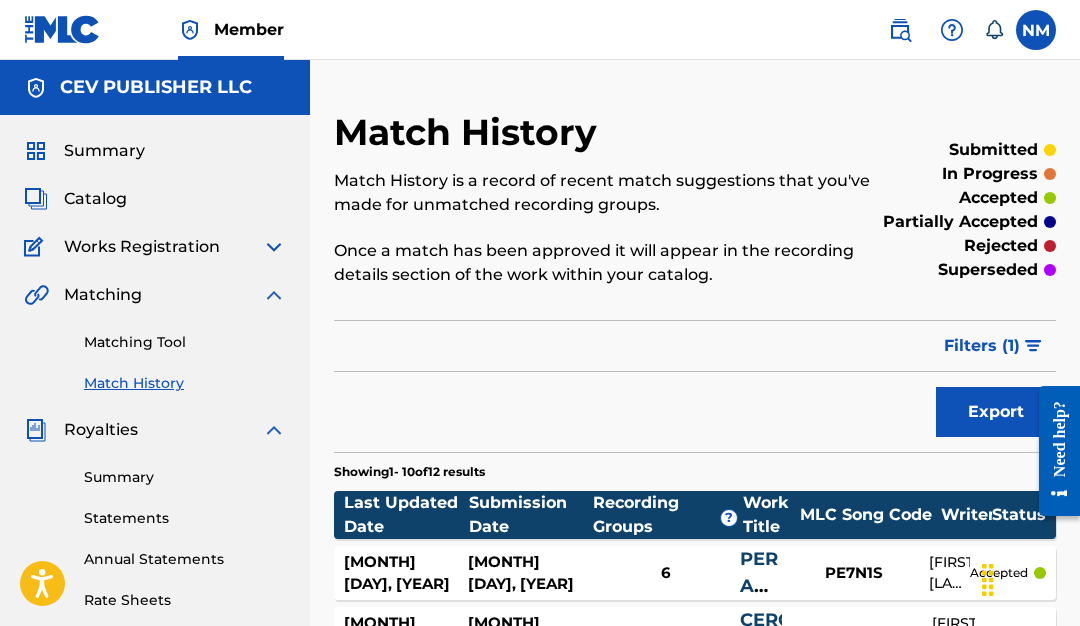 click on "Catalog" at bounding box center [95, 199] 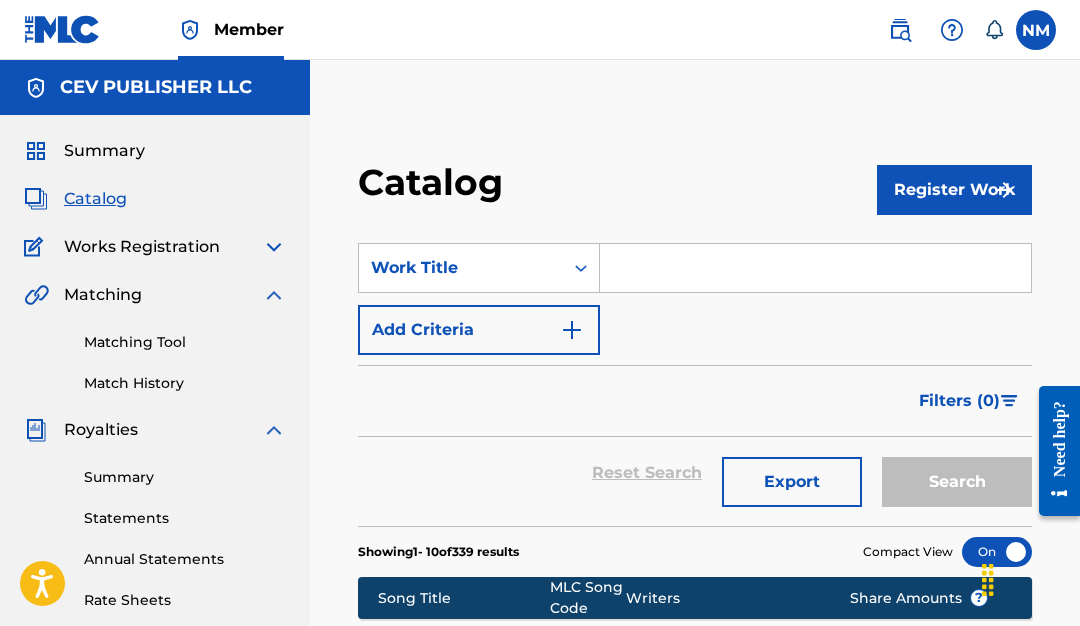 scroll, scrollTop: 0, scrollLeft: 0, axis: both 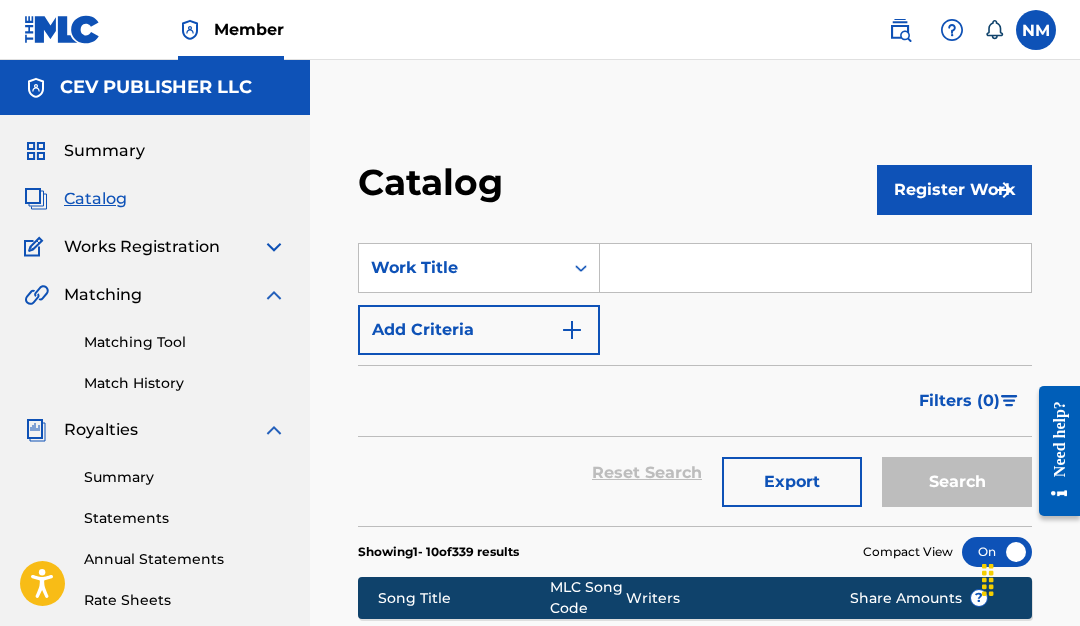 click at bounding box center (274, 247) 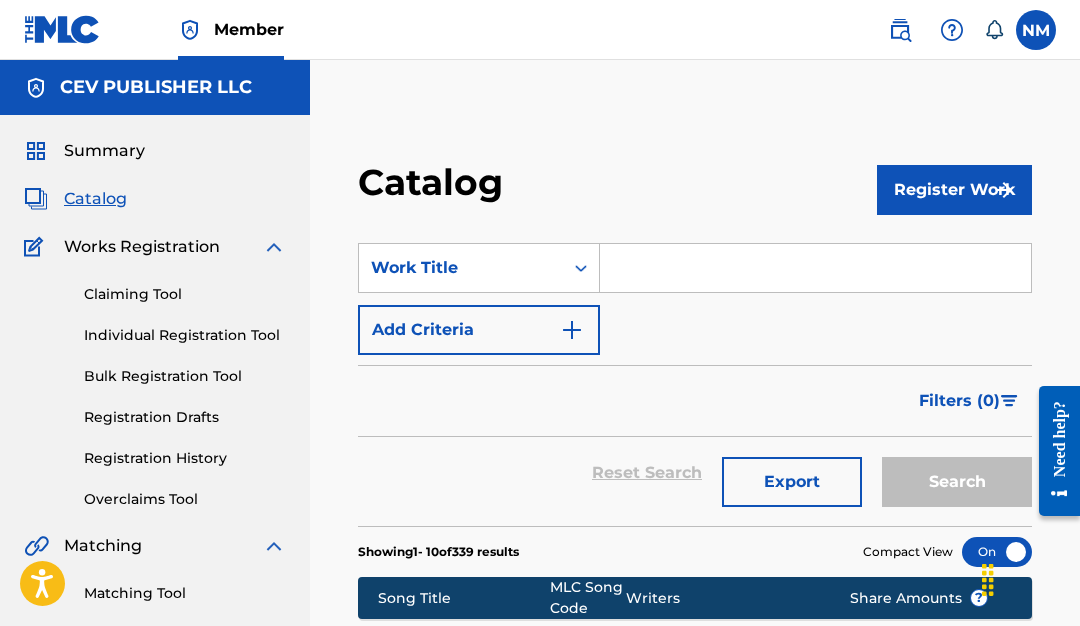 click on "Registration History" at bounding box center (185, 458) 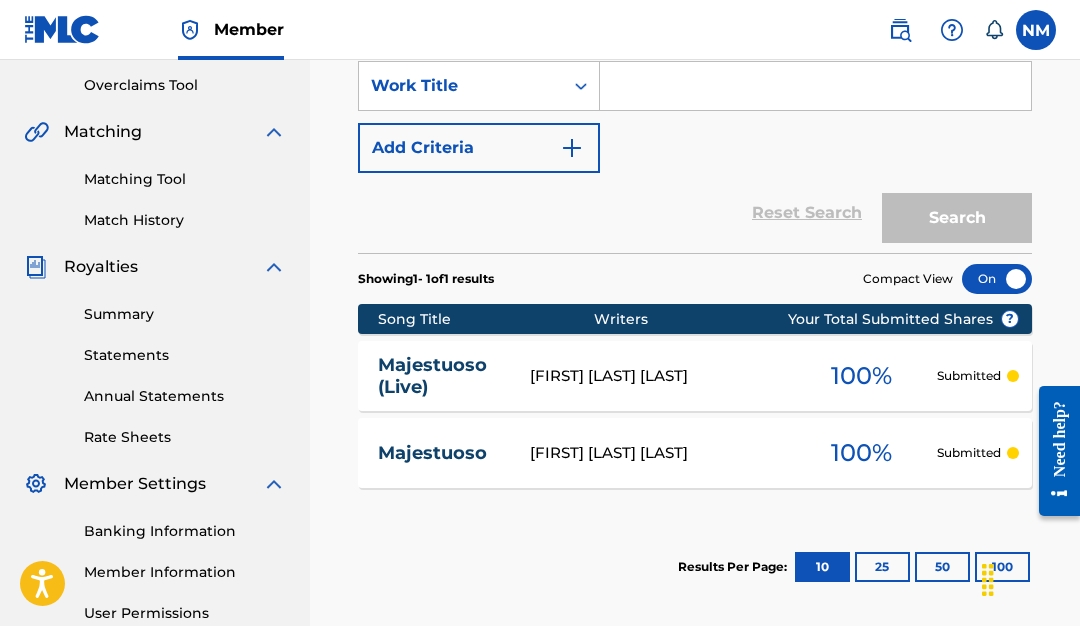 scroll, scrollTop: 422, scrollLeft: 0, axis: vertical 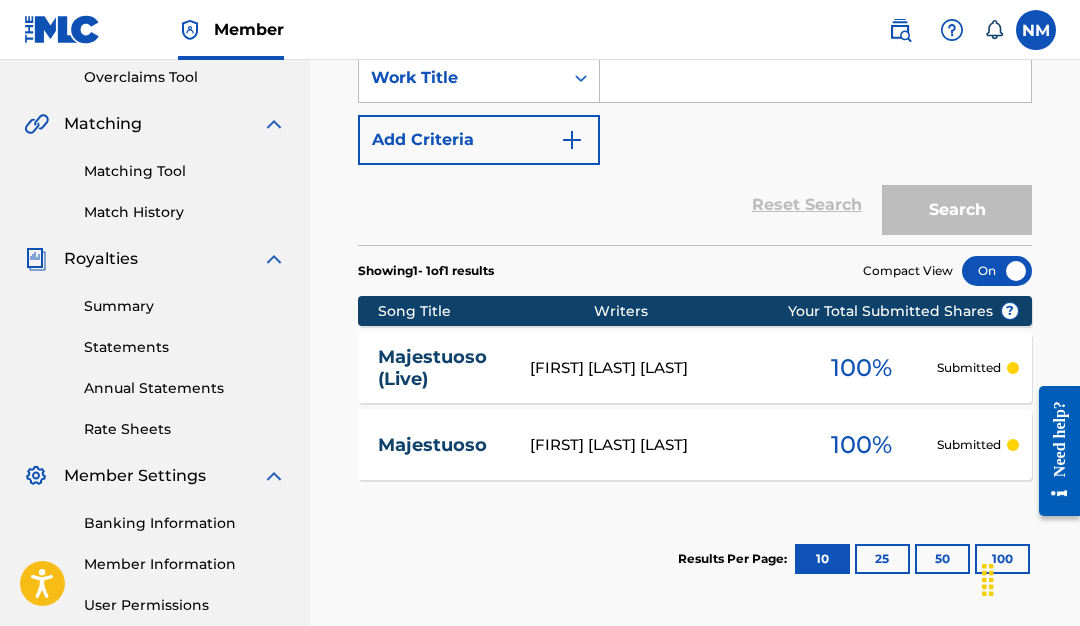 click at bounding box center [1013, 368] 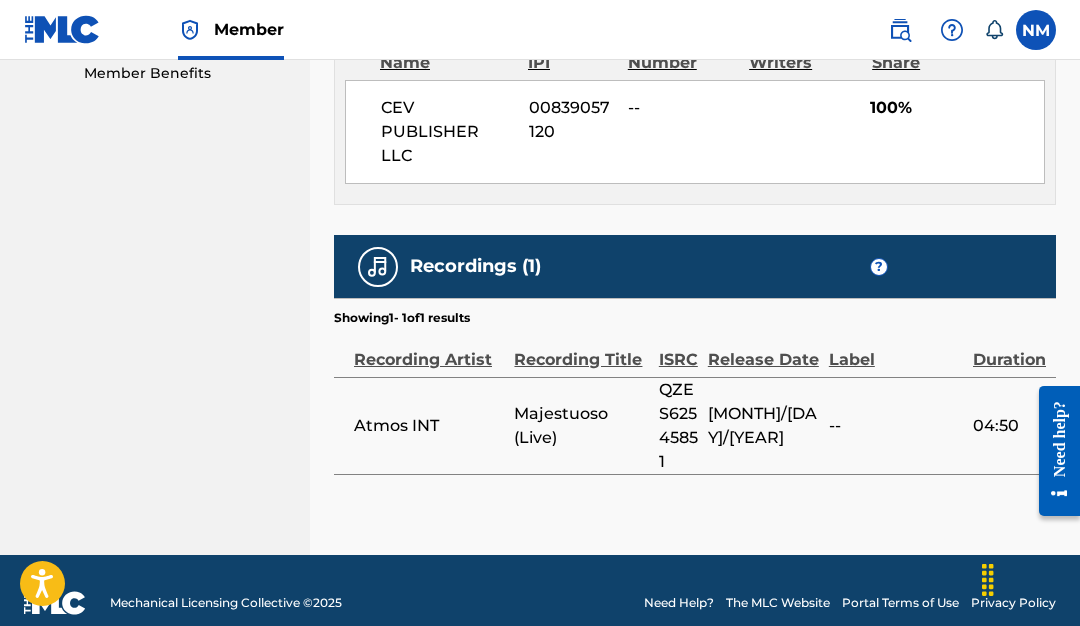 scroll, scrollTop: 1035, scrollLeft: 0, axis: vertical 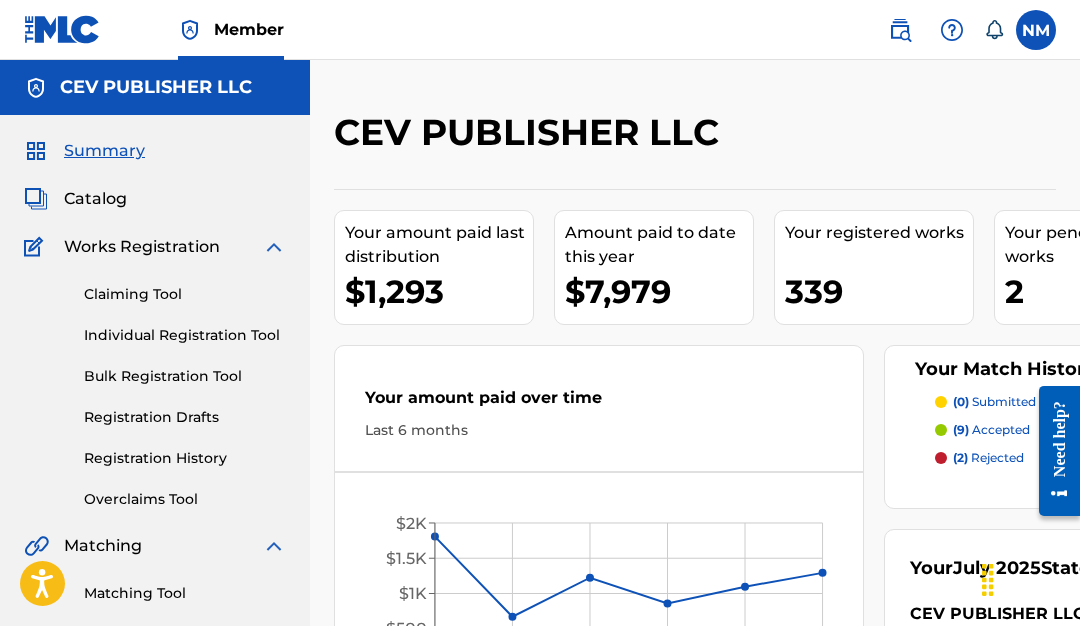 click on "Catalog" at bounding box center (95, 199) 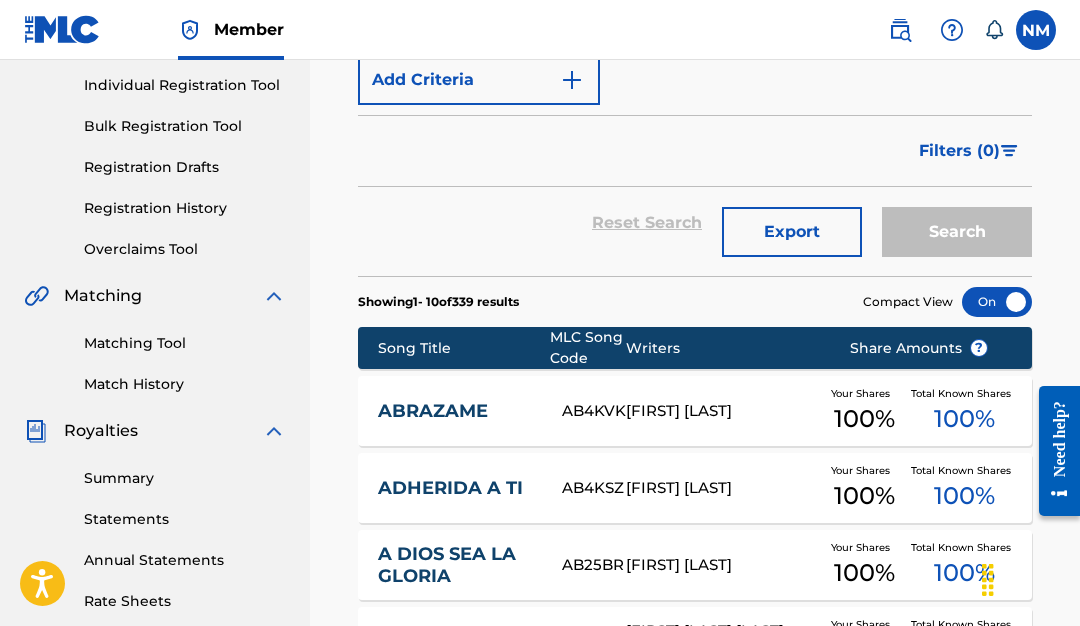 scroll, scrollTop: 251, scrollLeft: 0, axis: vertical 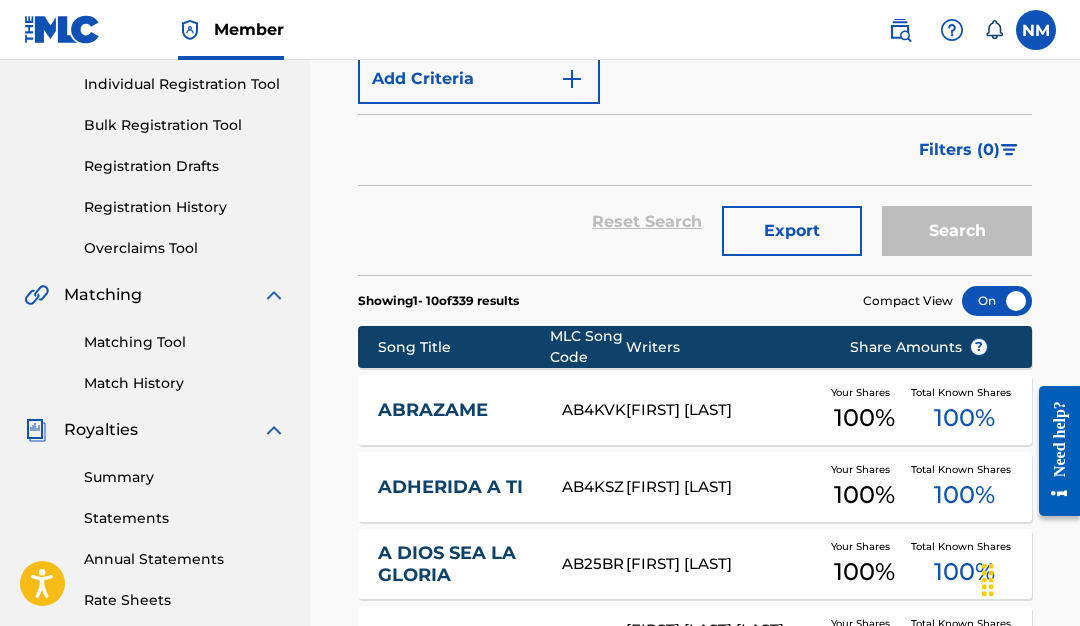 click on "ABRAZAME" at bounding box center (456, 410) 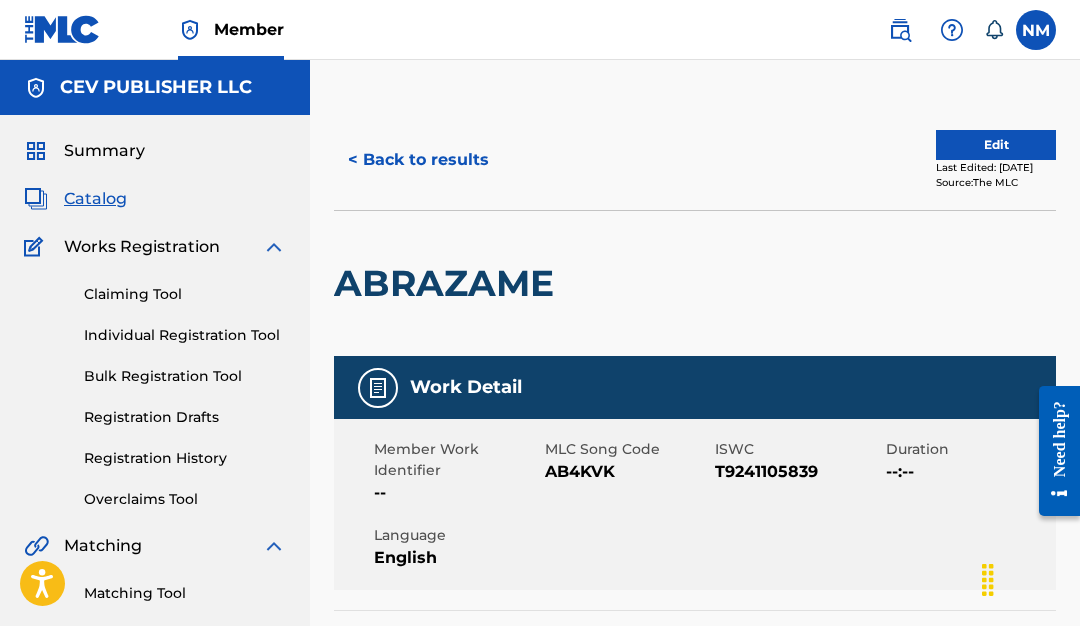 click on "Edit" at bounding box center [996, 145] 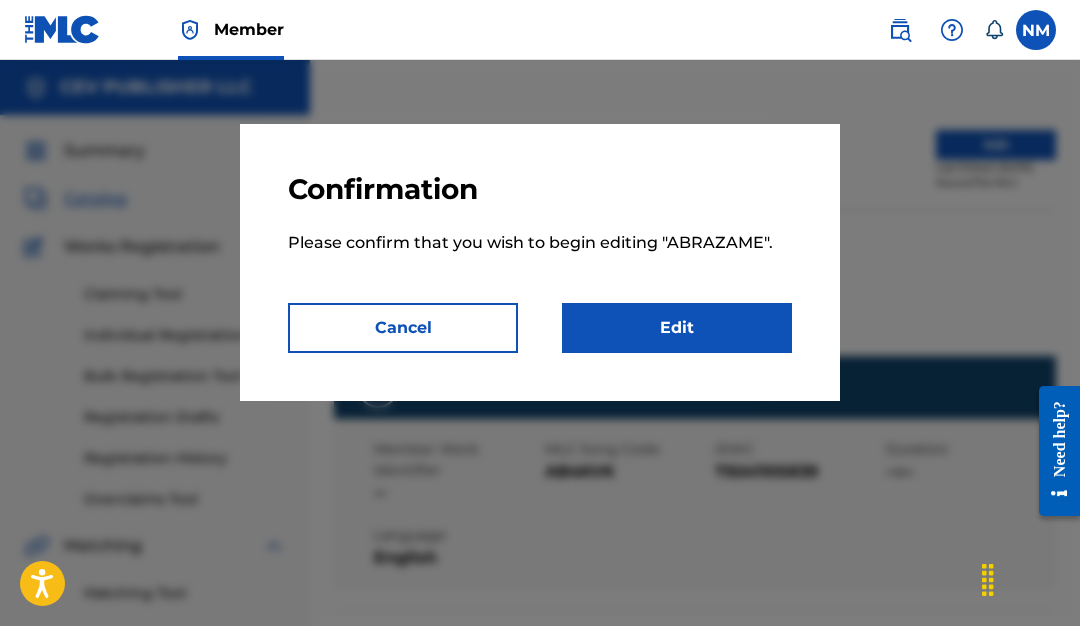 click on "Edit" at bounding box center (677, 328) 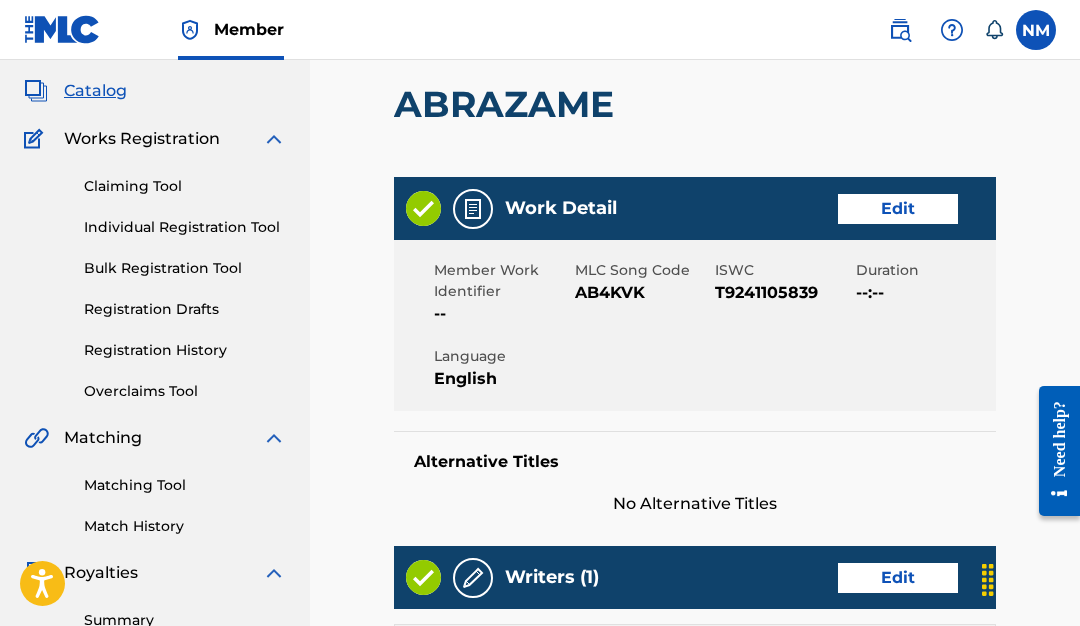 scroll, scrollTop: 136, scrollLeft: 0, axis: vertical 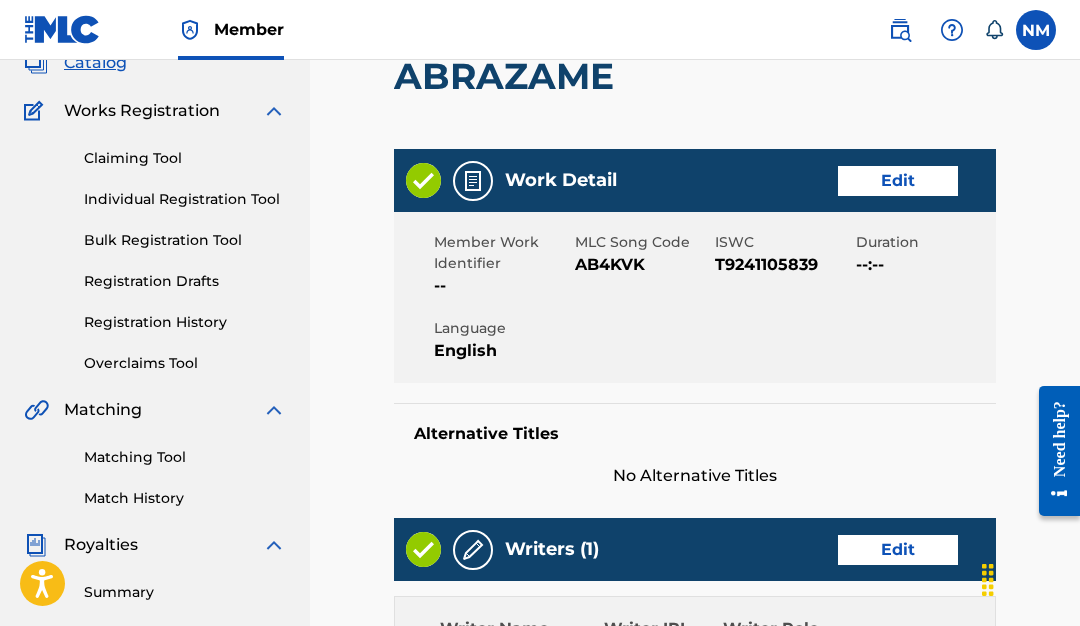 click on "Edit" at bounding box center (898, 181) 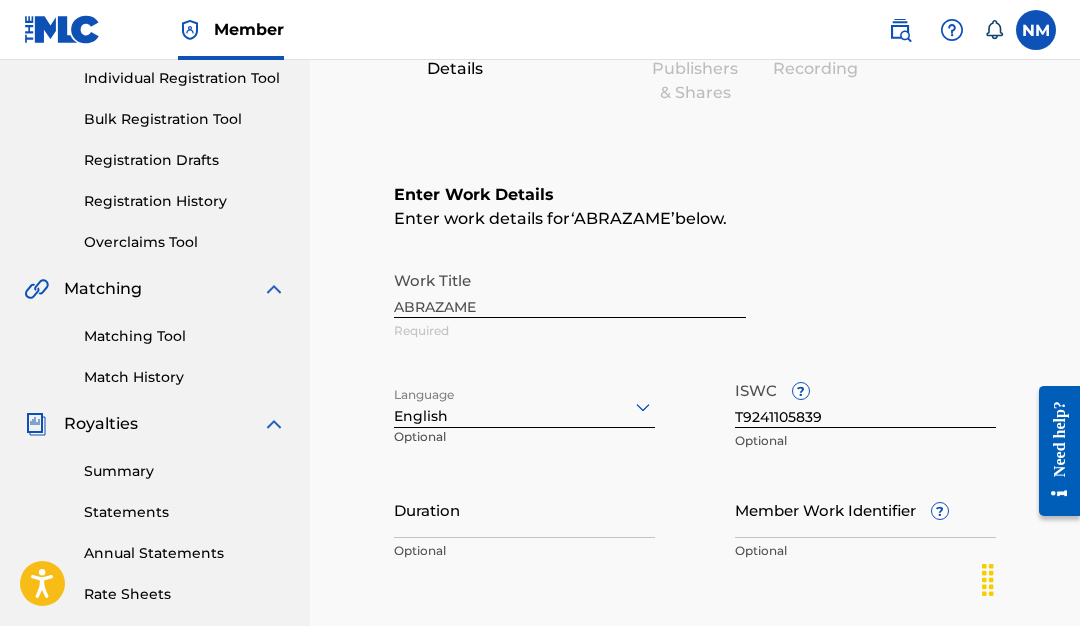 scroll, scrollTop: 265, scrollLeft: 0, axis: vertical 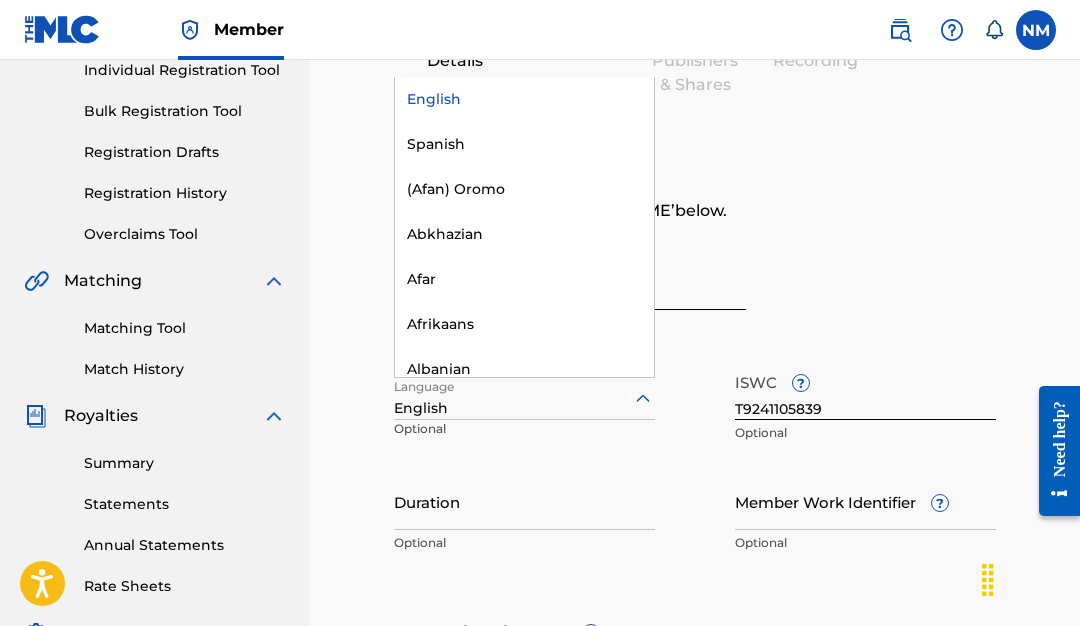 click 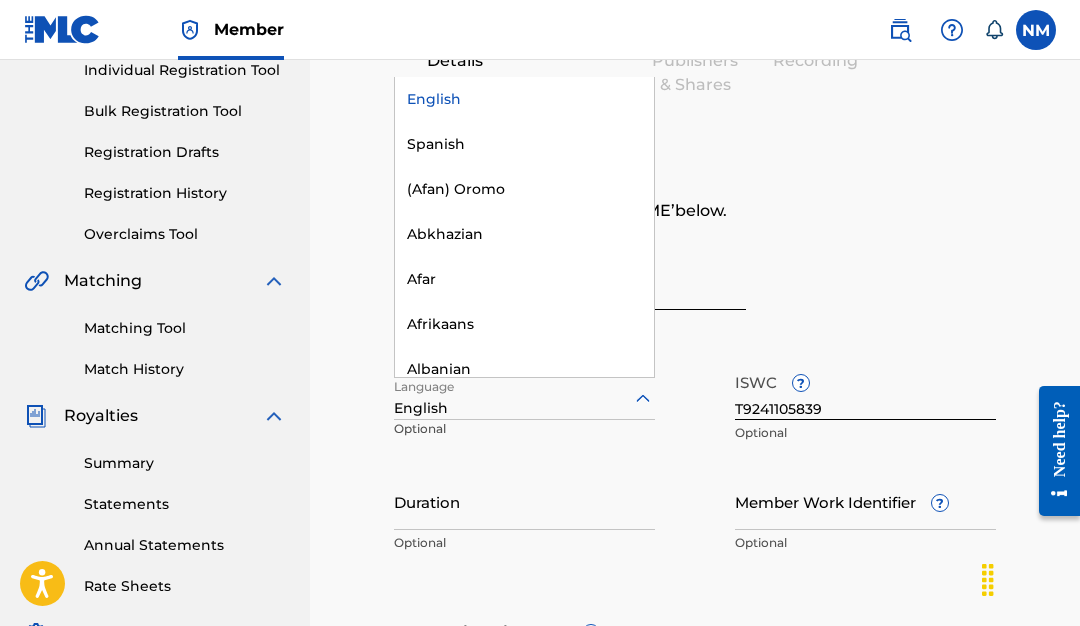 click on "English" at bounding box center [524, 99] 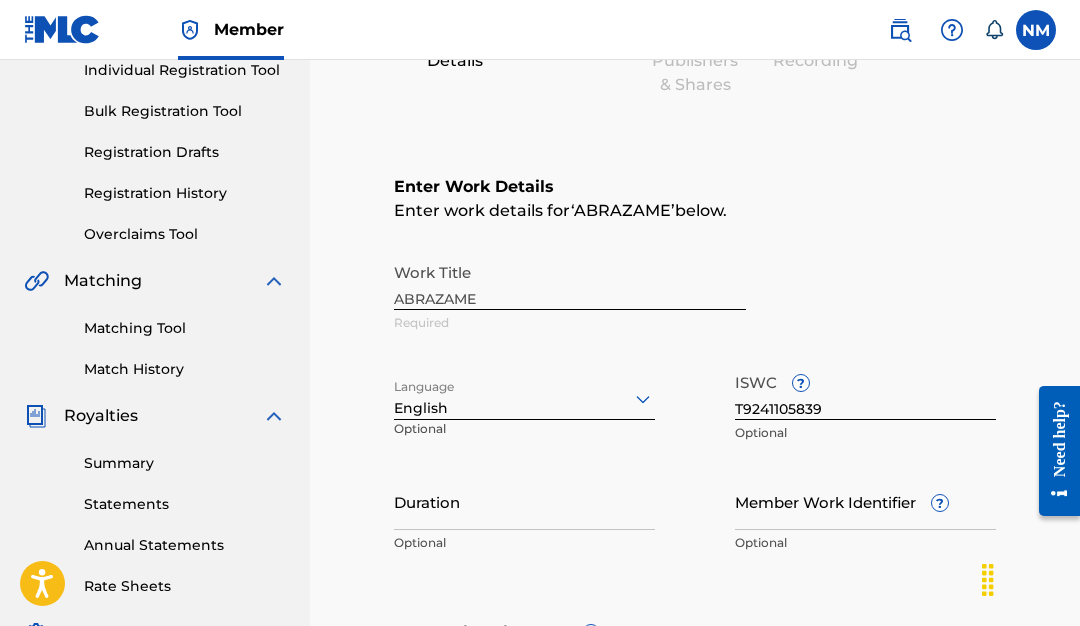 click 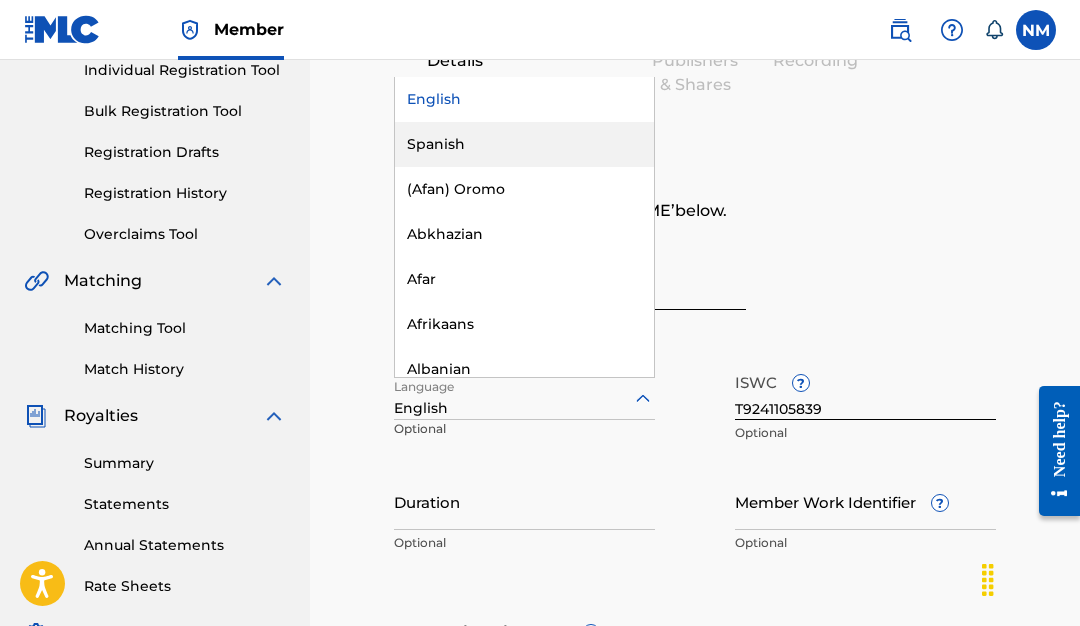 click on "Spanish" at bounding box center (524, 144) 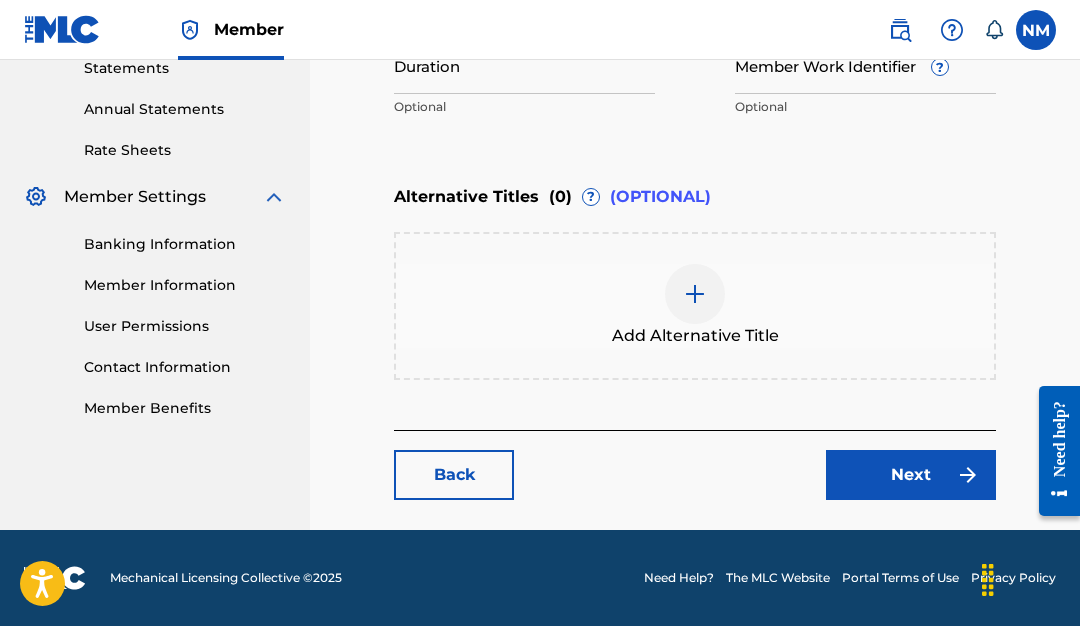 scroll, scrollTop: 701, scrollLeft: 0, axis: vertical 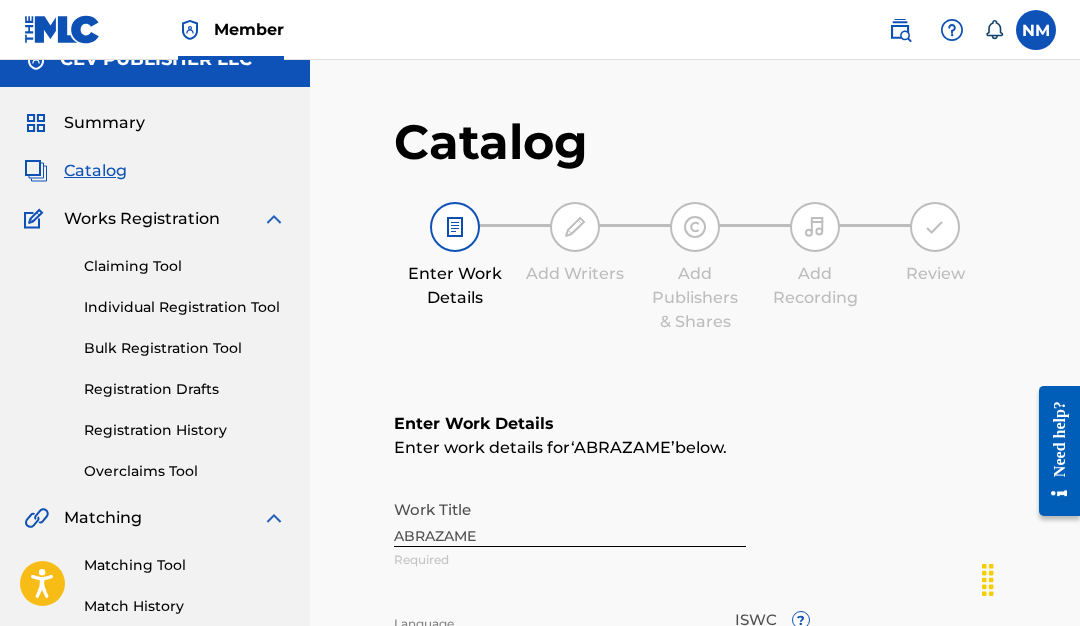 click on "Catalog" at bounding box center [95, 171] 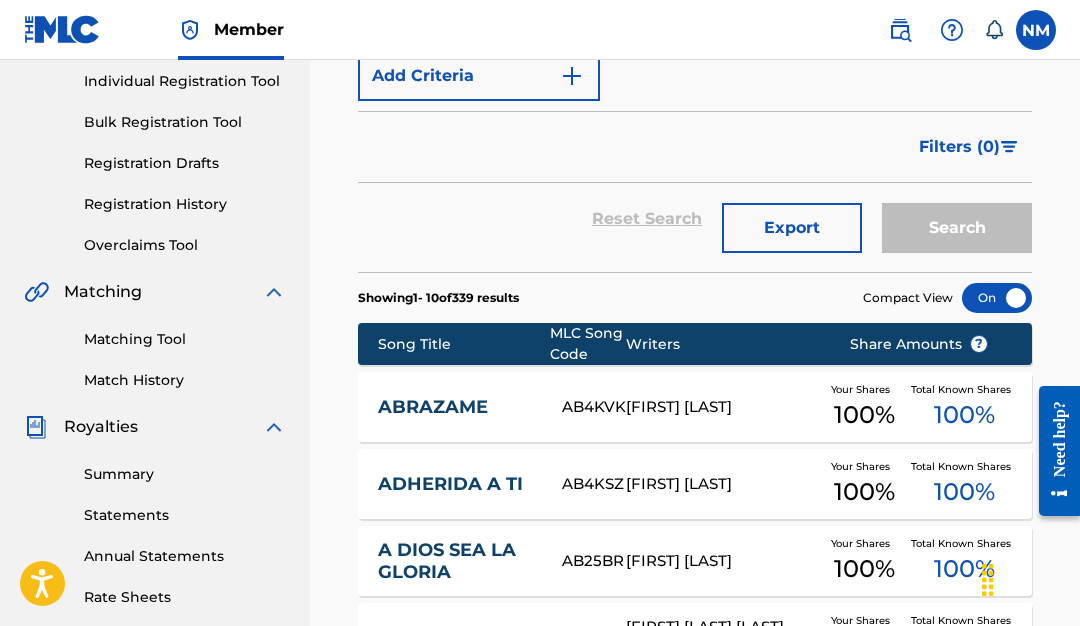 scroll, scrollTop: 267, scrollLeft: 0, axis: vertical 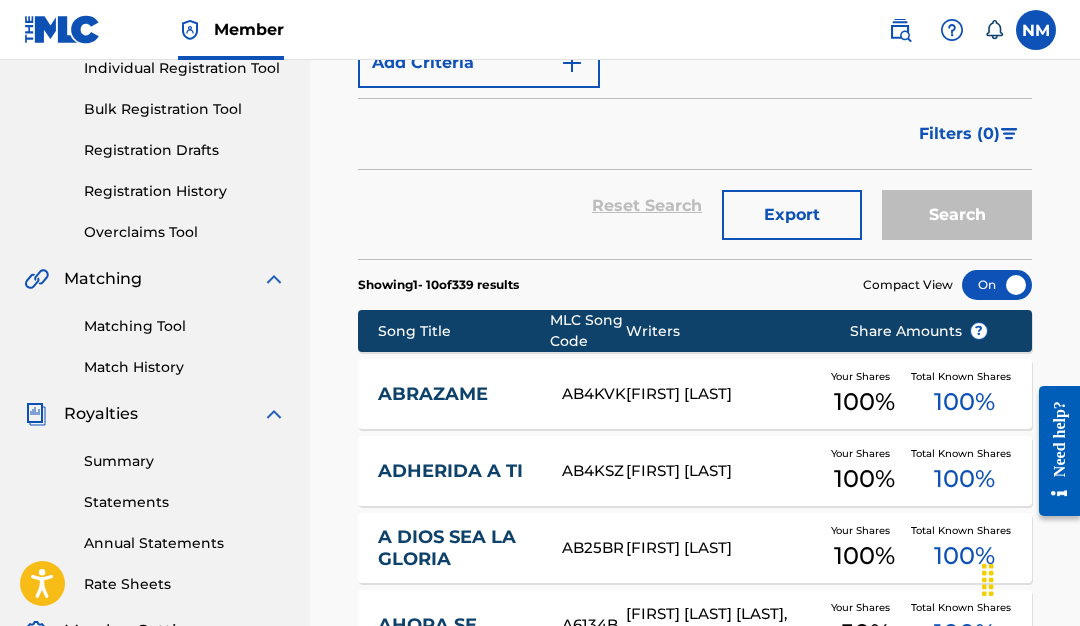 click on "ADHERIDA A TI" at bounding box center (456, 471) 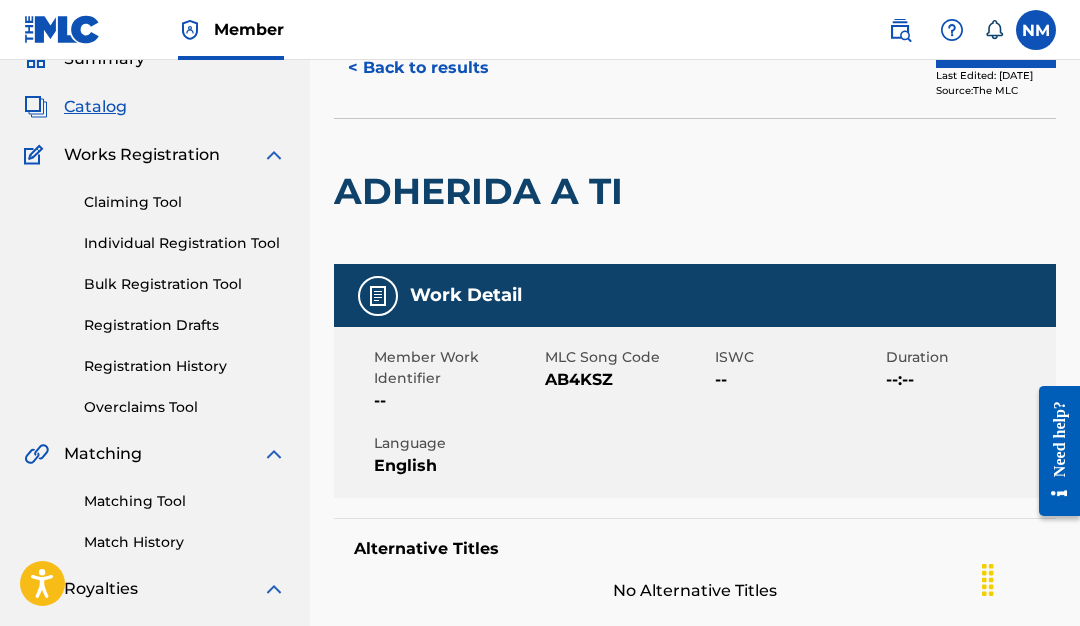 scroll, scrollTop: 58, scrollLeft: 0, axis: vertical 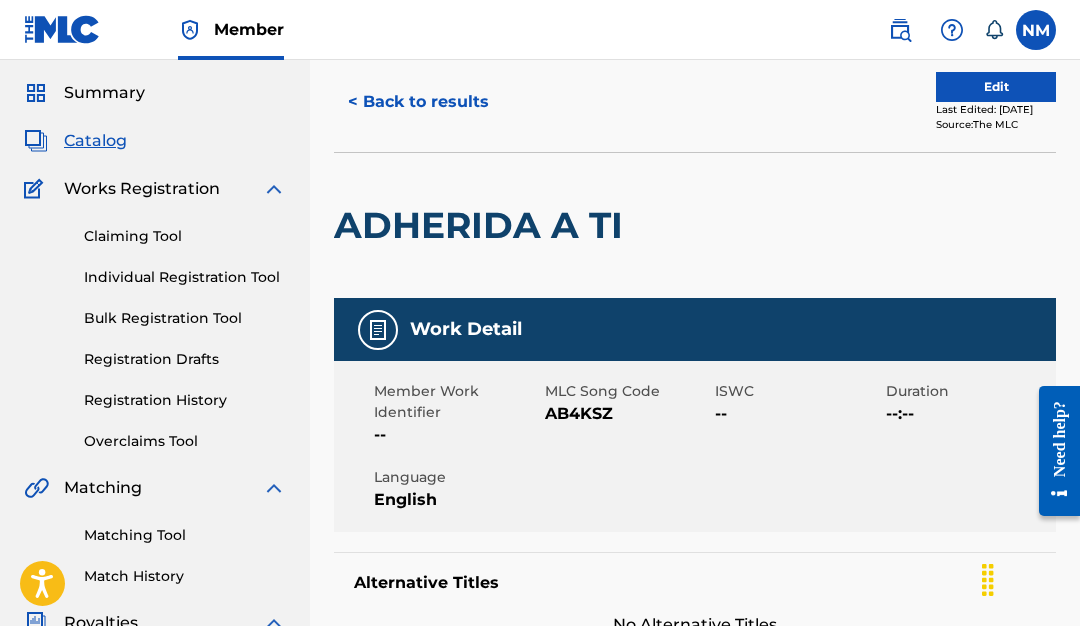 click on "Edit" at bounding box center (996, 87) 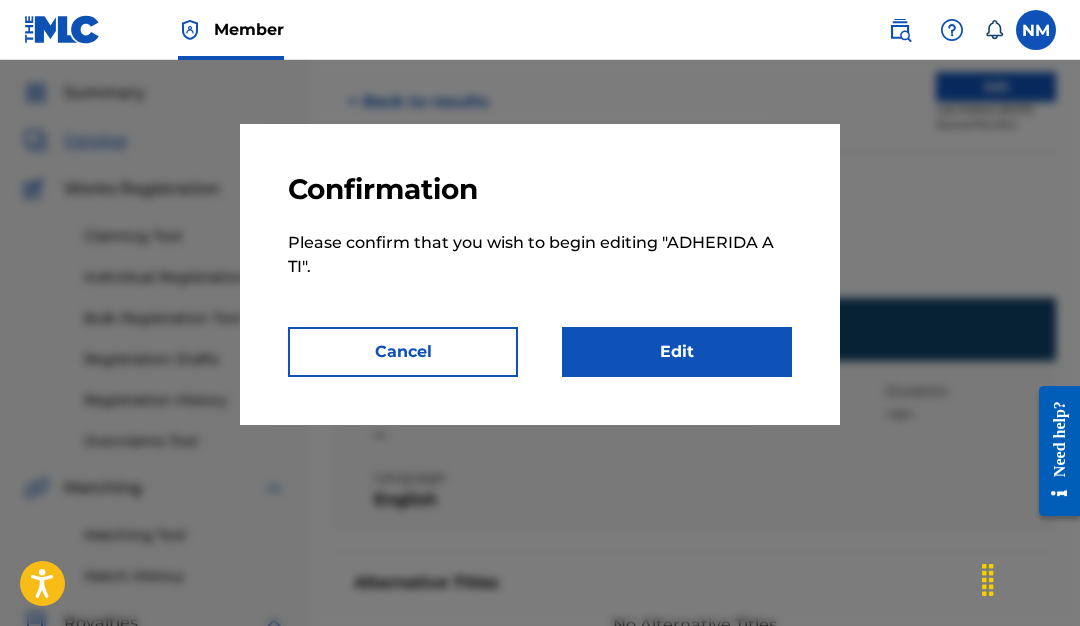 click on "Edit" at bounding box center (677, 352) 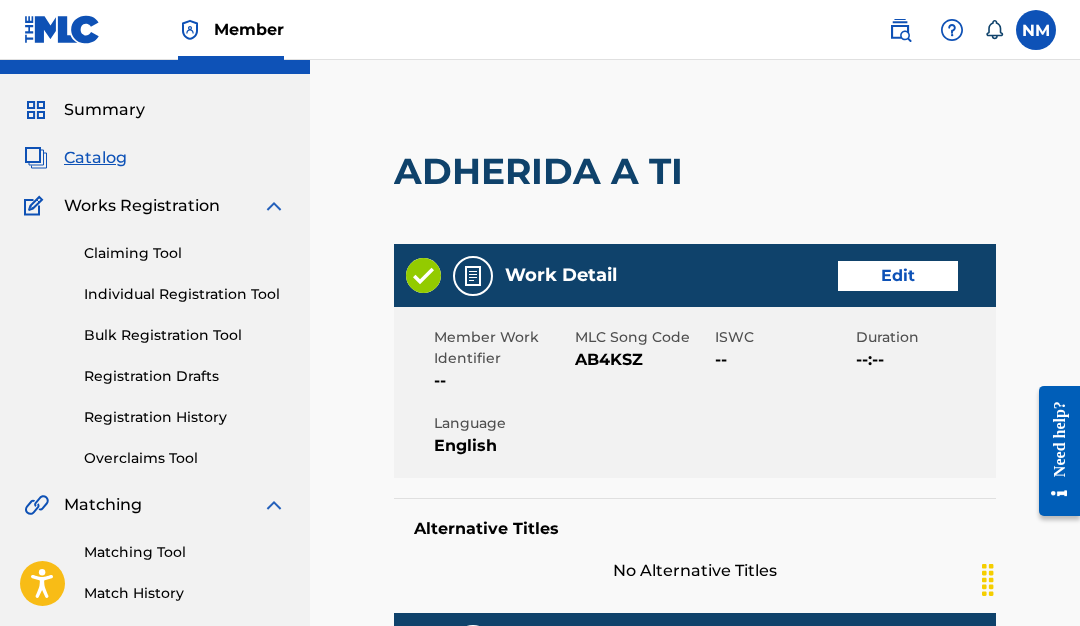 scroll, scrollTop: 66, scrollLeft: 0, axis: vertical 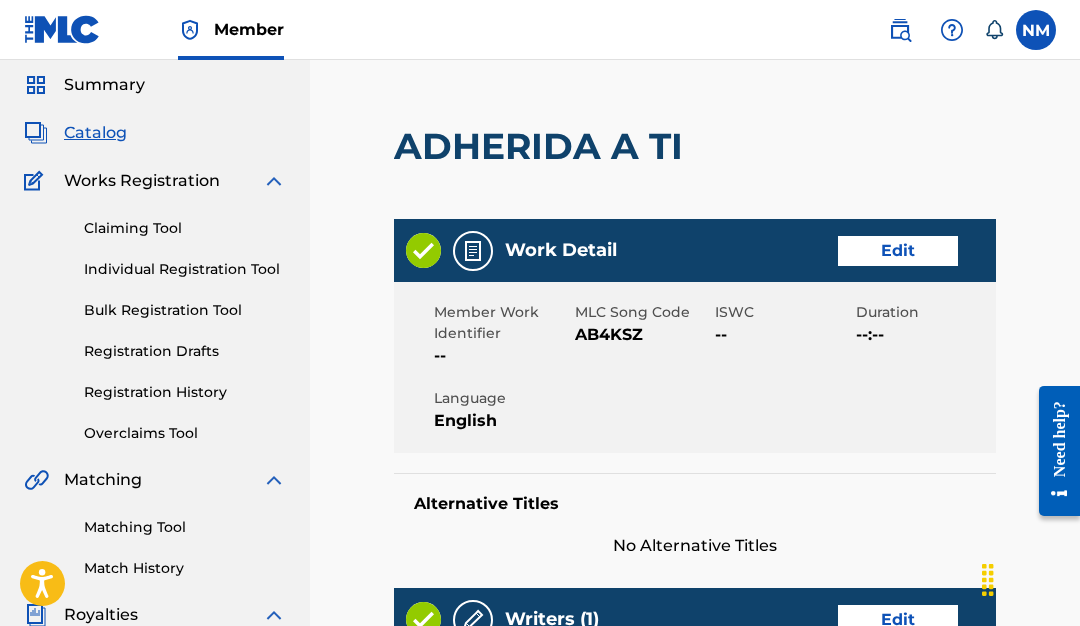 click on "Edit" at bounding box center (898, 251) 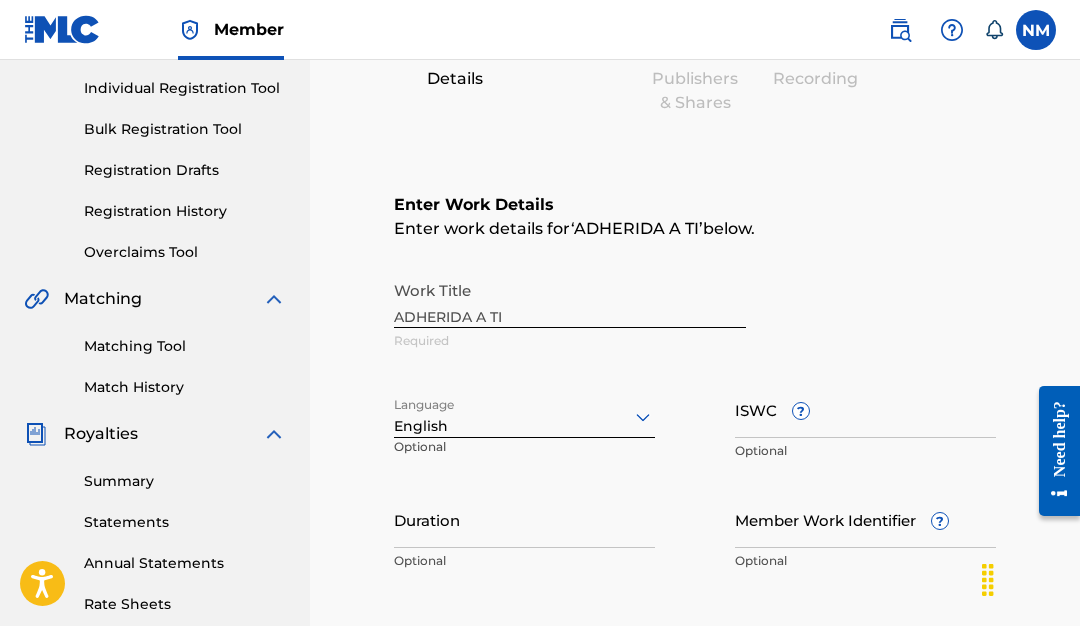 scroll, scrollTop: 251, scrollLeft: 0, axis: vertical 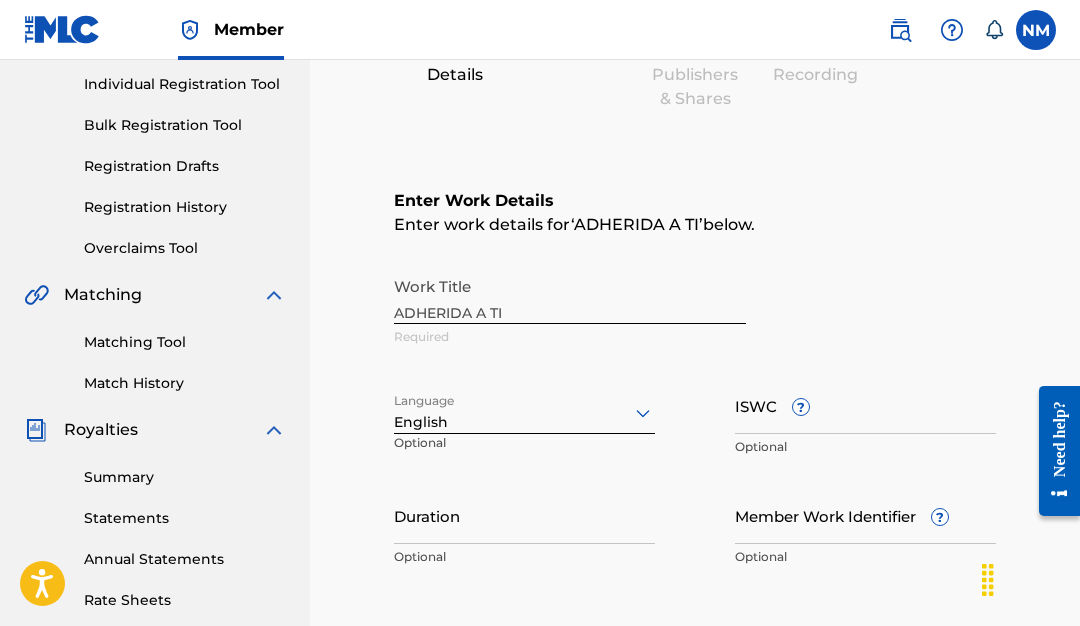 click 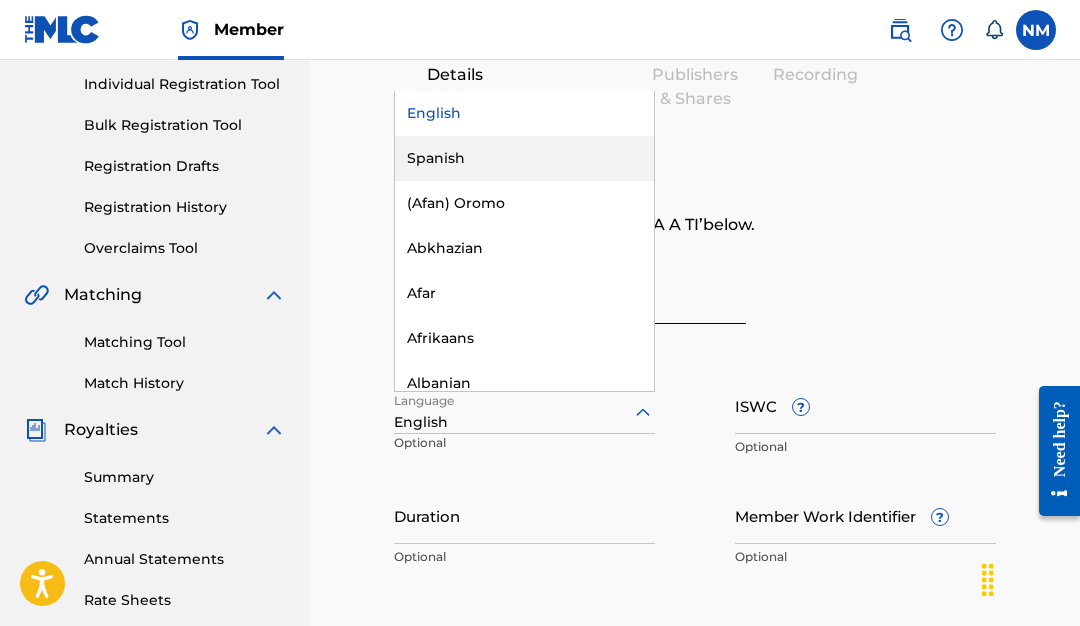 click on "Spanish" at bounding box center [524, 158] 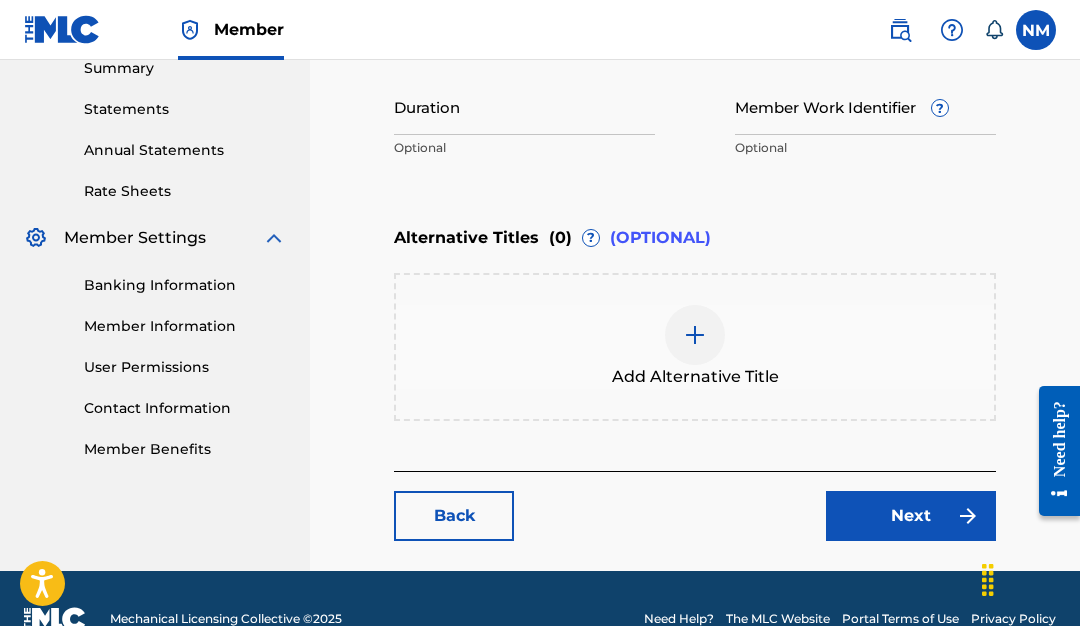 scroll, scrollTop: 674, scrollLeft: 0, axis: vertical 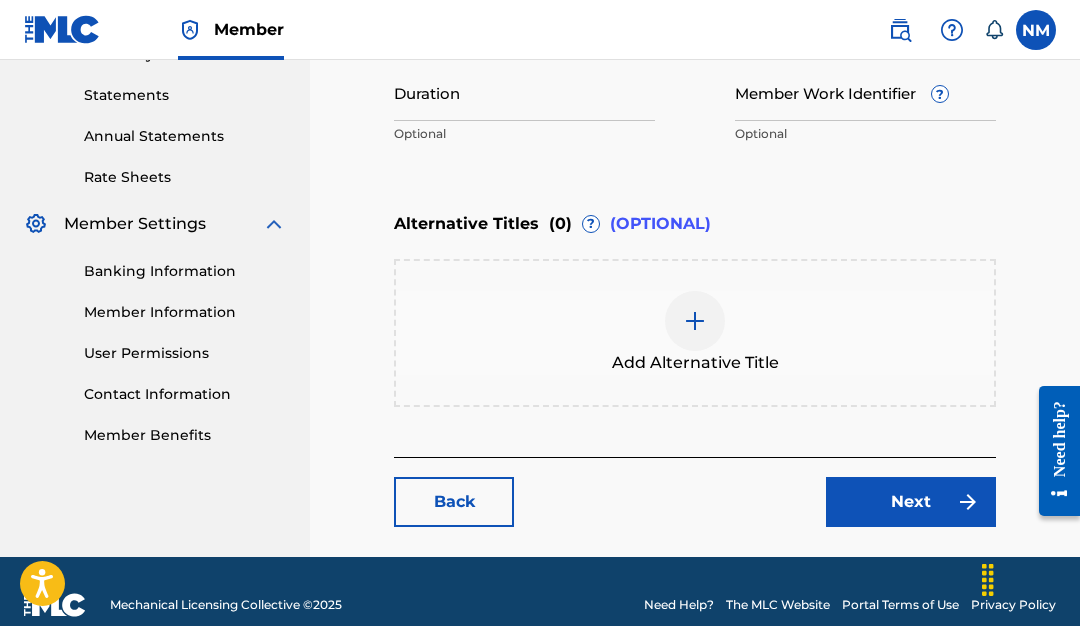 click on "Next" at bounding box center [911, 502] 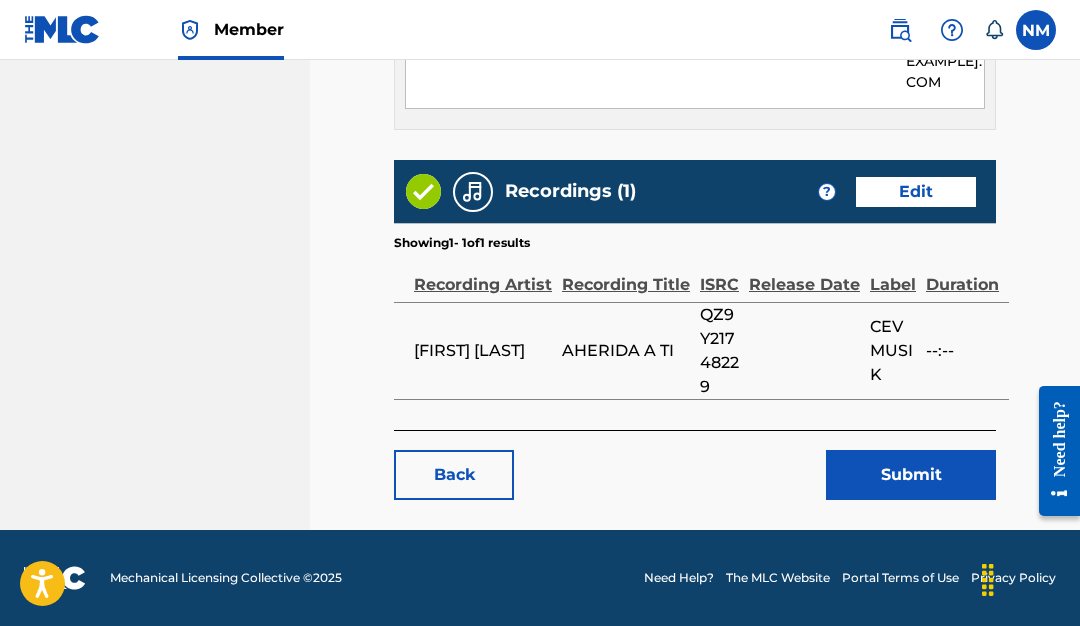 scroll, scrollTop: 1083, scrollLeft: 0, axis: vertical 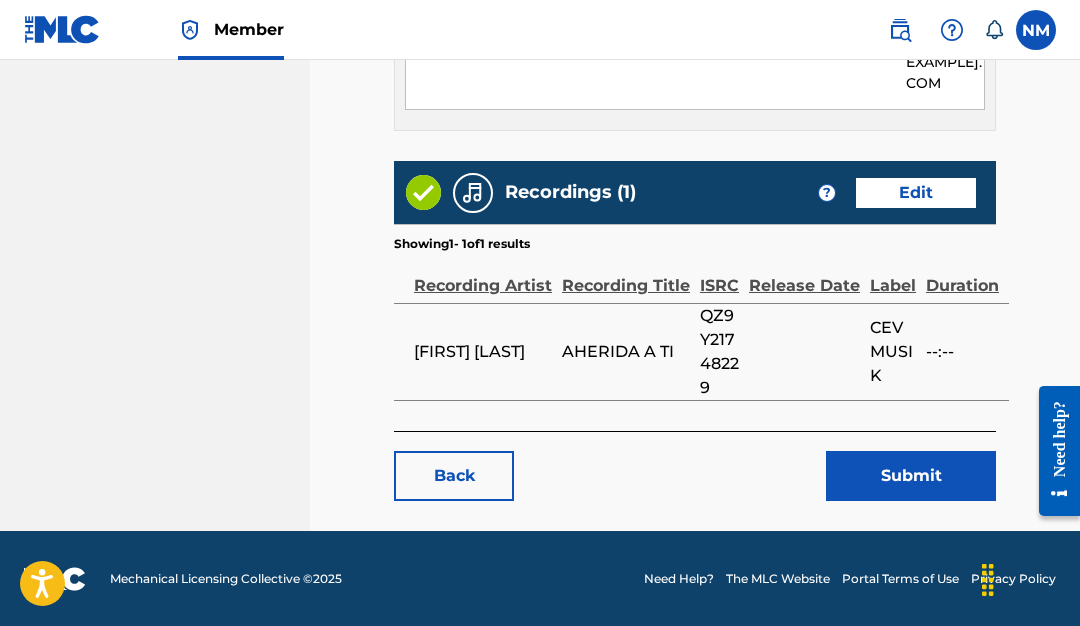 click on "Submit" at bounding box center [911, 476] 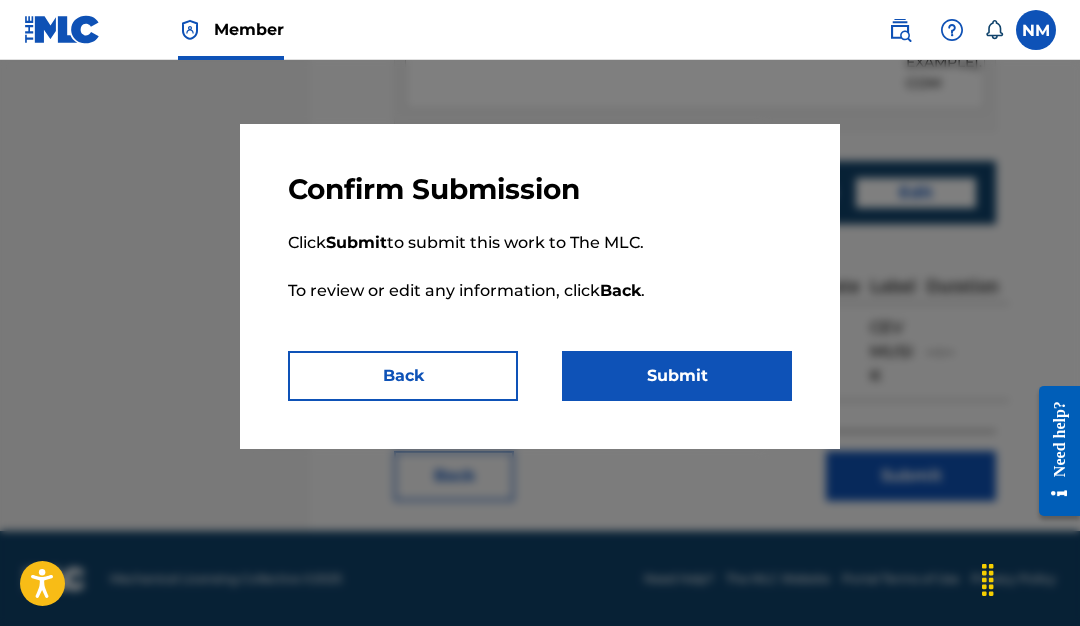 click on "Submit" at bounding box center [677, 376] 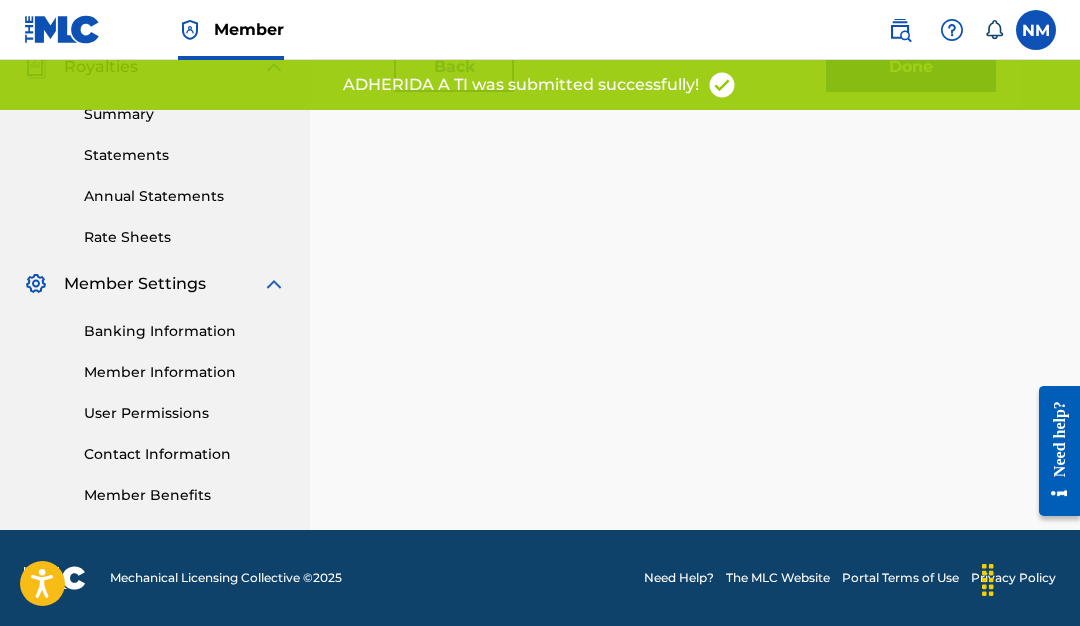 scroll, scrollTop: 0, scrollLeft: 0, axis: both 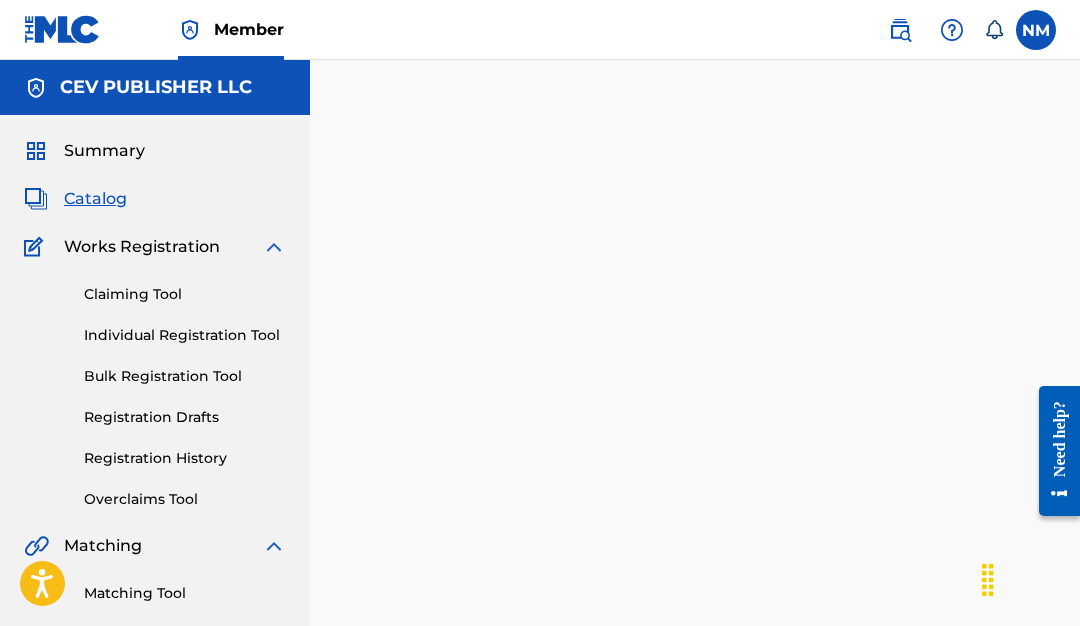 click on "Catalog" at bounding box center [95, 199] 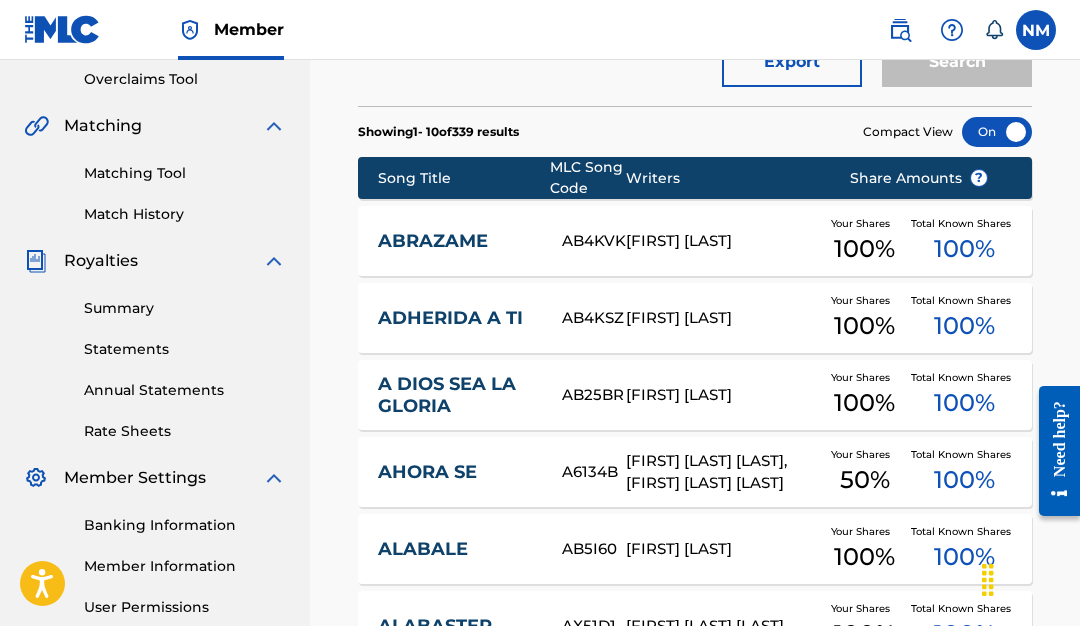 scroll, scrollTop: 419, scrollLeft: 0, axis: vertical 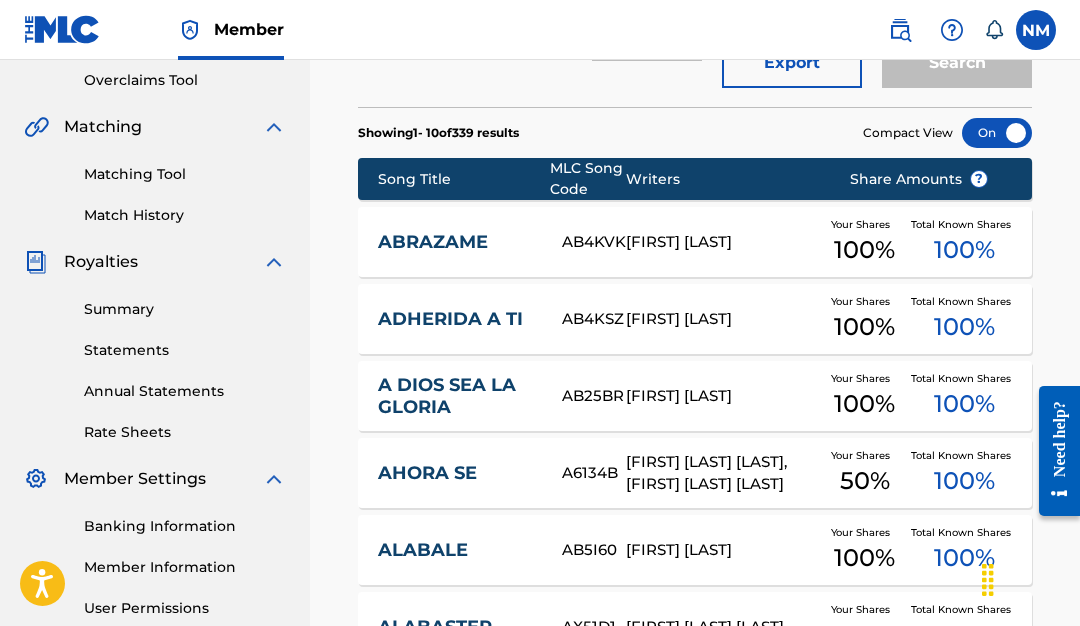 click on "ABRAZAME" at bounding box center (456, 242) 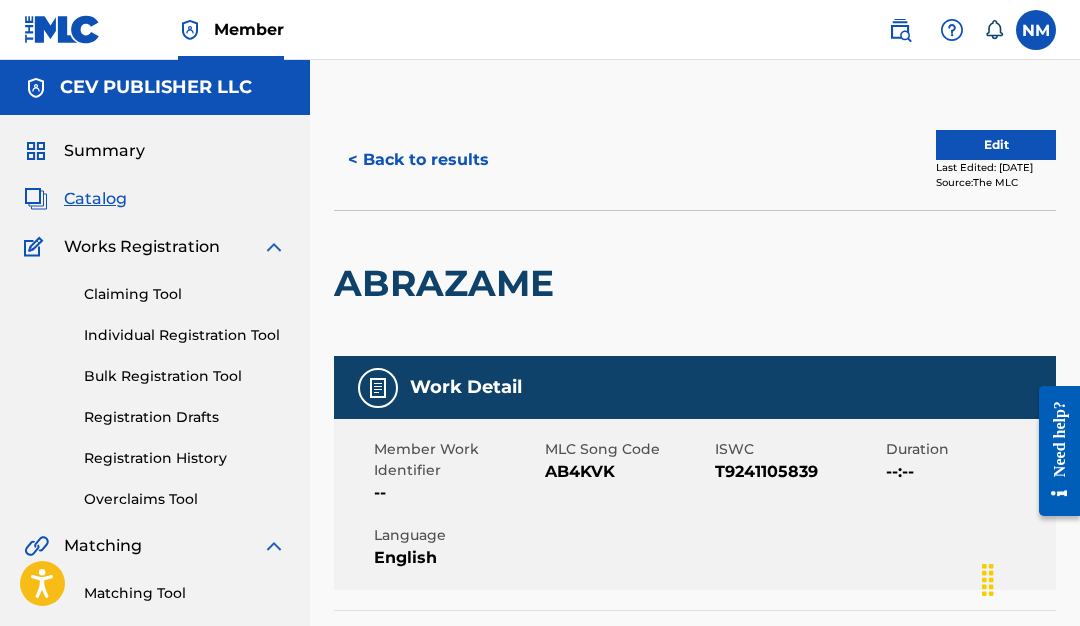 click on "Edit" at bounding box center [996, 145] 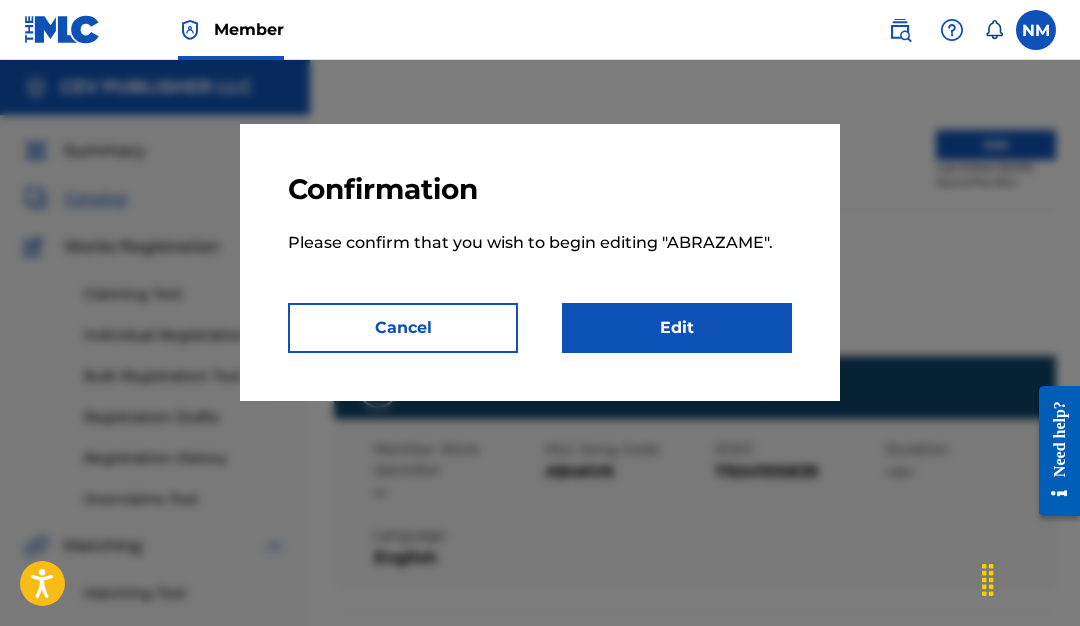 click on "Edit" at bounding box center (677, 328) 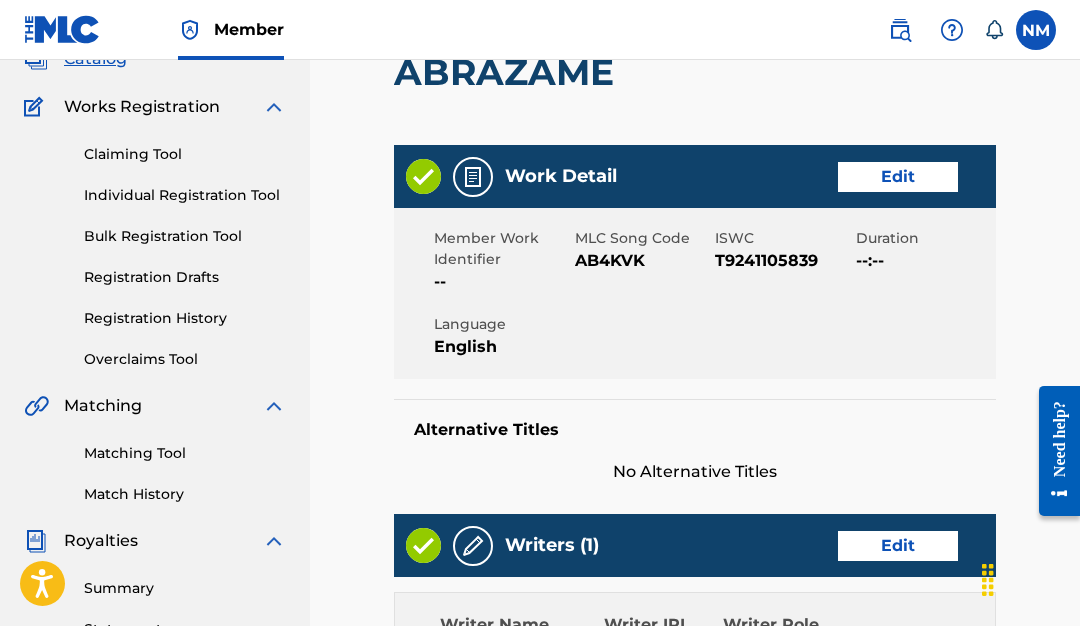 scroll, scrollTop: 148, scrollLeft: 0, axis: vertical 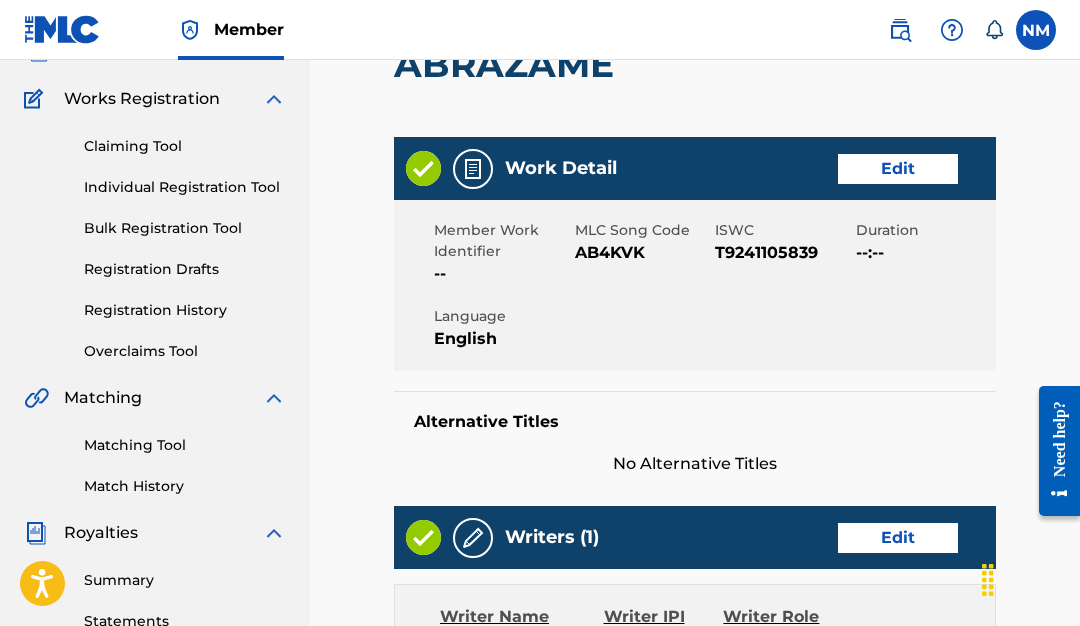 click on "Edit" at bounding box center [898, 169] 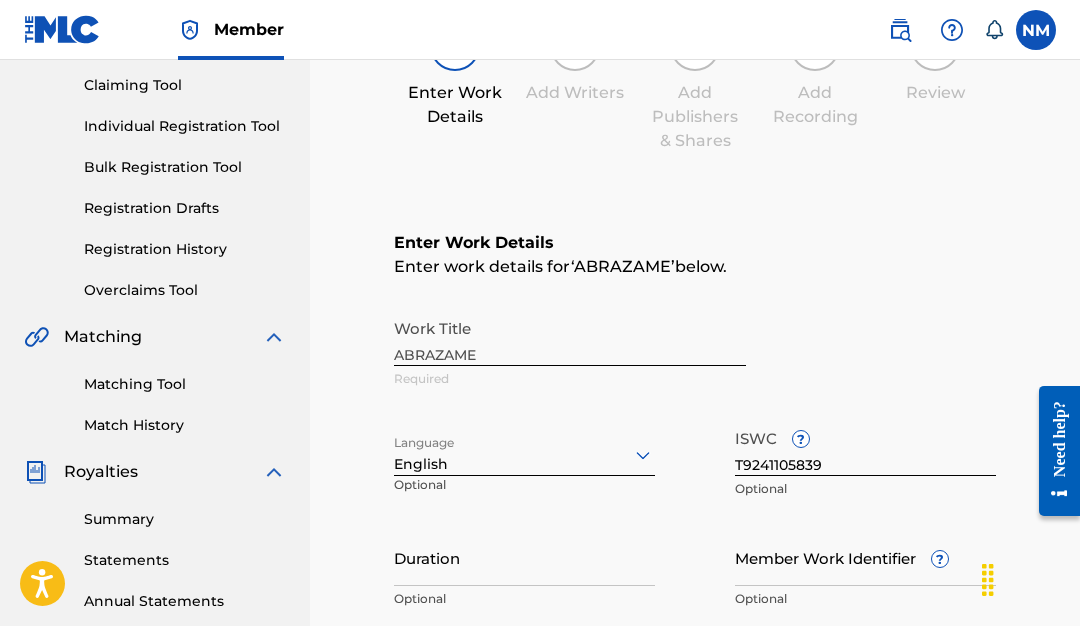scroll, scrollTop: 226, scrollLeft: 0, axis: vertical 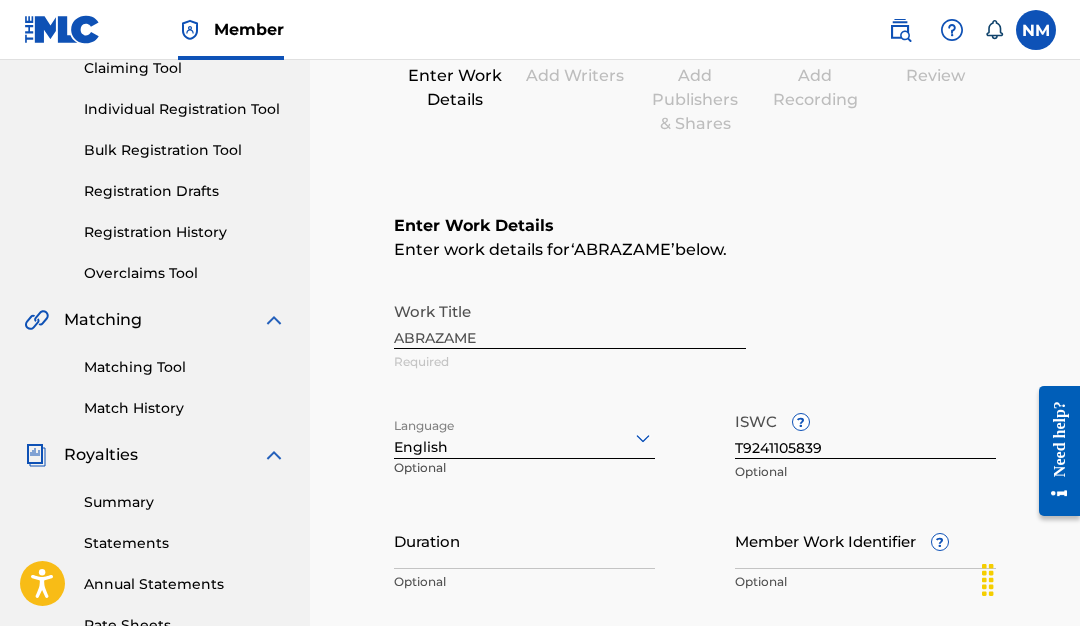 click 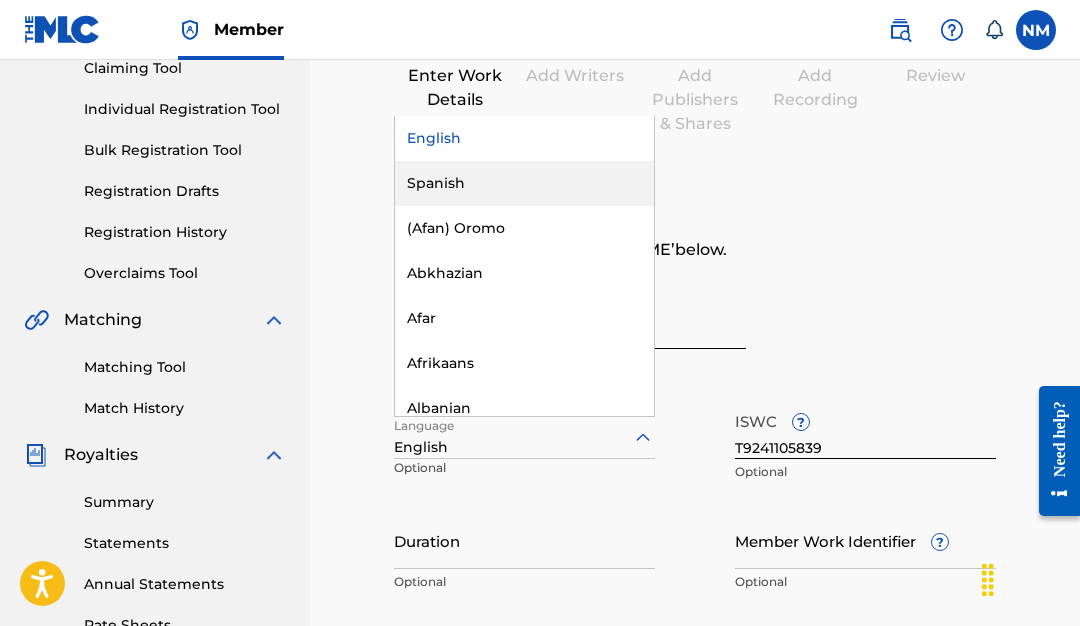 click on "Spanish" at bounding box center (524, 183) 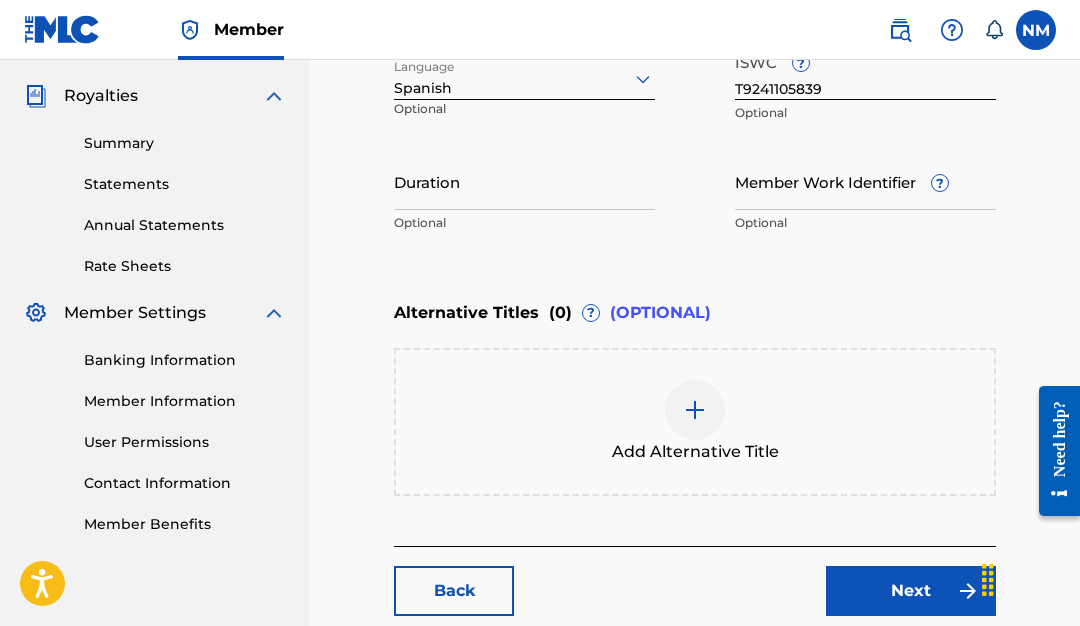 scroll, scrollTop: 587, scrollLeft: 0, axis: vertical 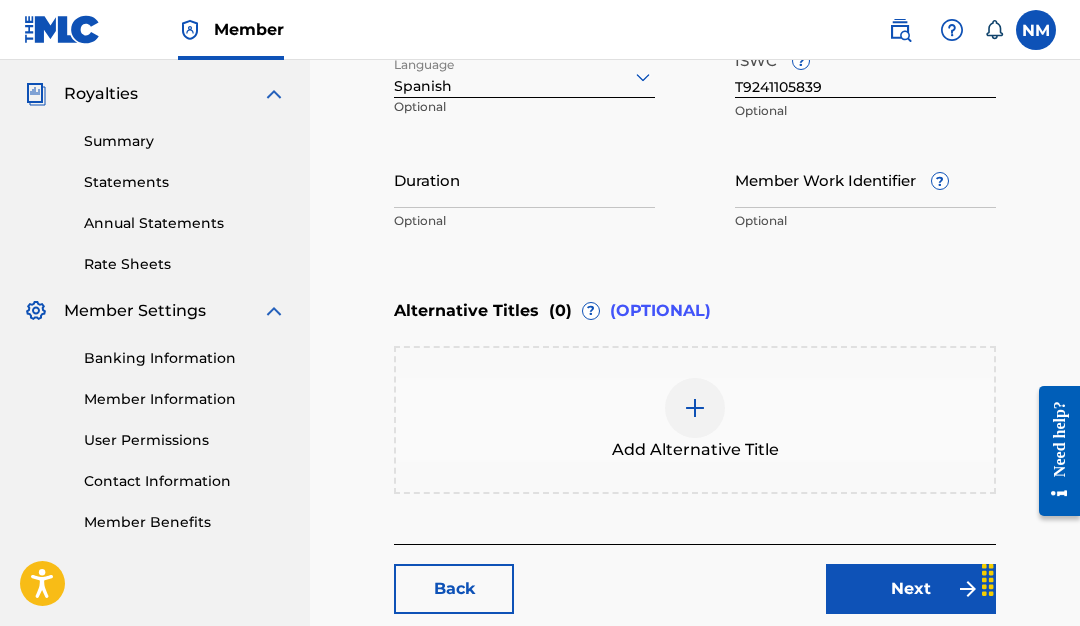 click on "Next" at bounding box center [911, 589] 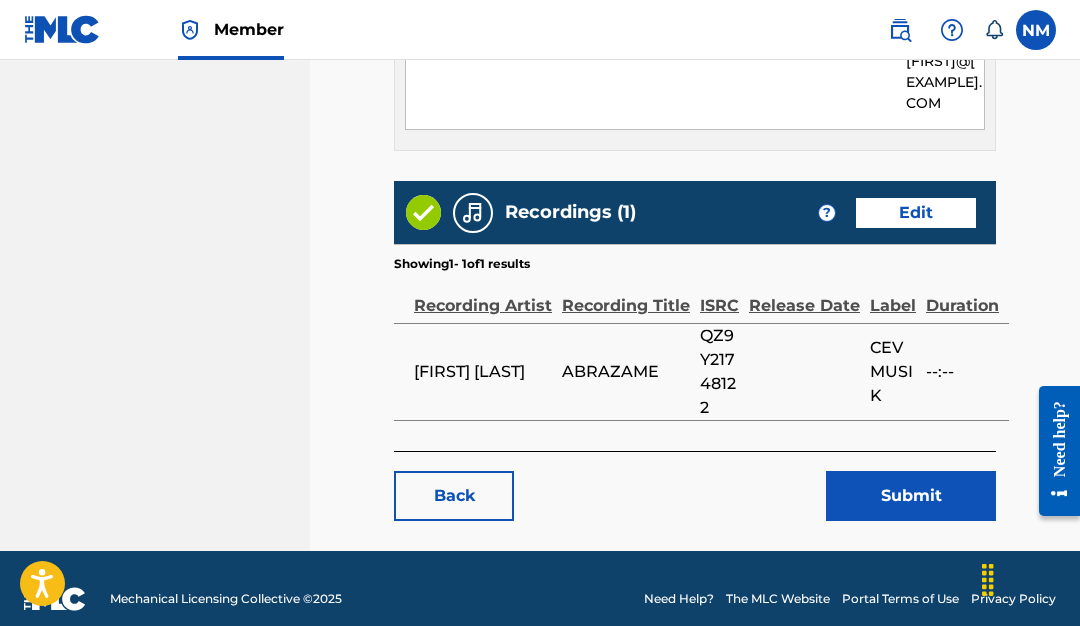 scroll, scrollTop: 1075, scrollLeft: 0, axis: vertical 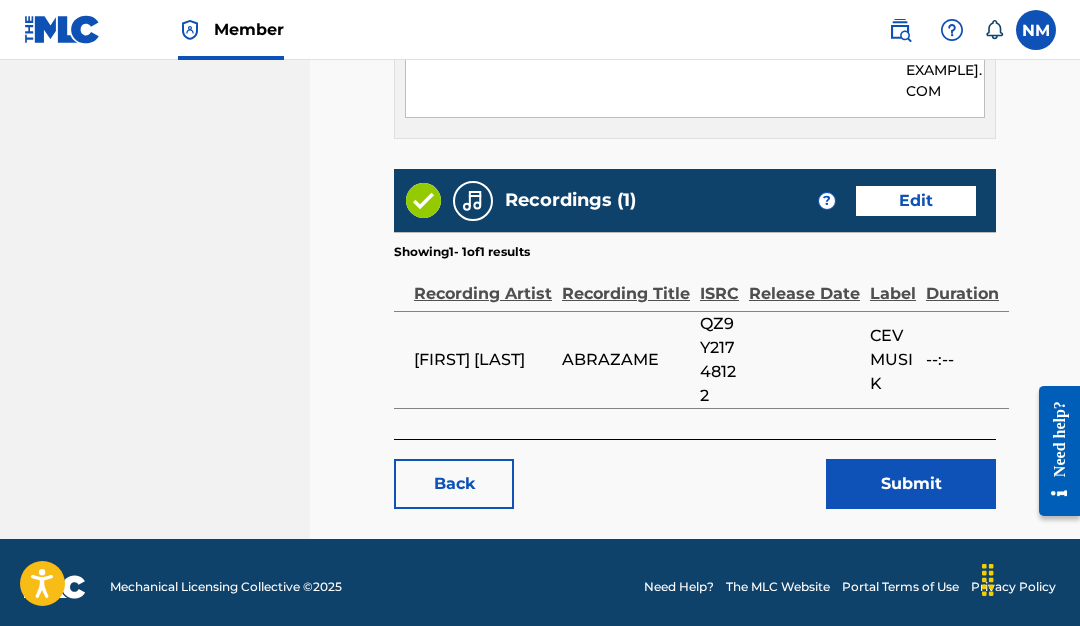 click on "Submit" at bounding box center (911, 484) 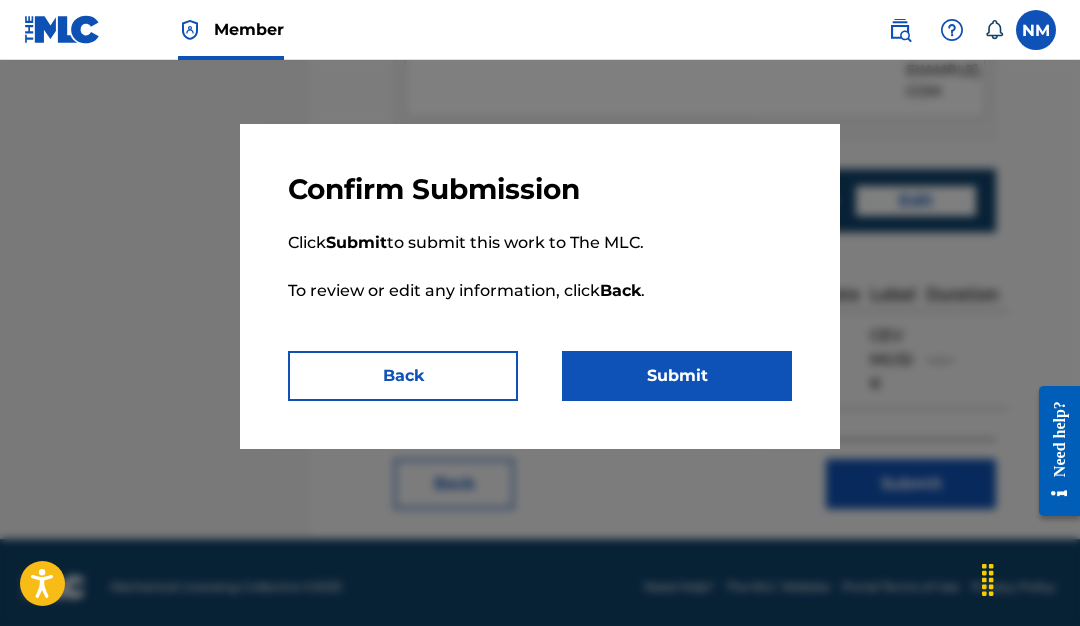 click on "Submit" at bounding box center [677, 376] 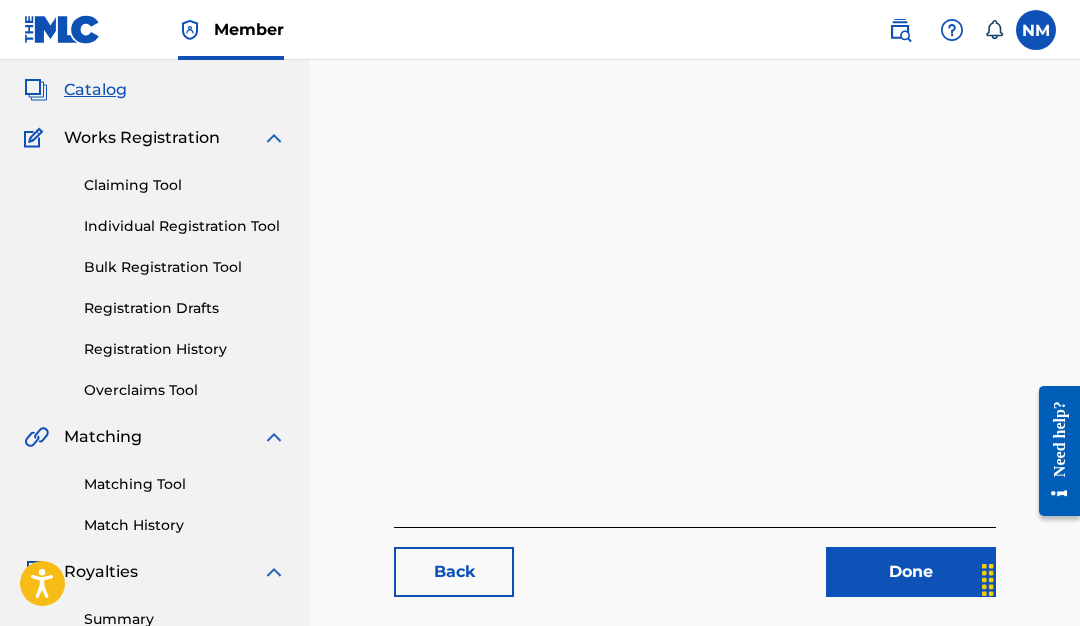 scroll, scrollTop: 81, scrollLeft: 0, axis: vertical 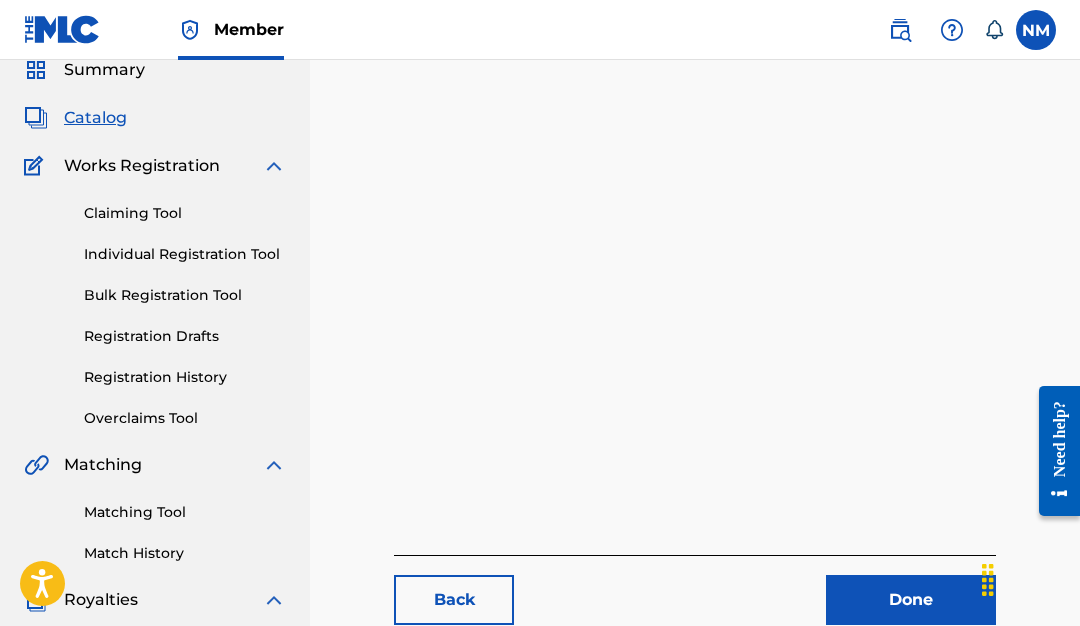 click on "Catalog" at bounding box center [95, 118] 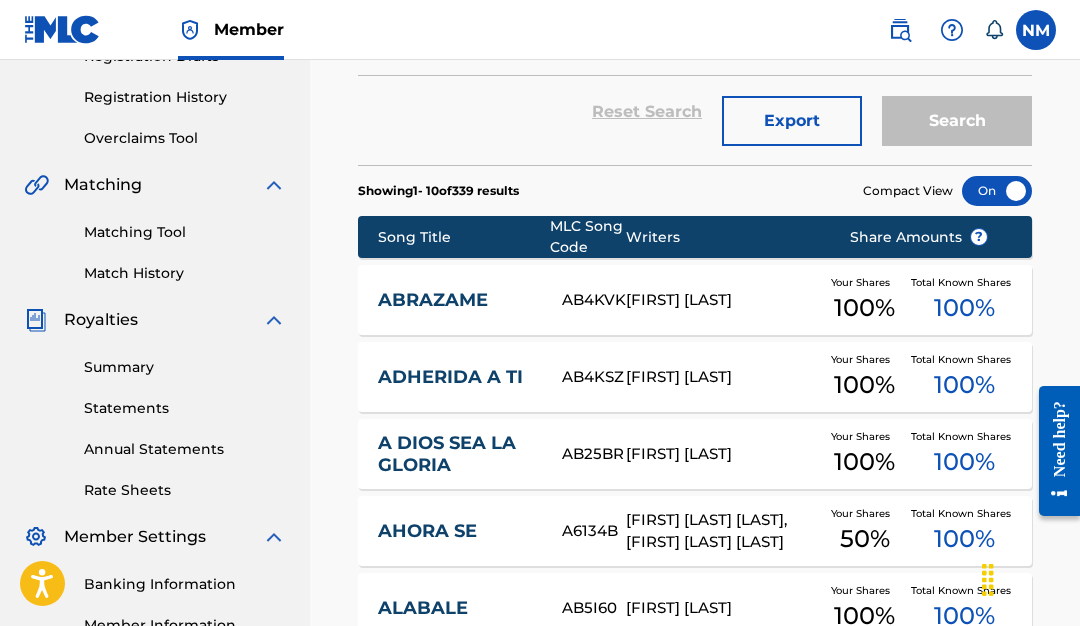 scroll, scrollTop: 367, scrollLeft: 0, axis: vertical 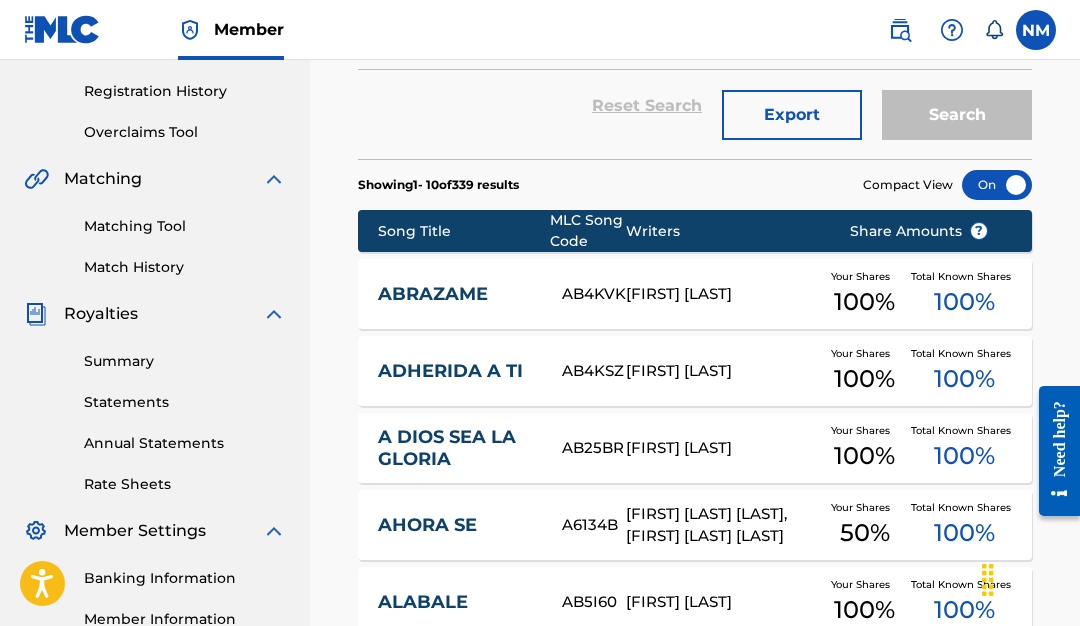 click on "A DIOS SEA LA GLORIA" at bounding box center (456, 448) 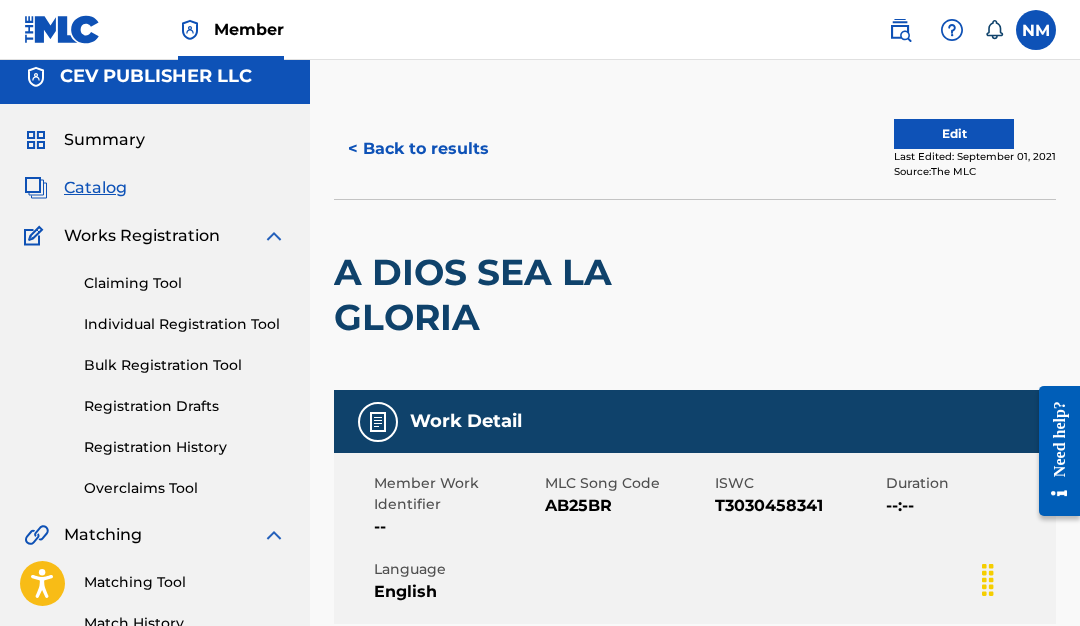 scroll, scrollTop: 0, scrollLeft: 0, axis: both 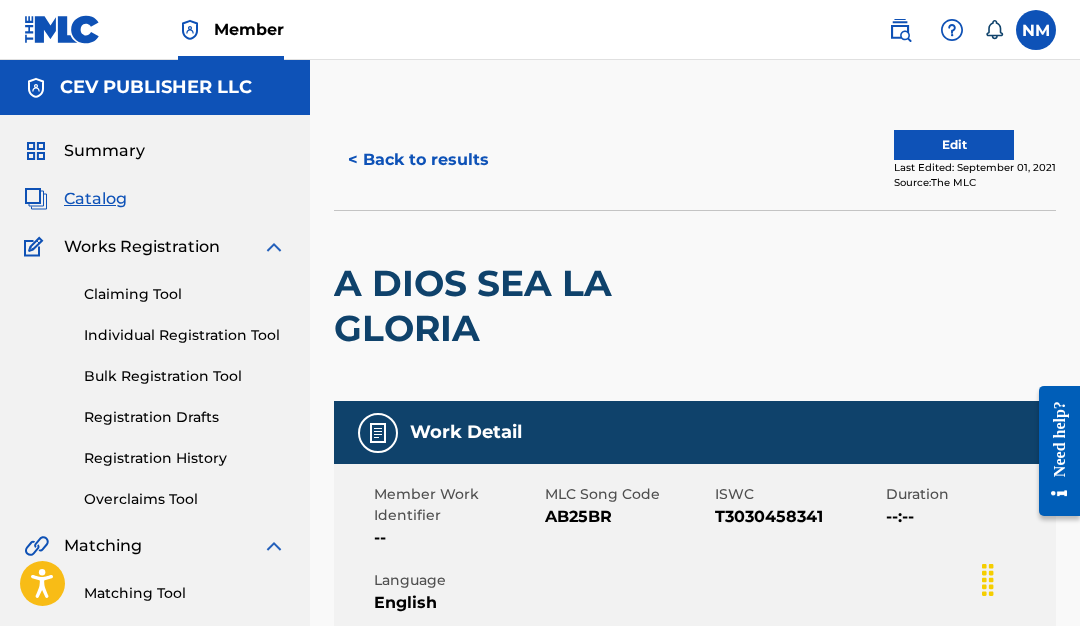 click on "Edit" at bounding box center (954, 145) 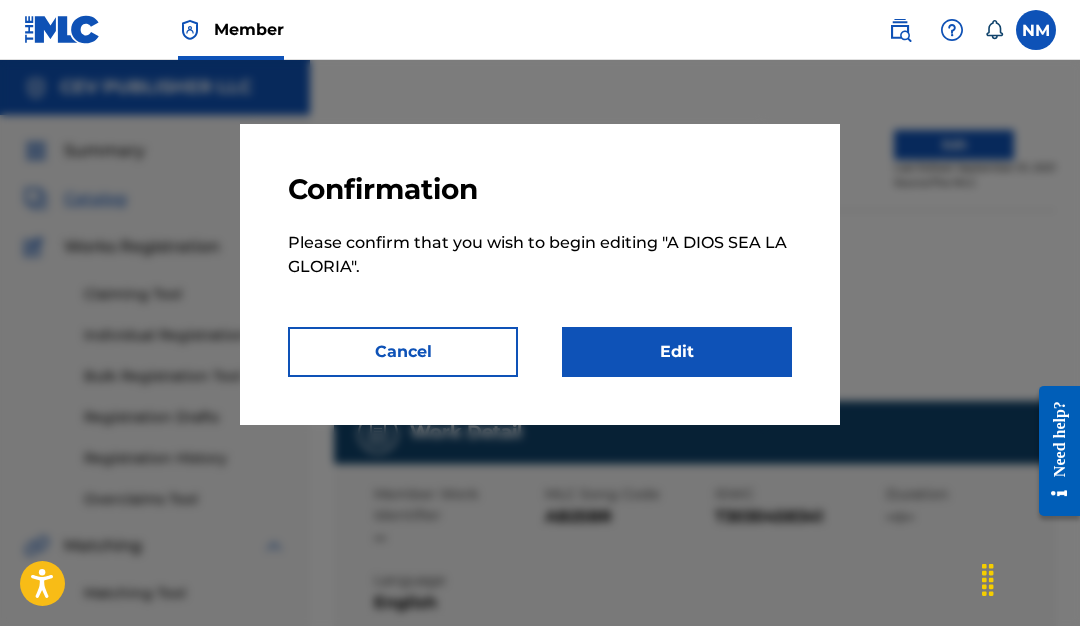 click on "Edit" at bounding box center [677, 352] 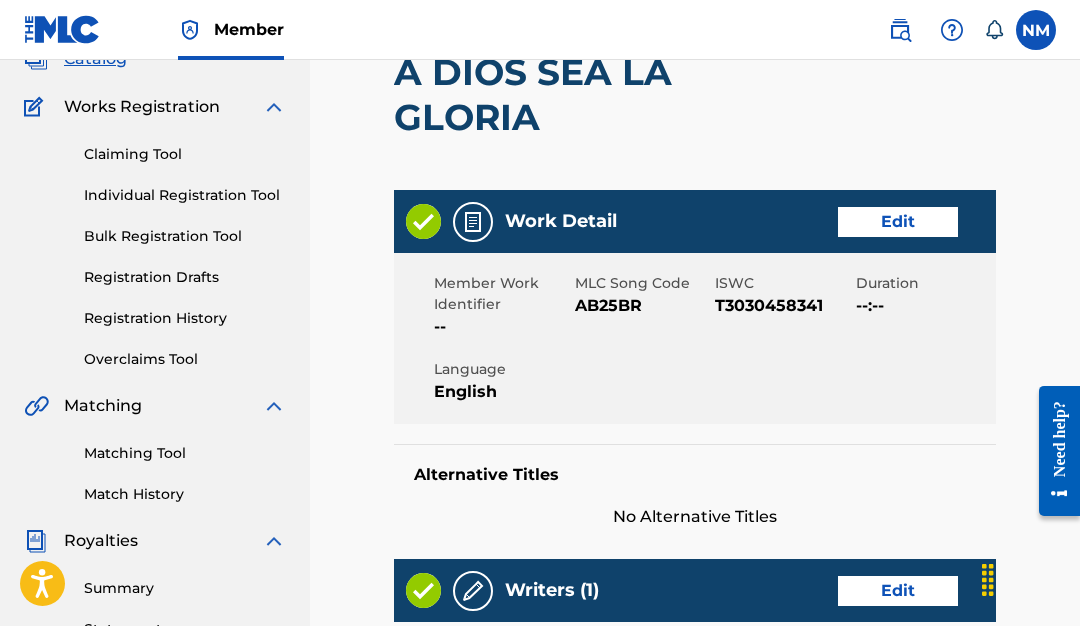 scroll, scrollTop: 181, scrollLeft: 0, axis: vertical 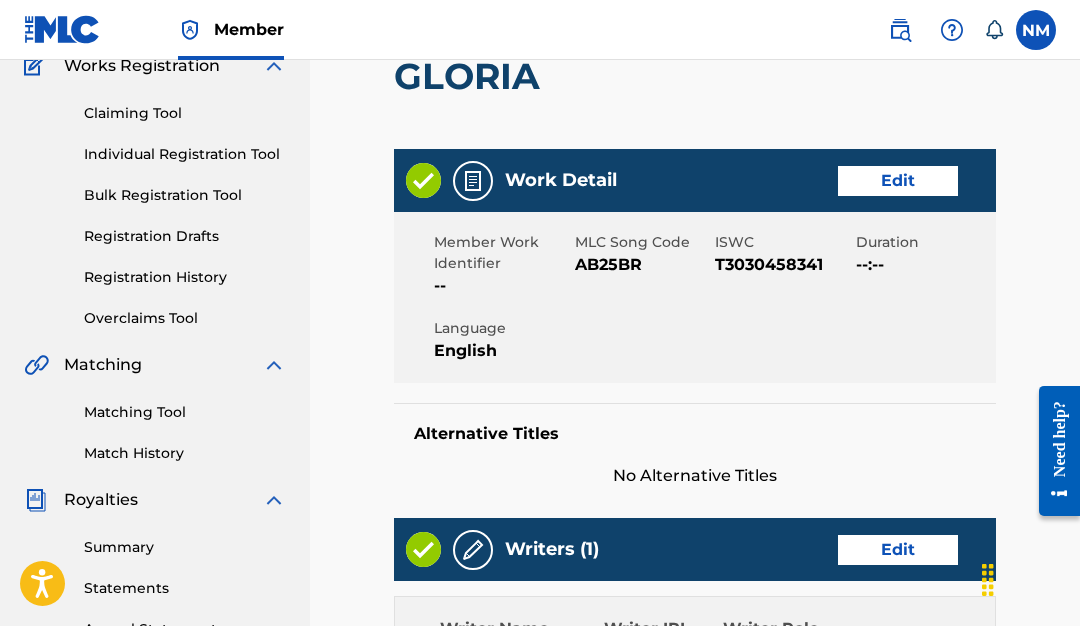click on "Edit" at bounding box center (898, 181) 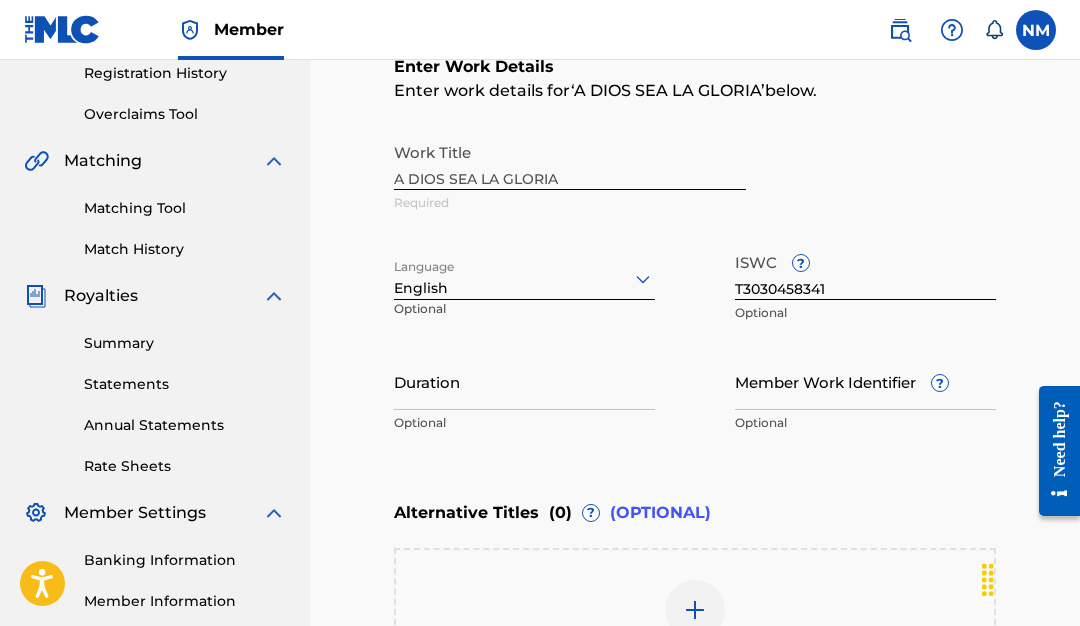 scroll, scrollTop: 402, scrollLeft: 0, axis: vertical 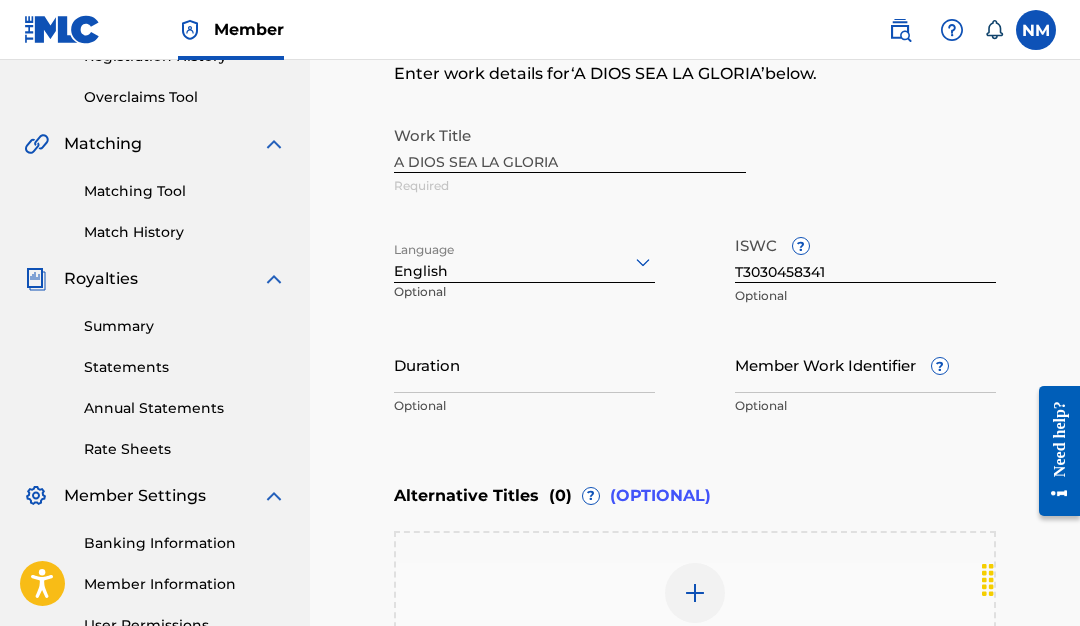 click 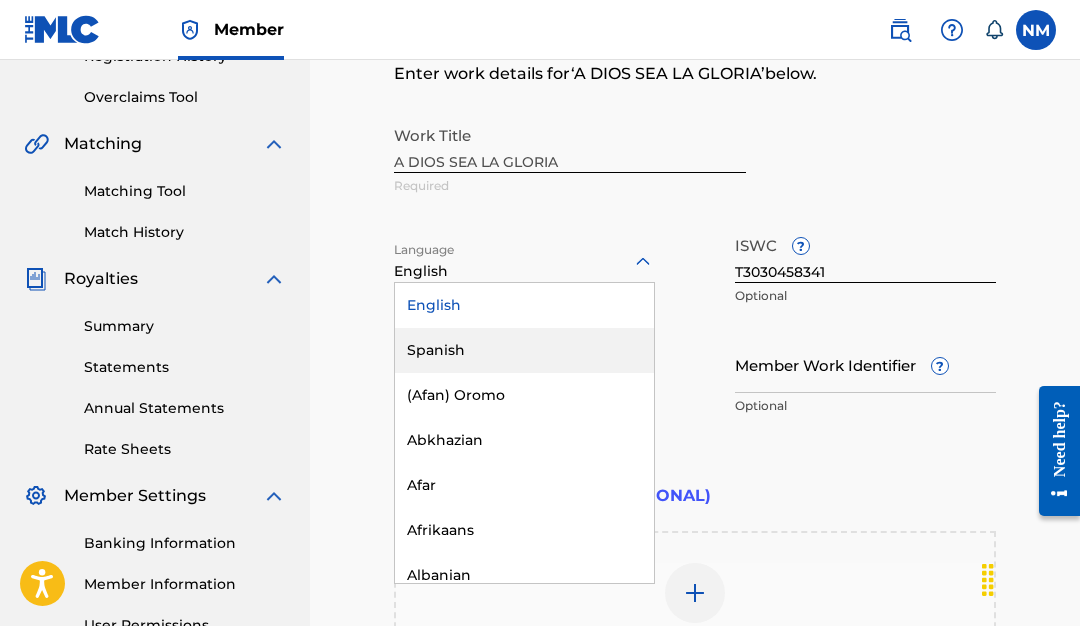 click on "Spanish" at bounding box center [524, 350] 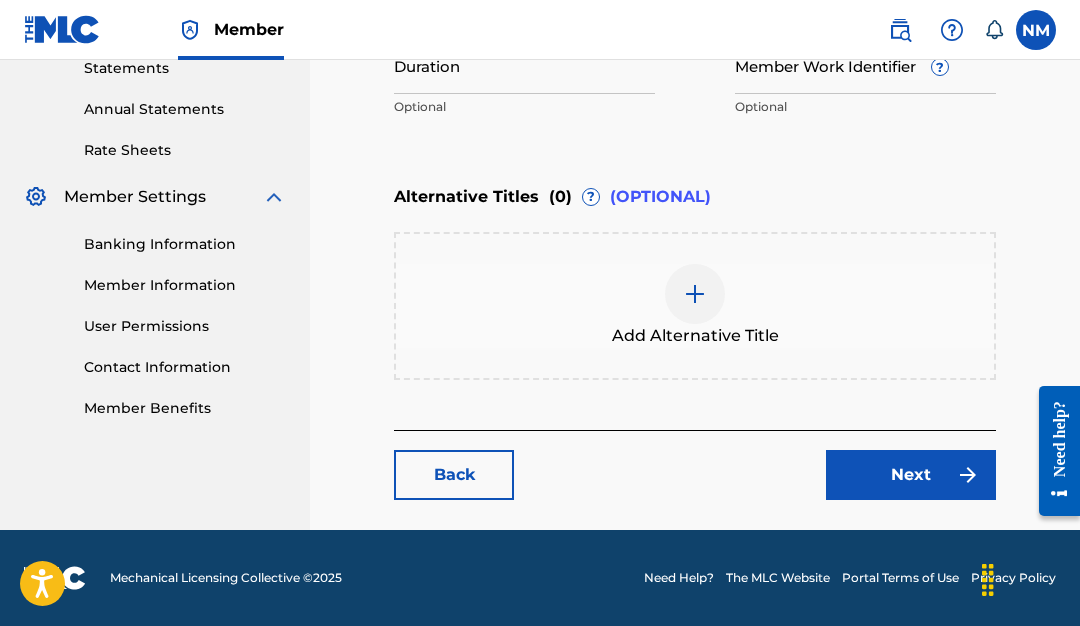scroll, scrollTop: 701, scrollLeft: 0, axis: vertical 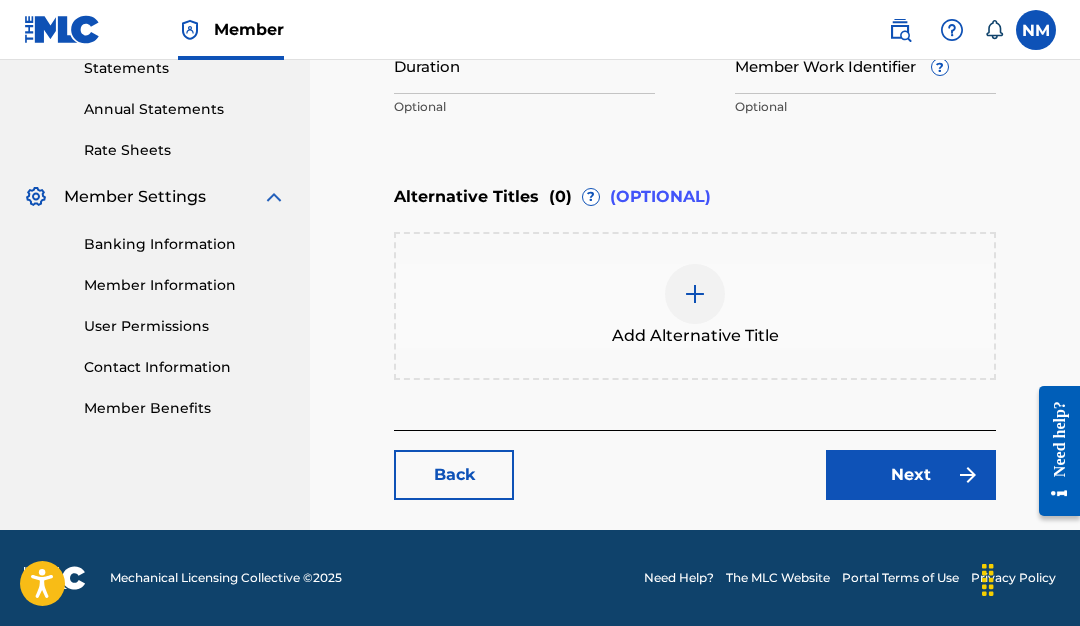 click on "Next" at bounding box center [911, 475] 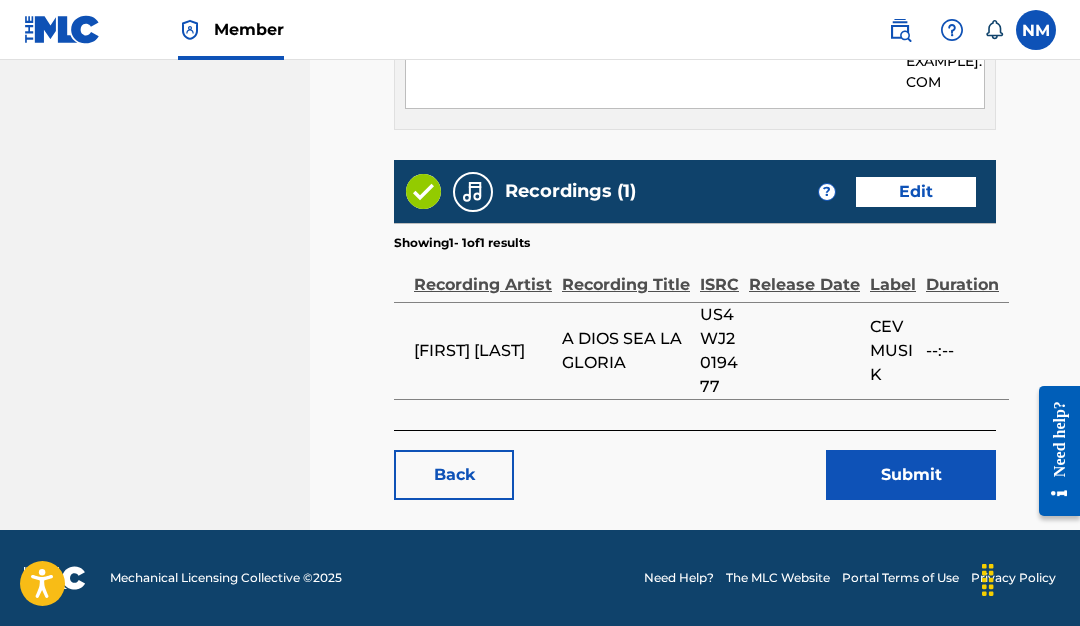 scroll, scrollTop: 1137, scrollLeft: 0, axis: vertical 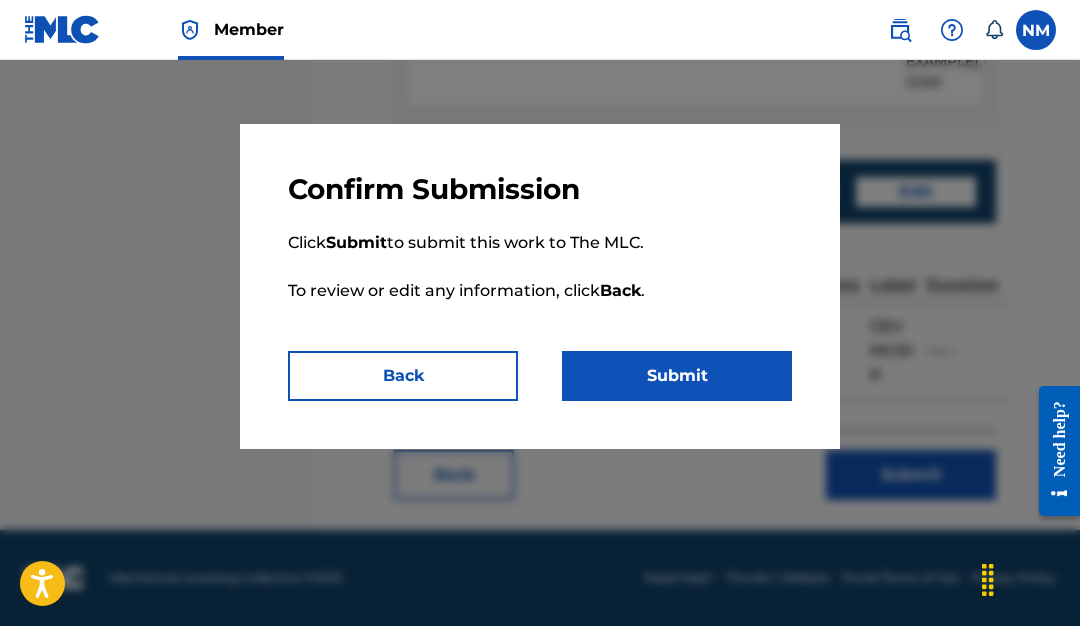 click on "Submit" at bounding box center (677, 376) 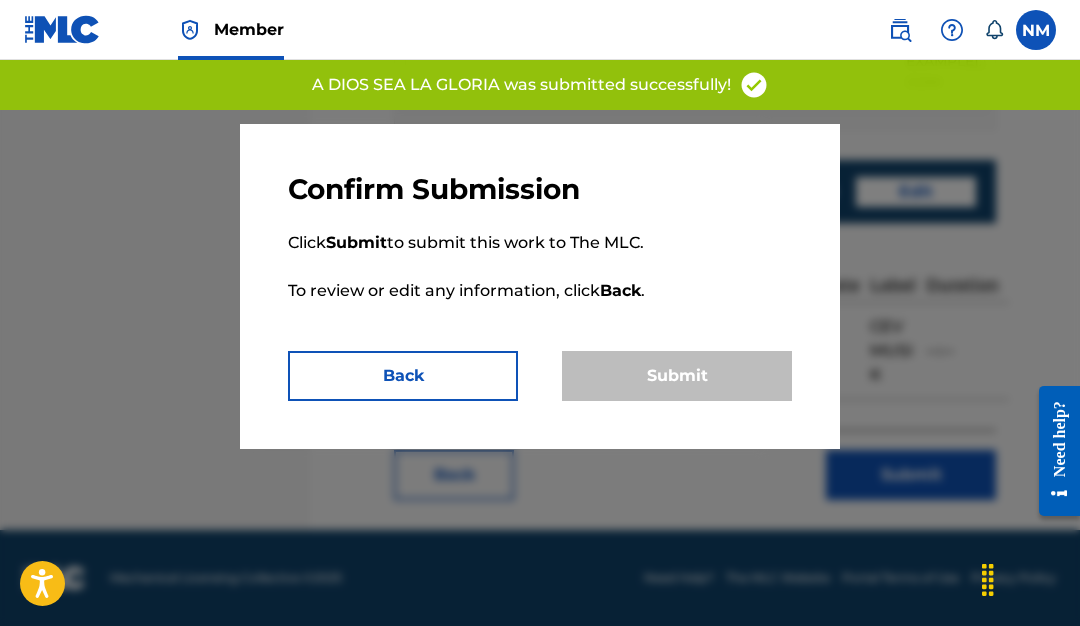 scroll, scrollTop: 0, scrollLeft: 0, axis: both 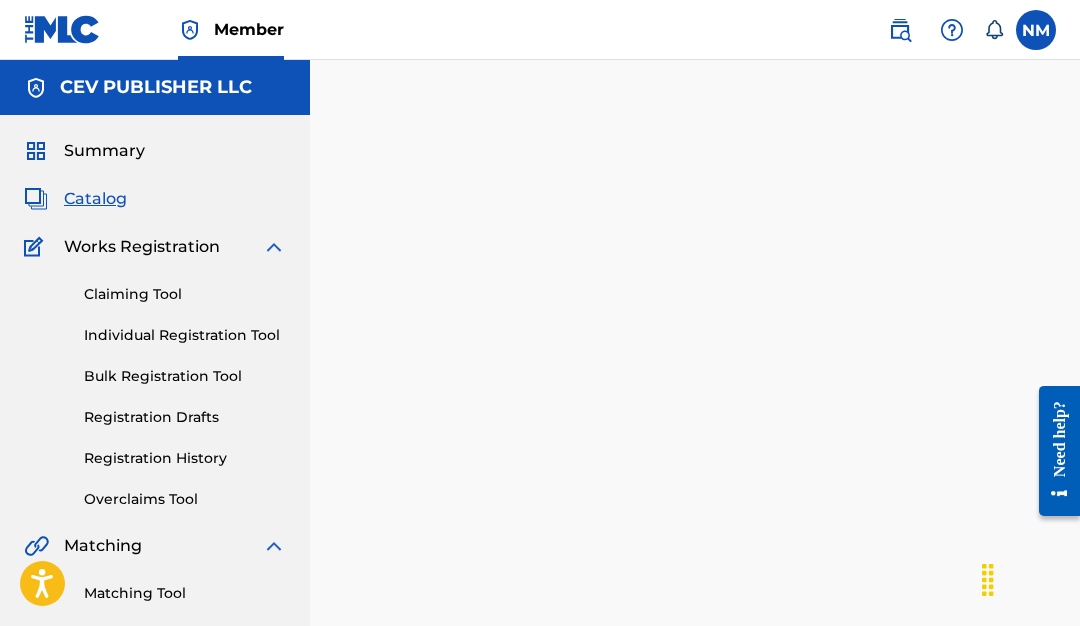 click on "Catalog" at bounding box center [95, 199] 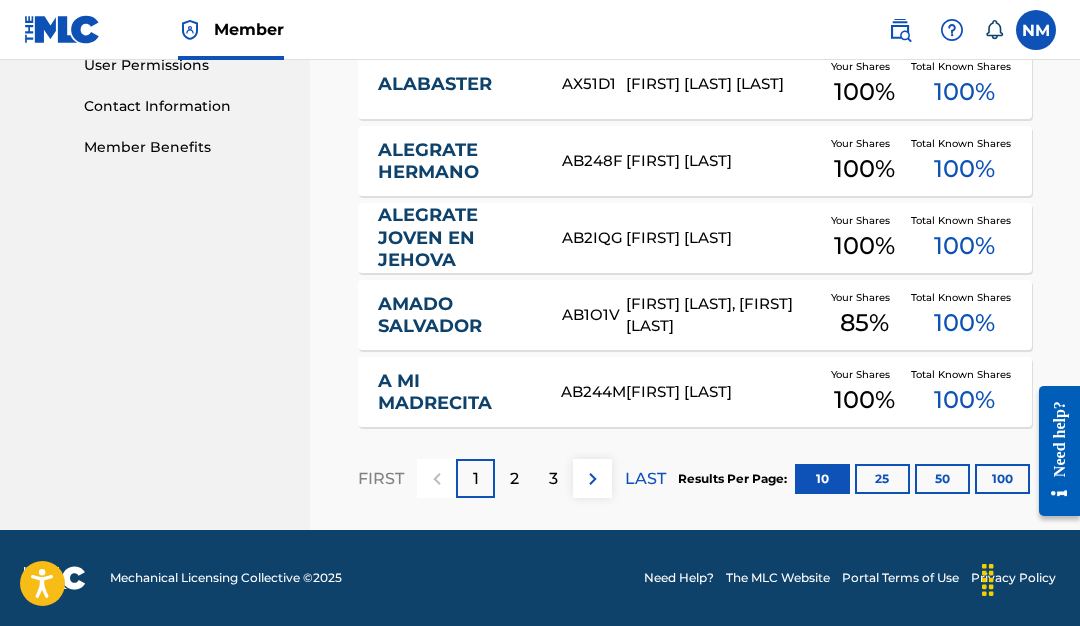 scroll, scrollTop: 962, scrollLeft: 0, axis: vertical 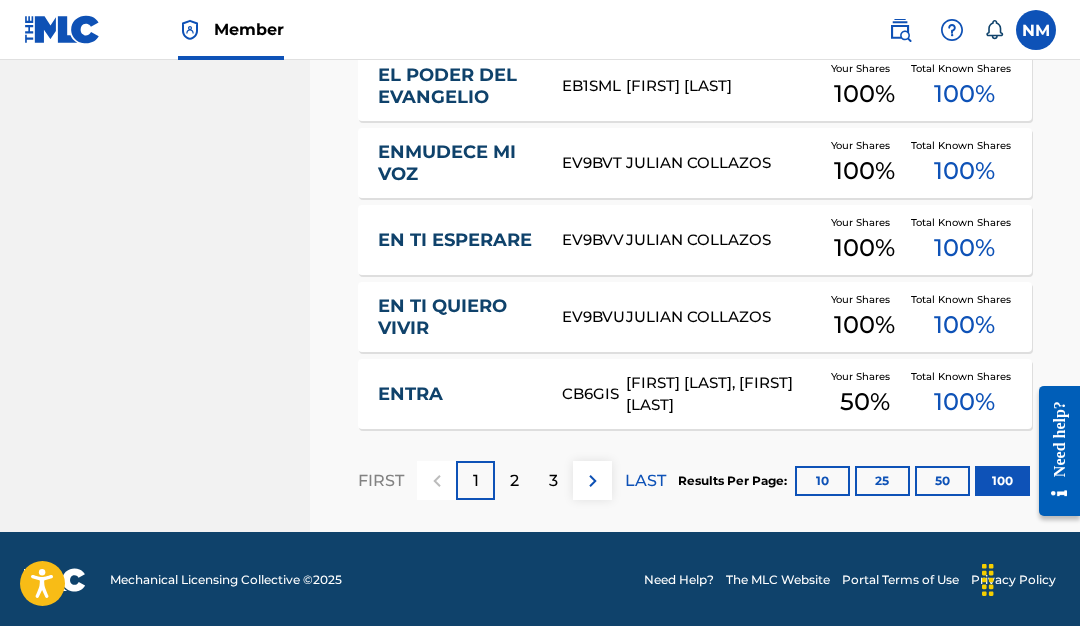 click on "2" at bounding box center [514, 481] 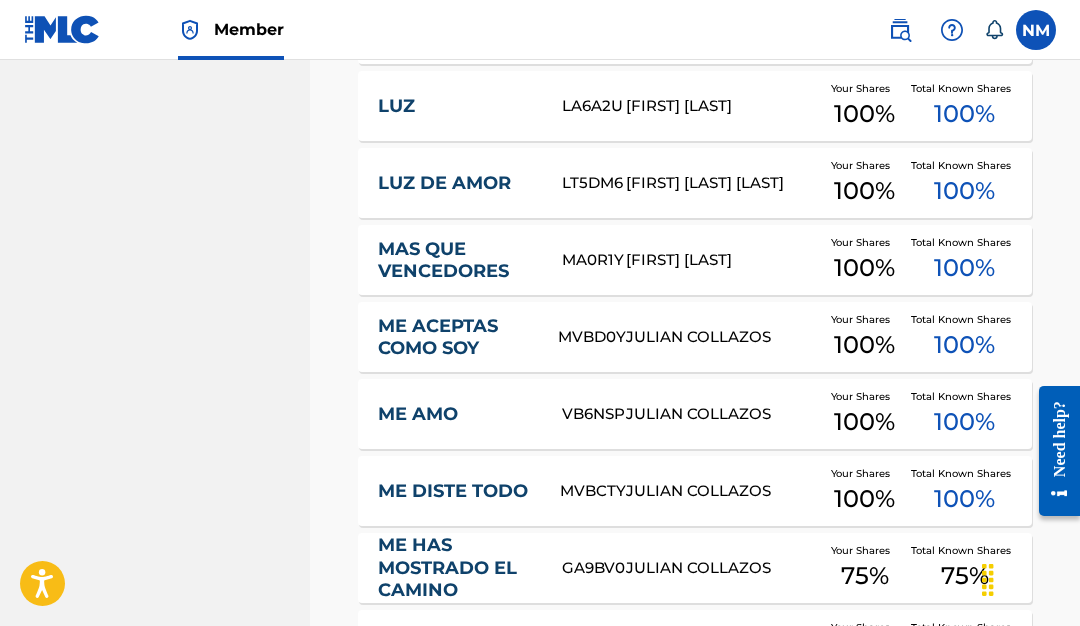 scroll, scrollTop: 6416, scrollLeft: 0, axis: vertical 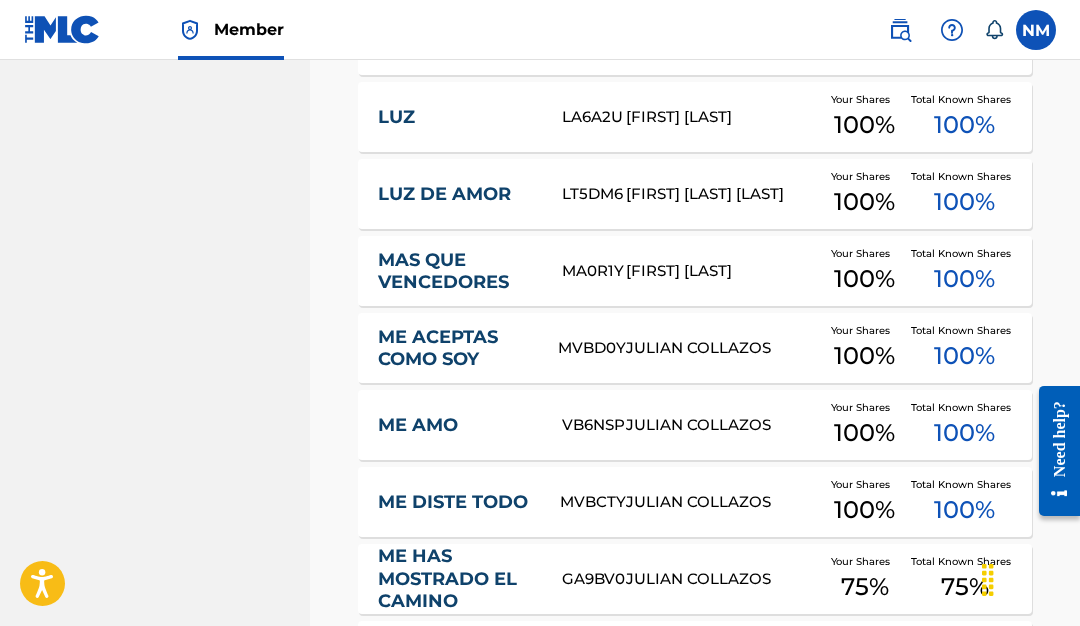 click on "MAS QUE VENCEDORES" at bounding box center (456, 271) 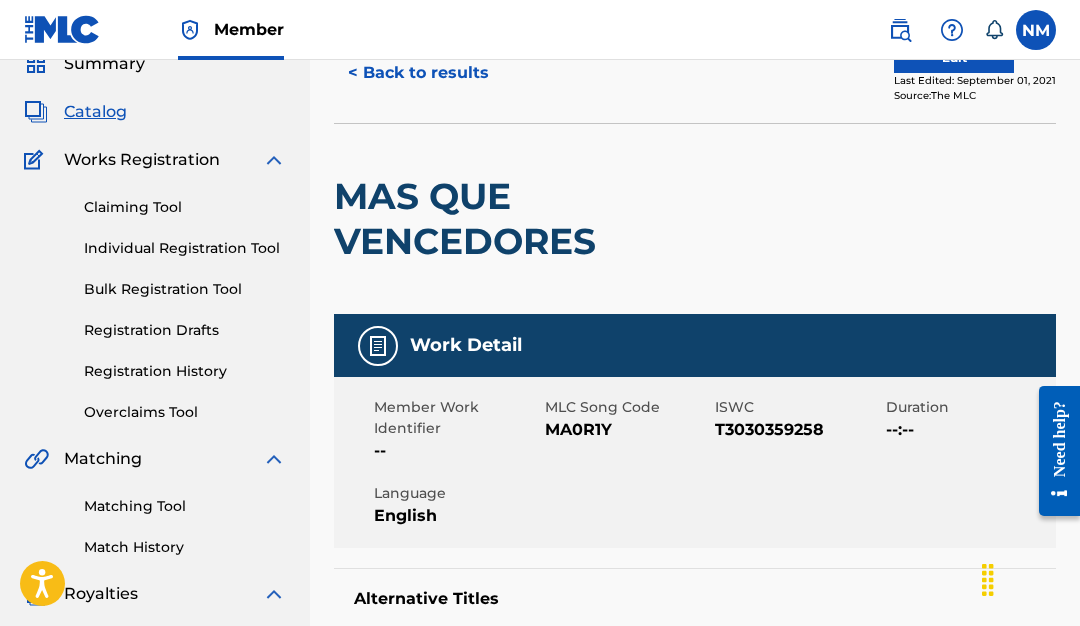 scroll, scrollTop: 68, scrollLeft: 0, axis: vertical 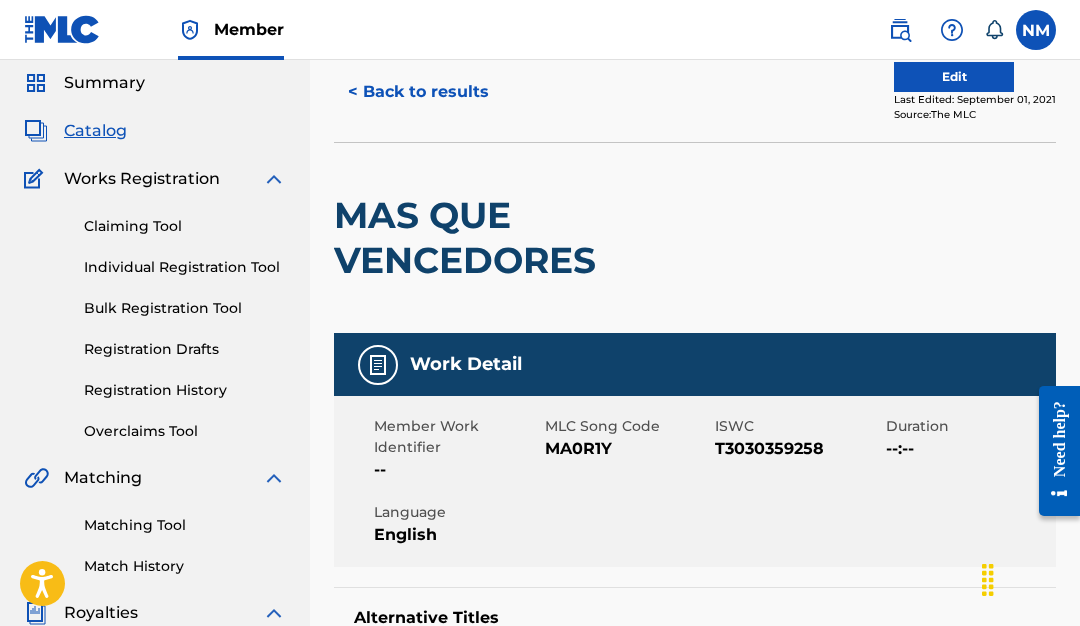 click on "Edit" at bounding box center [954, 77] 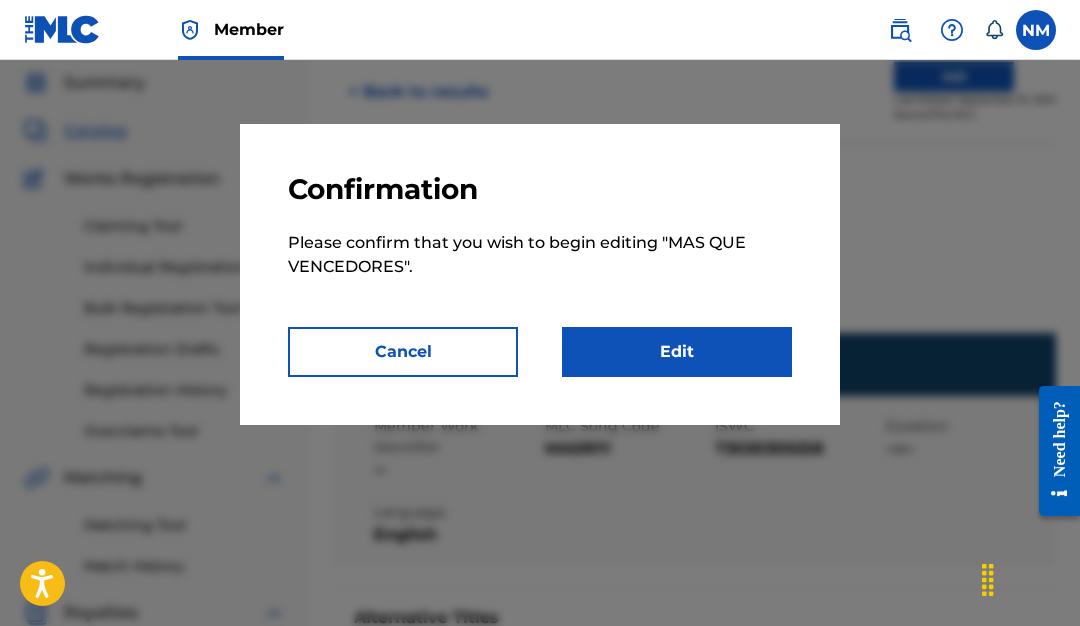 click on "Edit" at bounding box center (677, 352) 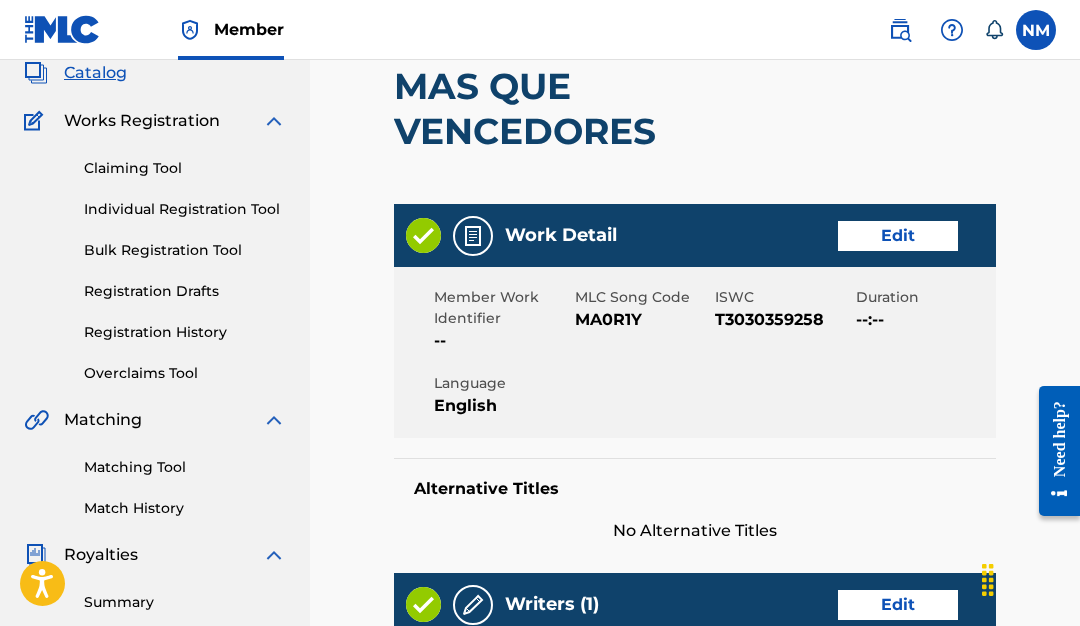 scroll, scrollTop: 140, scrollLeft: 0, axis: vertical 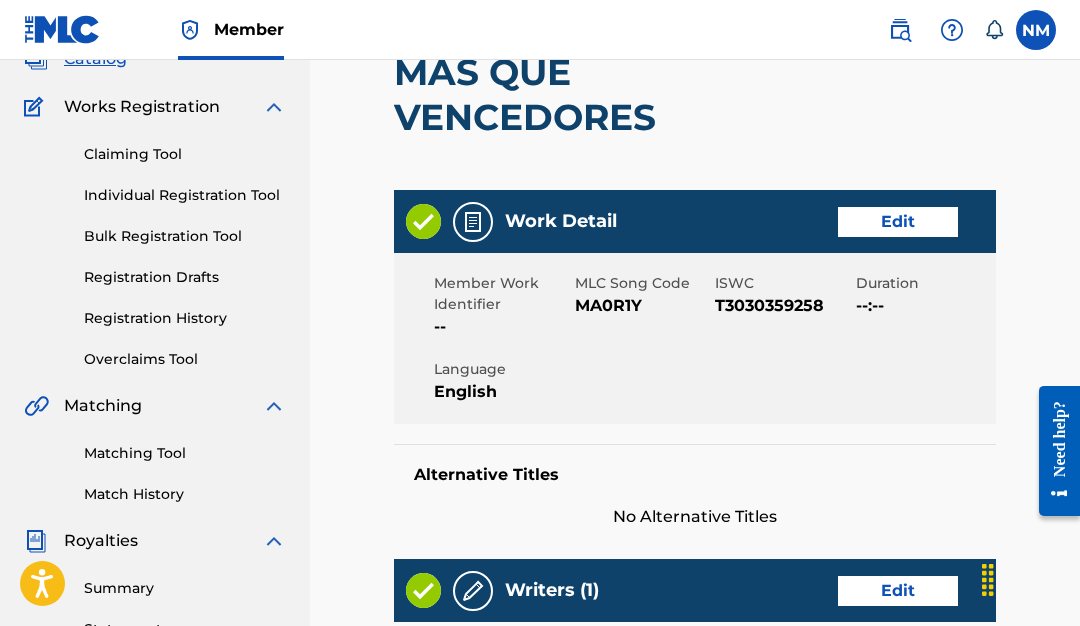 click on "Edit" at bounding box center [898, 222] 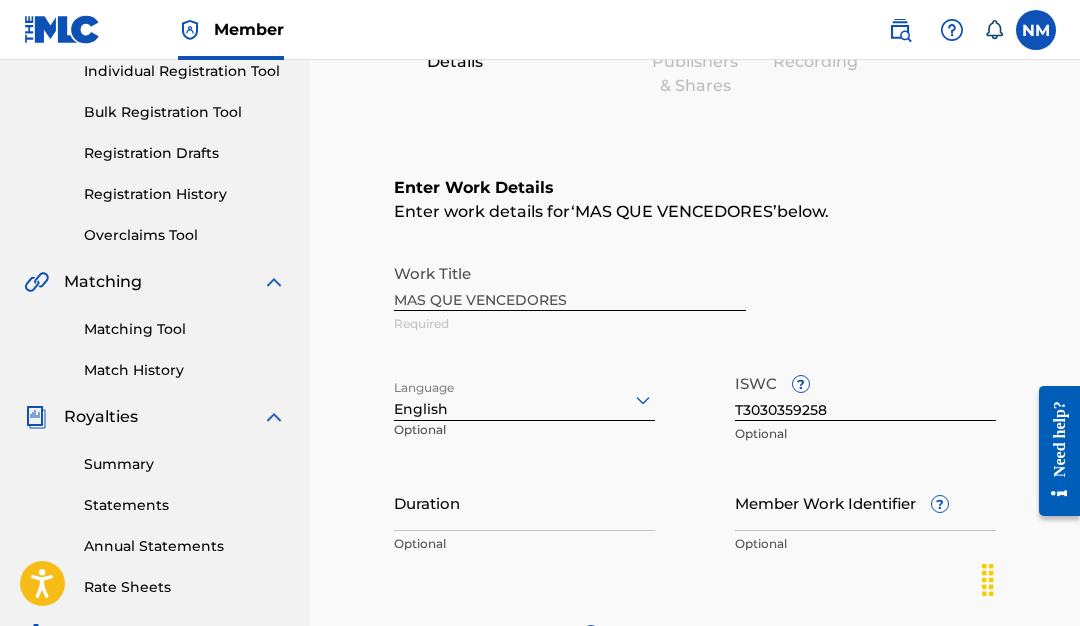 scroll, scrollTop: 266, scrollLeft: 0, axis: vertical 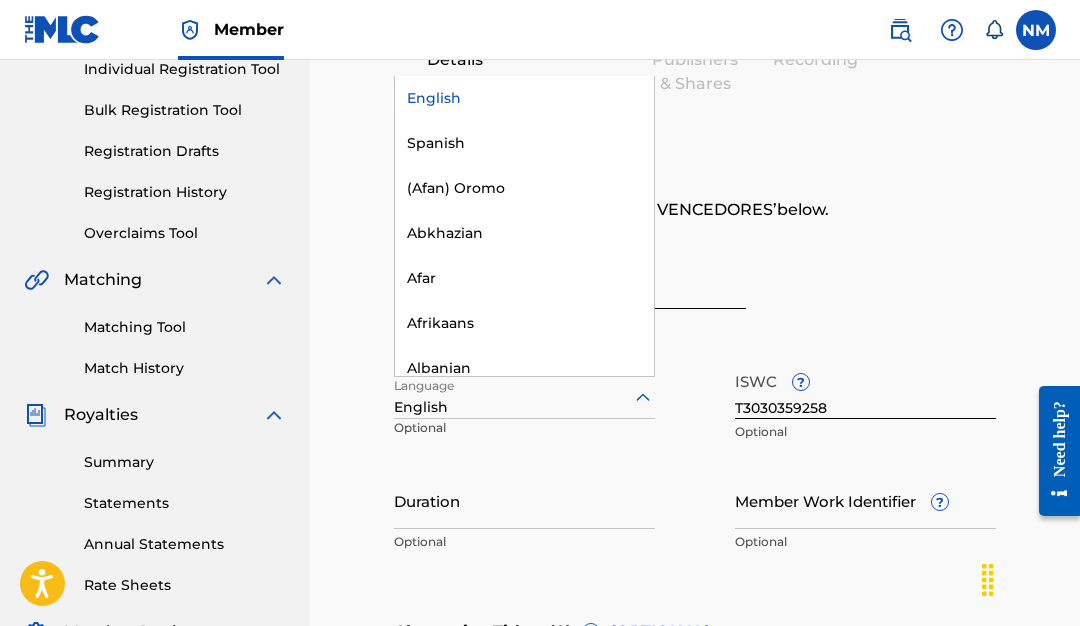click 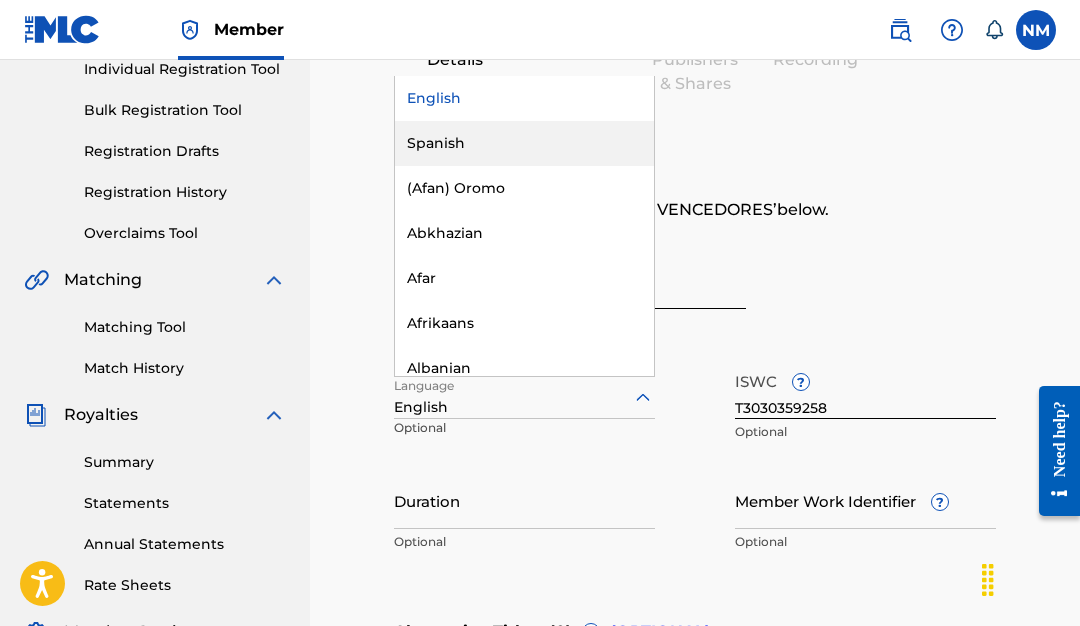 click on "Spanish" at bounding box center (524, 143) 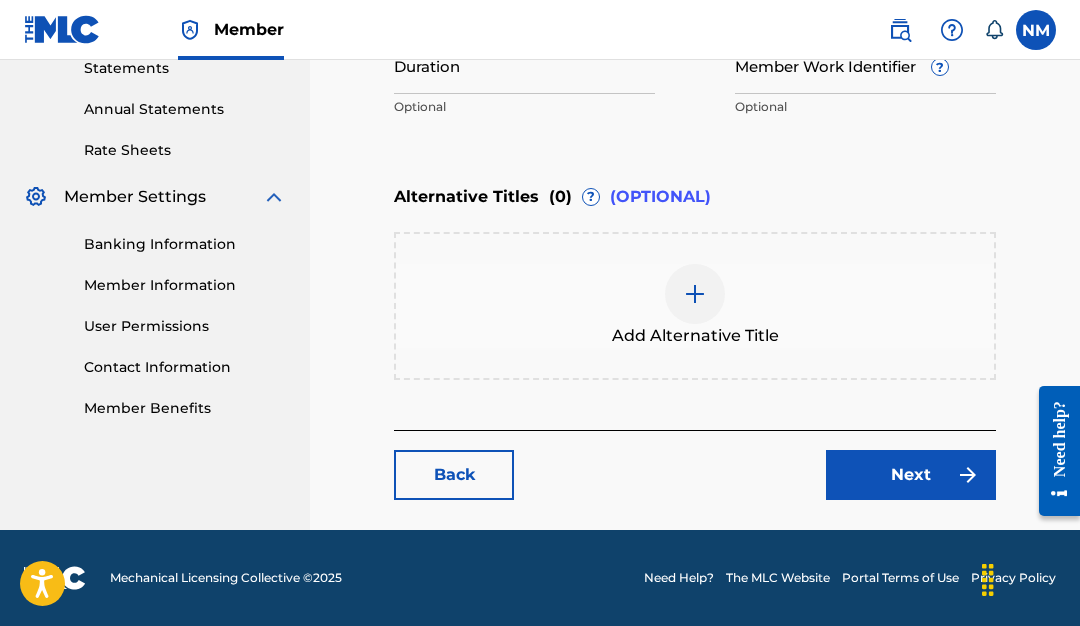 scroll, scrollTop: 701, scrollLeft: 0, axis: vertical 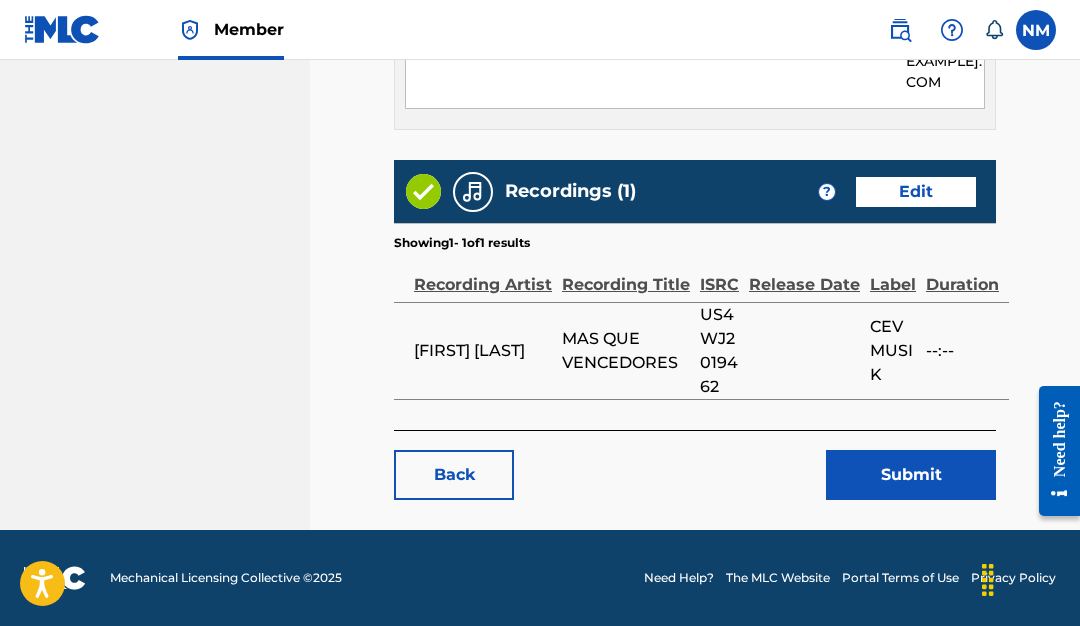 click on "Submit" at bounding box center [911, 475] 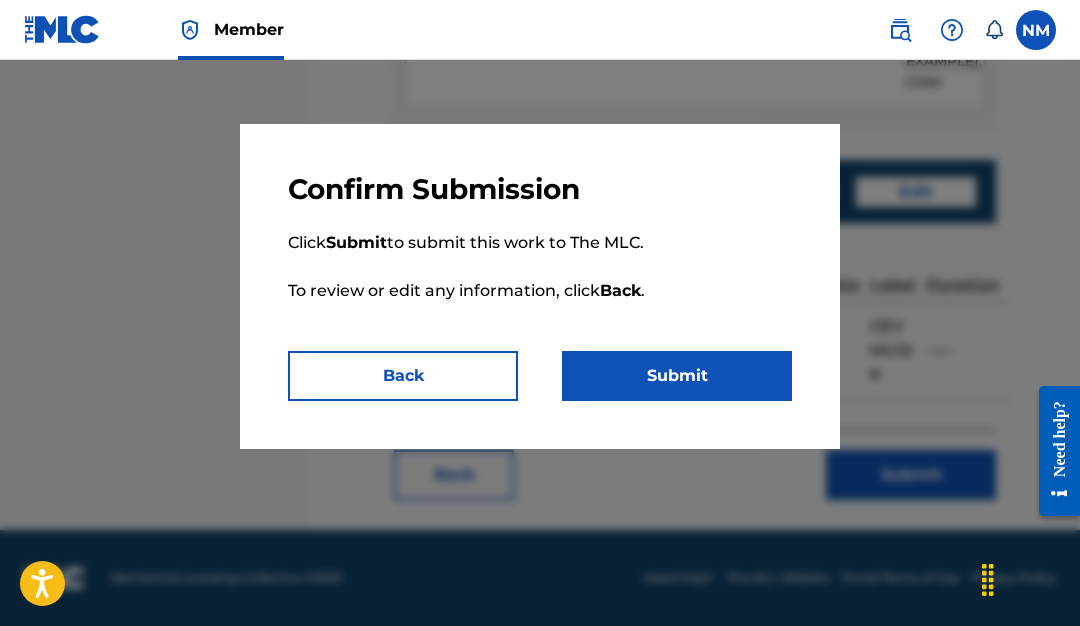 click on "Submit" at bounding box center [677, 376] 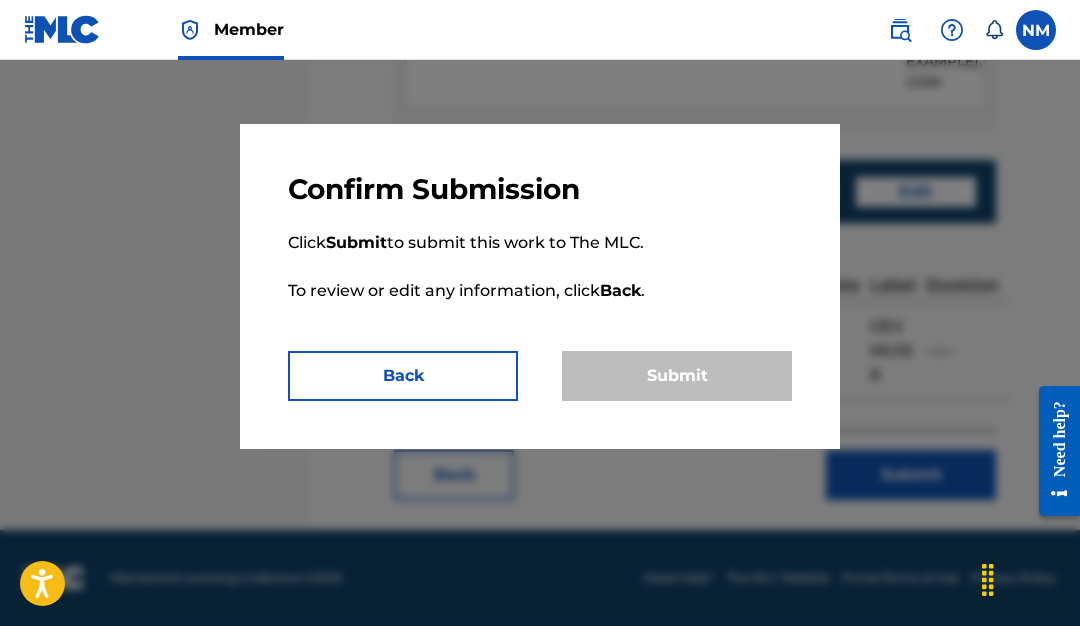 scroll, scrollTop: 0, scrollLeft: 0, axis: both 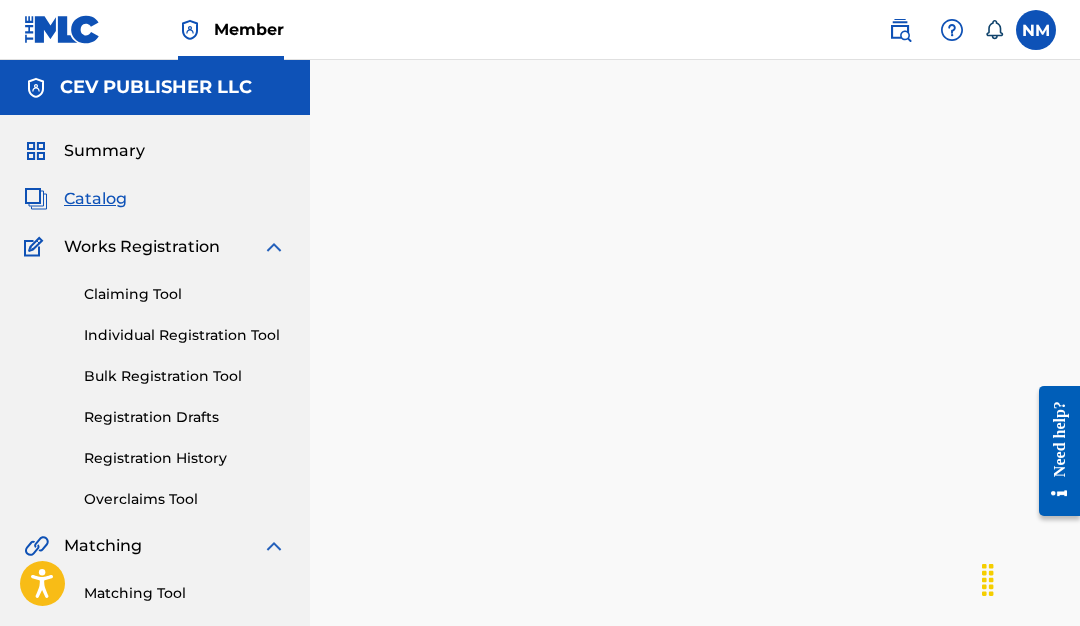 click on "Catalog" at bounding box center (95, 199) 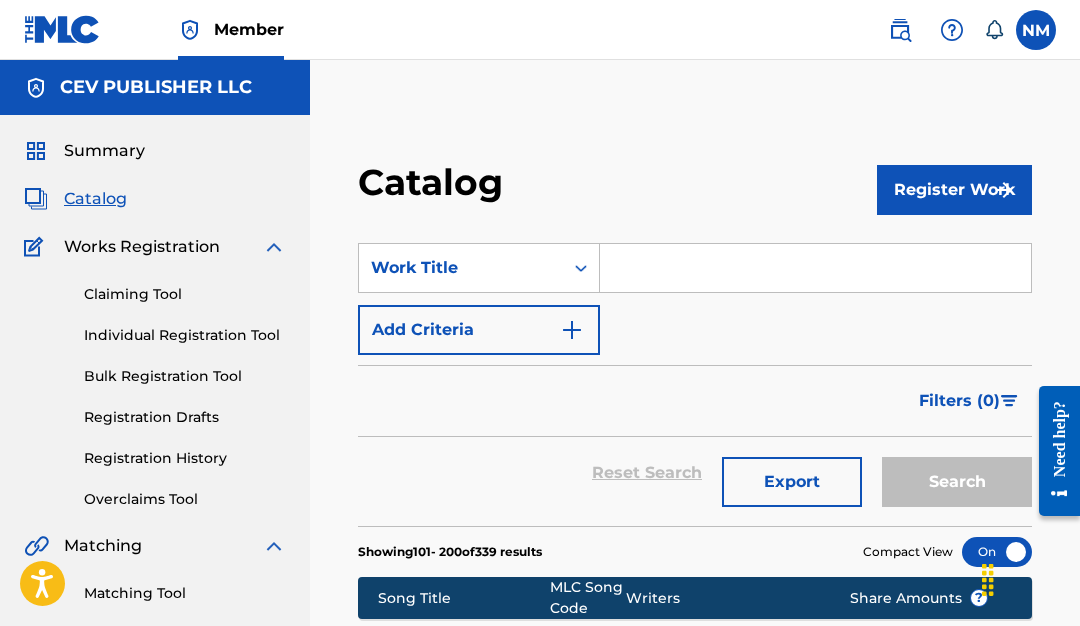 click at bounding box center [815, 268] 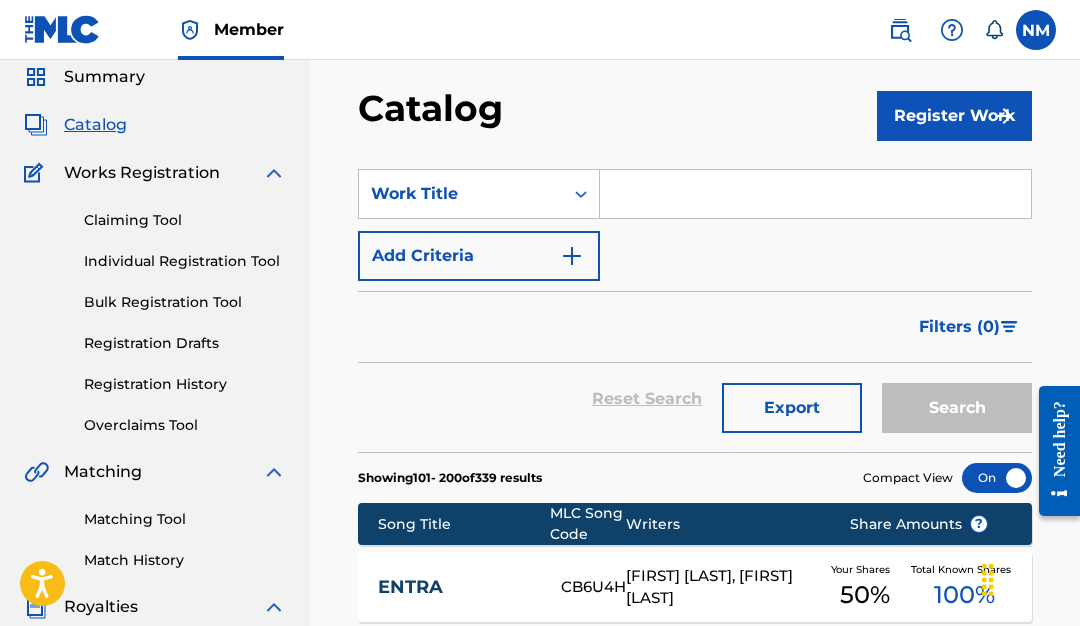 scroll, scrollTop: 84, scrollLeft: 0, axis: vertical 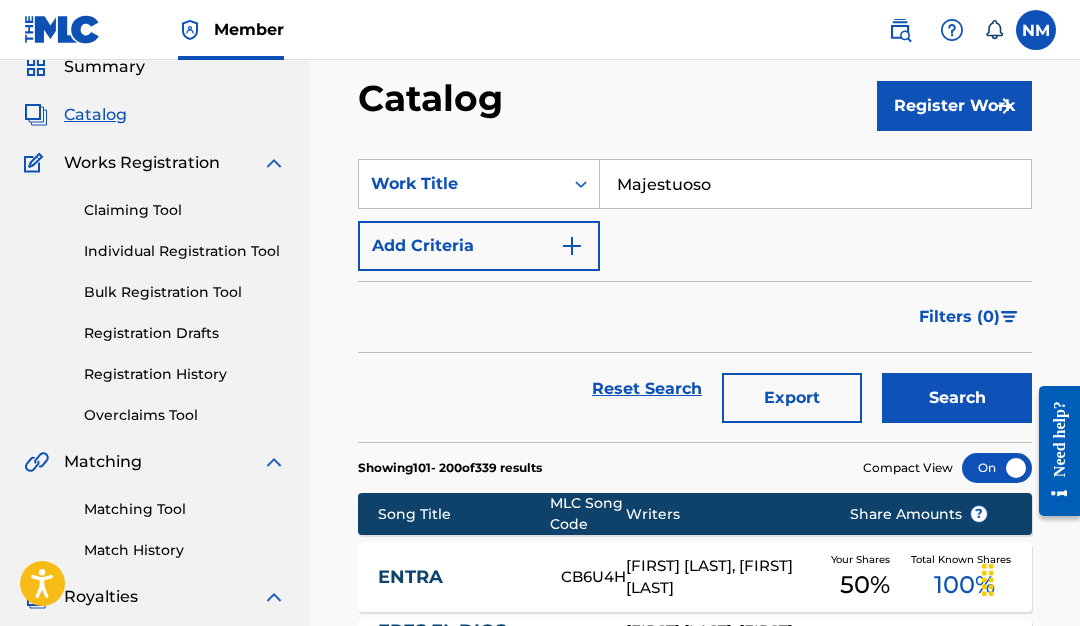 type on "Majestuoso" 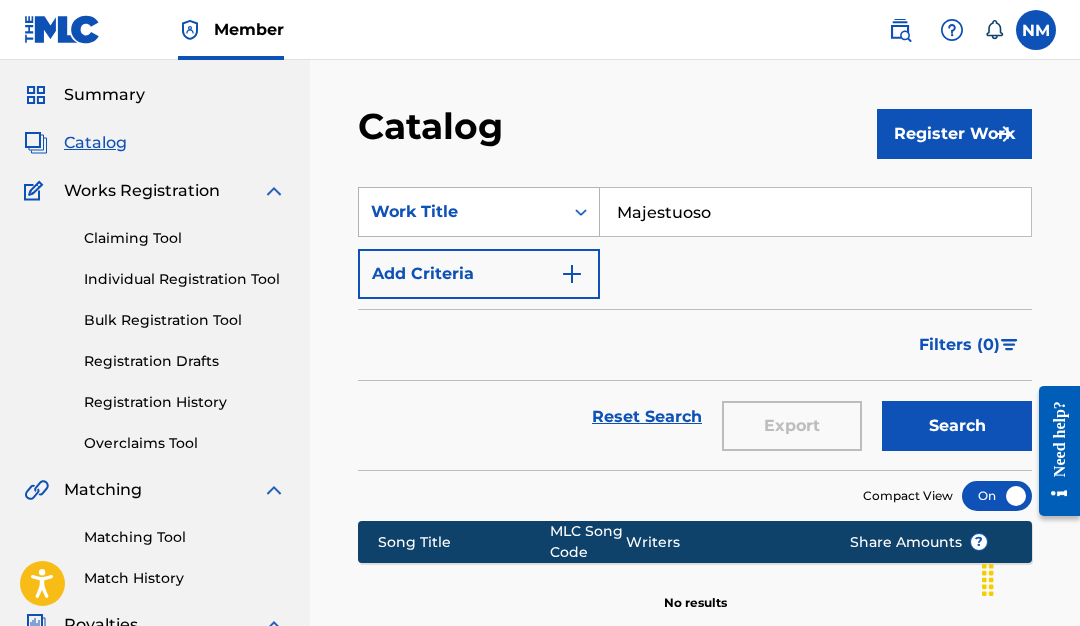 scroll, scrollTop: 49, scrollLeft: 0, axis: vertical 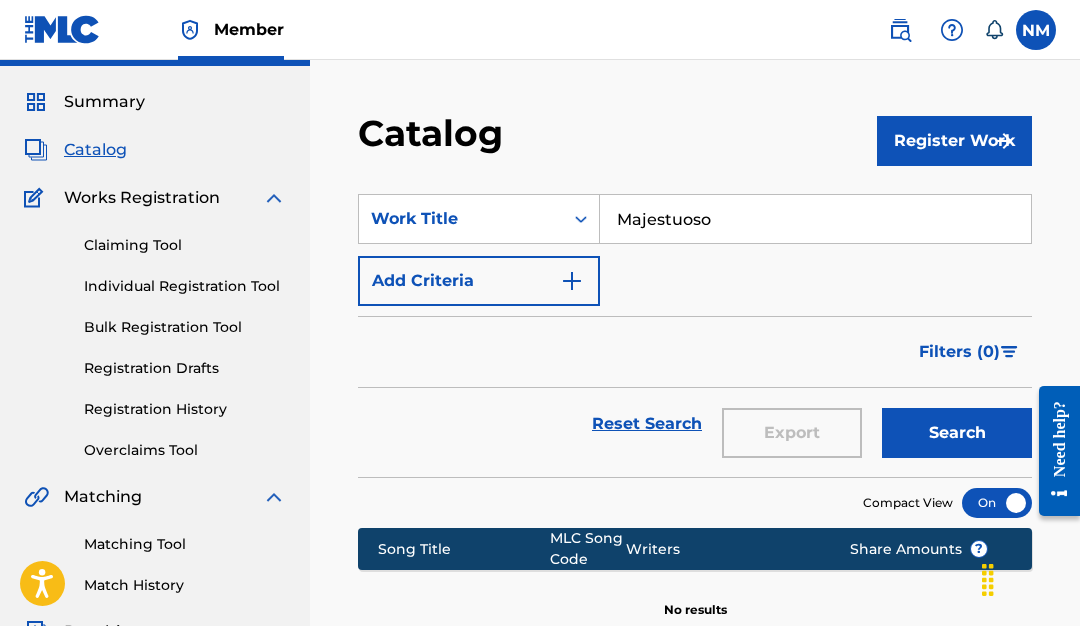 click on "Majestuoso" at bounding box center (815, 219) 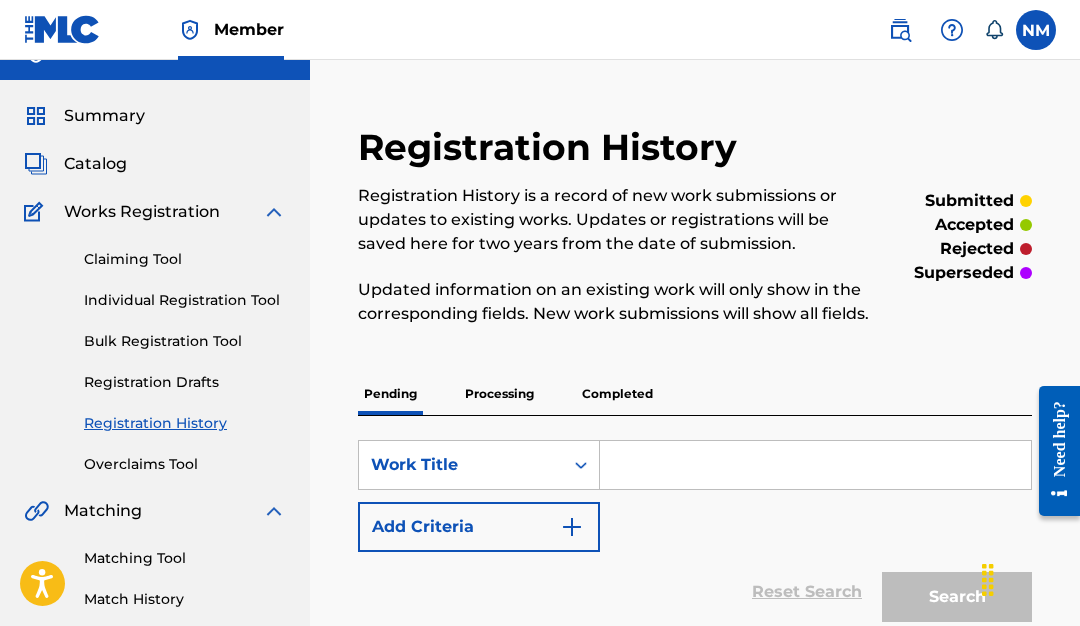 scroll, scrollTop: 41, scrollLeft: 0, axis: vertical 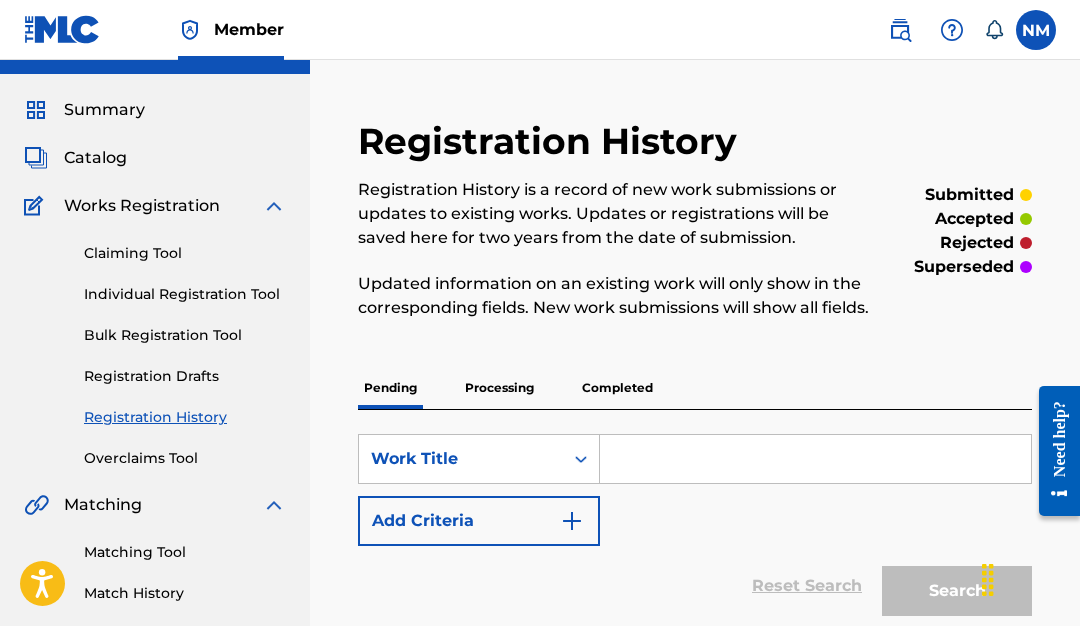 click on "Registration History" at bounding box center (185, 417) 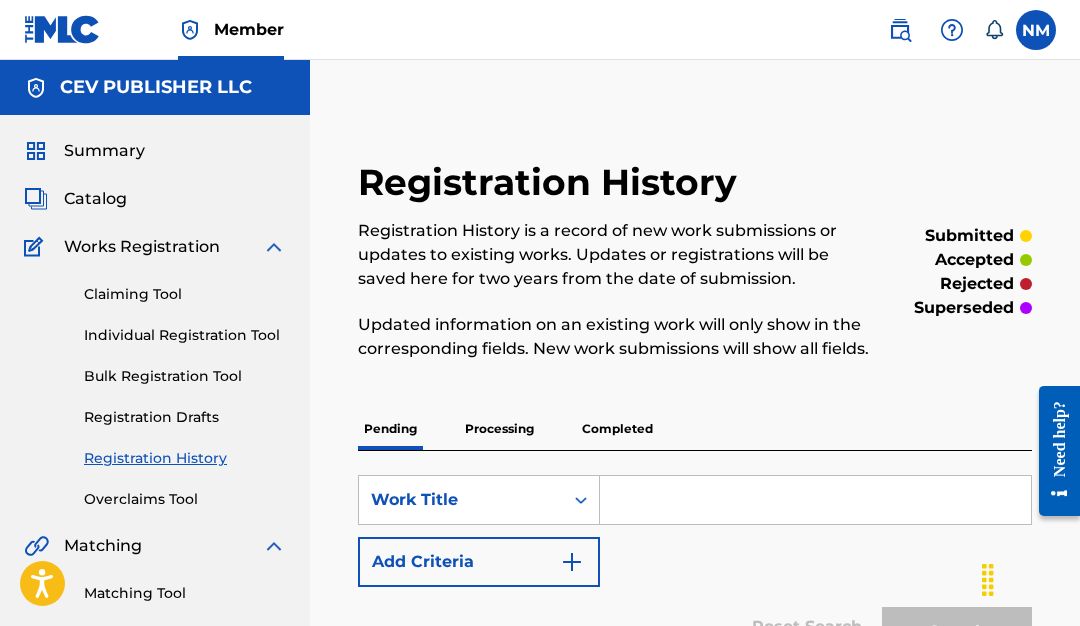 click on "Registration Drafts" at bounding box center [185, 417] 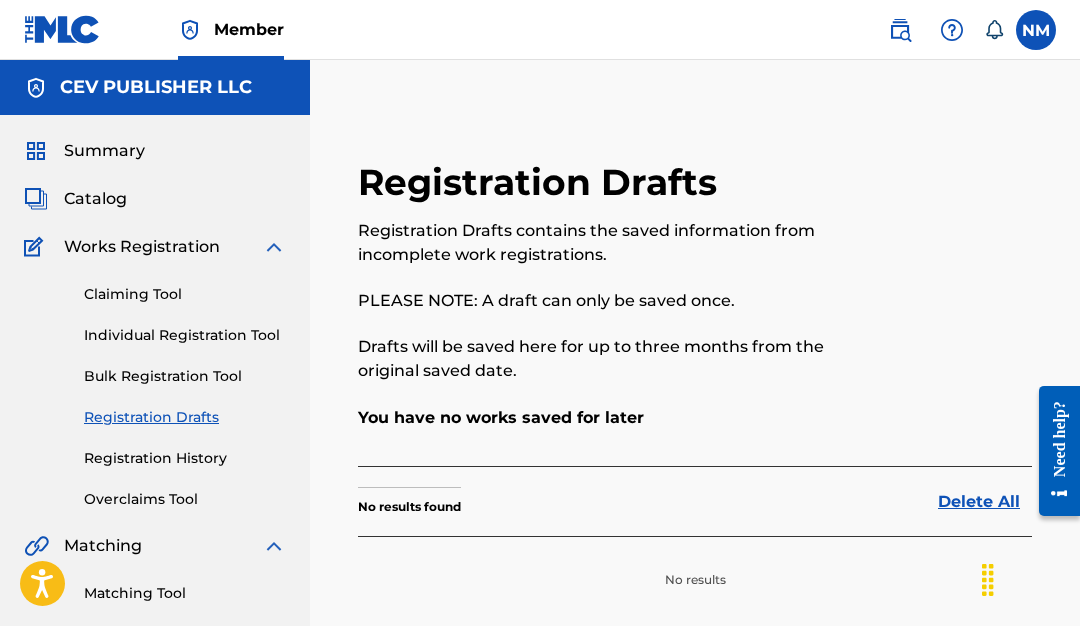 scroll, scrollTop: 0, scrollLeft: 0, axis: both 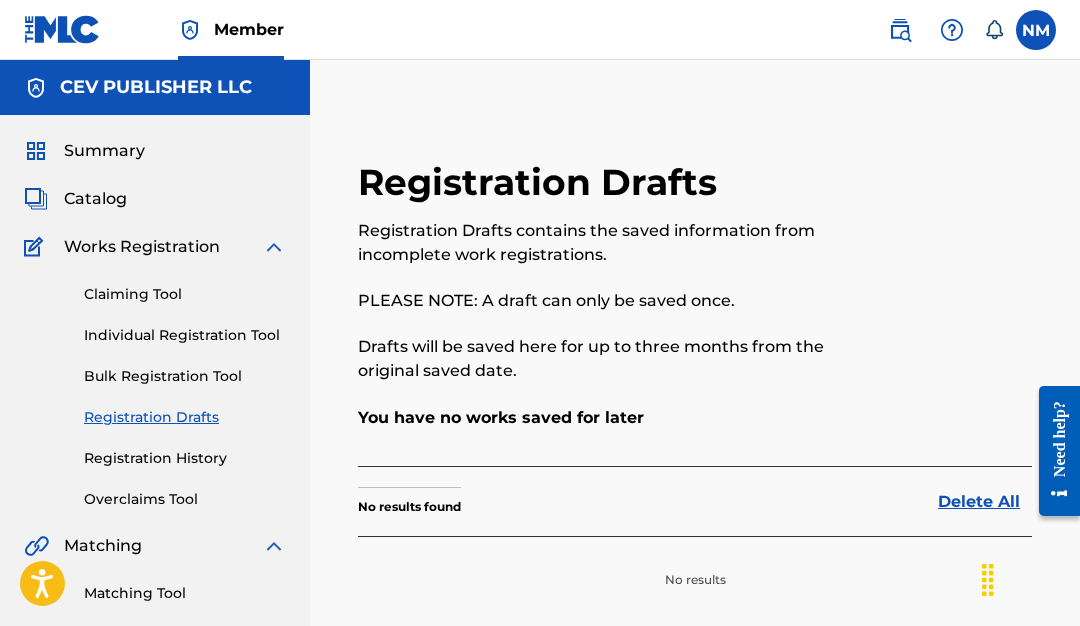 click on "Registration History" at bounding box center [185, 458] 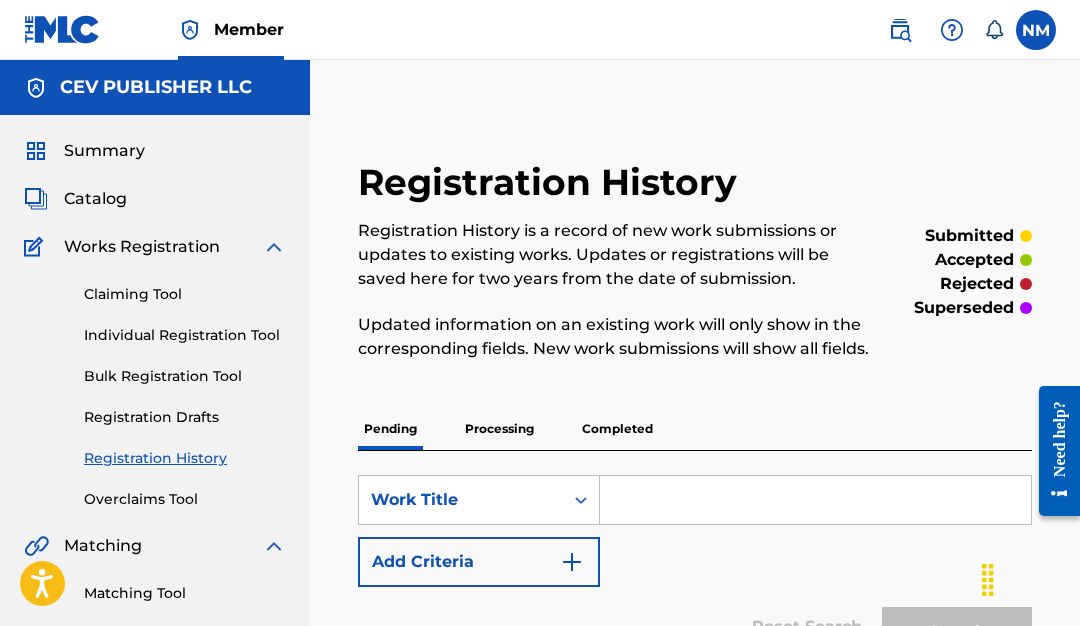 click on "Works Registration" at bounding box center (142, 247) 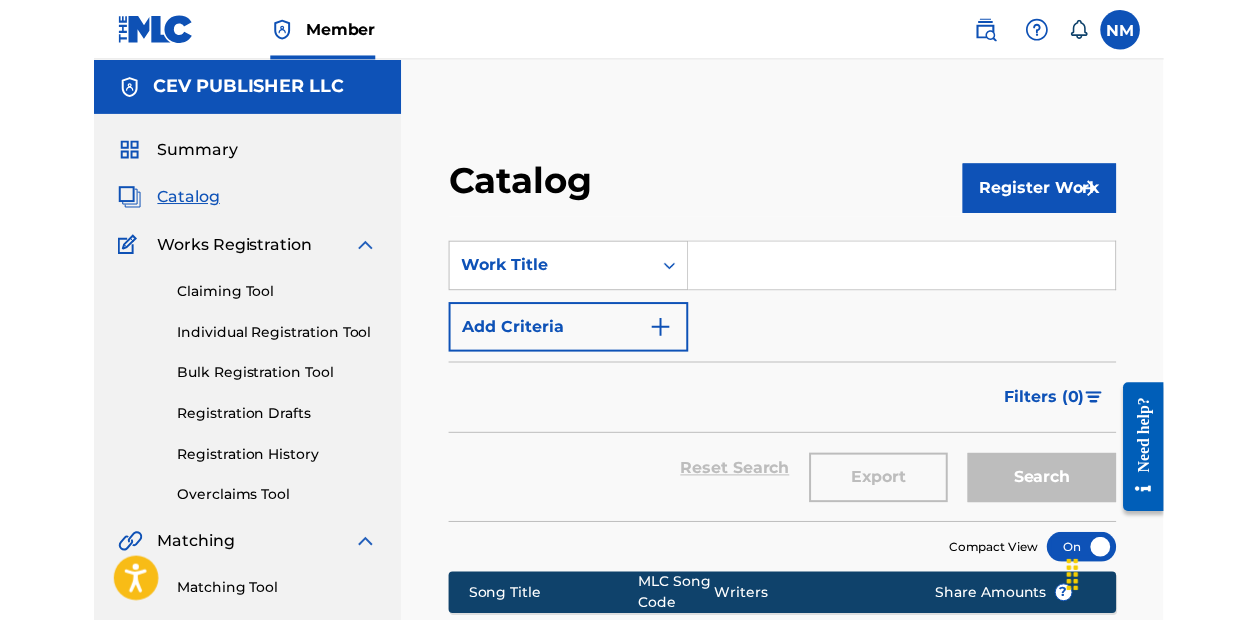 scroll, scrollTop: 0, scrollLeft: 0, axis: both 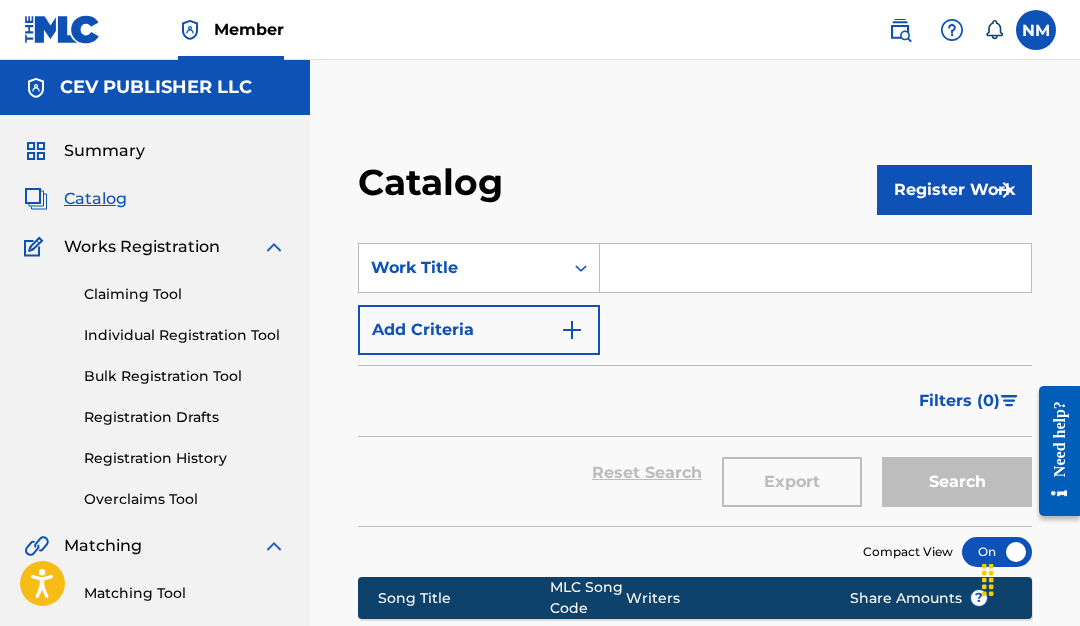 click on "Catalog" at bounding box center [95, 199] 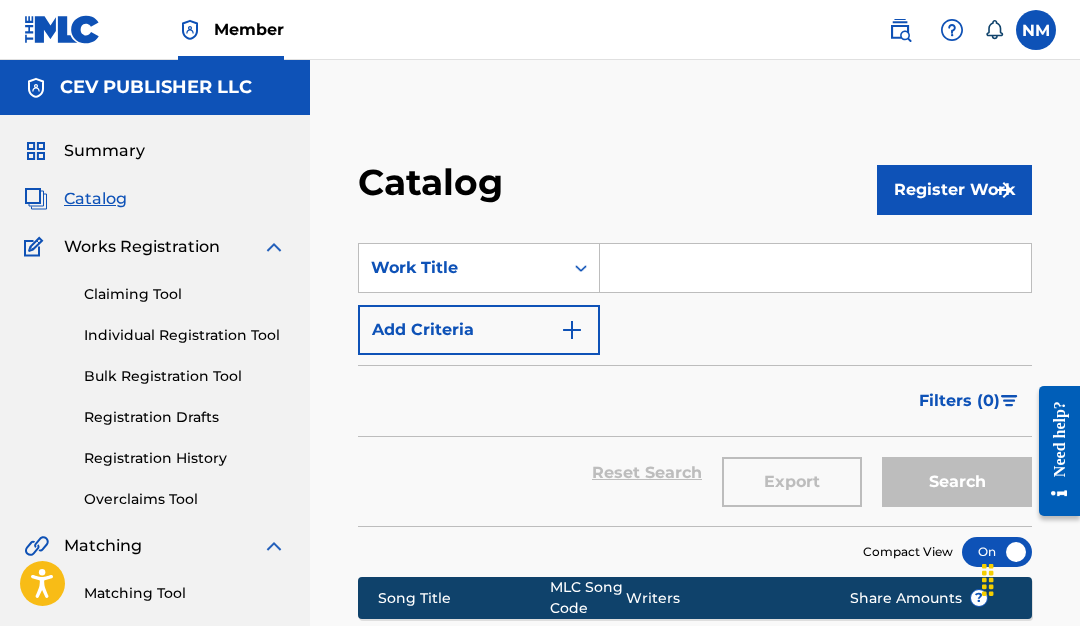 click on "Catalog" at bounding box center (95, 199) 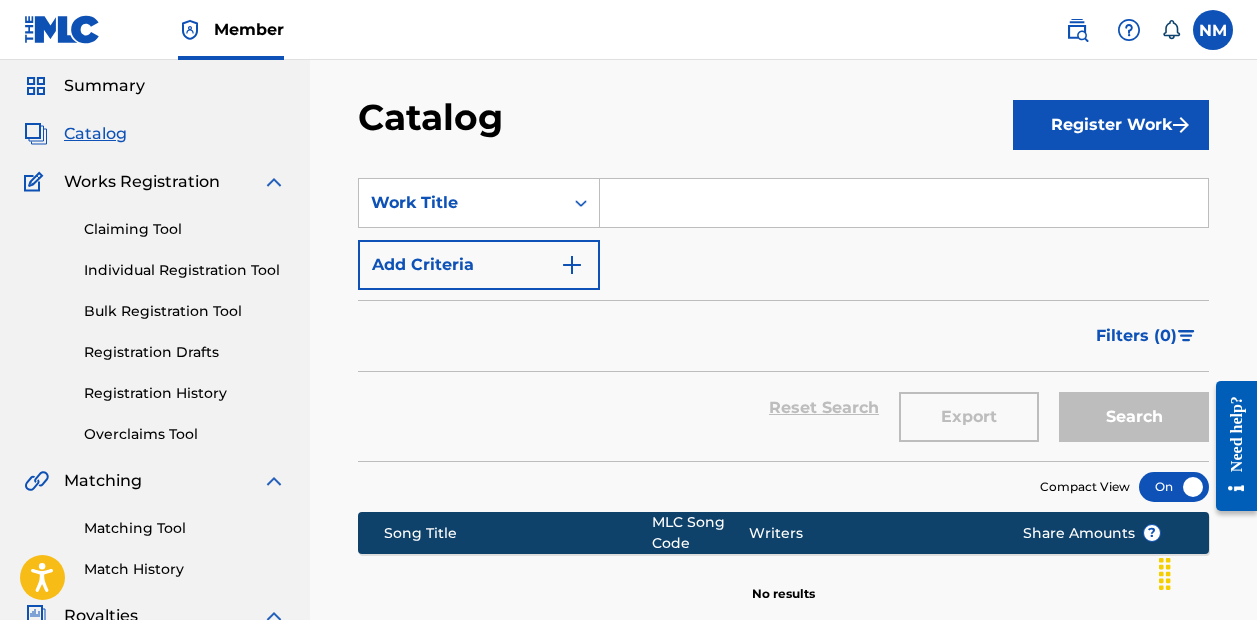 scroll, scrollTop: 30, scrollLeft: 0, axis: vertical 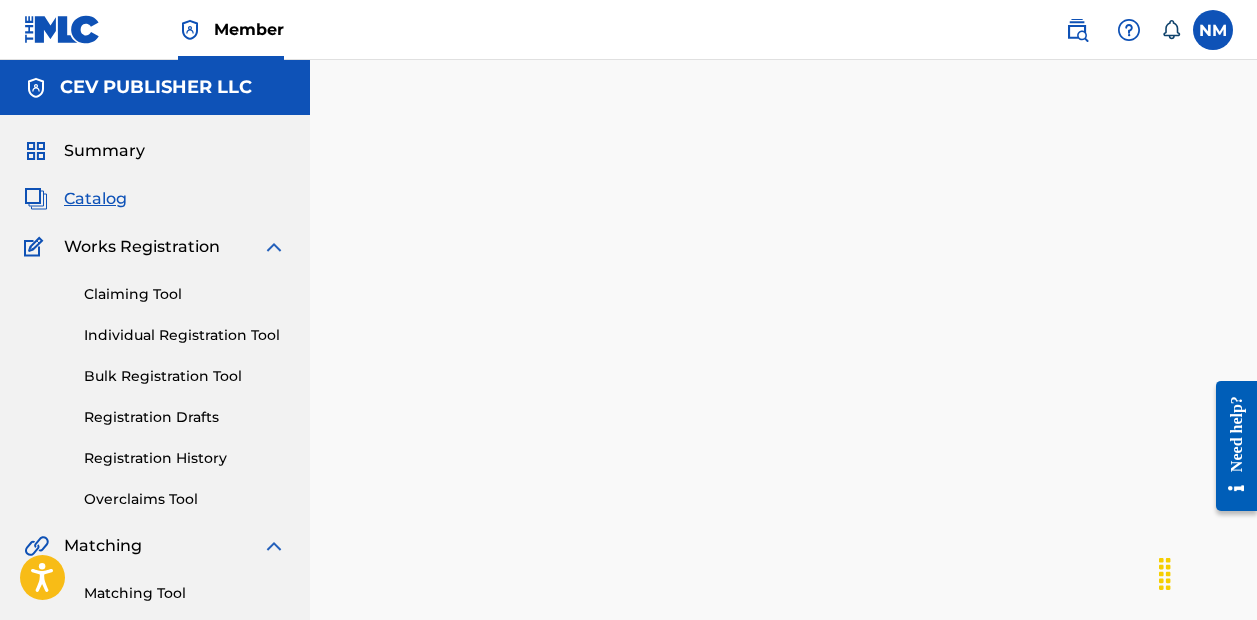 click on "Catalog" at bounding box center [95, 199] 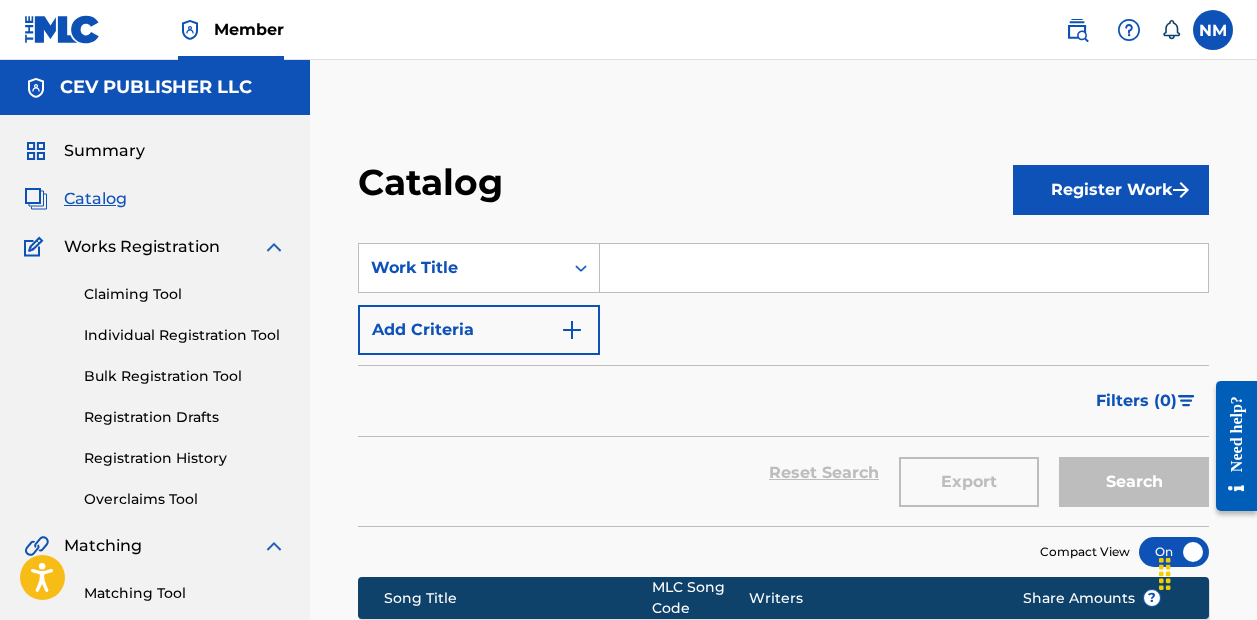 click at bounding box center [904, 268] 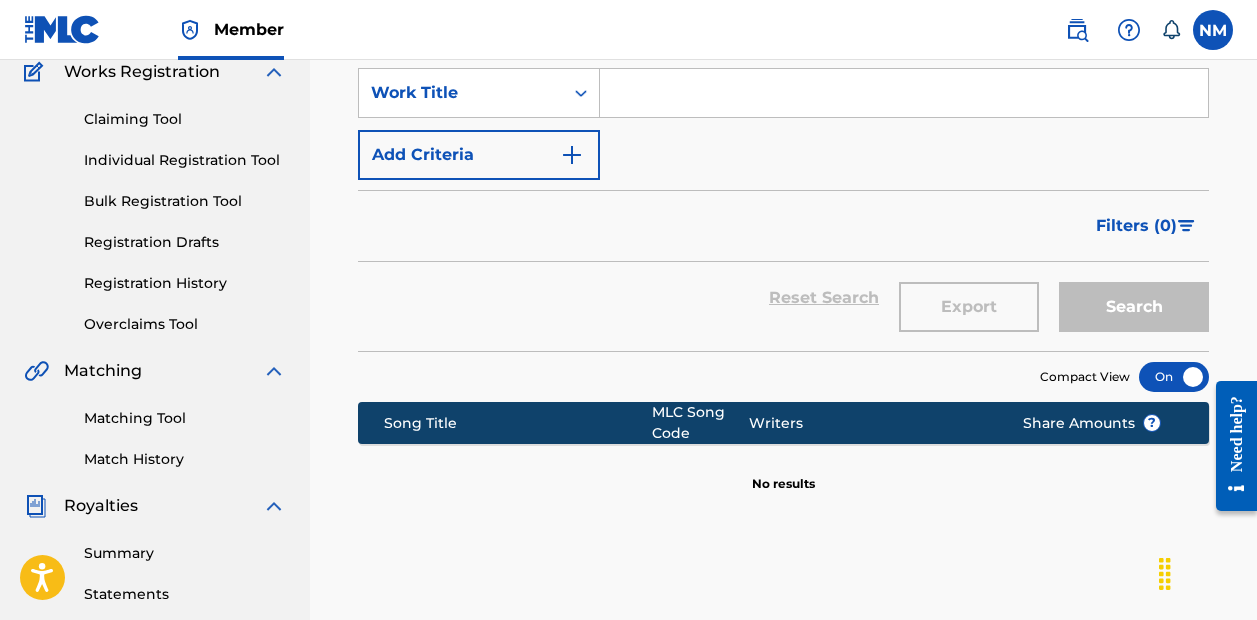scroll, scrollTop: 194, scrollLeft: 0, axis: vertical 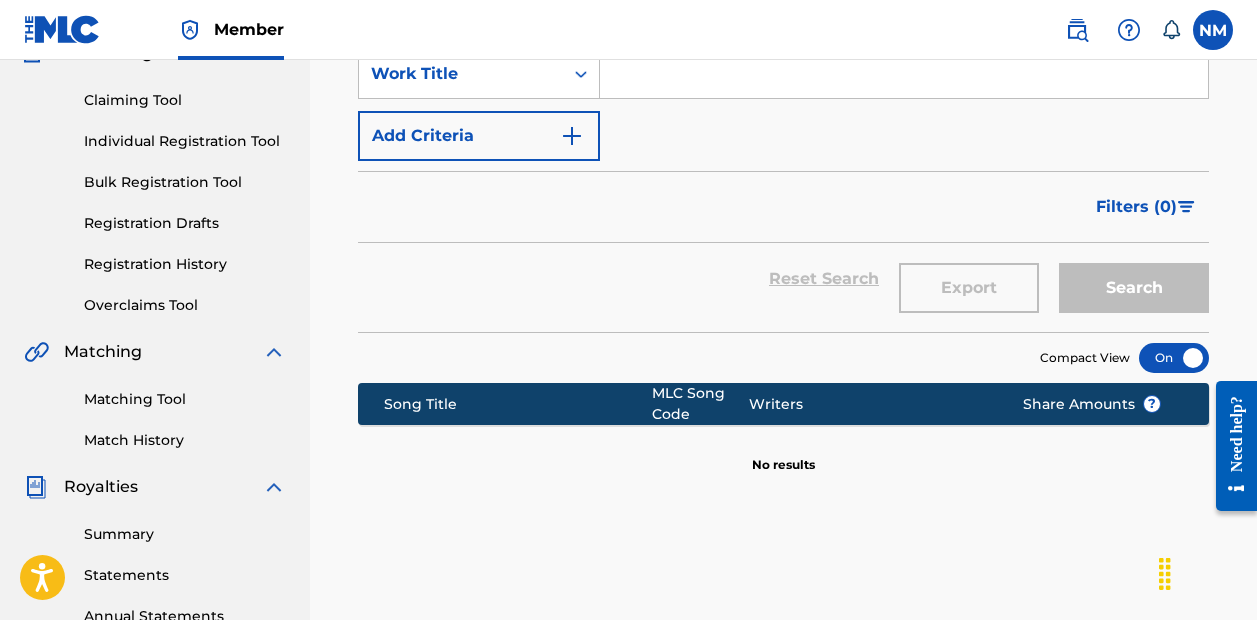 click on "Registration History" at bounding box center (185, 264) 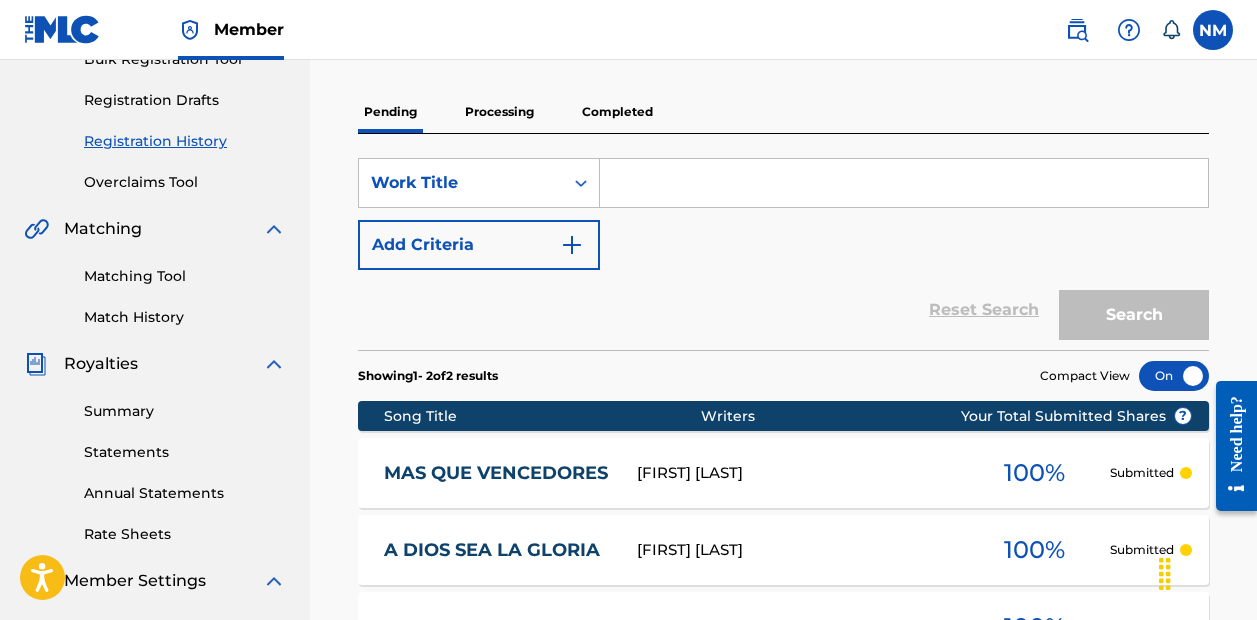 scroll, scrollTop: 301, scrollLeft: 0, axis: vertical 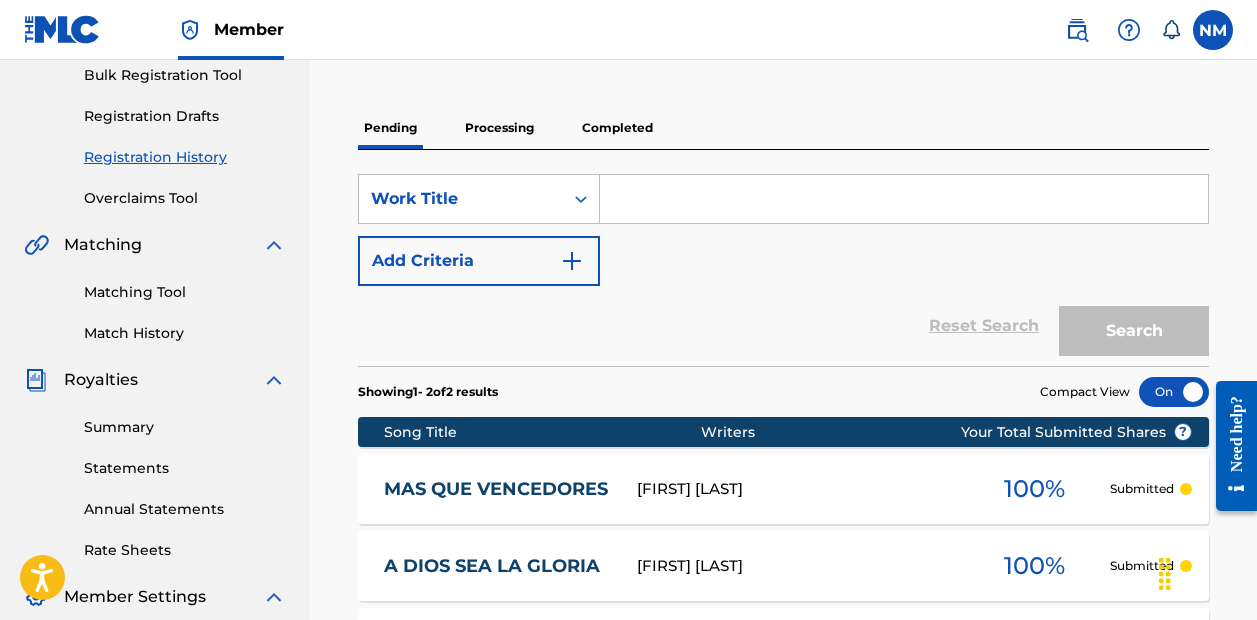 click at bounding box center (904, 199) 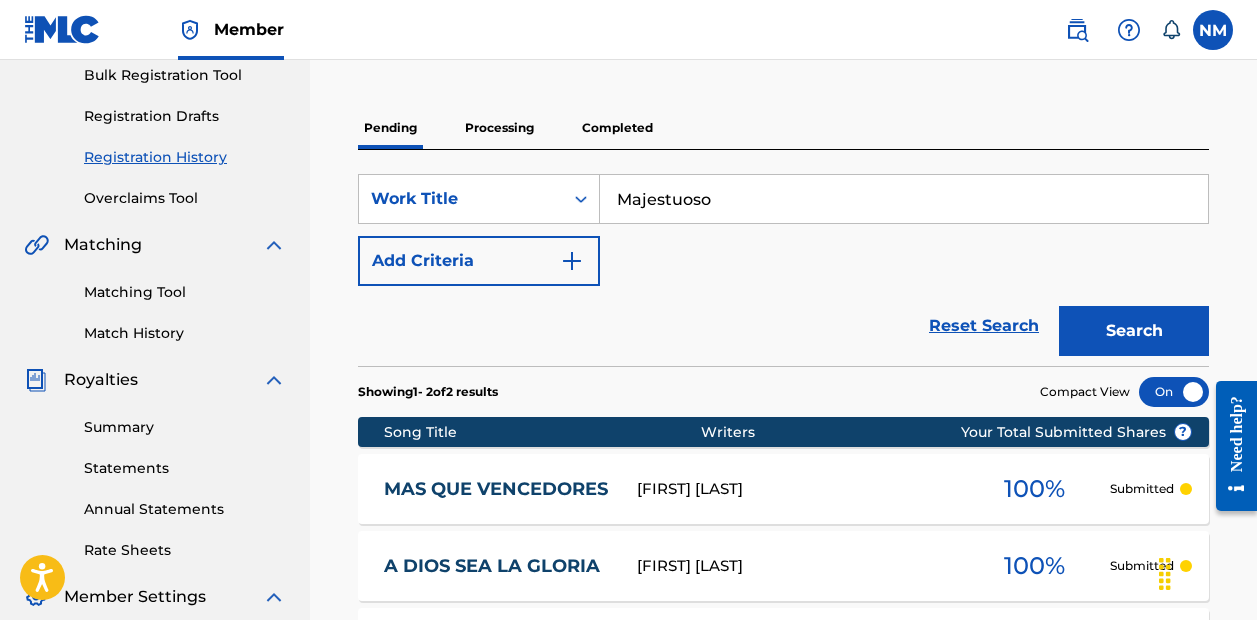 type on "Majestuoso" 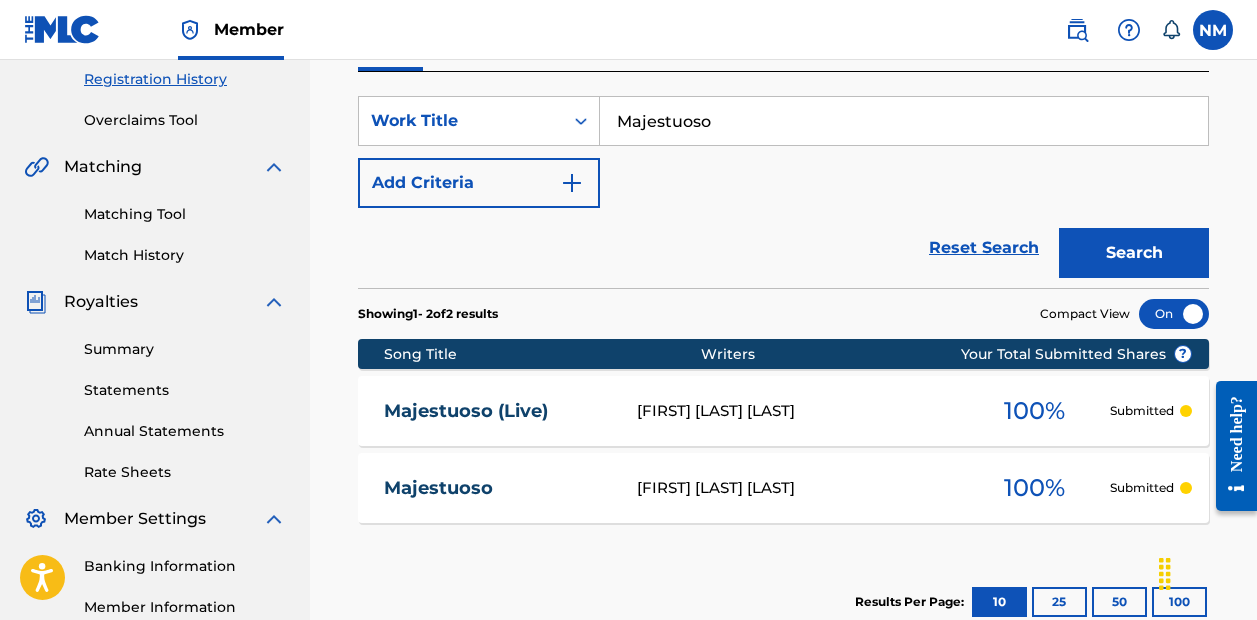scroll, scrollTop: 387, scrollLeft: 0, axis: vertical 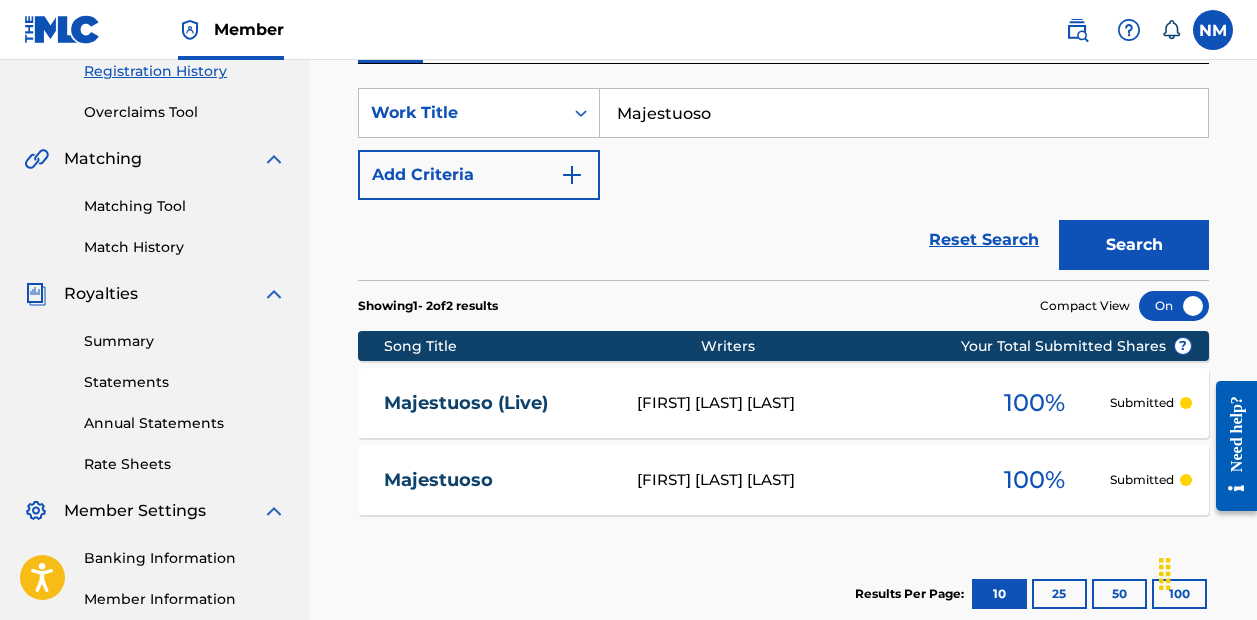 click on "Majestuoso (Live)" at bounding box center (497, 403) 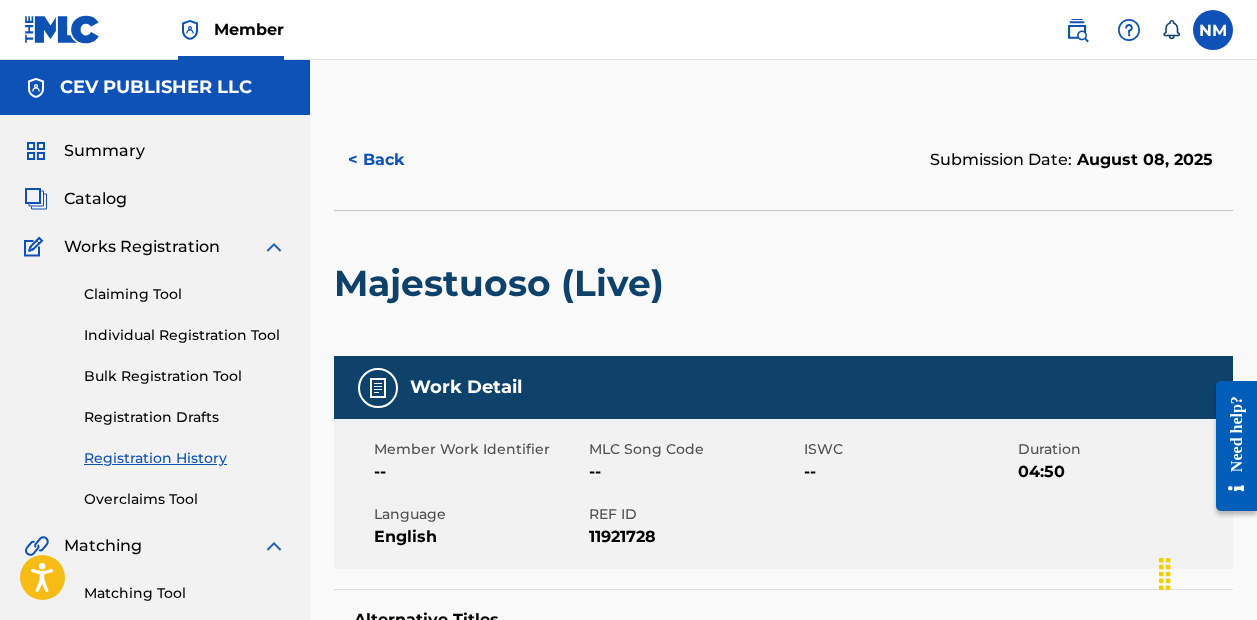 scroll, scrollTop: 0, scrollLeft: 0, axis: both 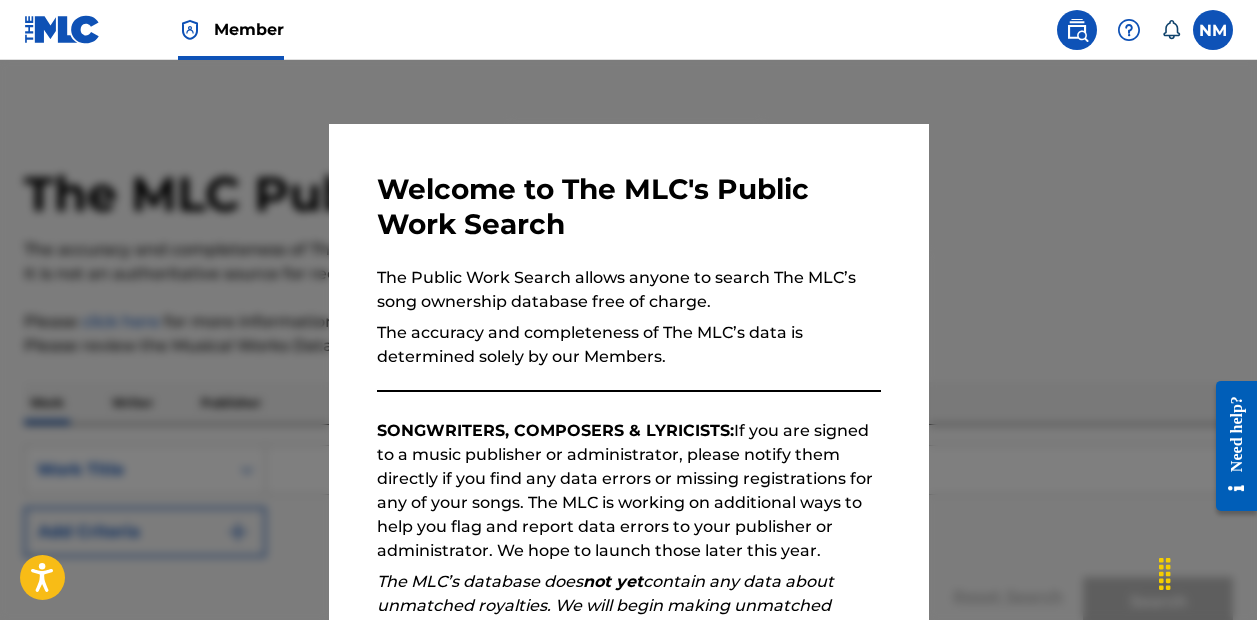 click at bounding box center (1077, 30) 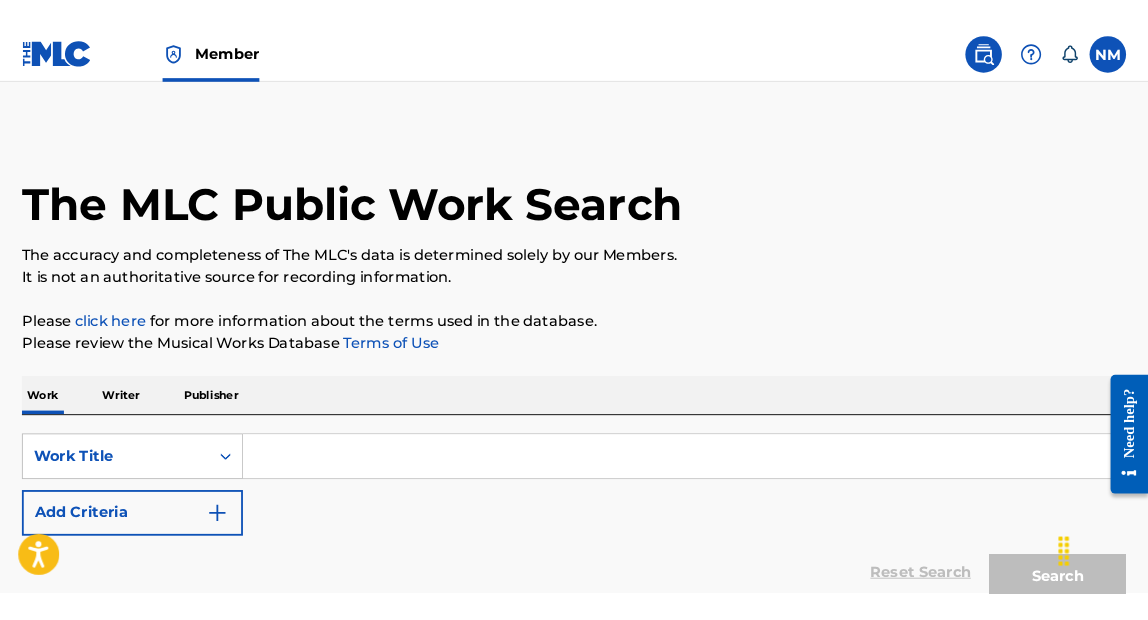 scroll, scrollTop: 0, scrollLeft: 0, axis: both 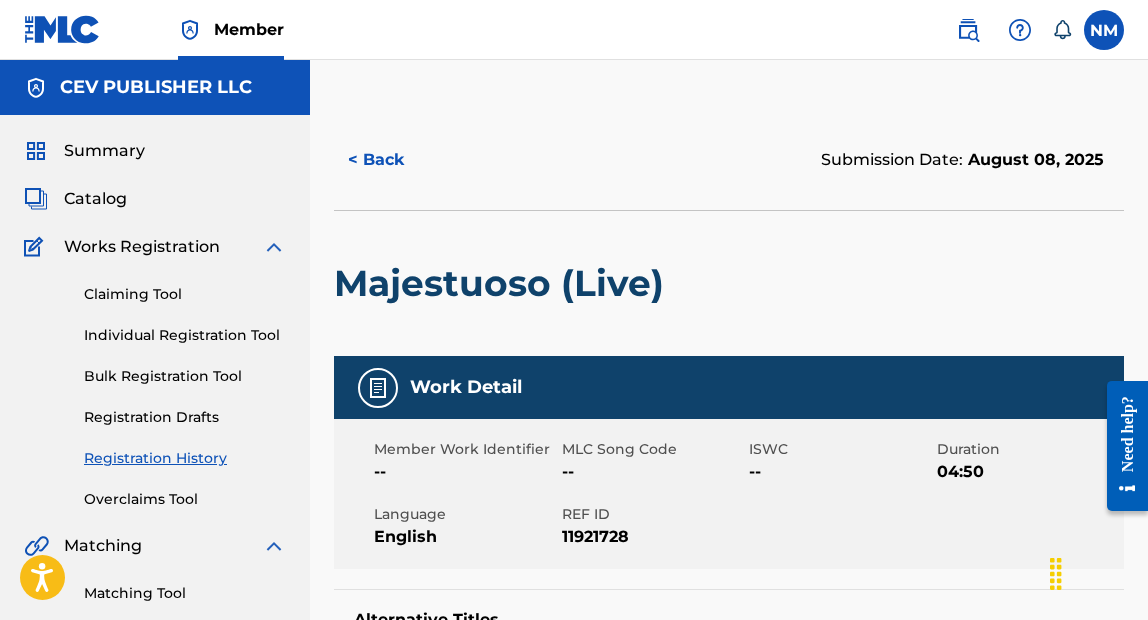 click at bounding box center [968, 30] 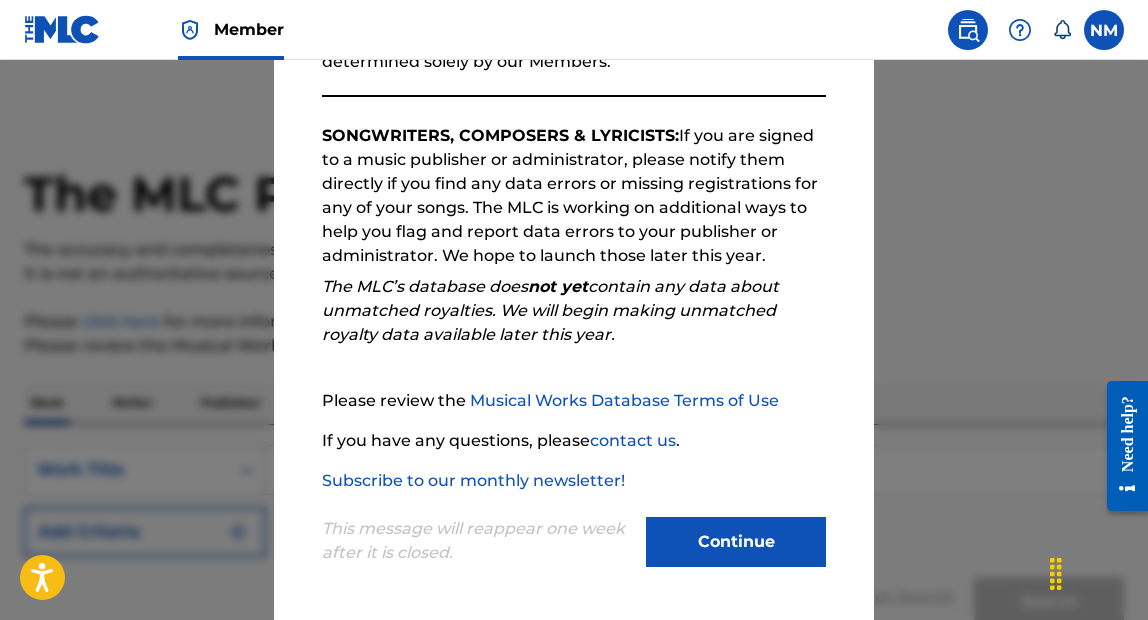 scroll, scrollTop: 295, scrollLeft: 0, axis: vertical 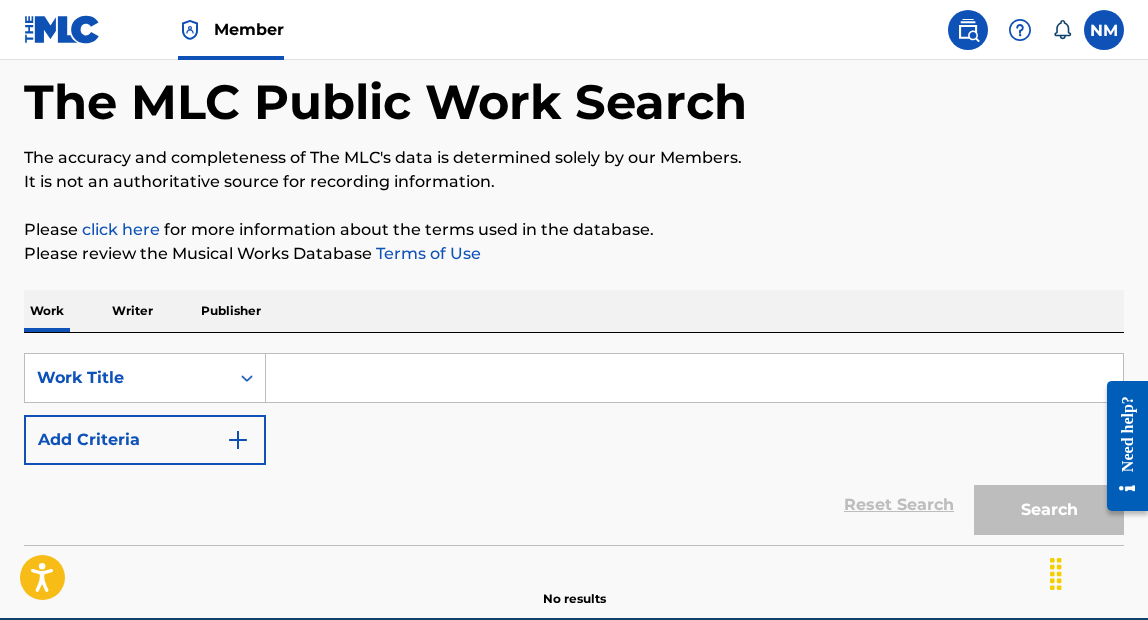 click at bounding box center (694, 378) 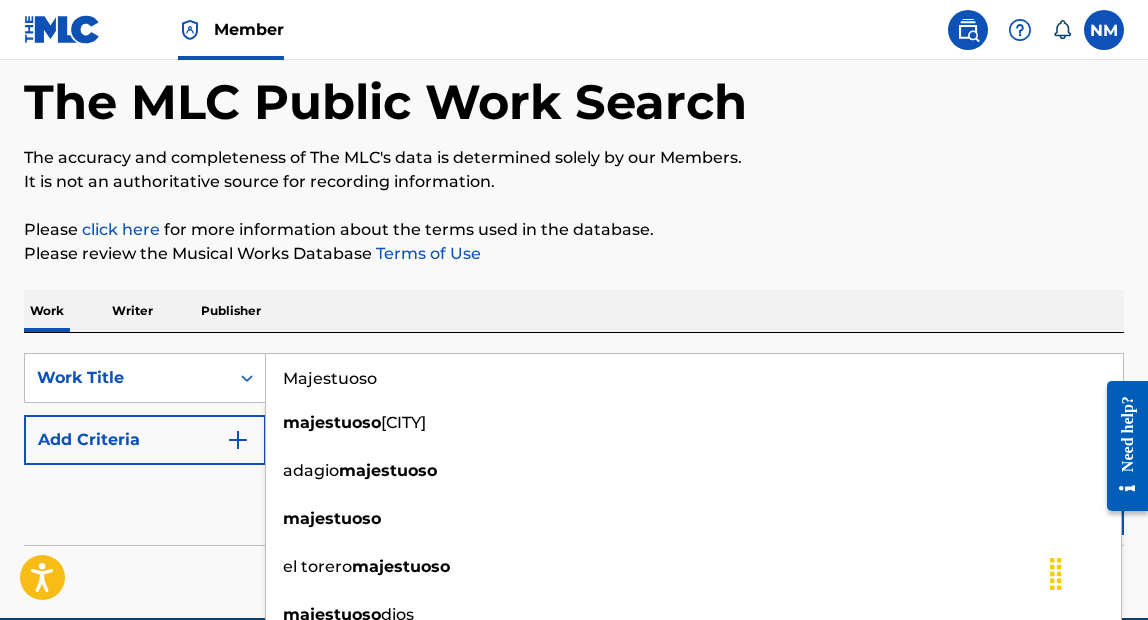 type on "Majestuoso" 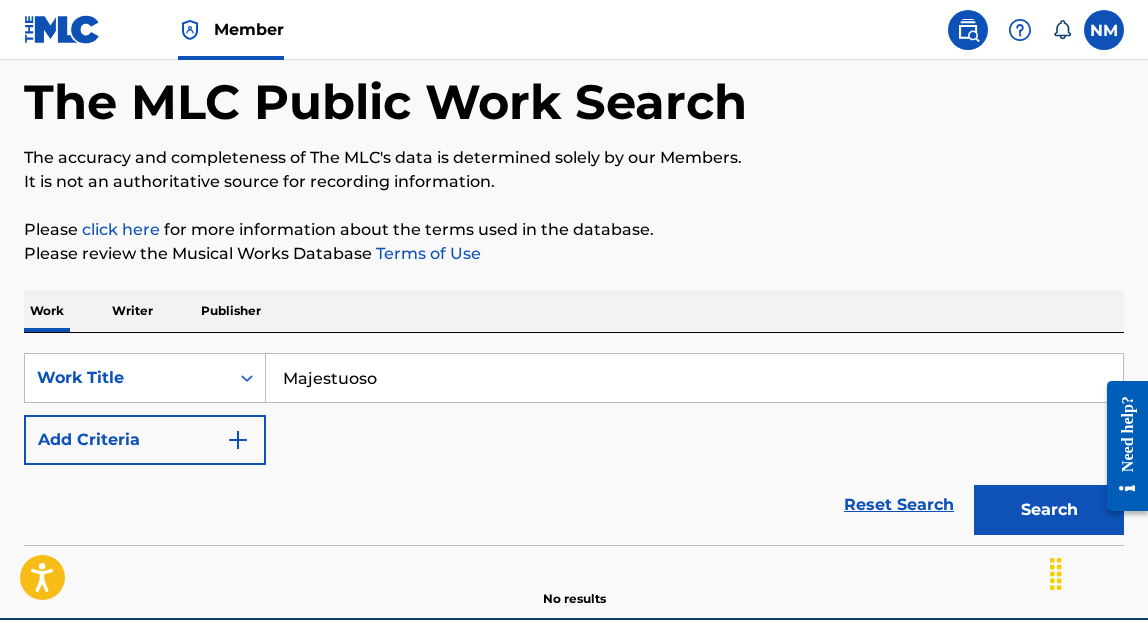 click on "Add Criteria" at bounding box center [145, 440] 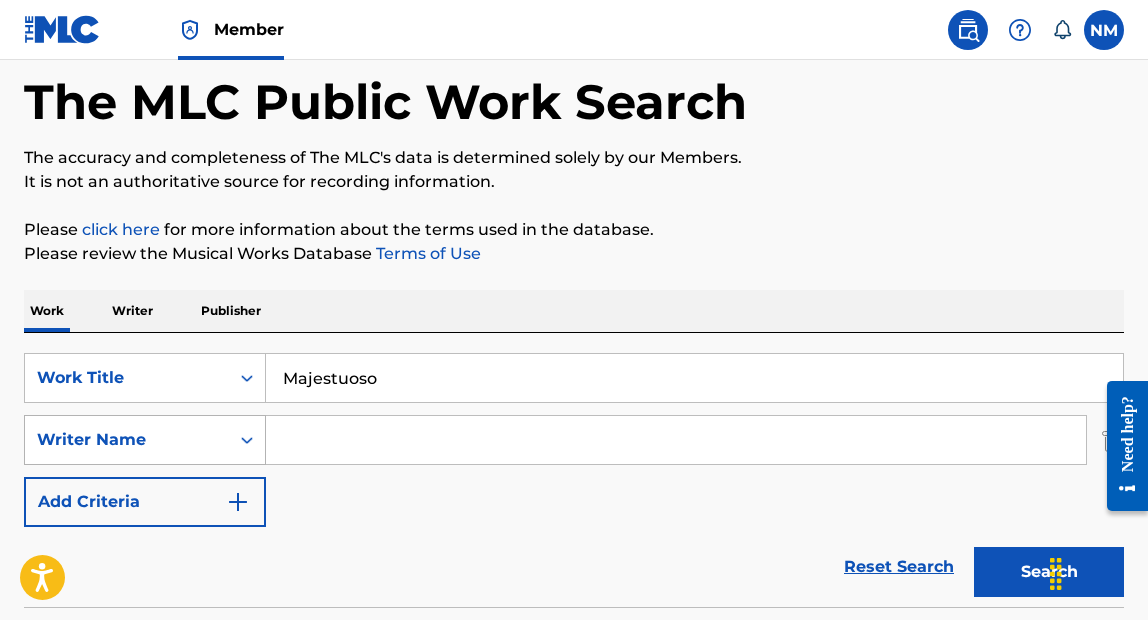 click 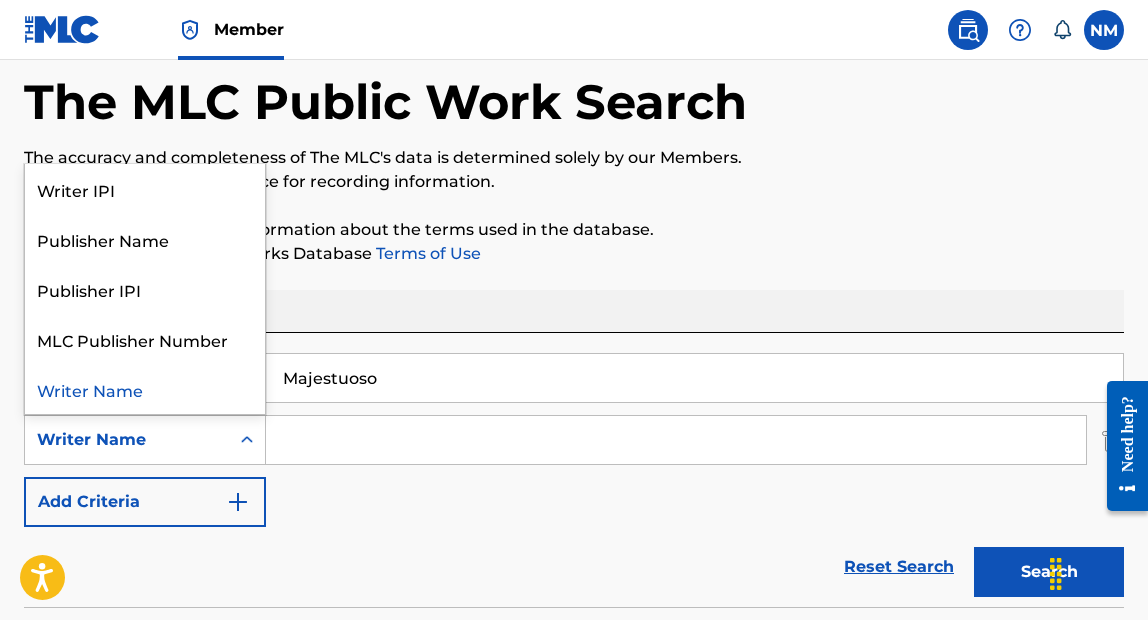 click on "Writer Name" at bounding box center [145, 389] 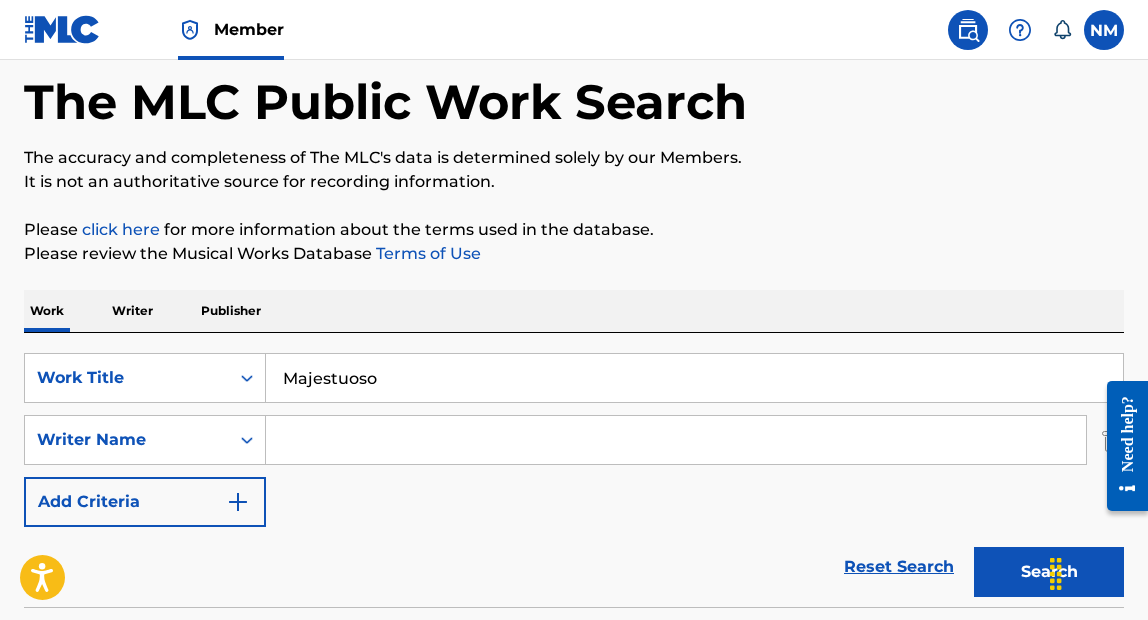click at bounding box center [676, 440] 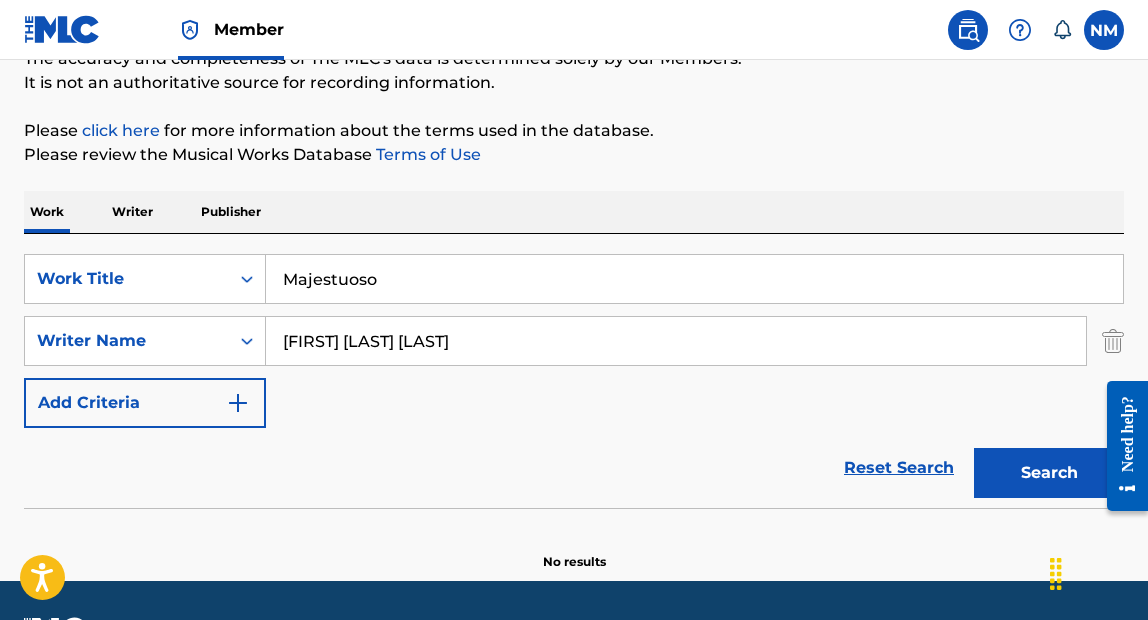 scroll, scrollTop: 193, scrollLeft: 0, axis: vertical 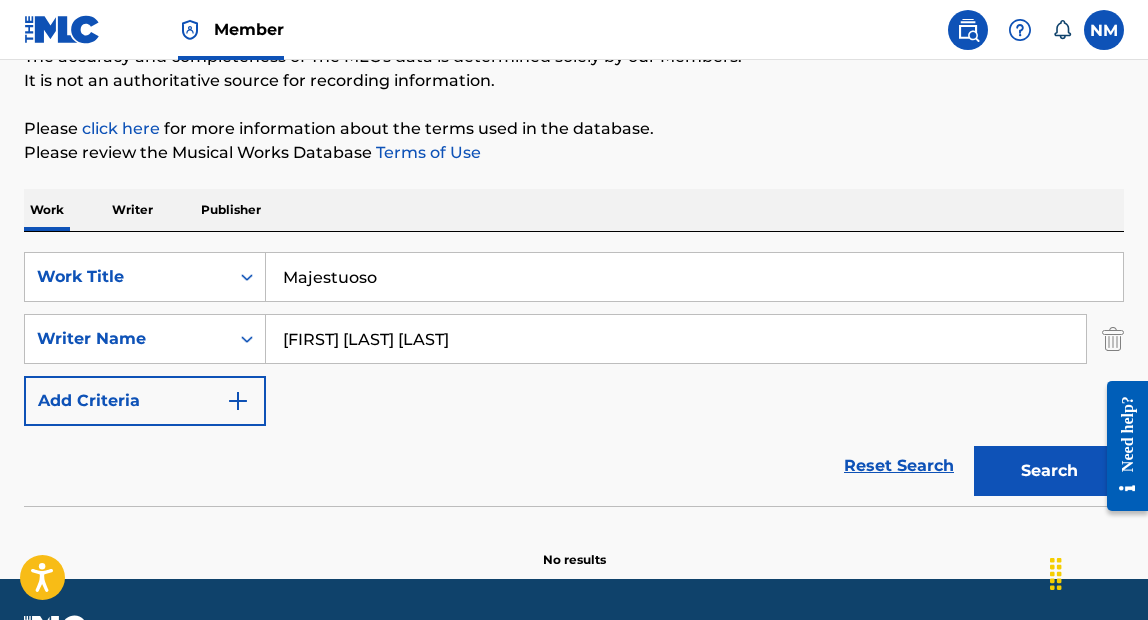 type on "Hansell Carballo Chaves" 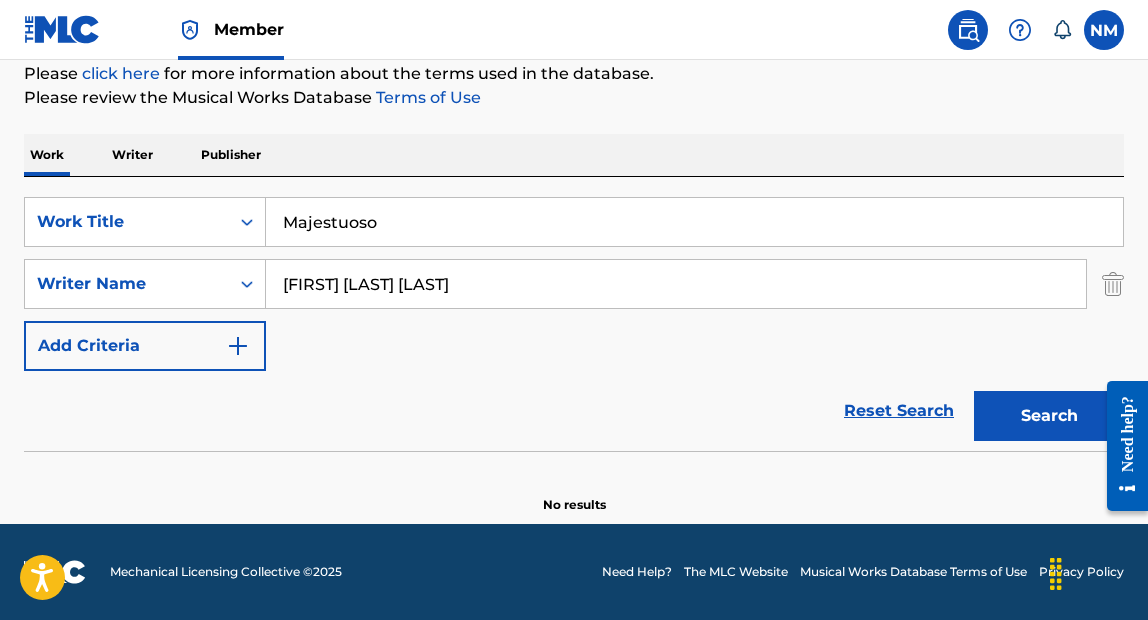 scroll, scrollTop: 248, scrollLeft: 0, axis: vertical 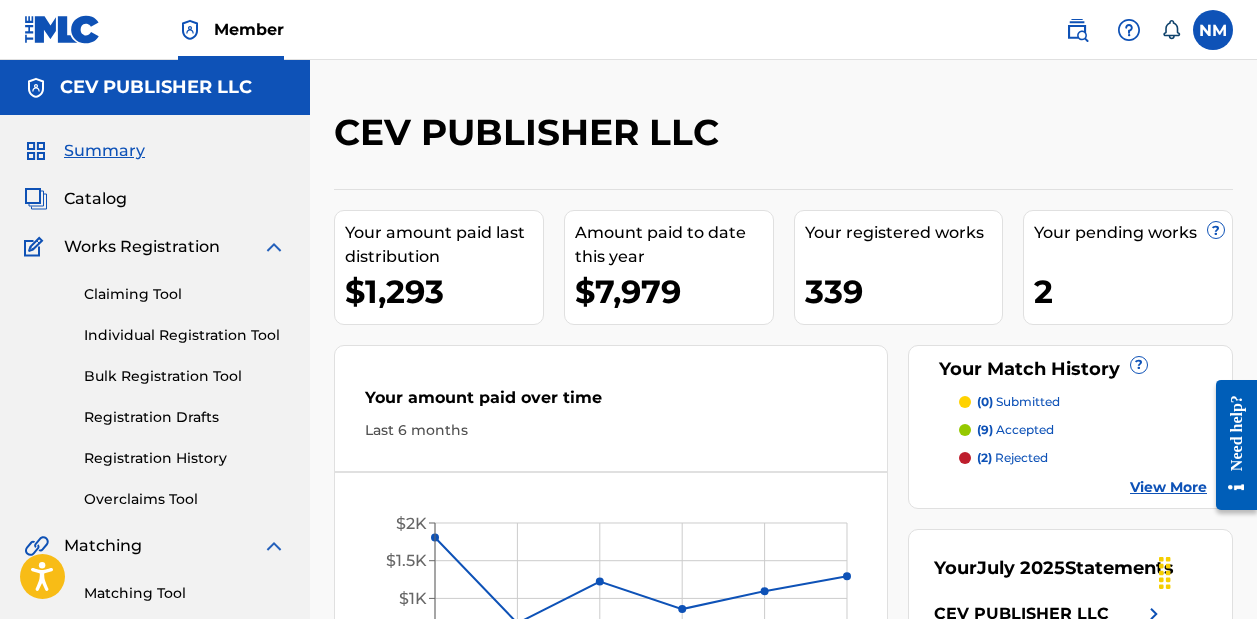 click on "Catalog" at bounding box center [95, 199] 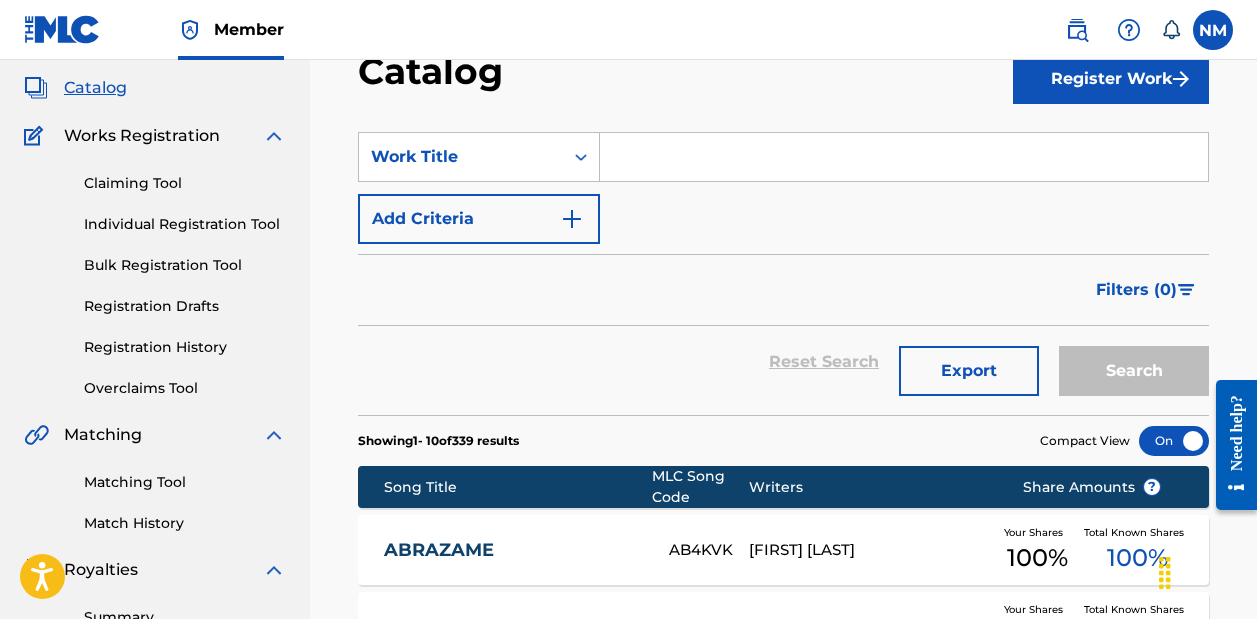 scroll, scrollTop: 130, scrollLeft: 0, axis: vertical 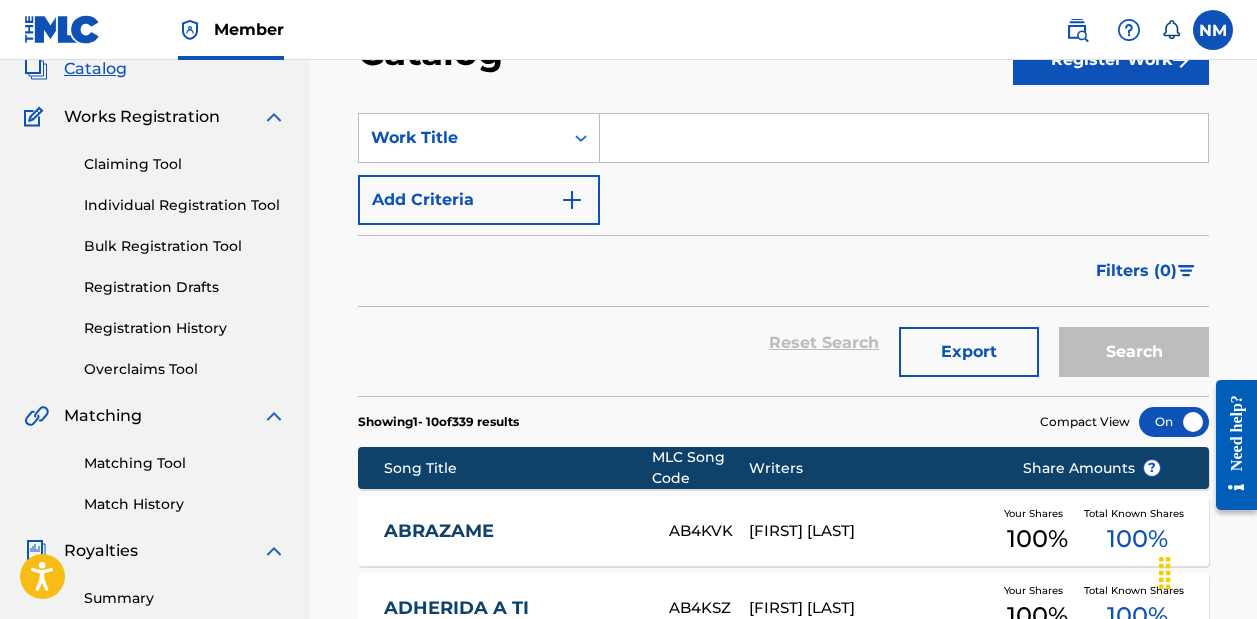 click on "ABRAZAME" at bounding box center (513, 531) 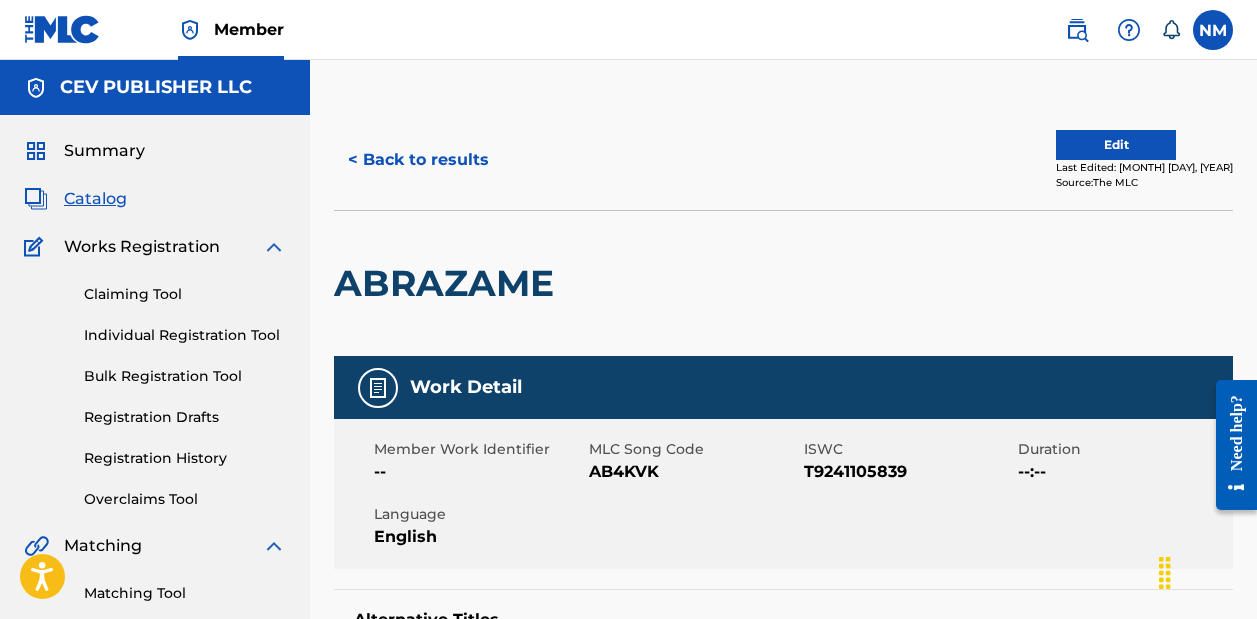 scroll, scrollTop: 0, scrollLeft: 0, axis: both 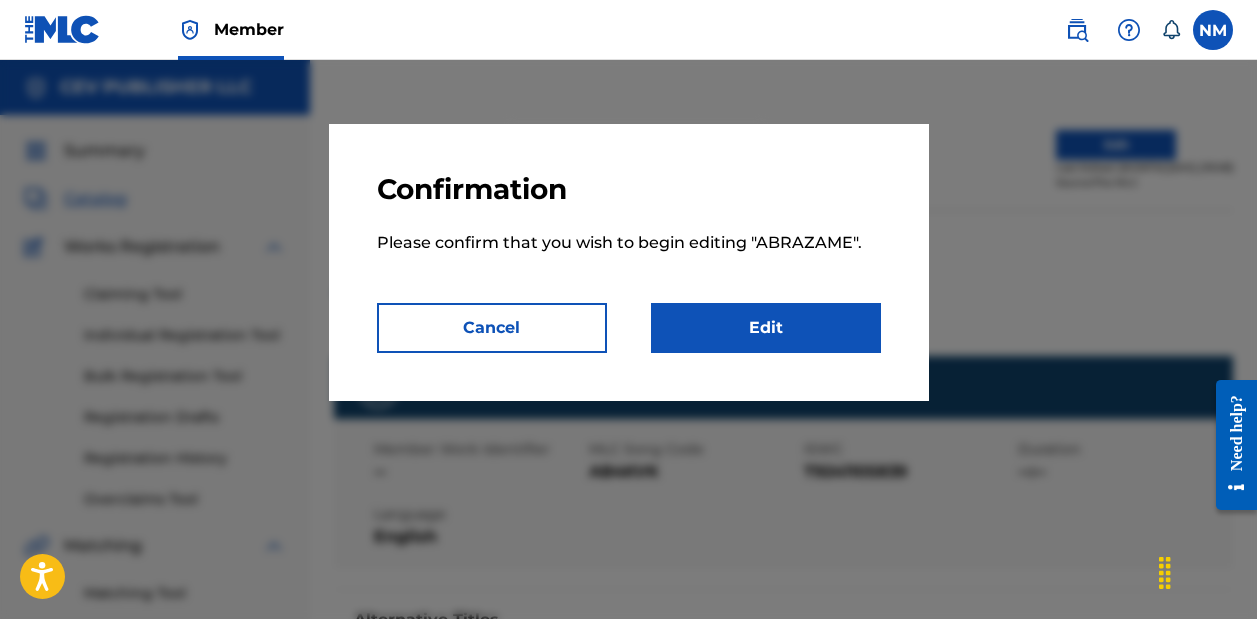 click on "Edit" at bounding box center (766, 328) 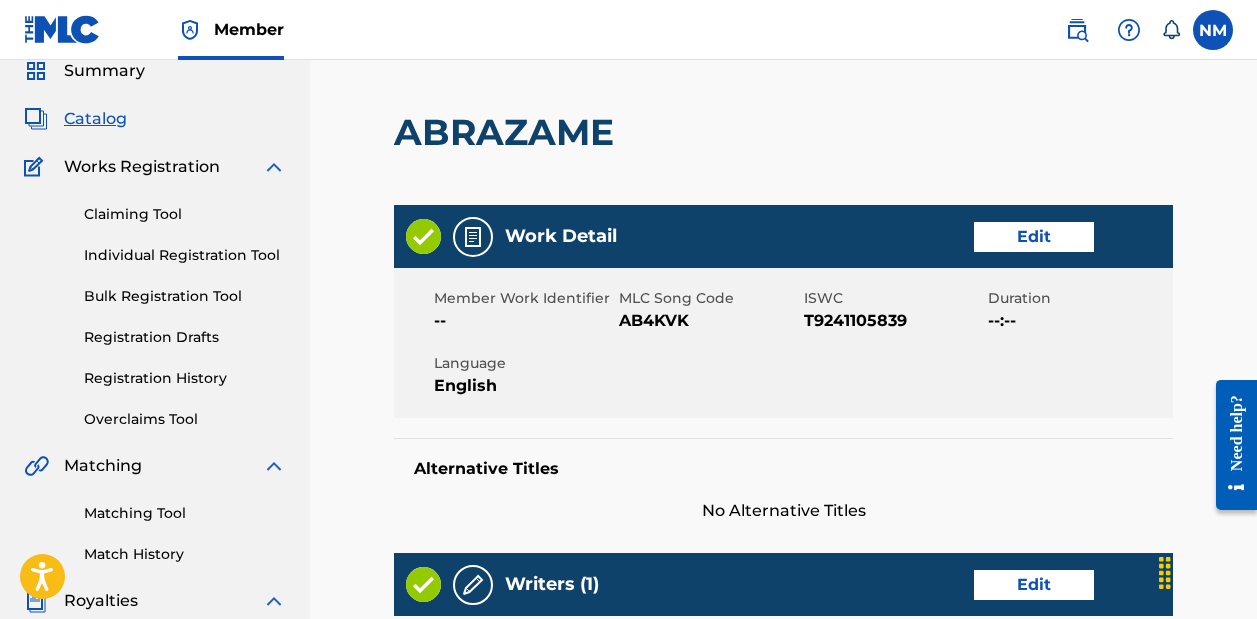 scroll, scrollTop: 95, scrollLeft: 0, axis: vertical 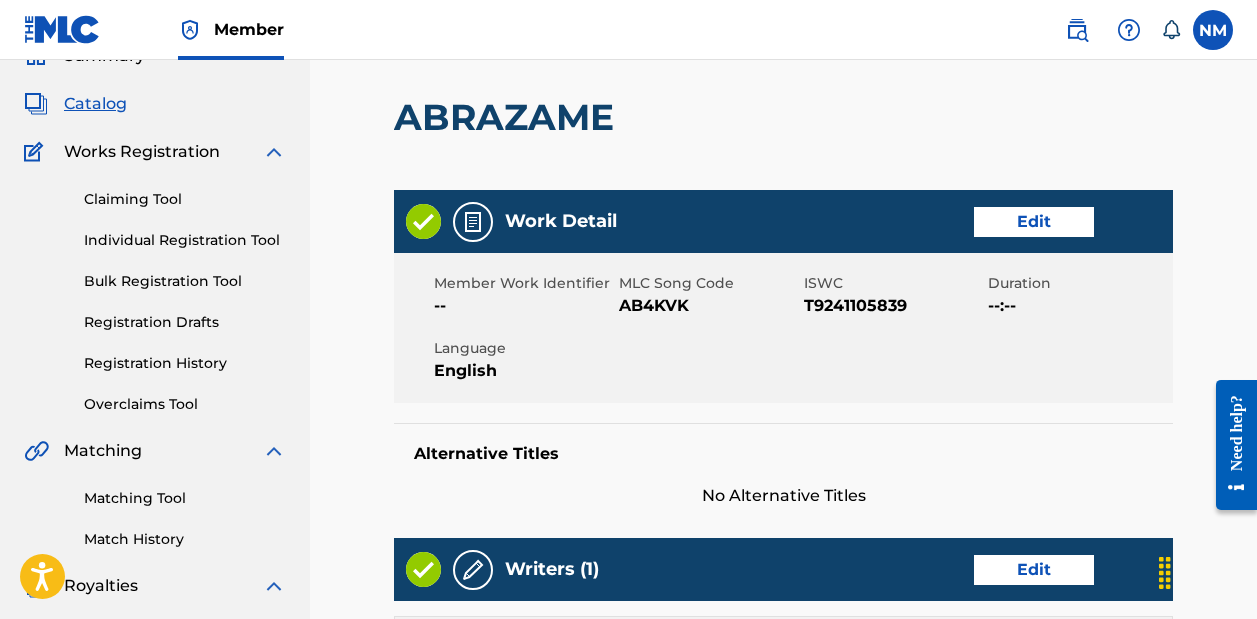 click on "Edit" at bounding box center [1034, 222] 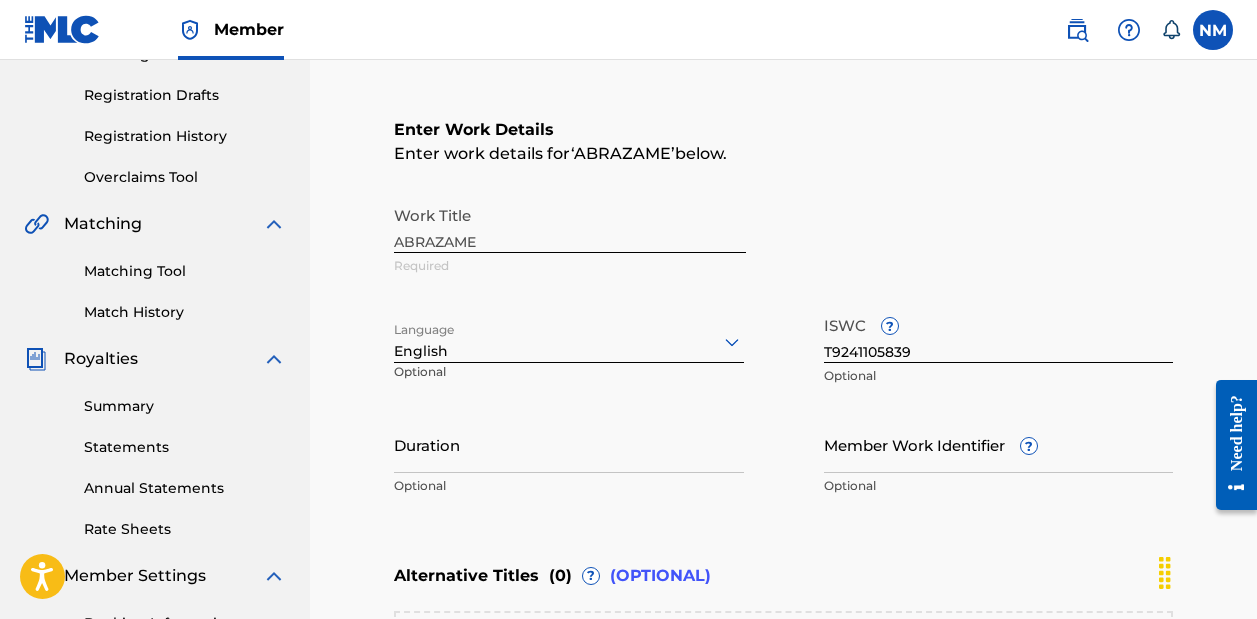 scroll, scrollTop: 385, scrollLeft: 0, axis: vertical 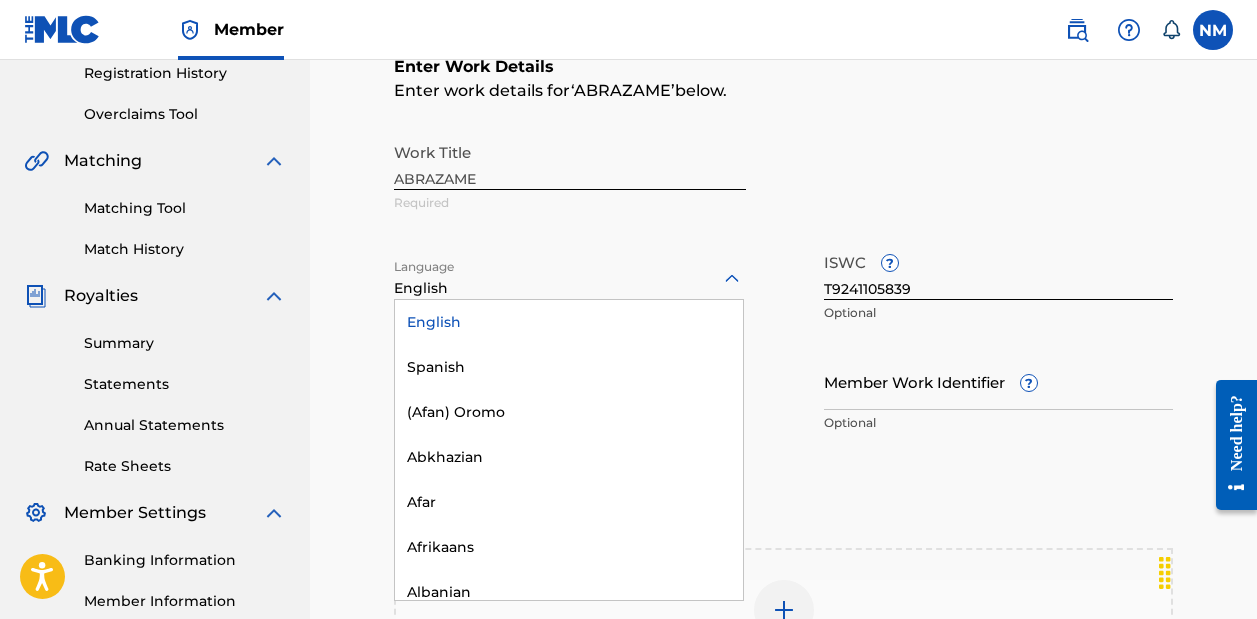 click 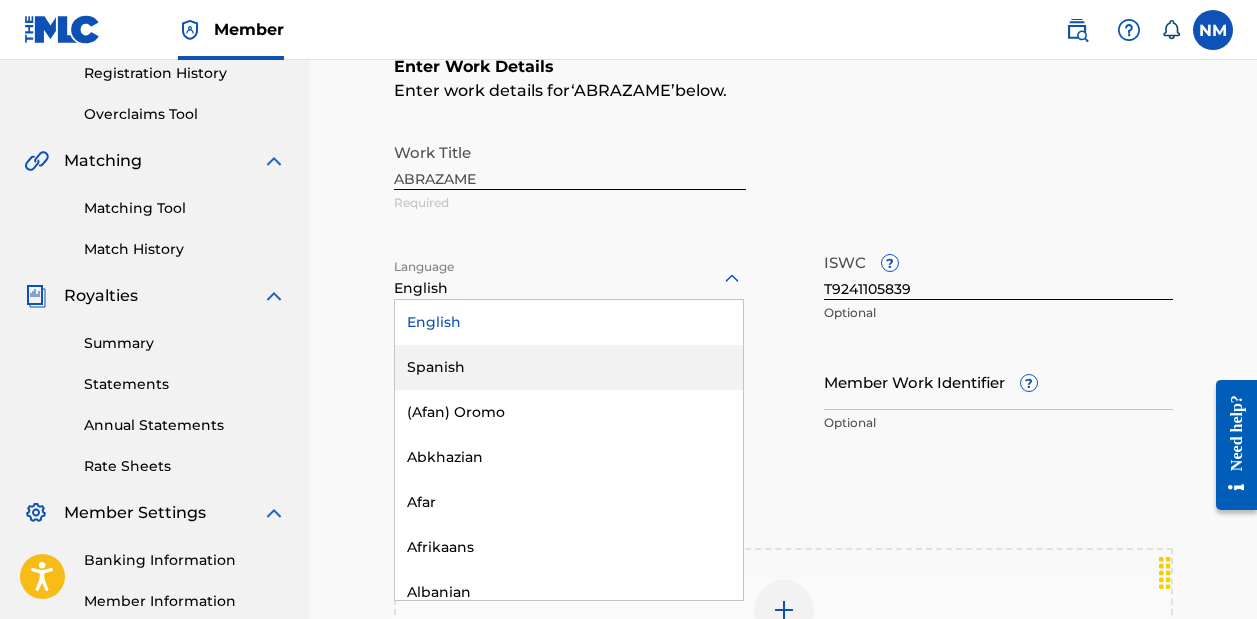 click on "Spanish" at bounding box center (569, 367) 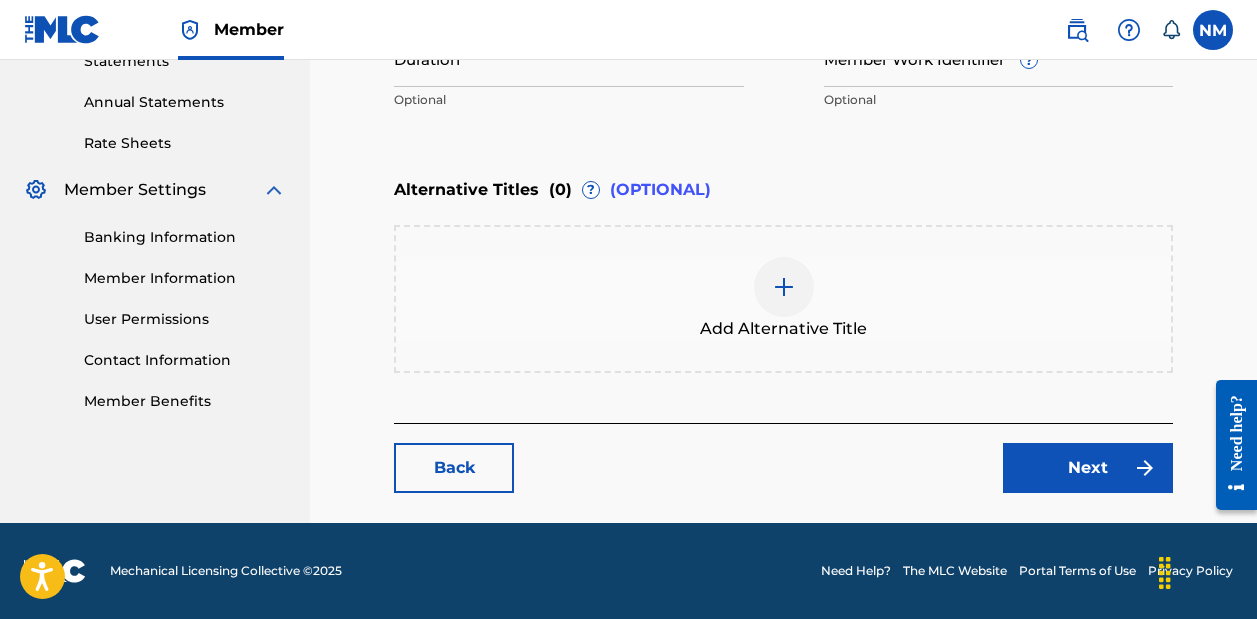scroll, scrollTop: 708, scrollLeft: 0, axis: vertical 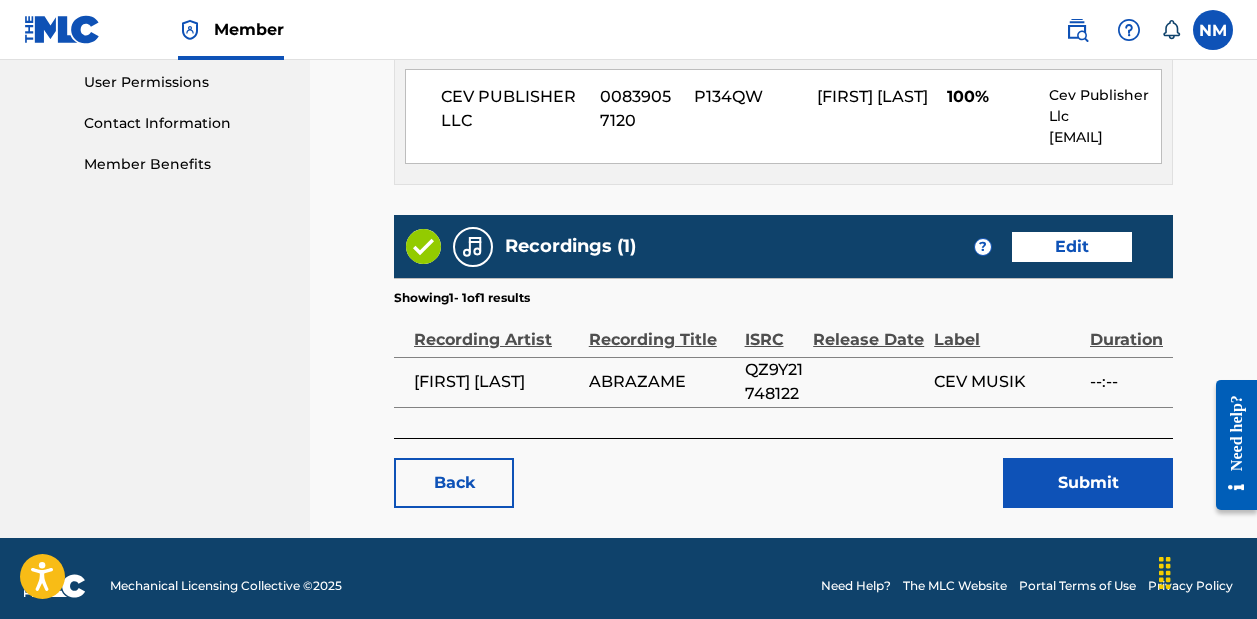 click on "Submit" at bounding box center (1088, 483) 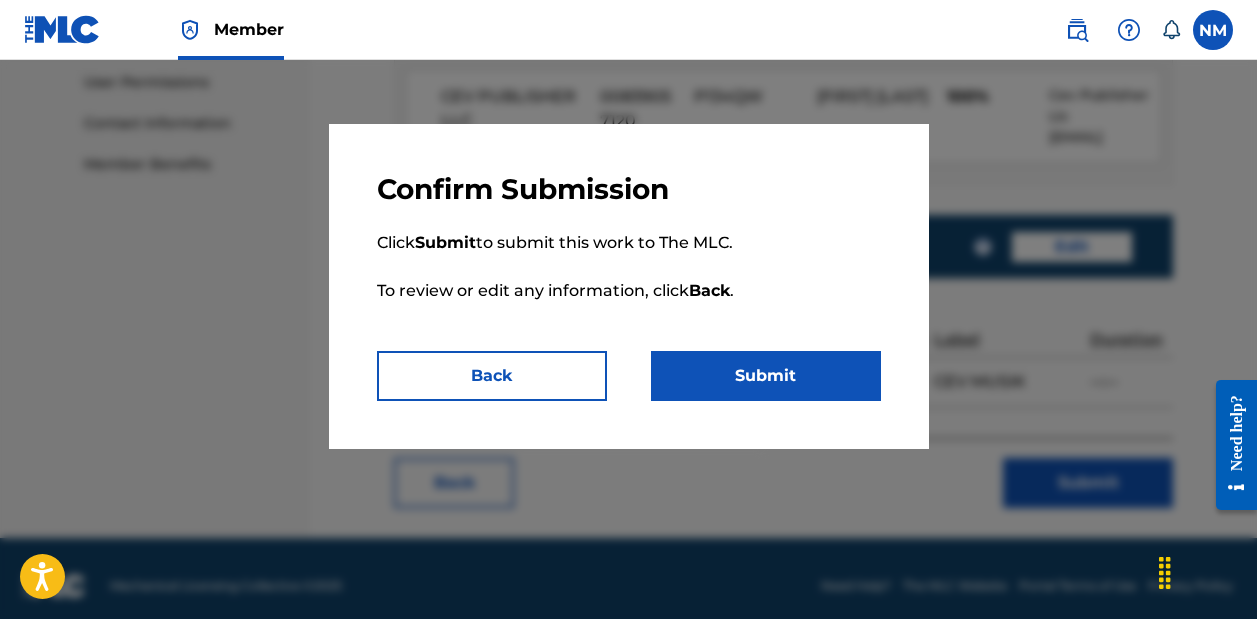 click on "Submit" at bounding box center (766, 376) 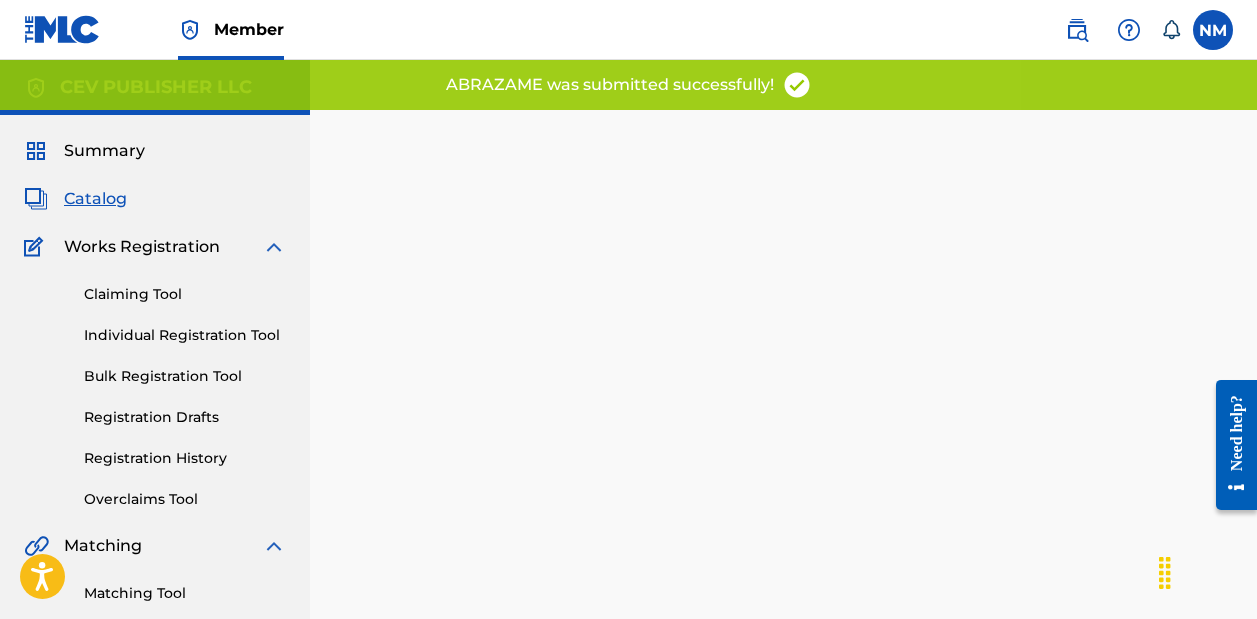 scroll, scrollTop: 0, scrollLeft: 0, axis: both 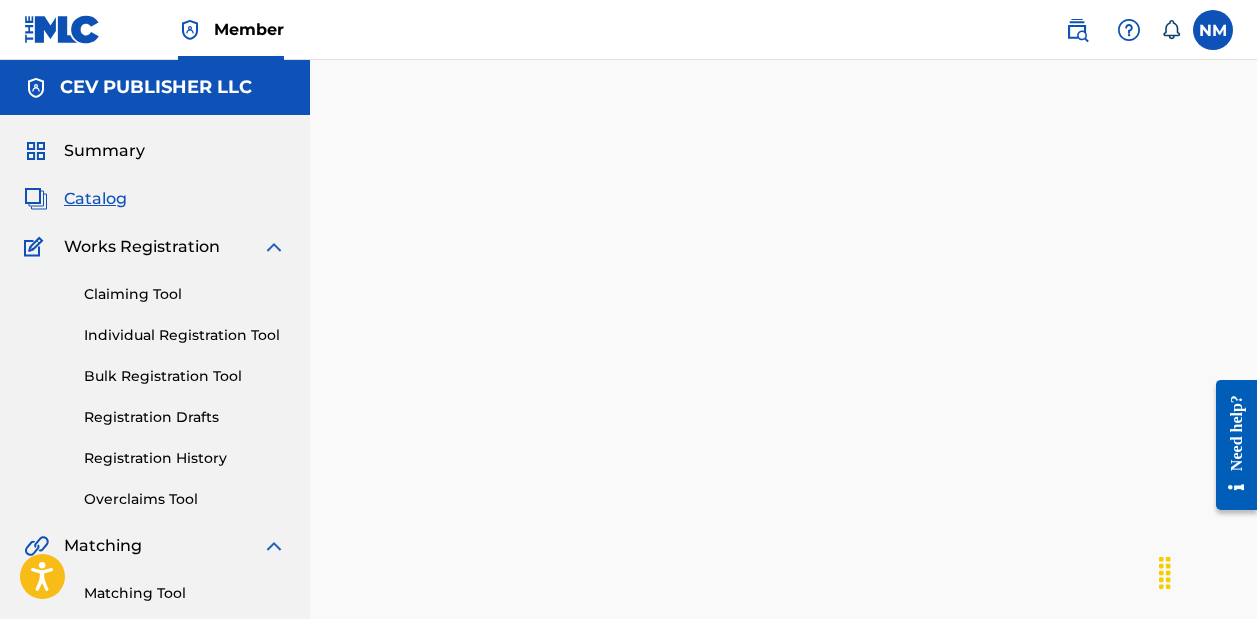 click on "Catalog" at bounding box center [95, 199] 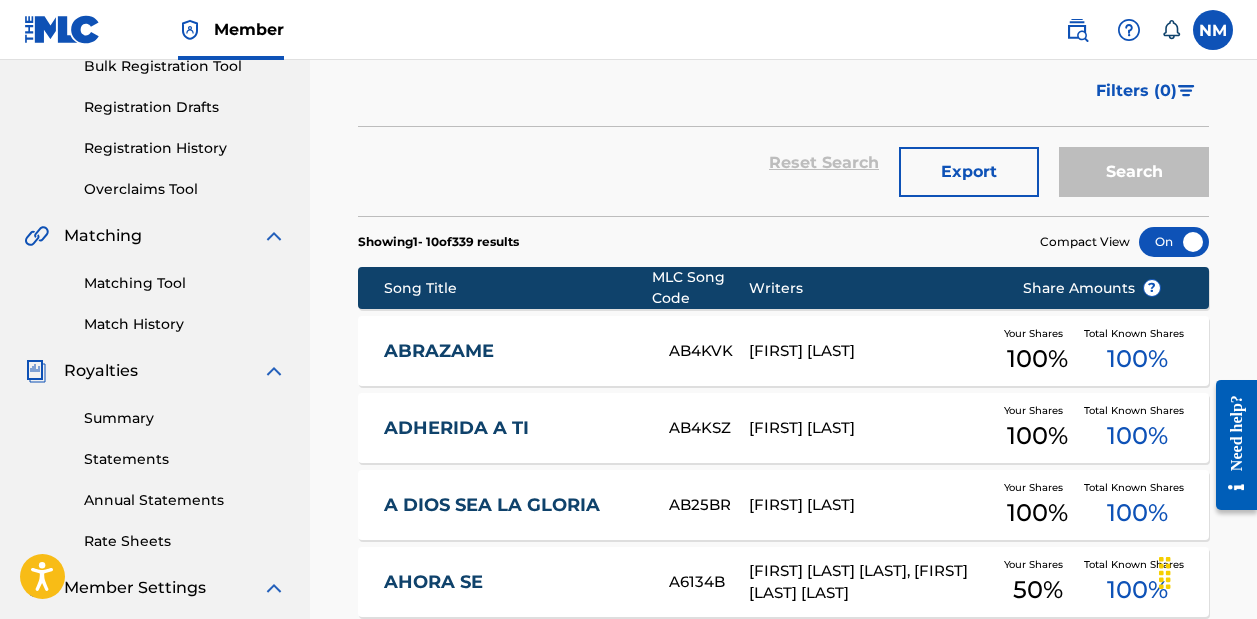 scroll, scrollTop: 312, scrollLeft: 0, axis: vertical 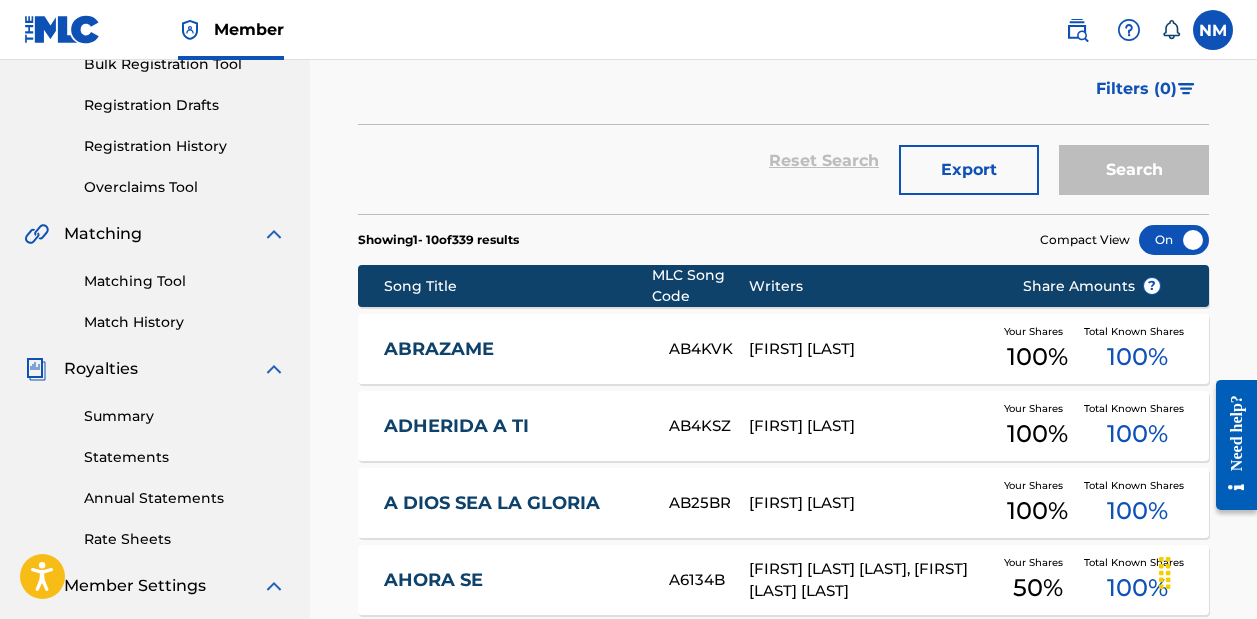 click on "[FIRST] [LAST]" at bounding box center [870, 349] 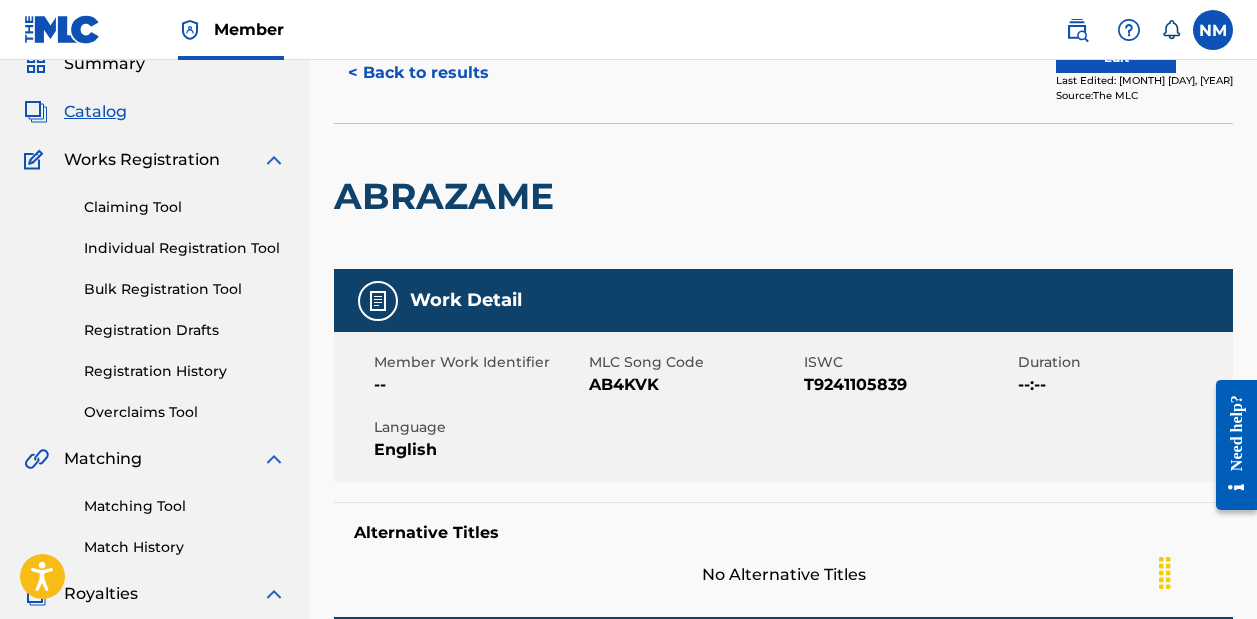 scroll, scrollTop: 90, scrollLeft: 0, axis: vertical 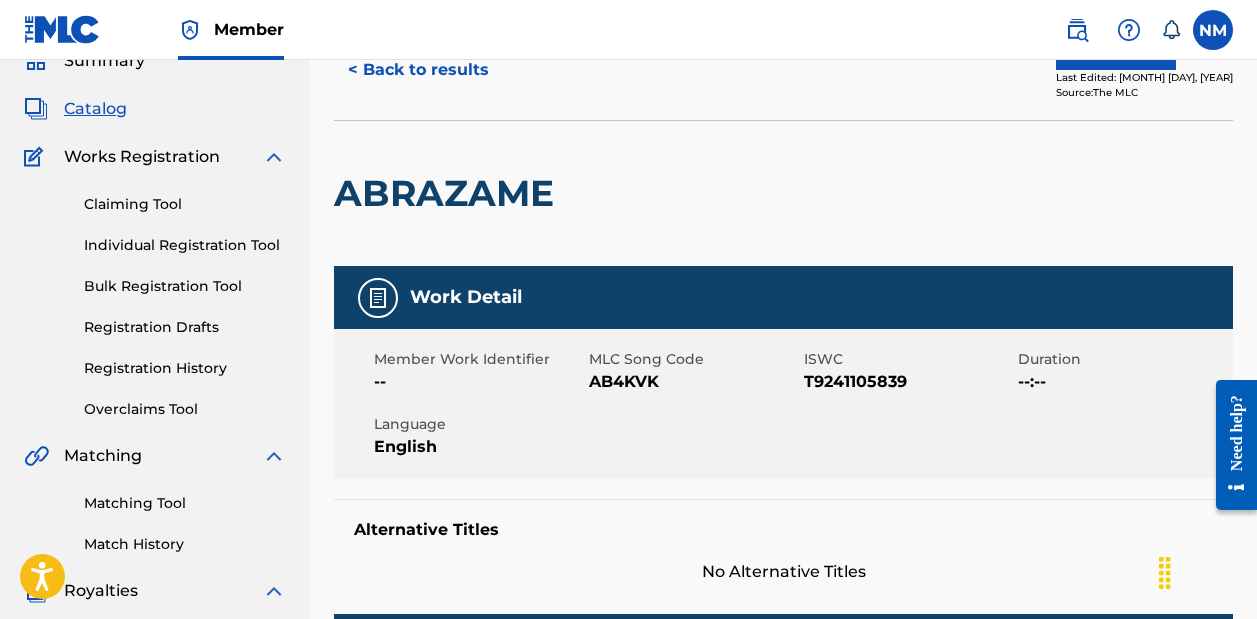 click on "English" at bounding box center (479, 447) 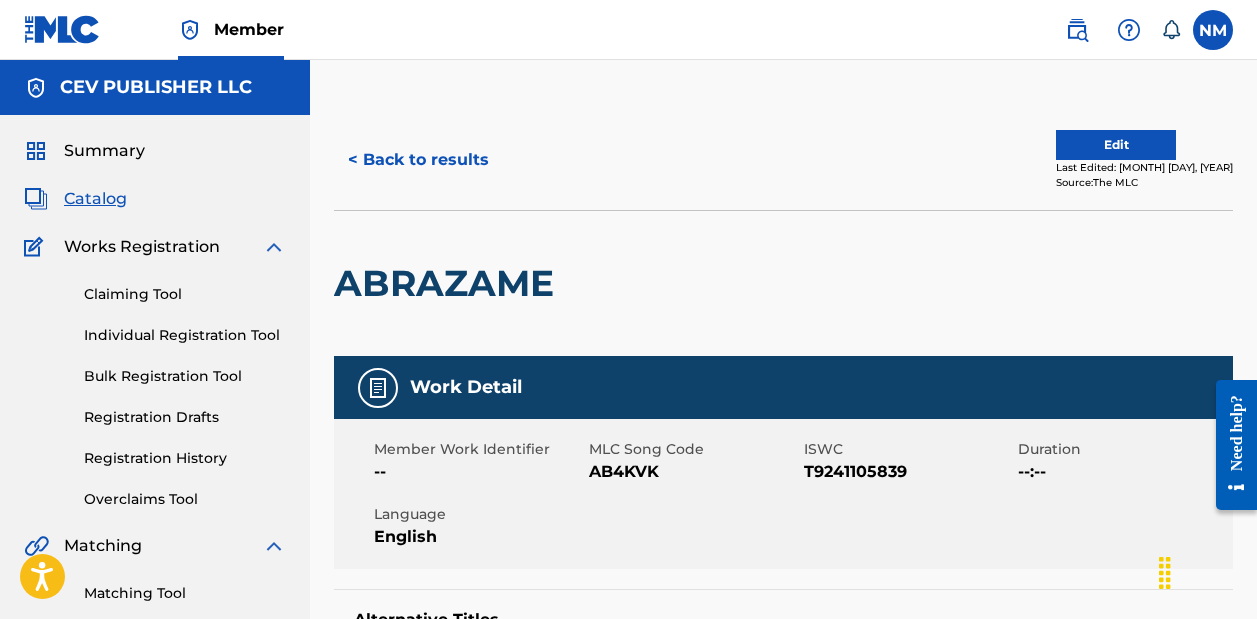 scroll, scrollTop: 0, scrollLeft: 0, axis: both 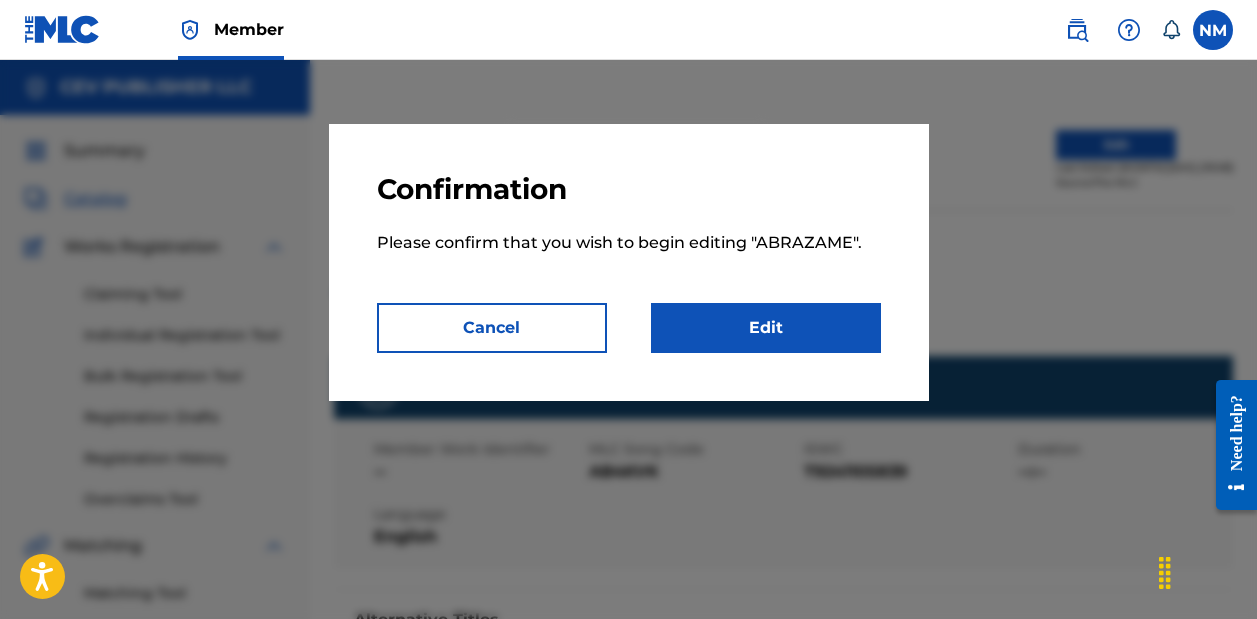 click on "Edit" at bounding box center [766, 328] 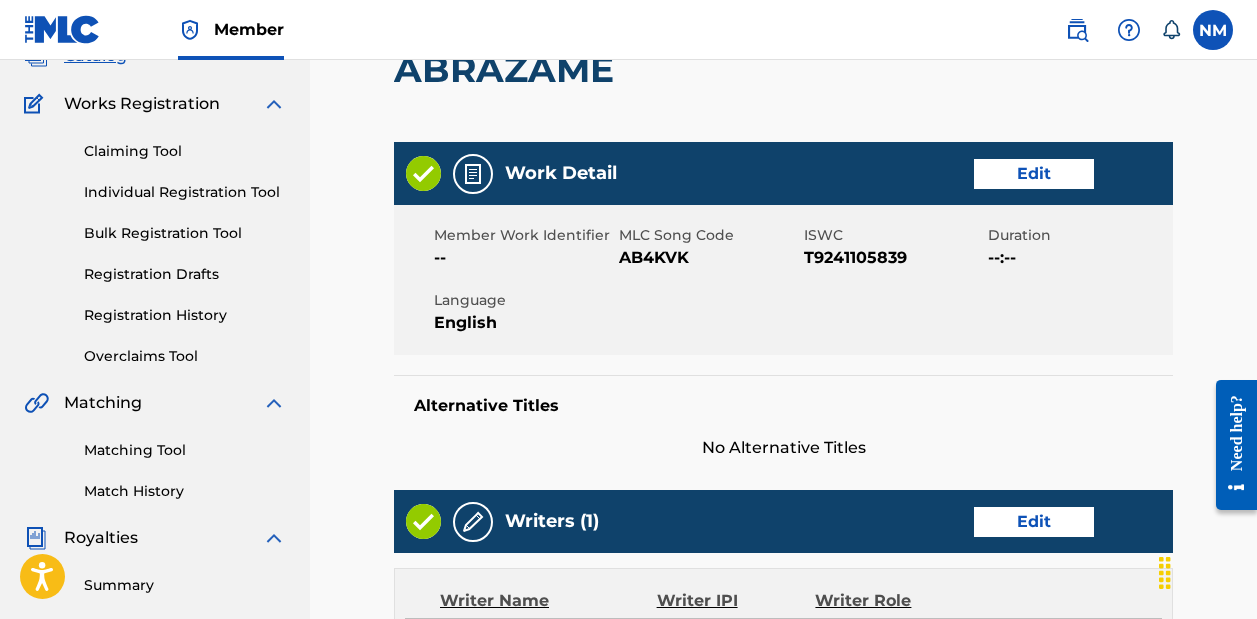 scroll, scrollTop: 145, scrollLeft: 0, axis: vertical 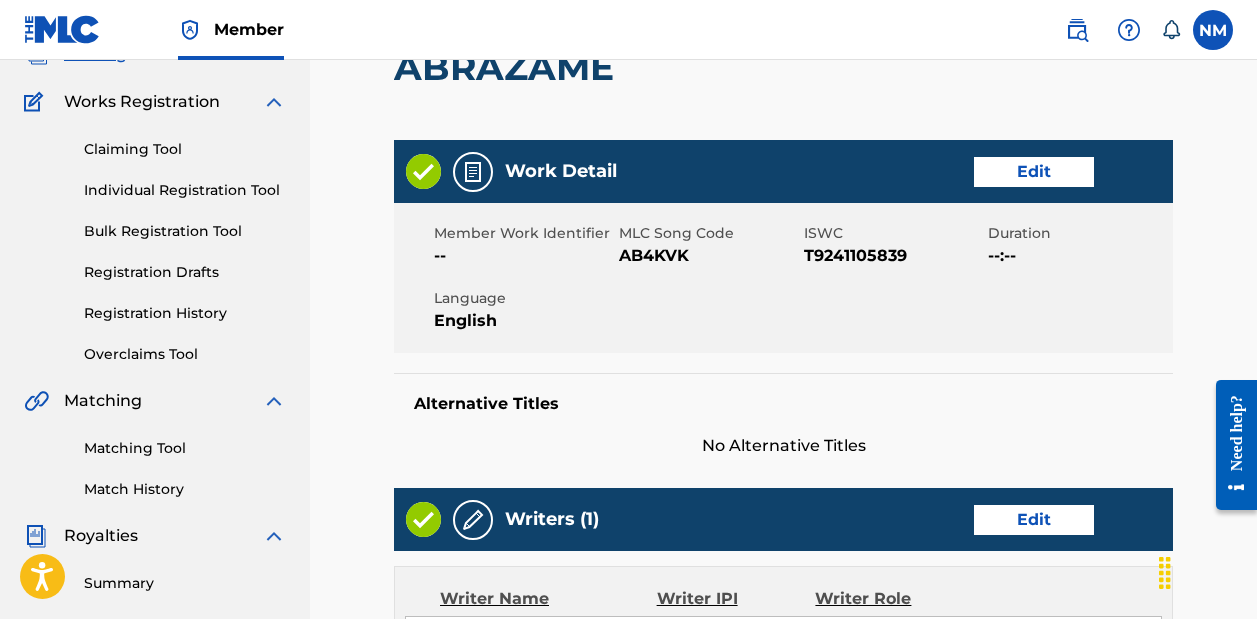 click on "Edit" at bounding box center [1034, 172] 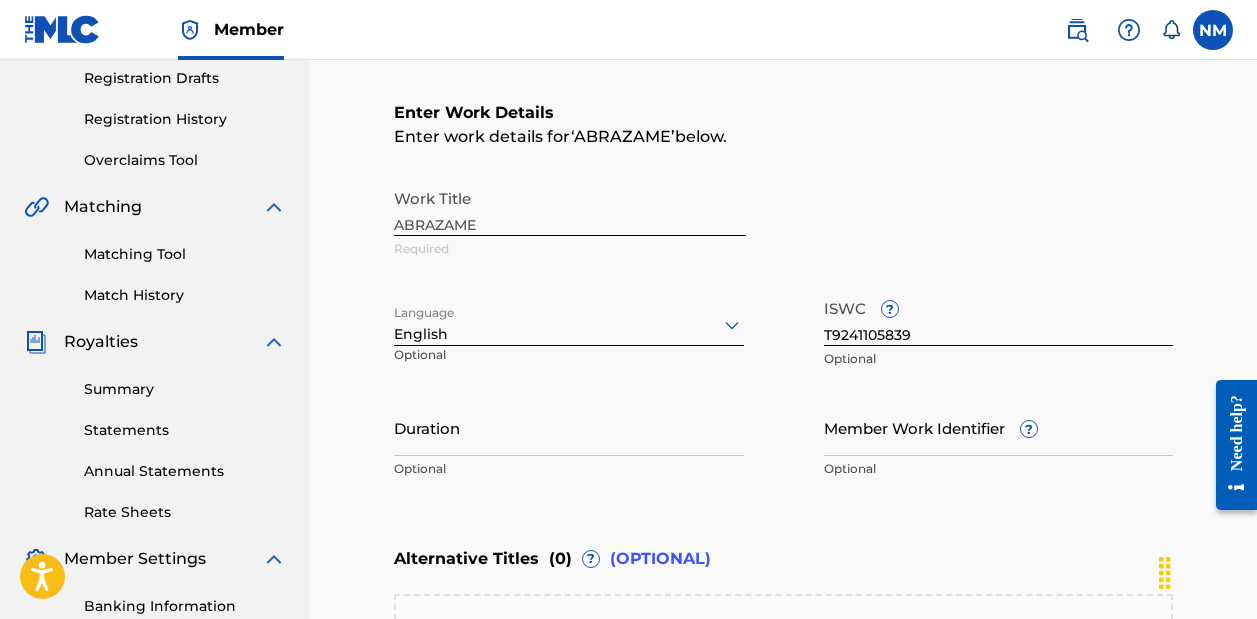 scroll, scrollTop: 349, scrollLeft: 0, axis: vertical 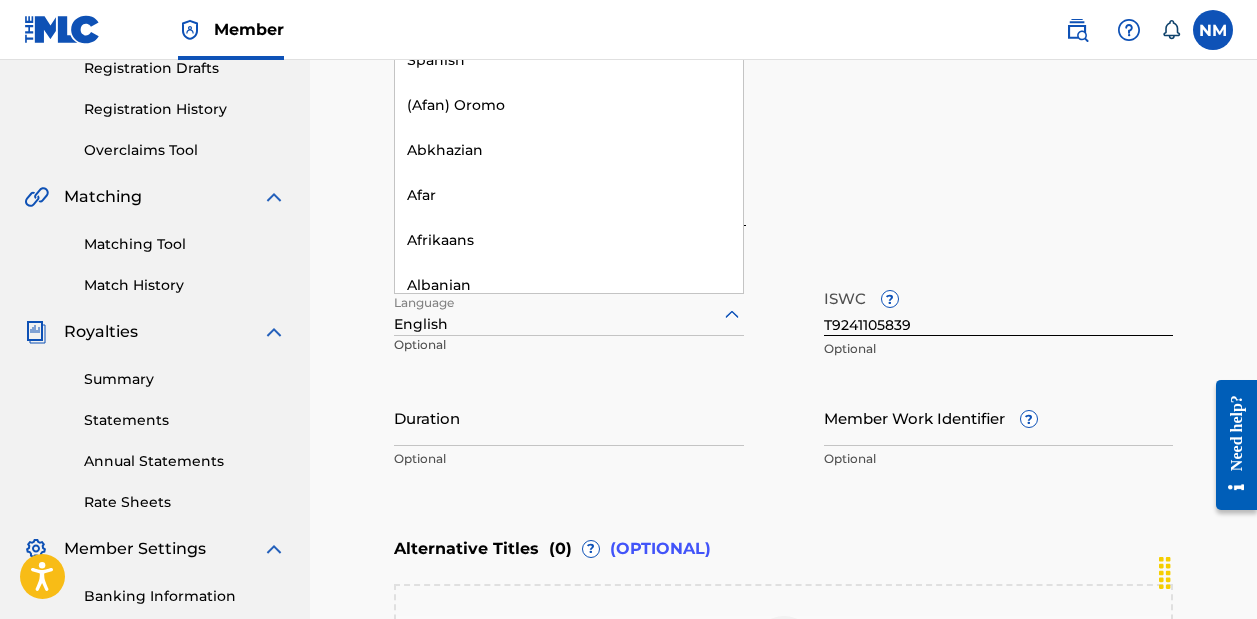 click 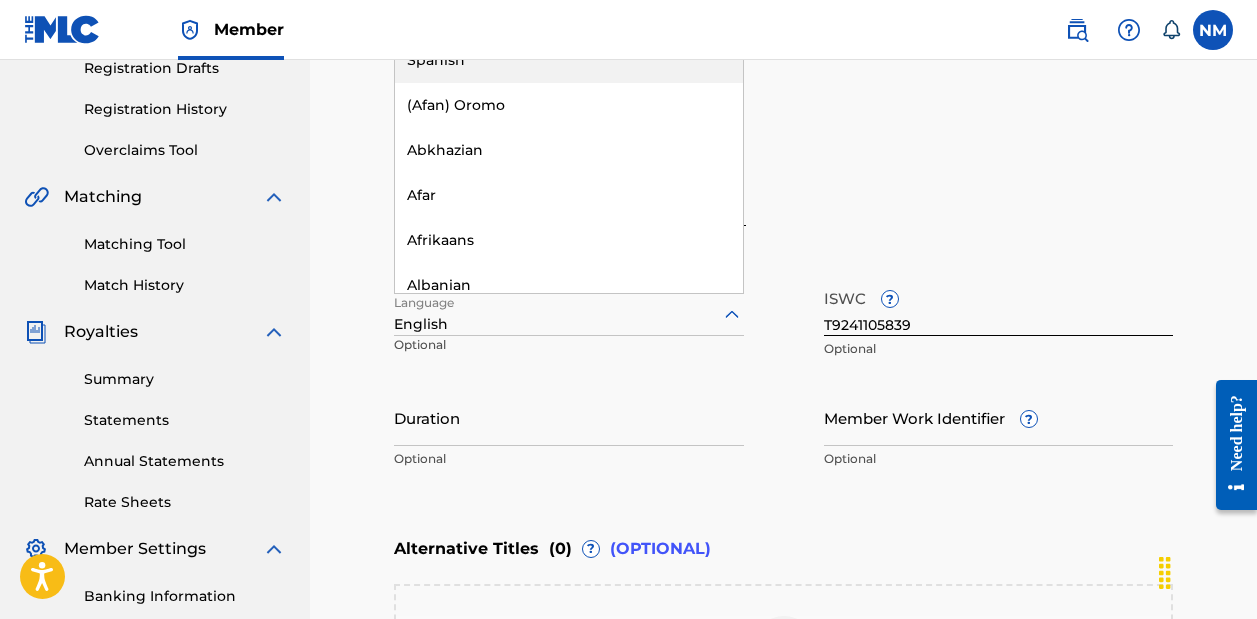 click on "Spanish" at bounding box center (569, 60) 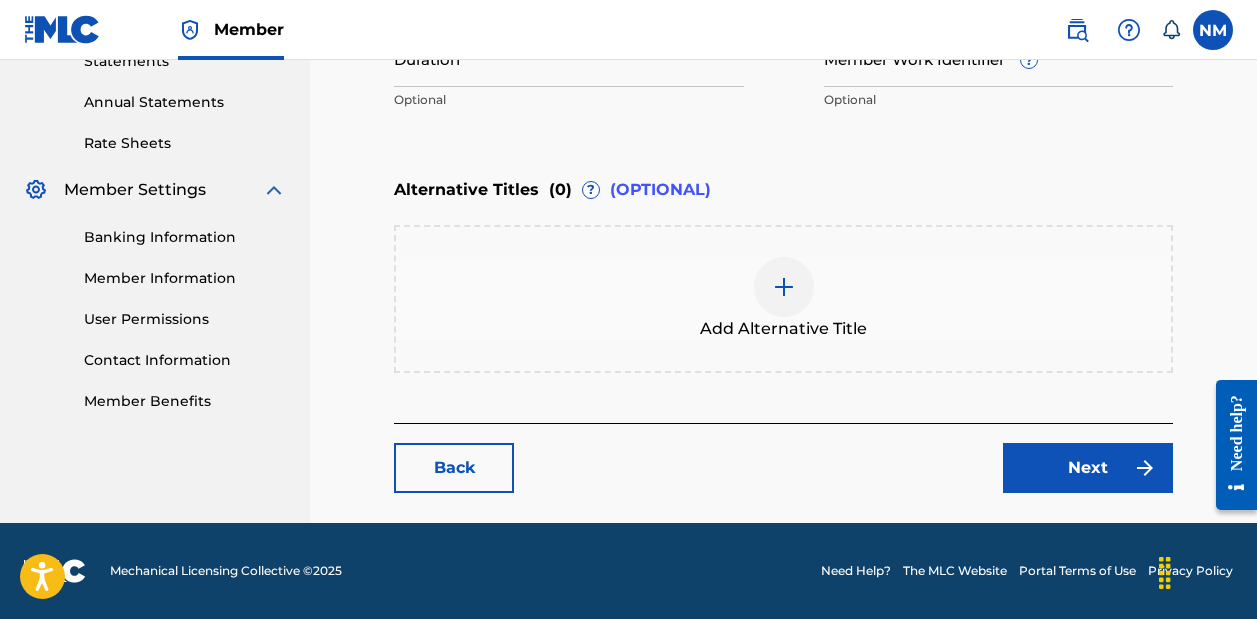scroll, scrollTop: 708, scrollLeft: 0, axis: vertical 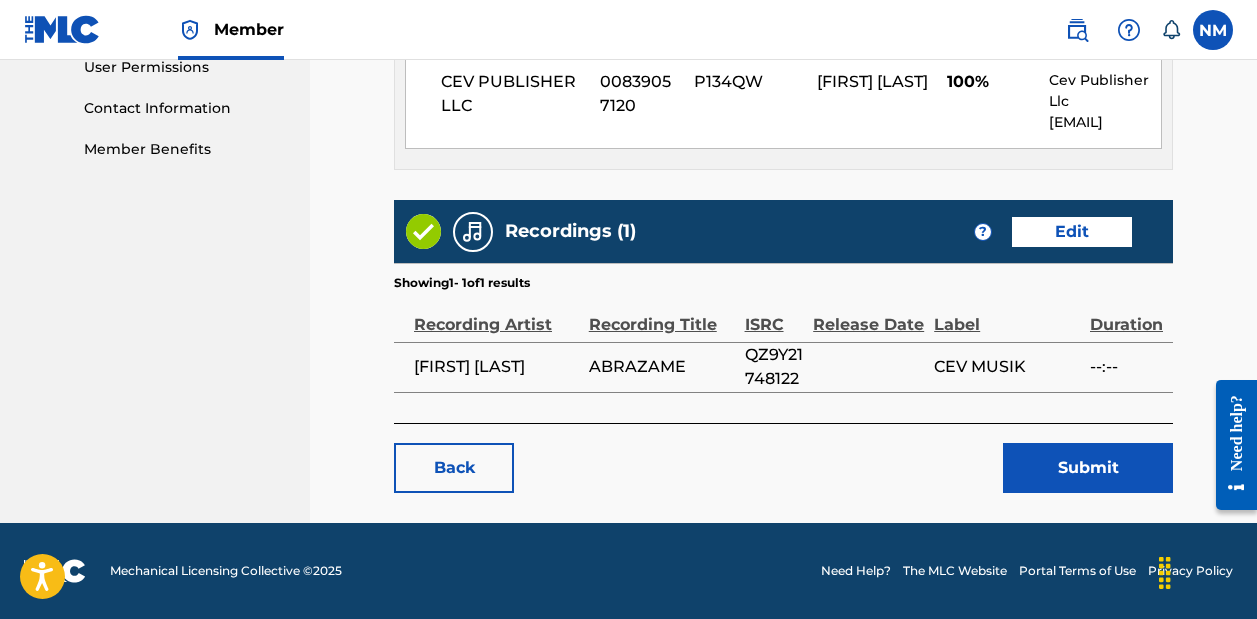 click on "Submit" at bounding box center (1088, 468) 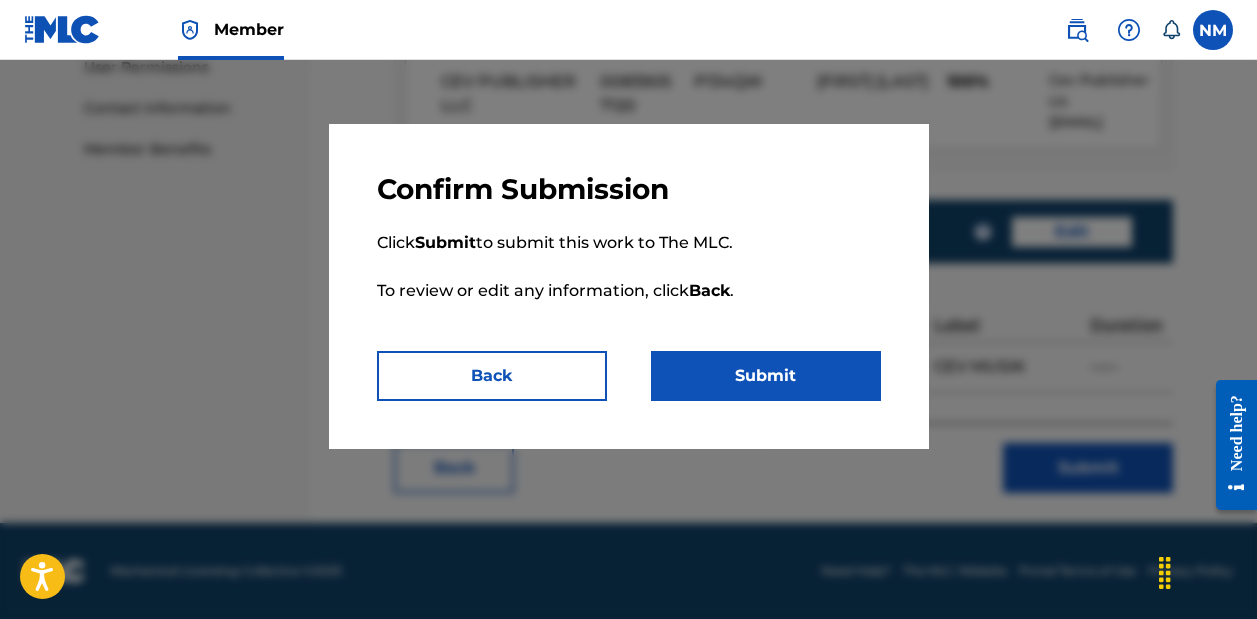 click on "Submit" at bounding box center (766, 376) 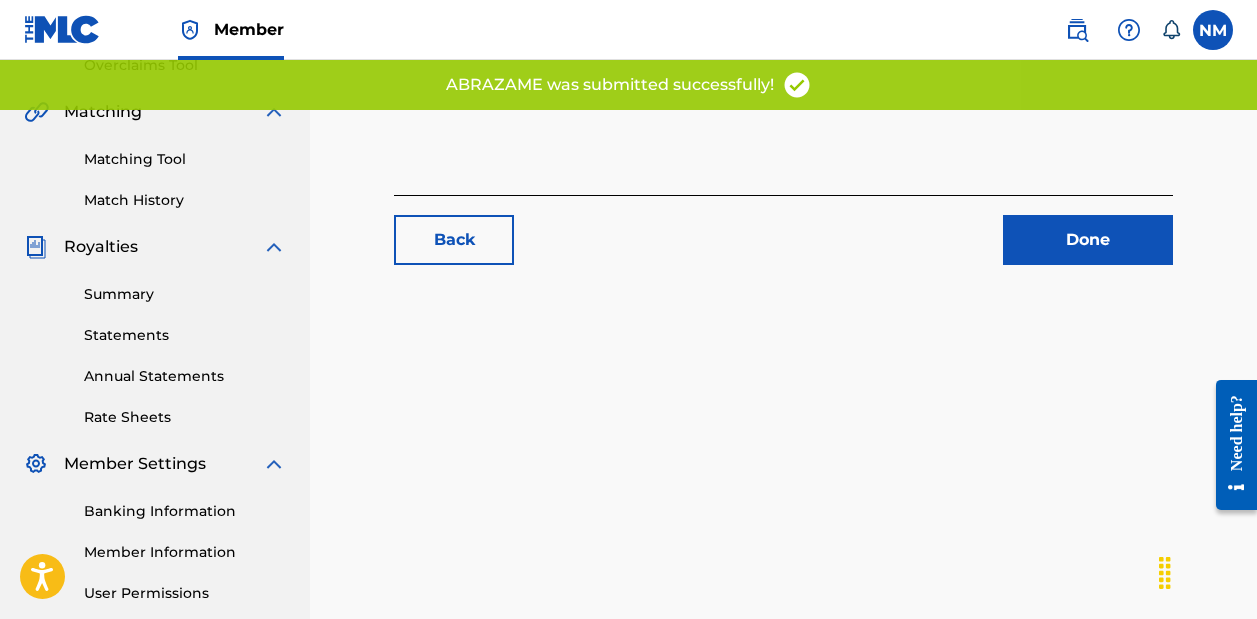 scroll, scrollTop: 435, scrollLeft: 0, axis: vertical 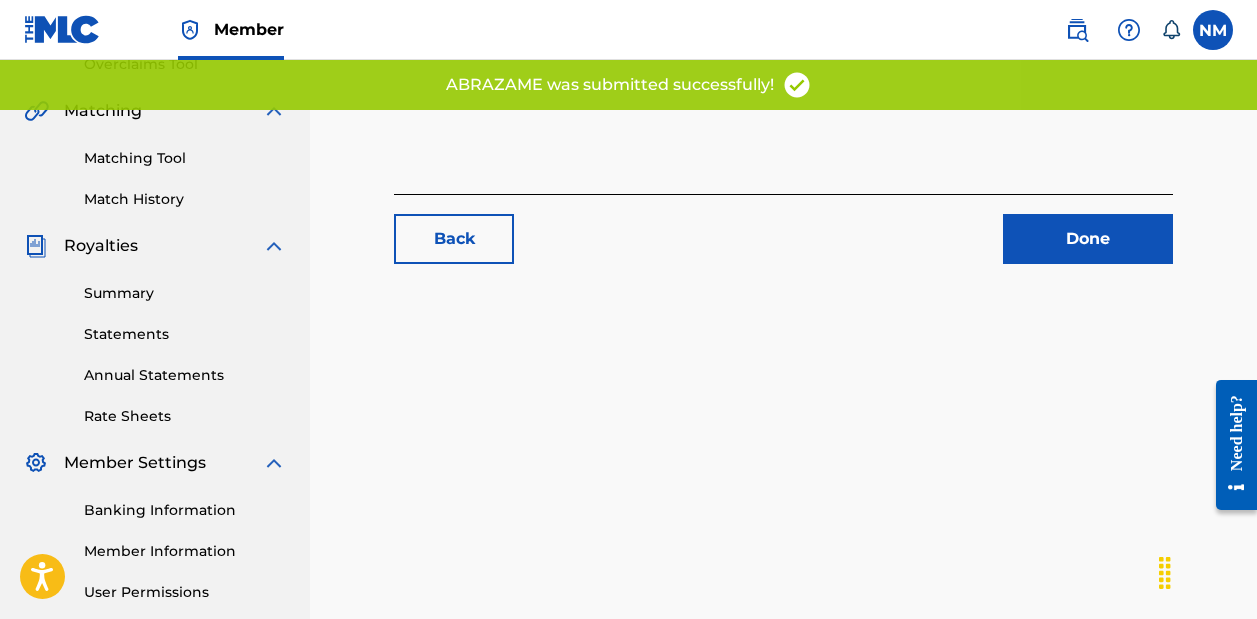 click on "Done" at bounding box center [1088, 239] 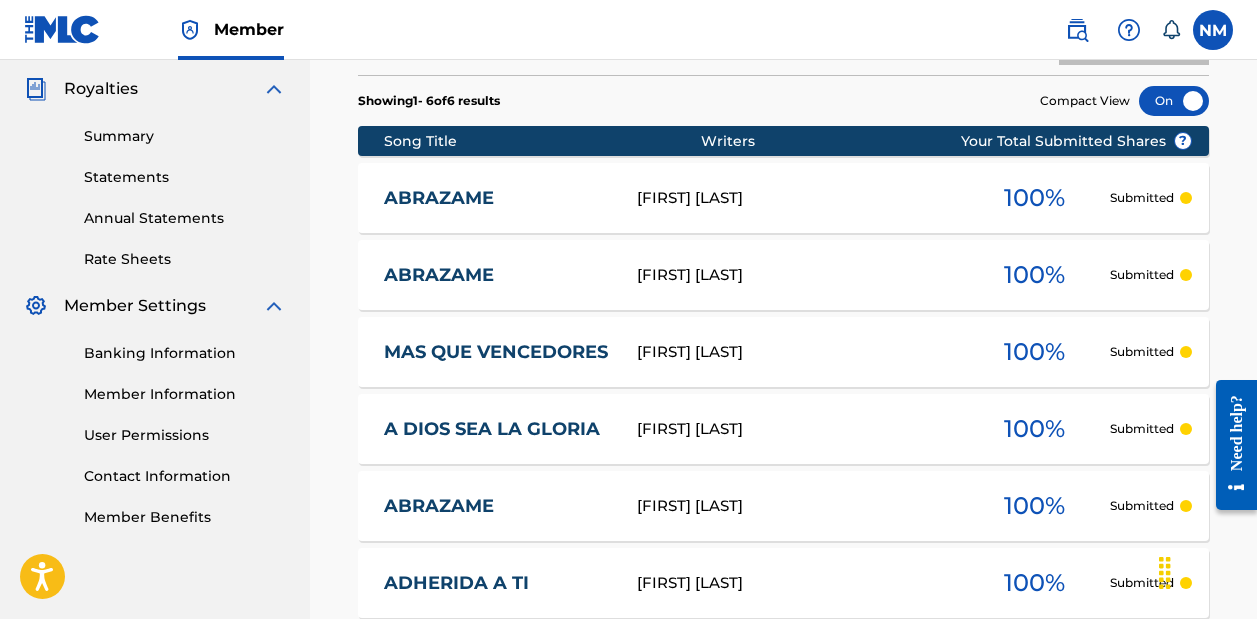 scroll, scrollTop: 599, scrollLeft: 0, axis: vertical 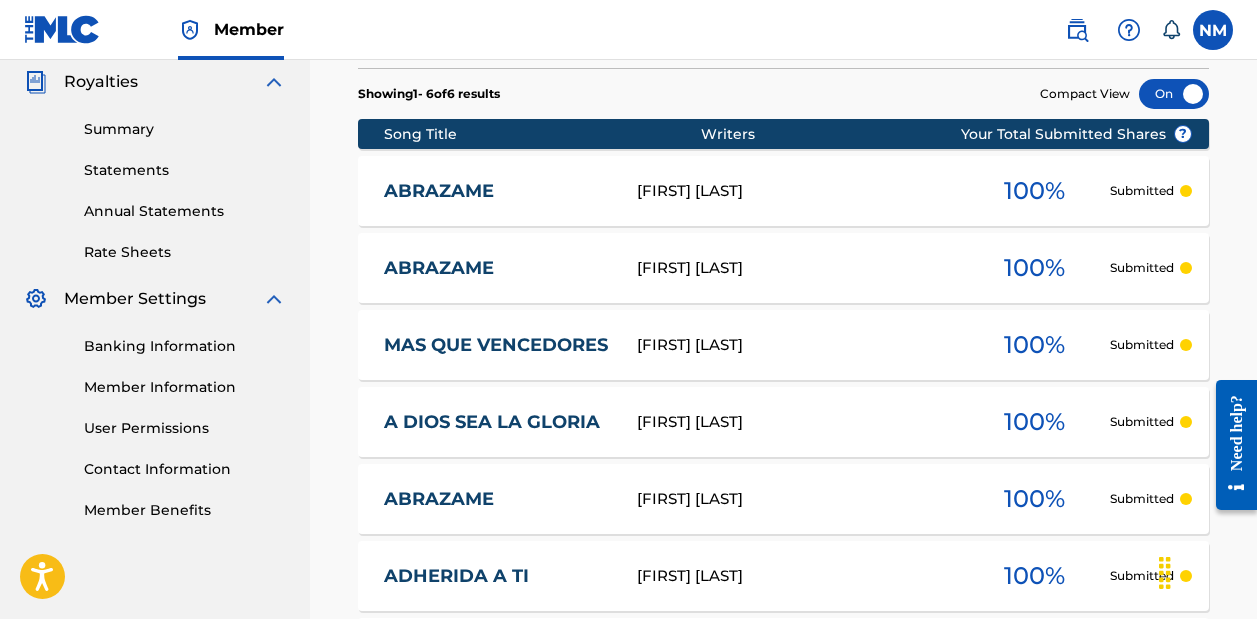 click on "[FIRST] [LAST]" at bounding box center [798, 345] 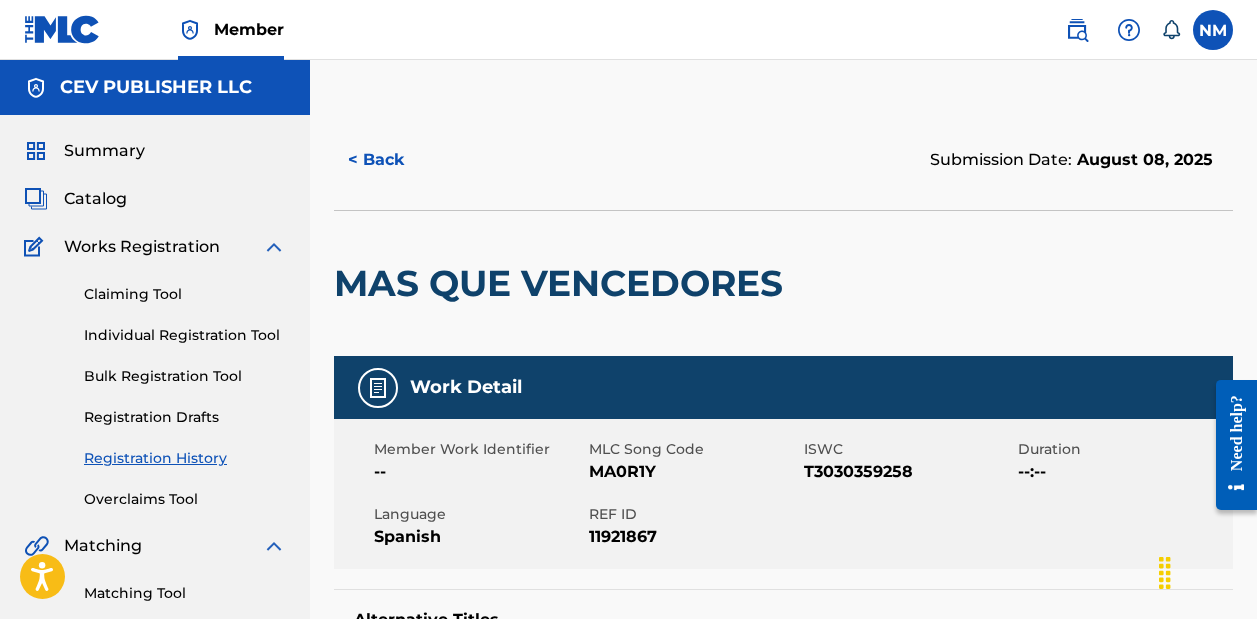 scroll, scrollTop: 0, scrollLeft: 0, axis: both 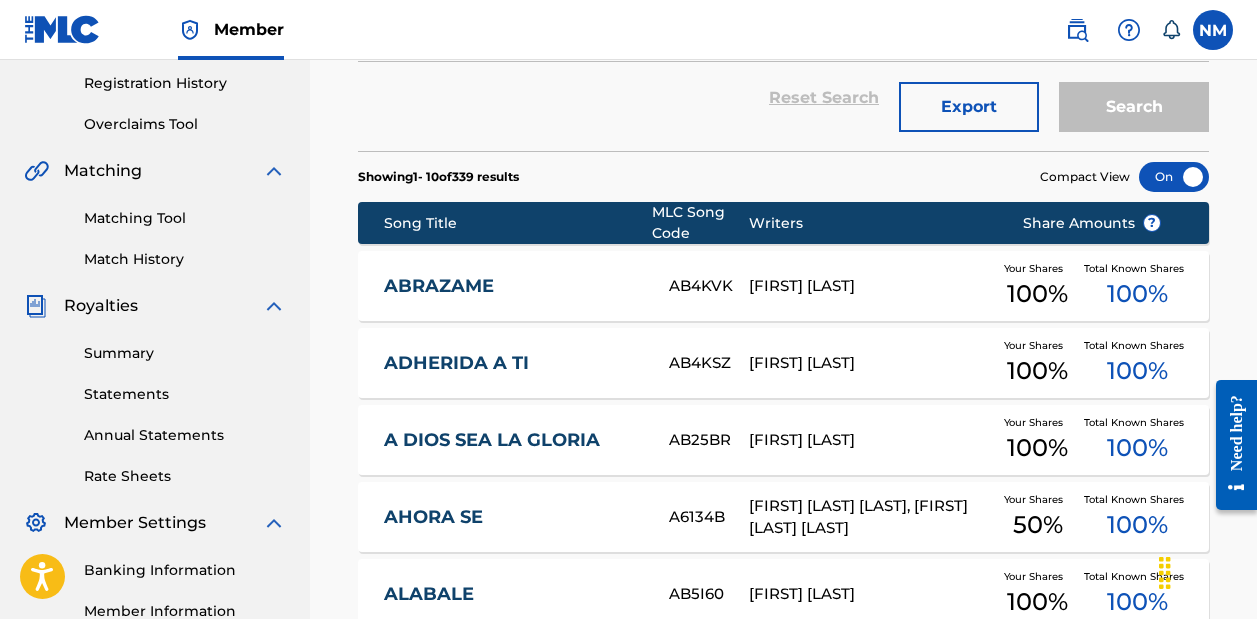click on "ADHERIDA A TI" at bounding box center [513, 363] 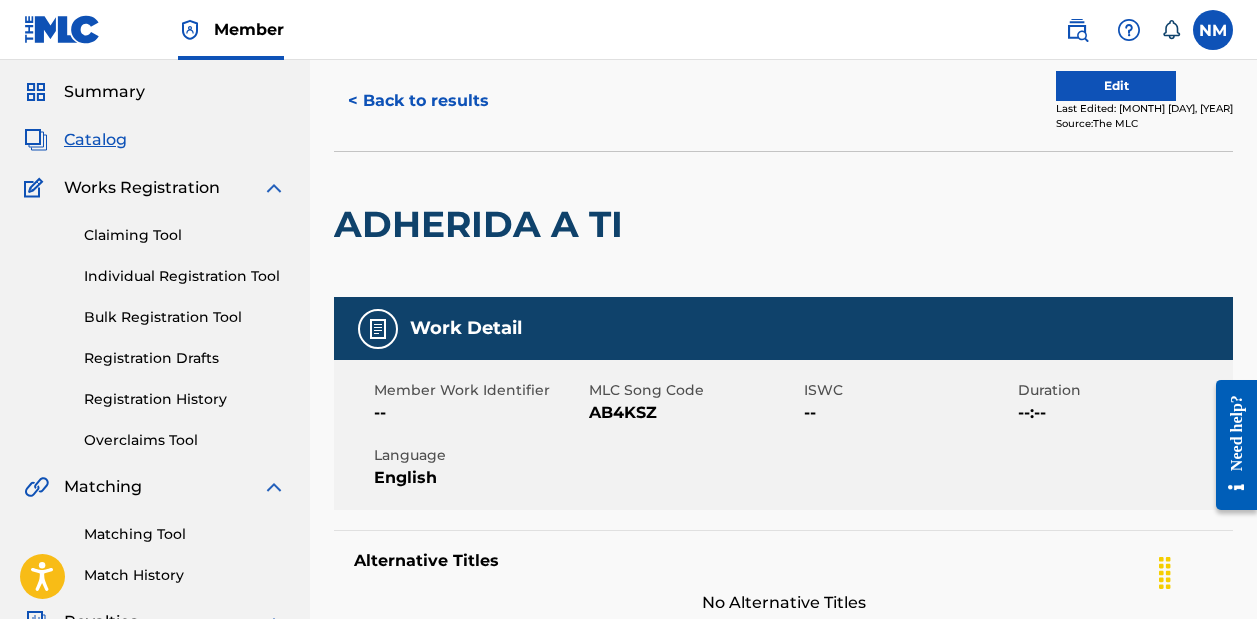 scroll, scrollTop: 26, scrollLeft: 0, axis: vertical 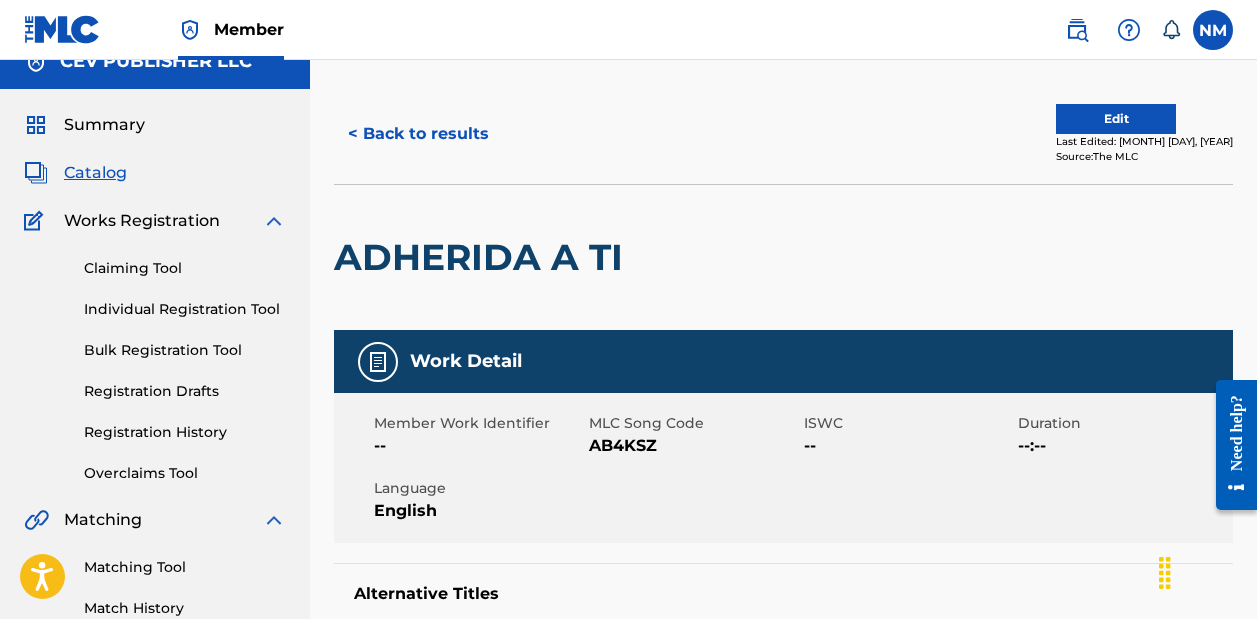 click on "Edit" at bounding box center (1116, 119) 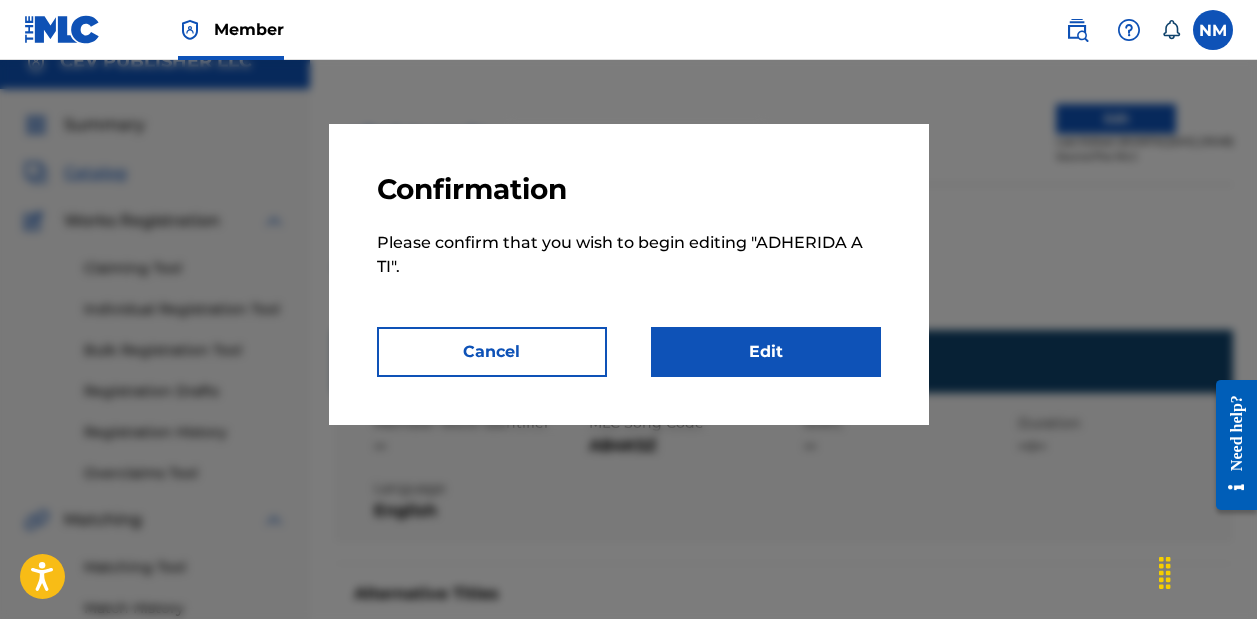 click on "Edit" at bounding box center (766, 352) 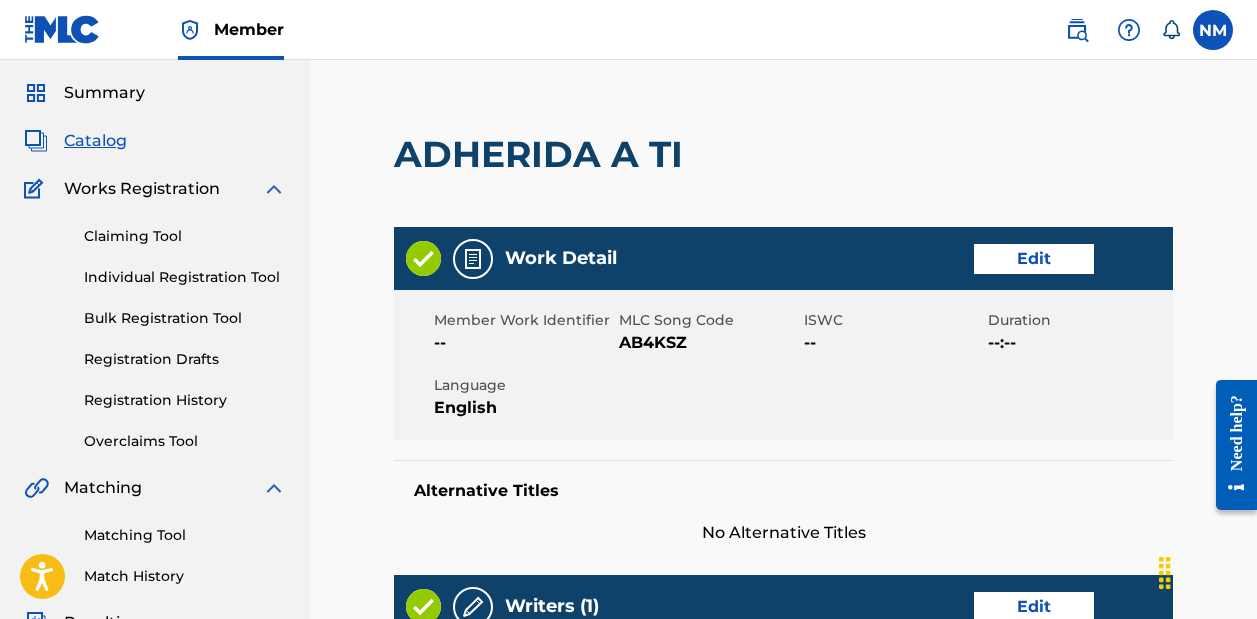scroll, scrollTop: 65, scrollLeft: 0, axis: vertical 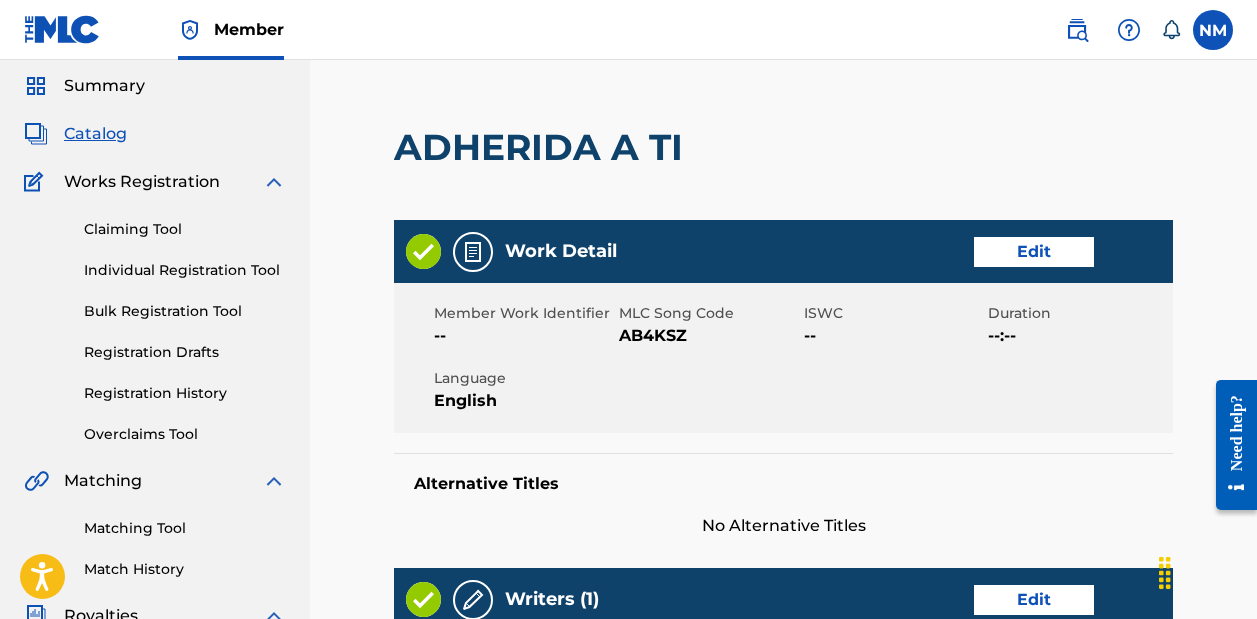 click on "Edit" at bounding box center [1034, 252] 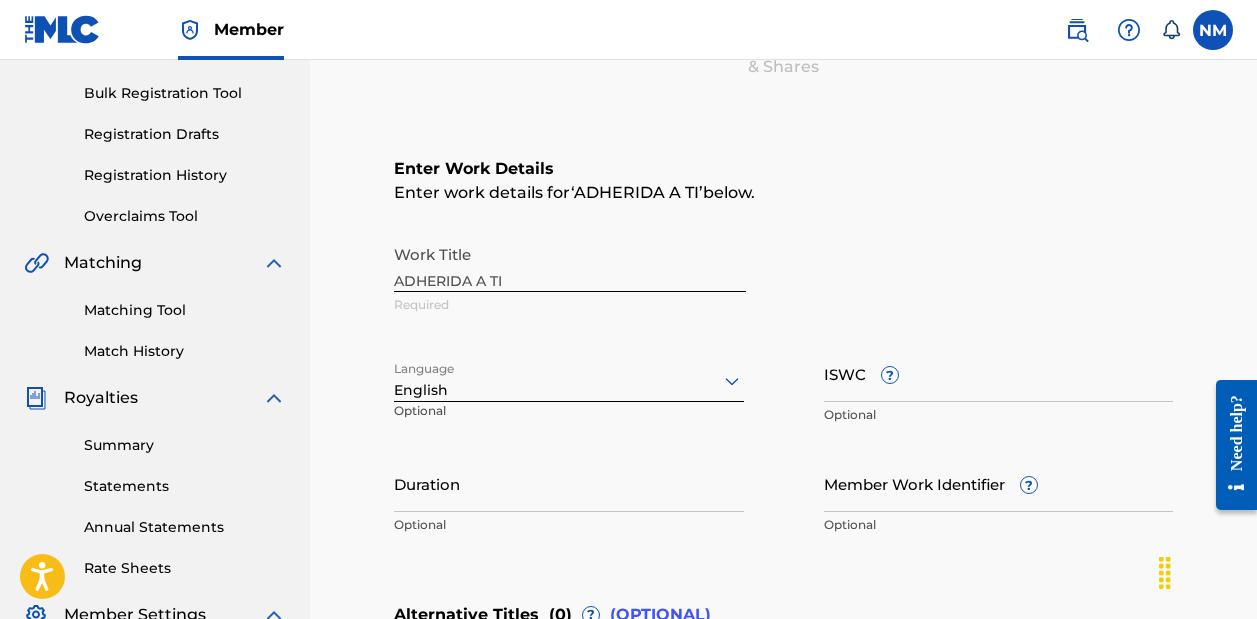 scroll, scrollTop: 294, scrollLeft: 0, axis: vertical 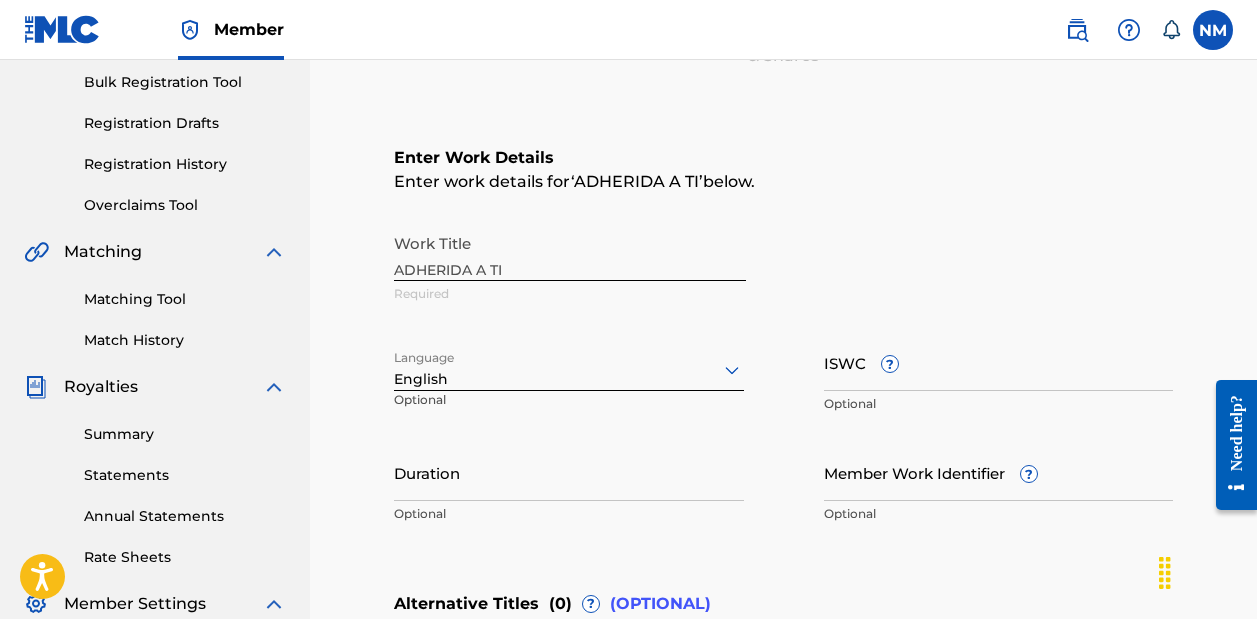 click 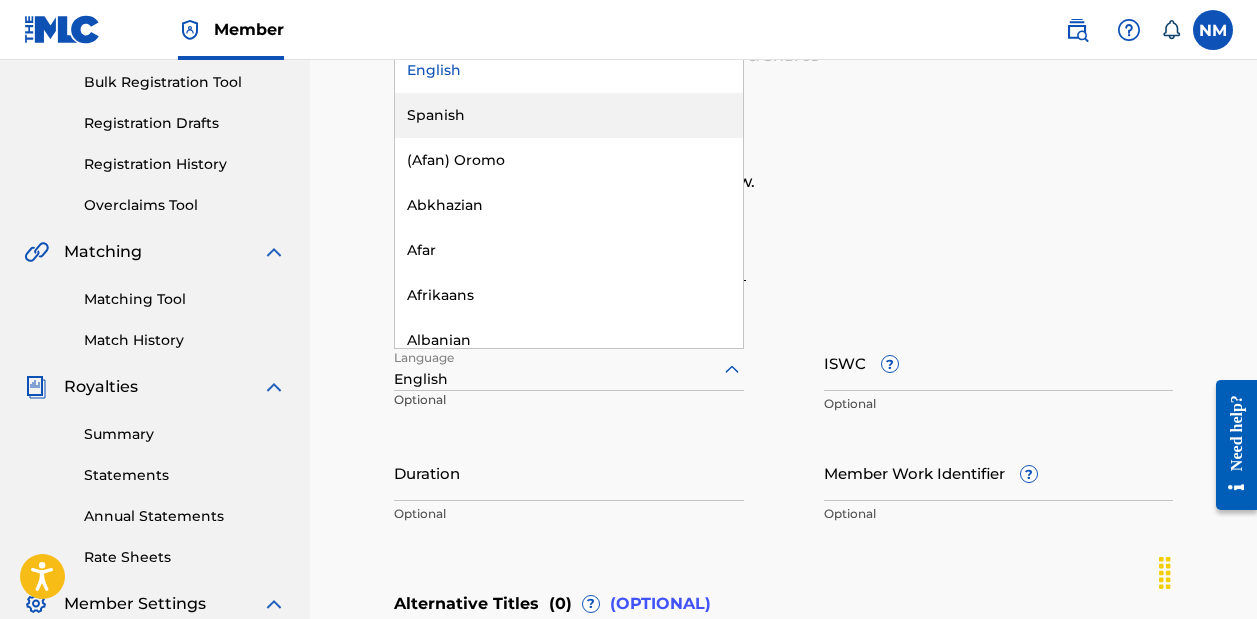 click on "Spanish" at bounding box center [569, 115] 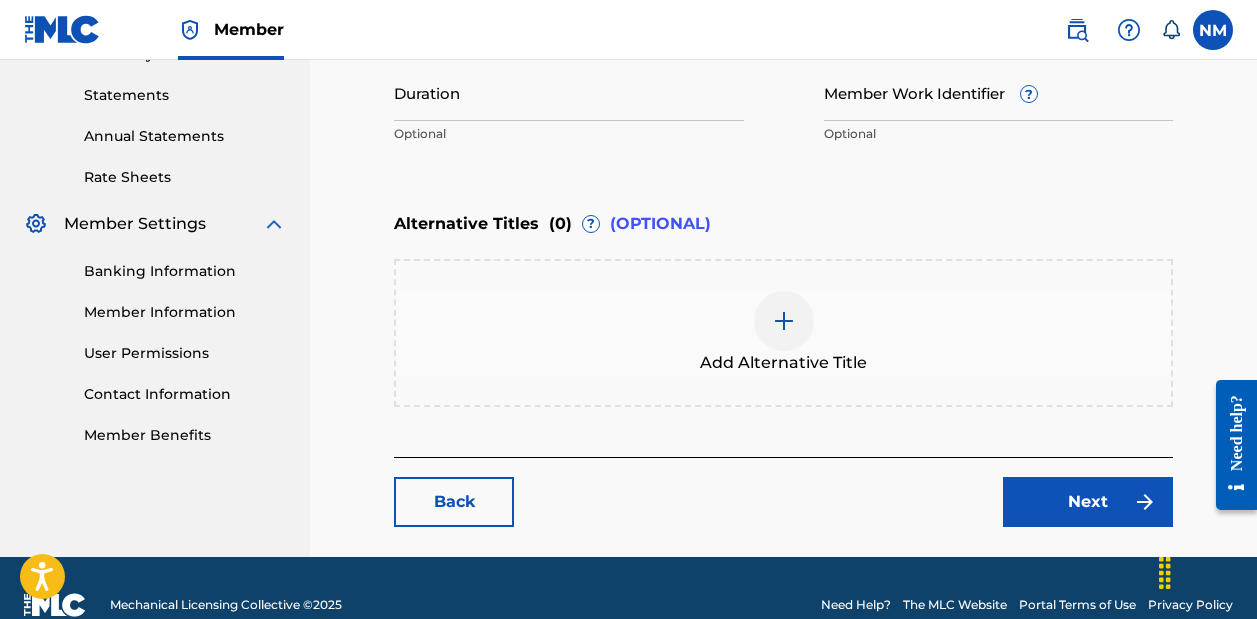 scroll, scrollTop: 681, scrollLeft: 0, axis: vertical 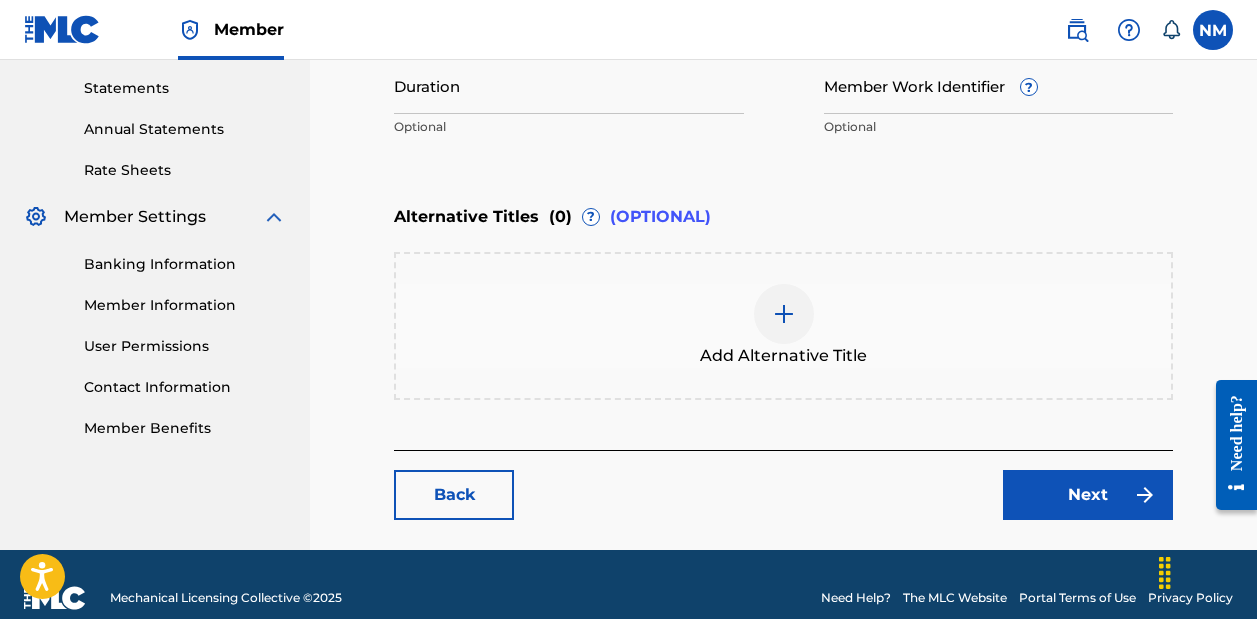 click on "Next" at bounding box center (1088, 495) 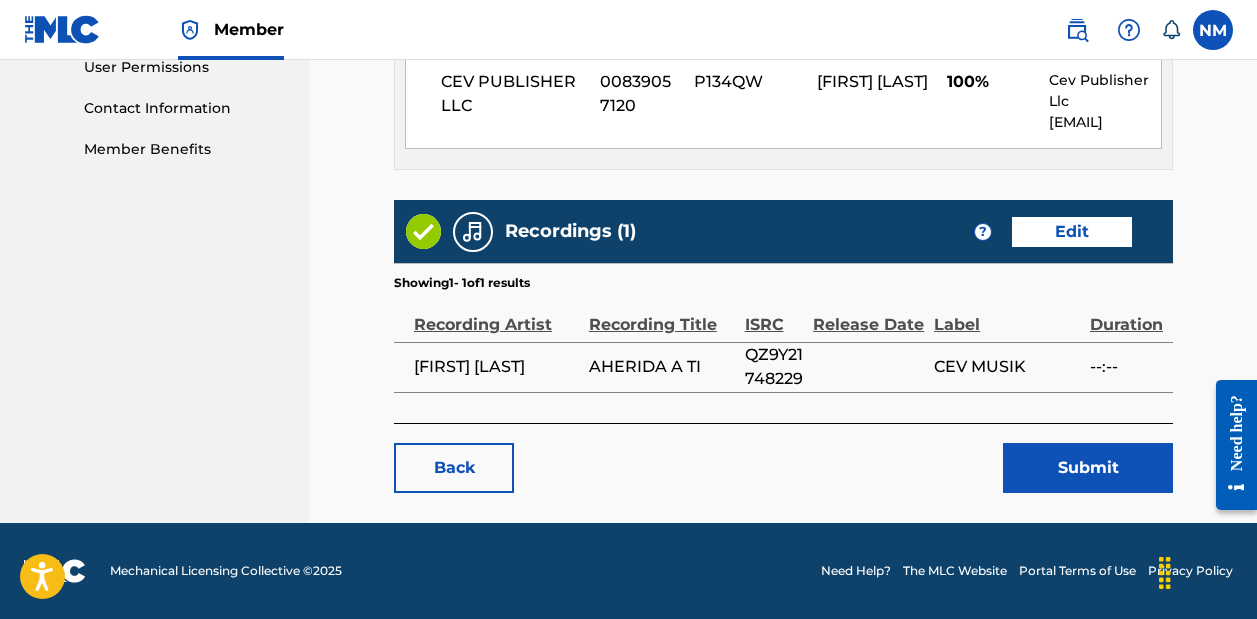 scroll, scrollTop: 980, scrollLeft: 0, axis: vertical 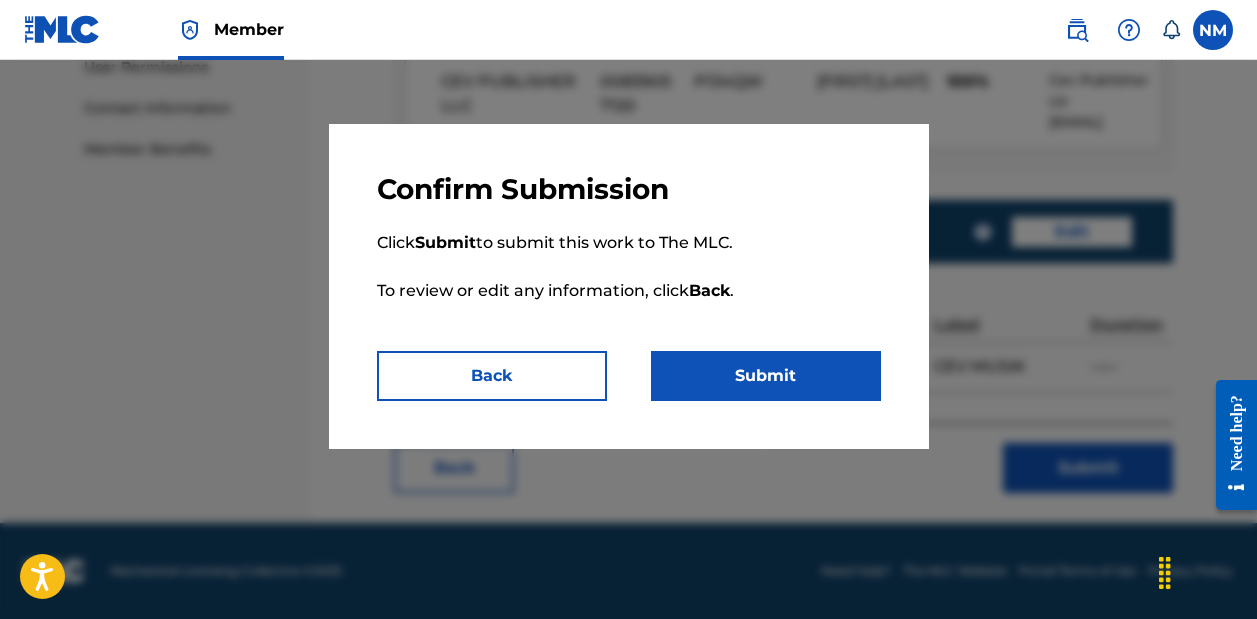 click on "Submit" at bounding box center [766, 376] 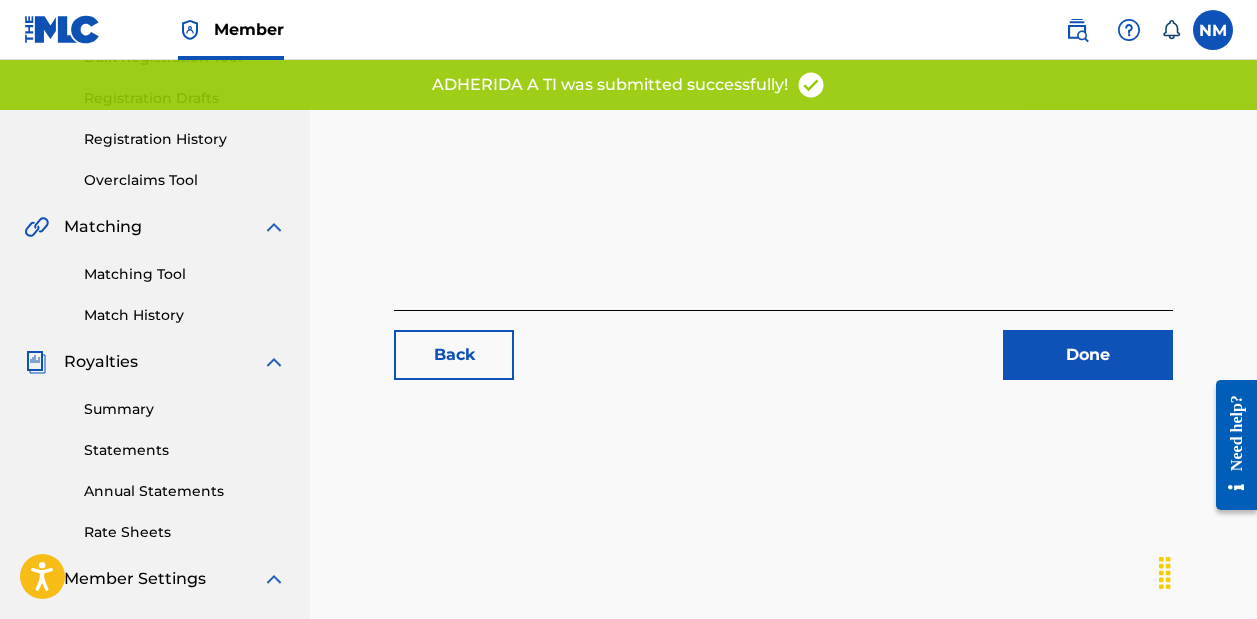 scroll, scrollTop: 323, scrollLeft: 0, axis: vertical 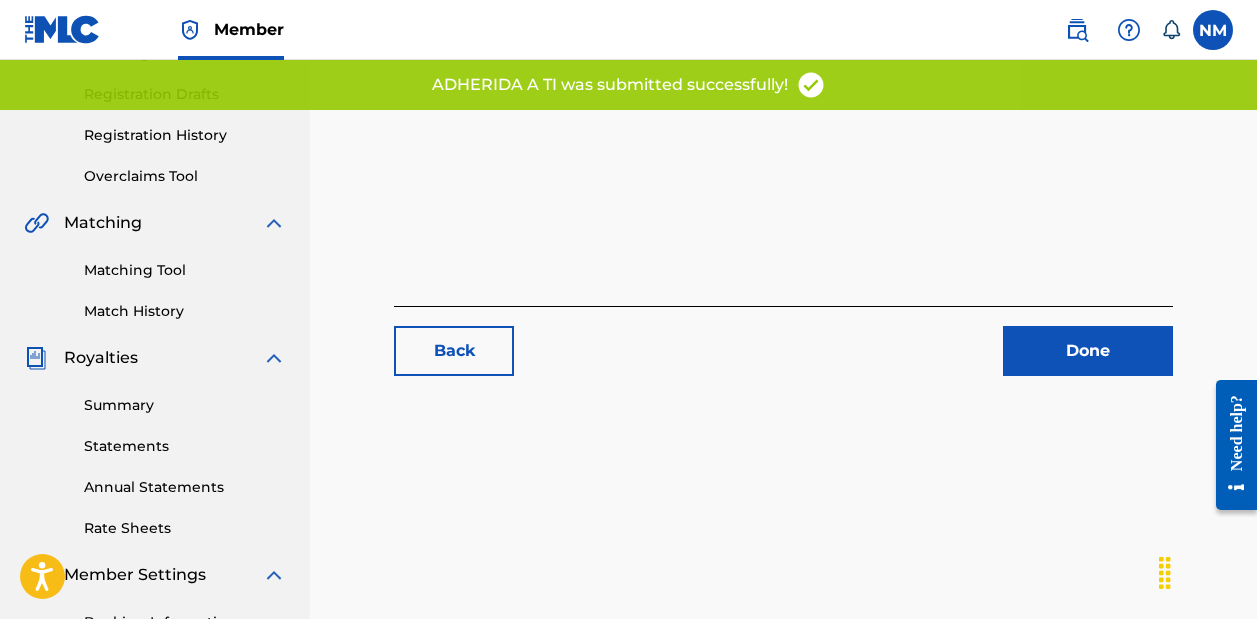 click on "Done" at bounding box center [1088, 351] 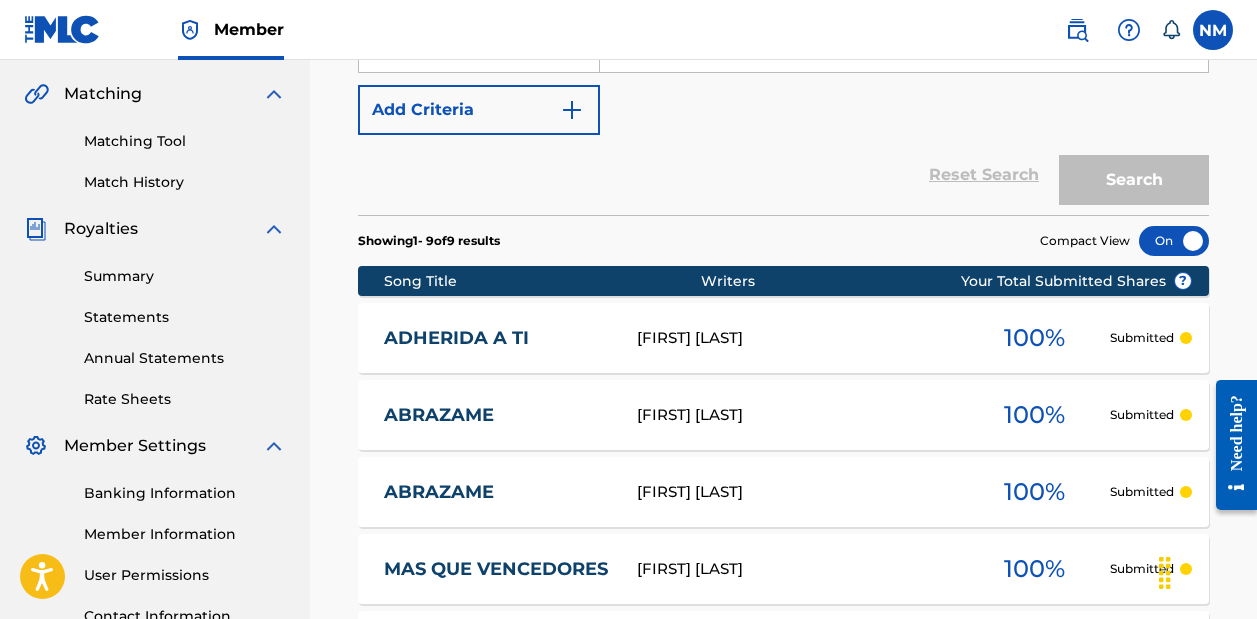 scroll, scrollTop: 454, scrollLeft: 0, axis: vertical 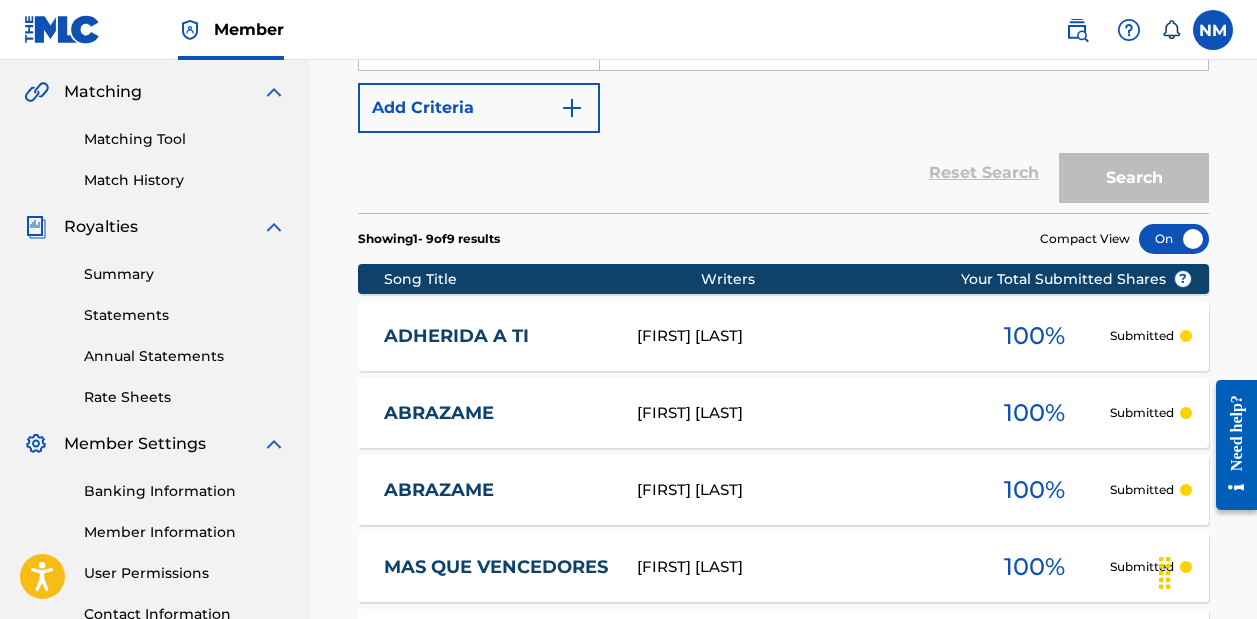 click on "ABRAZAME" at bounding box center (497, 413) 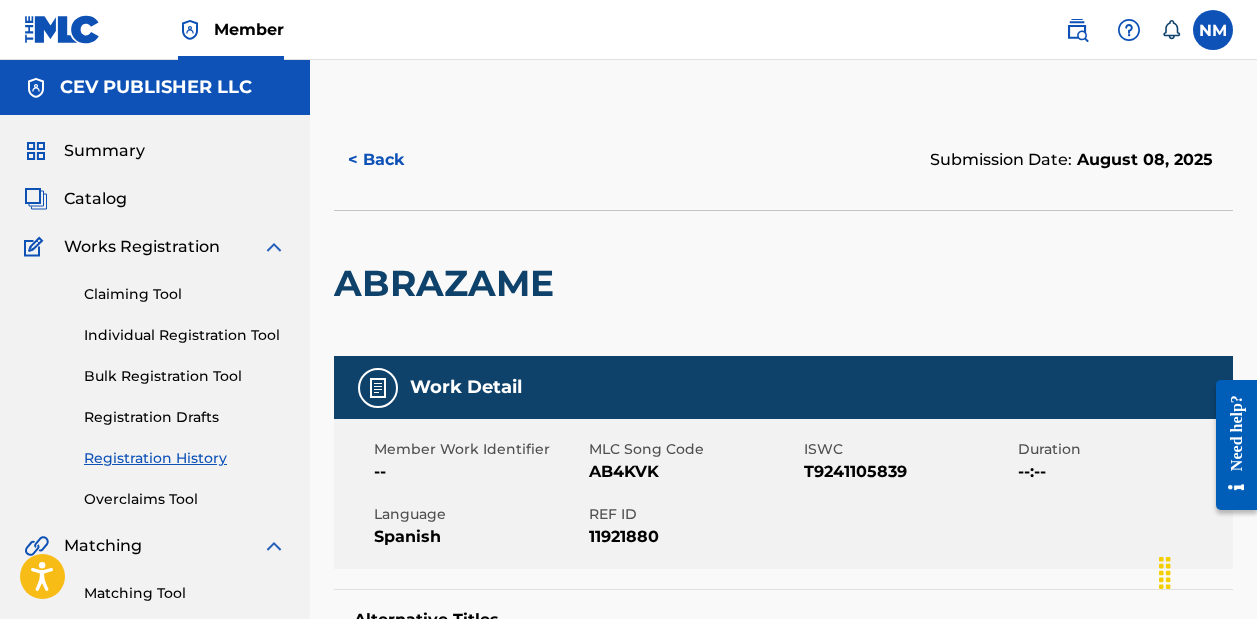 scroll, scrollTop: 0, scrollLeft: 0, axis: both 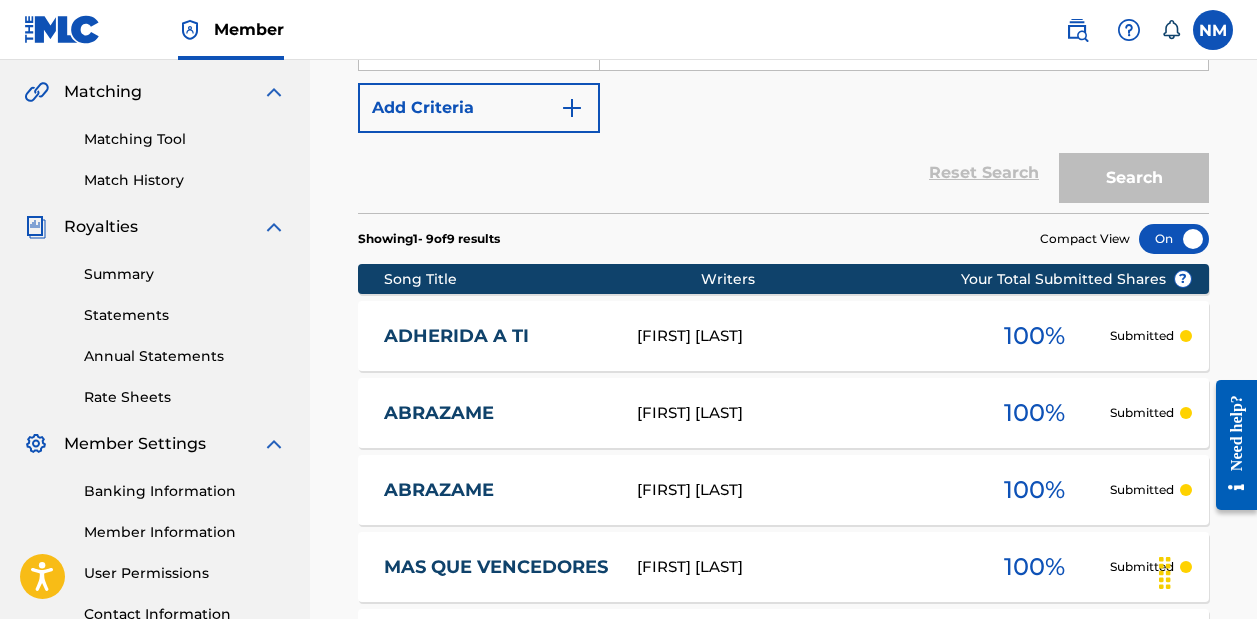 click on "ADHERIDA A TI" at bounding box center [497, 336] 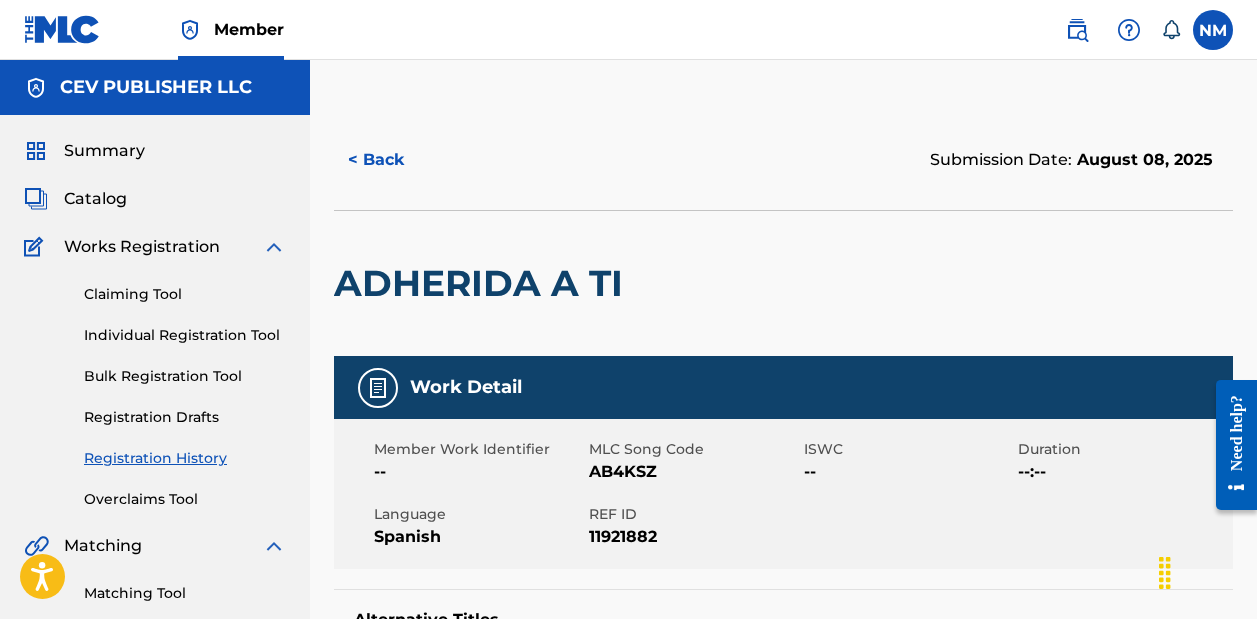 scroll, scrollTop: 0, scrollLeft: 0, axis: both 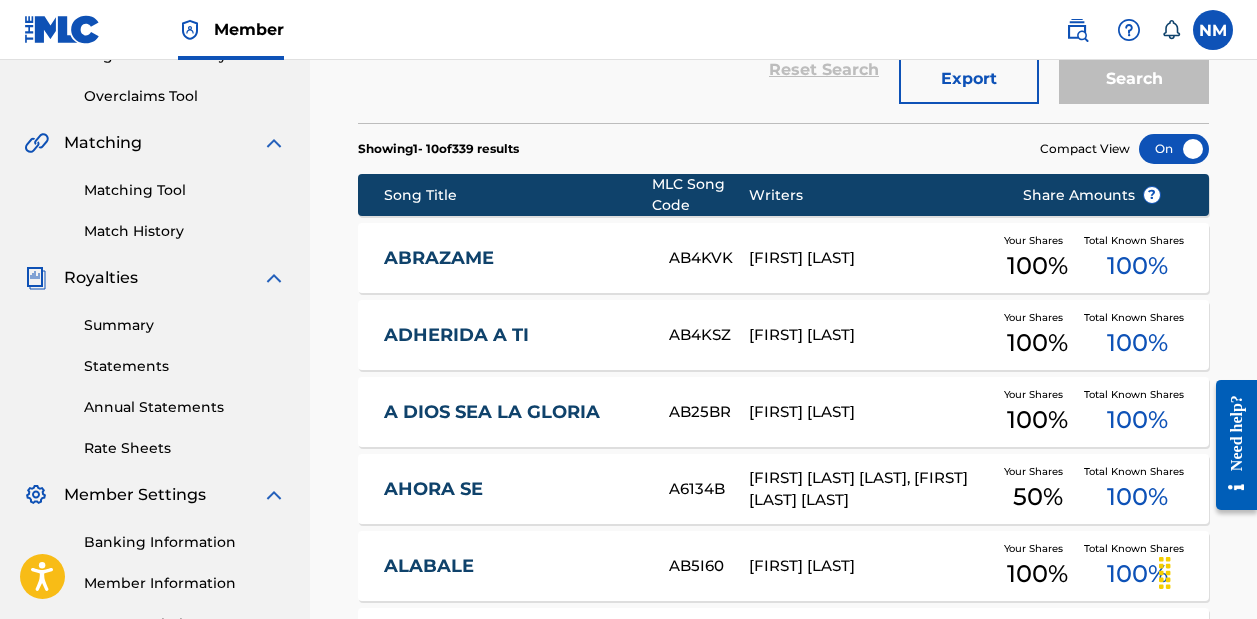 click on "A DIOS SEA LA GLORIA" at bounding box center (513, 412) 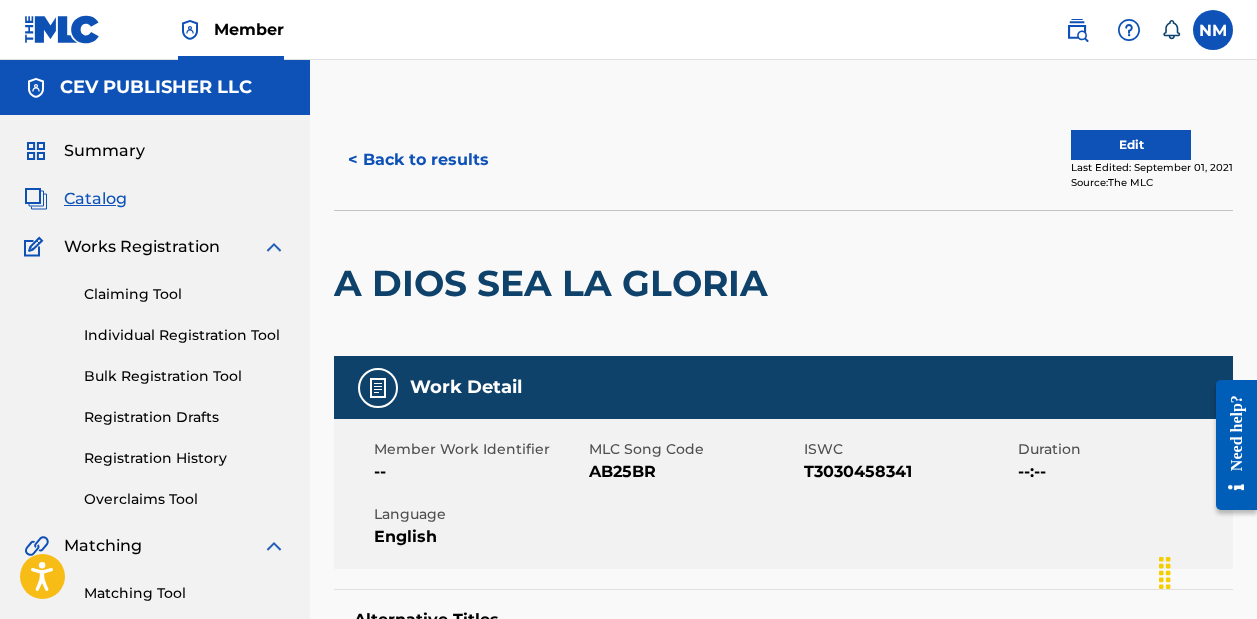 scroll, scrollTop: -1, scrollLeft: 0, axis: vertical 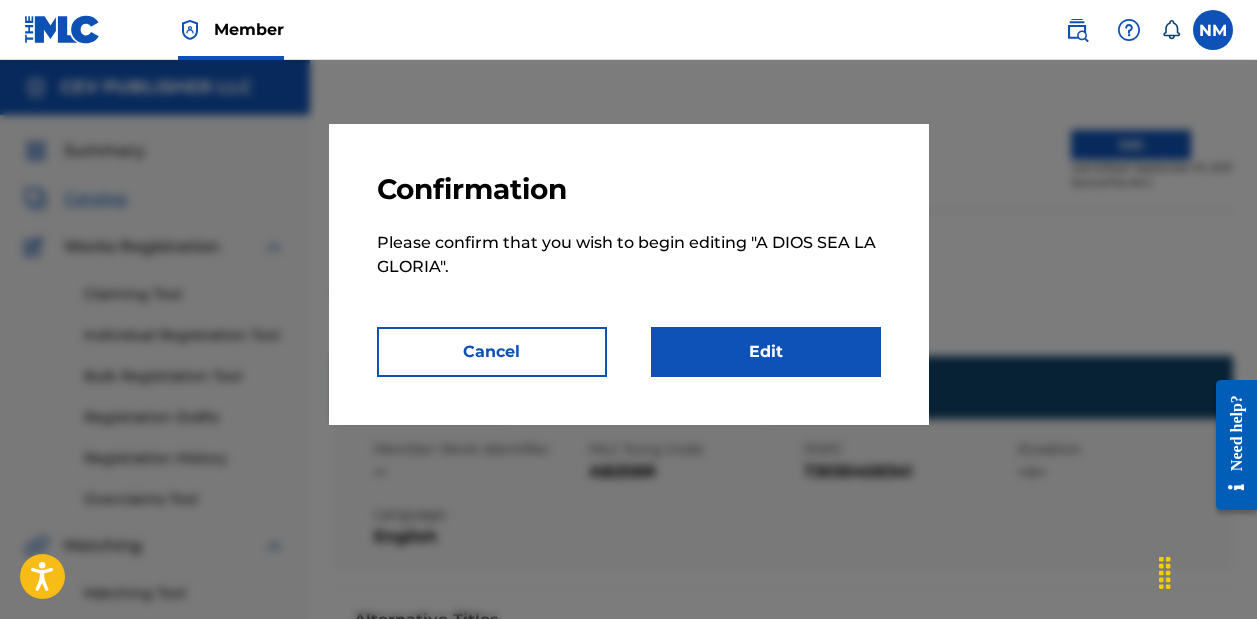 click on "Edit" at bounding box center [766, 352] 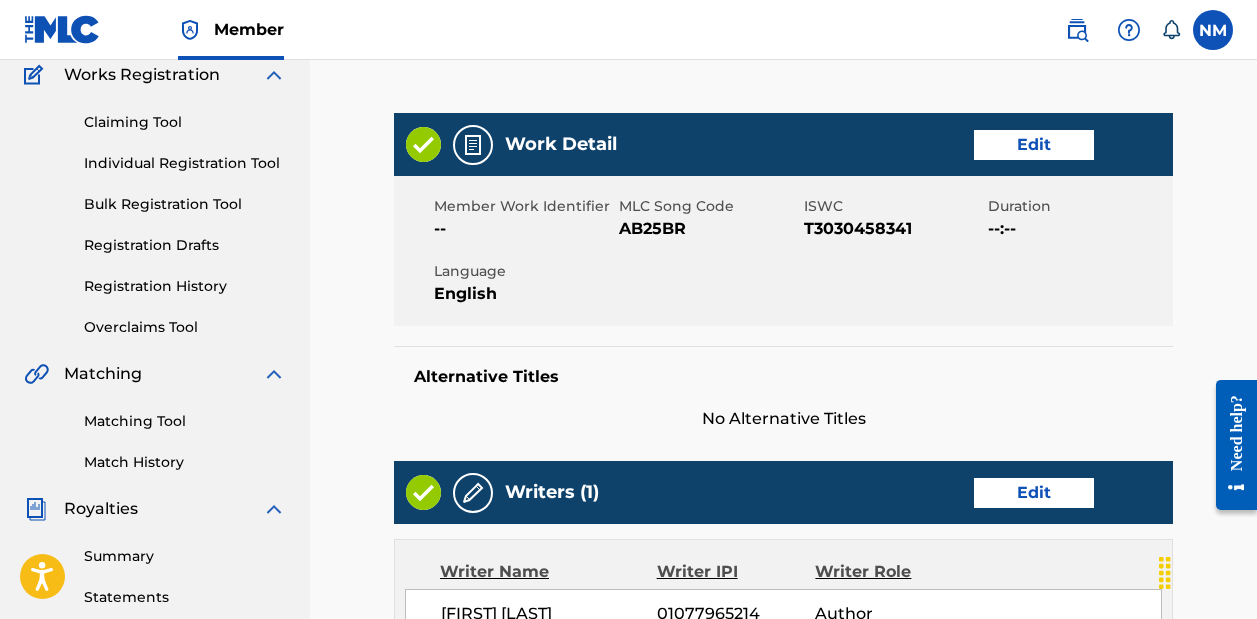 scroll, scrollTop: 191, scrollLeft: 0, axis: vertical 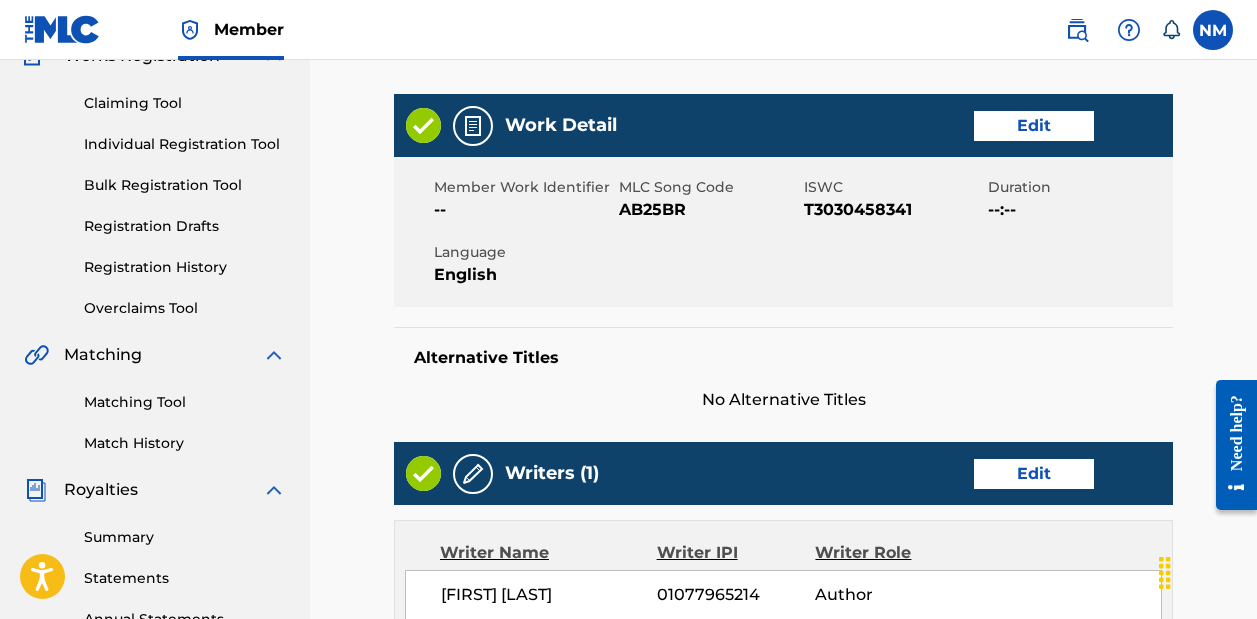 click on "Edit" at bounding box center (1034, 126) 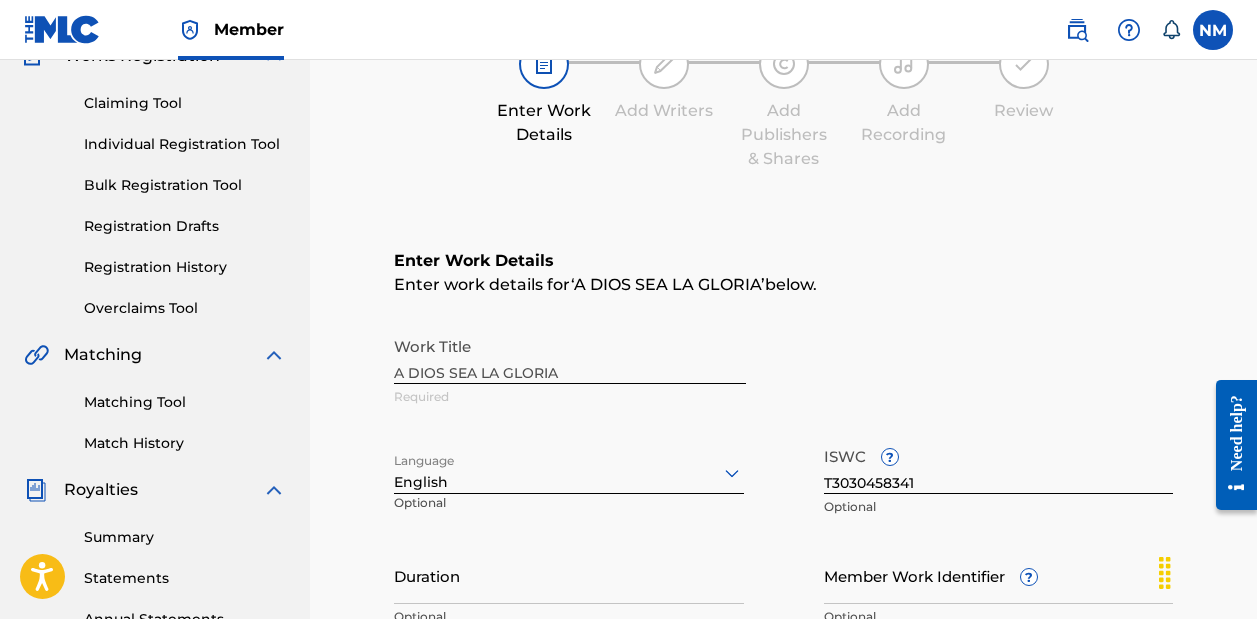 scroll, scrollTop: 0, scrollLeft: 0, axis: both 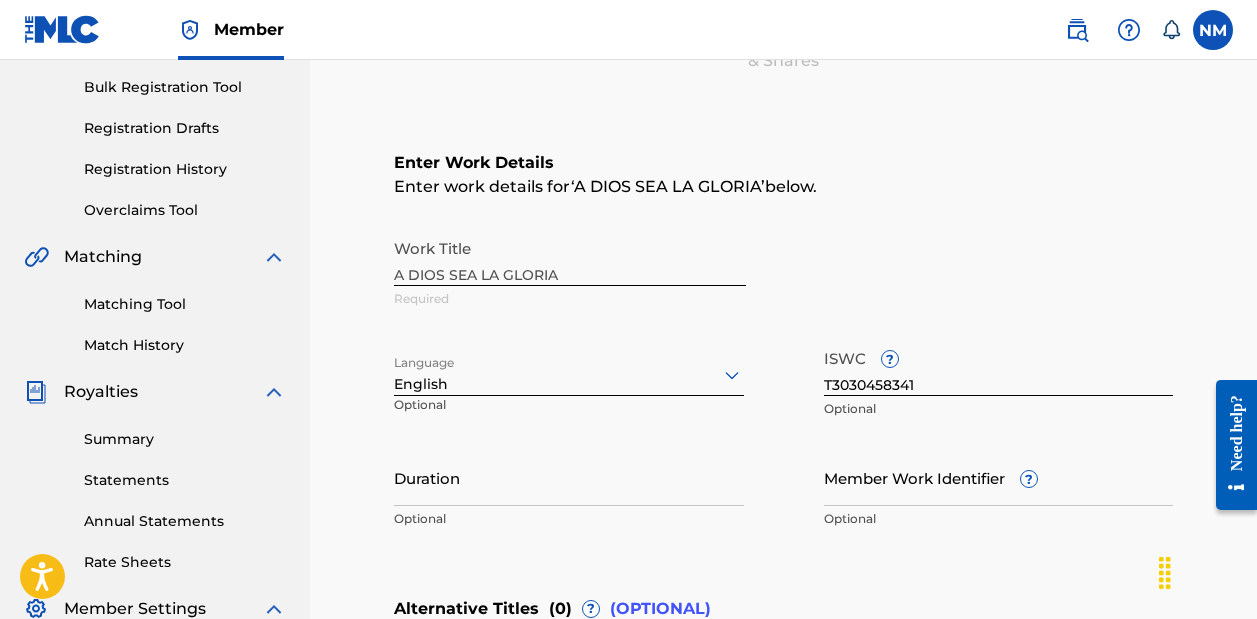 click 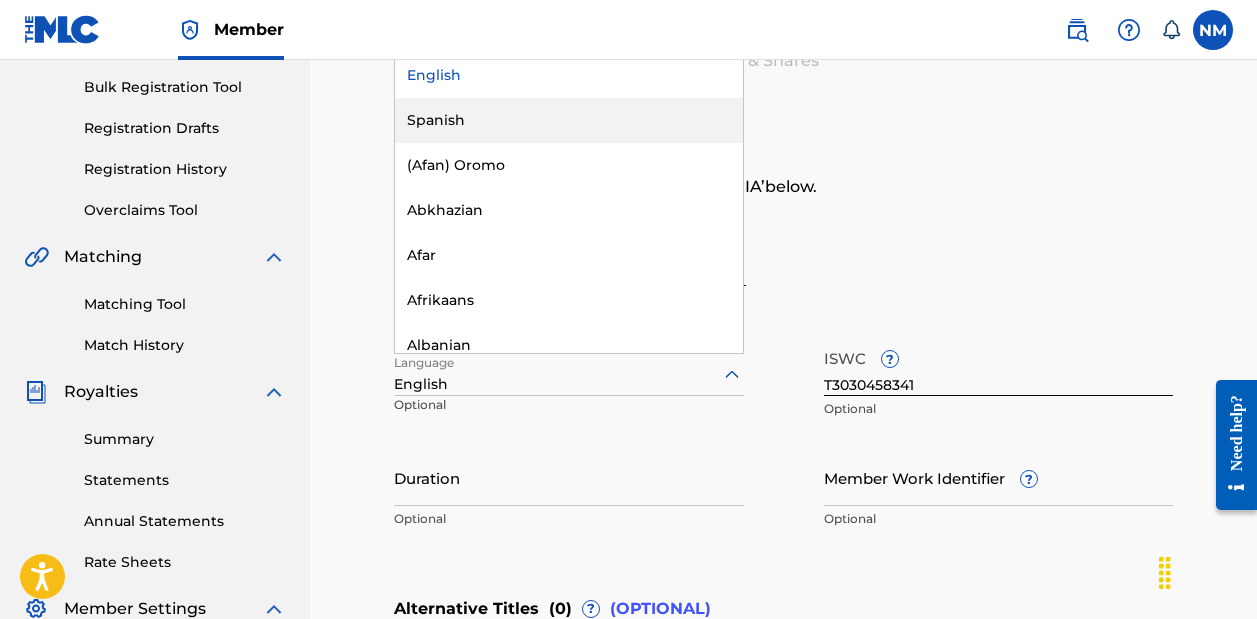 click on "Spanish" at bounding box center (569, 120) 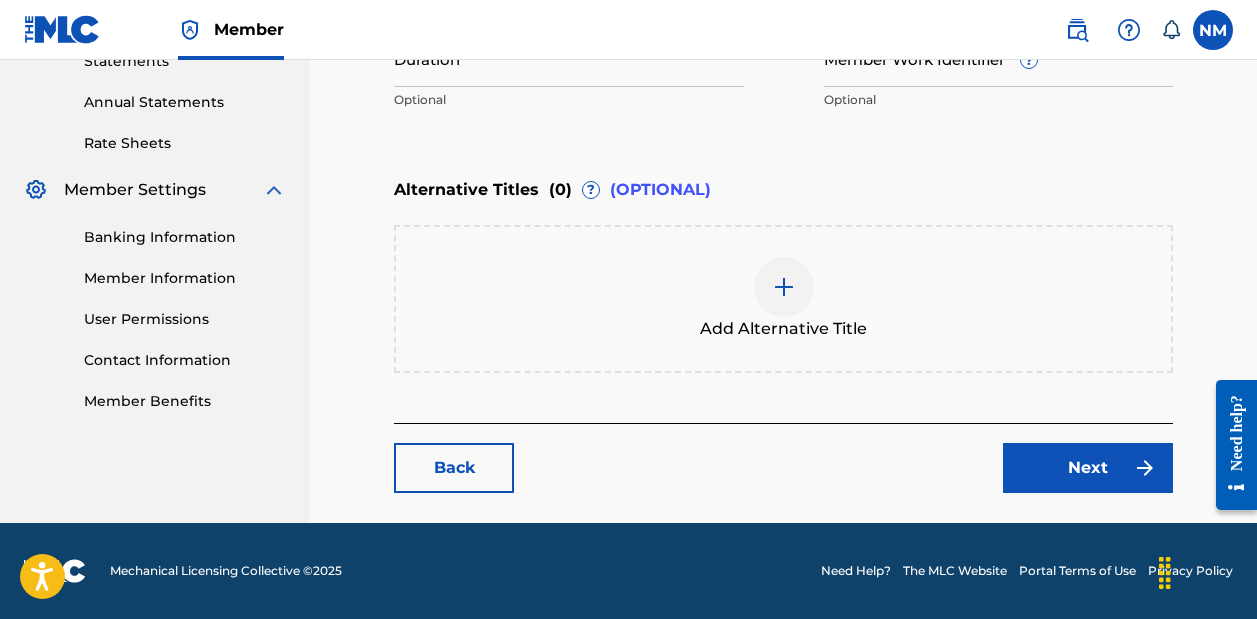 scroll, scrollTop: 708, scrollLeft: 0, axis: vertical 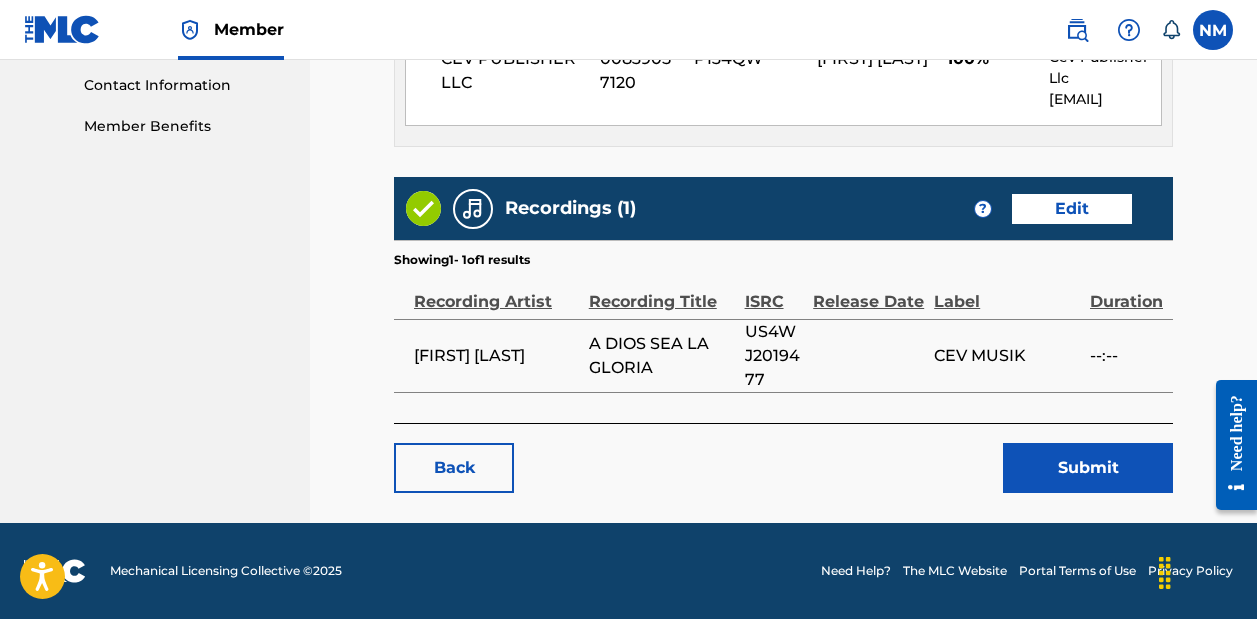 click on "Submit" at bounding box center (1088, 468) 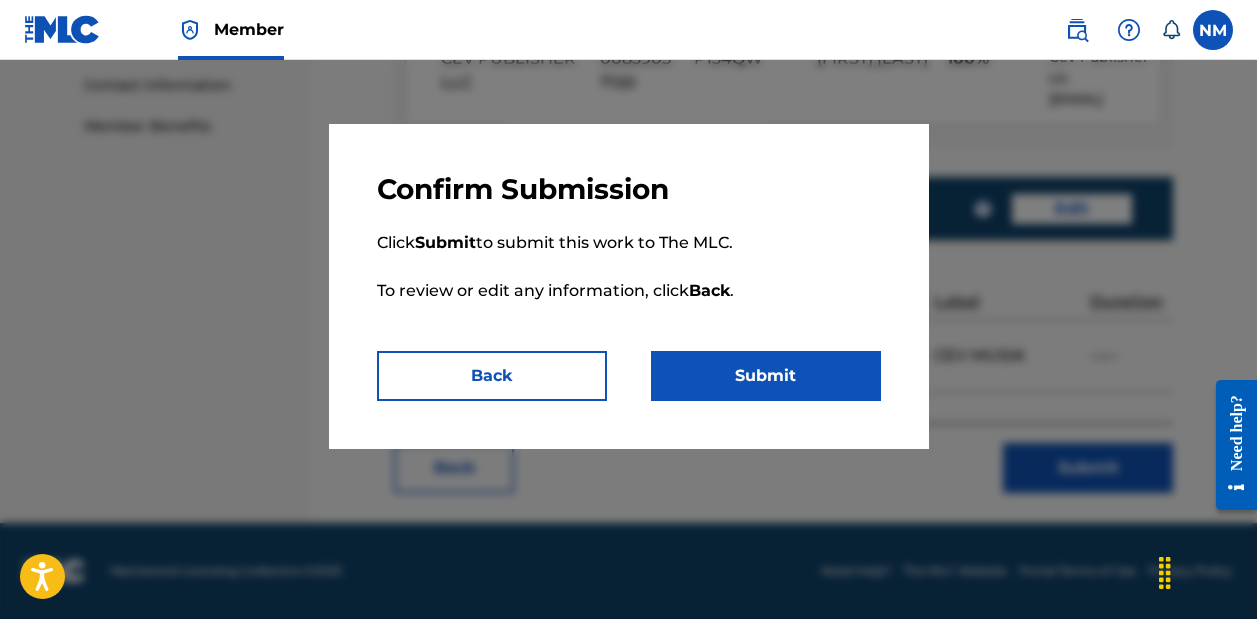 click on "Submit" at bounding box center [766, 376] 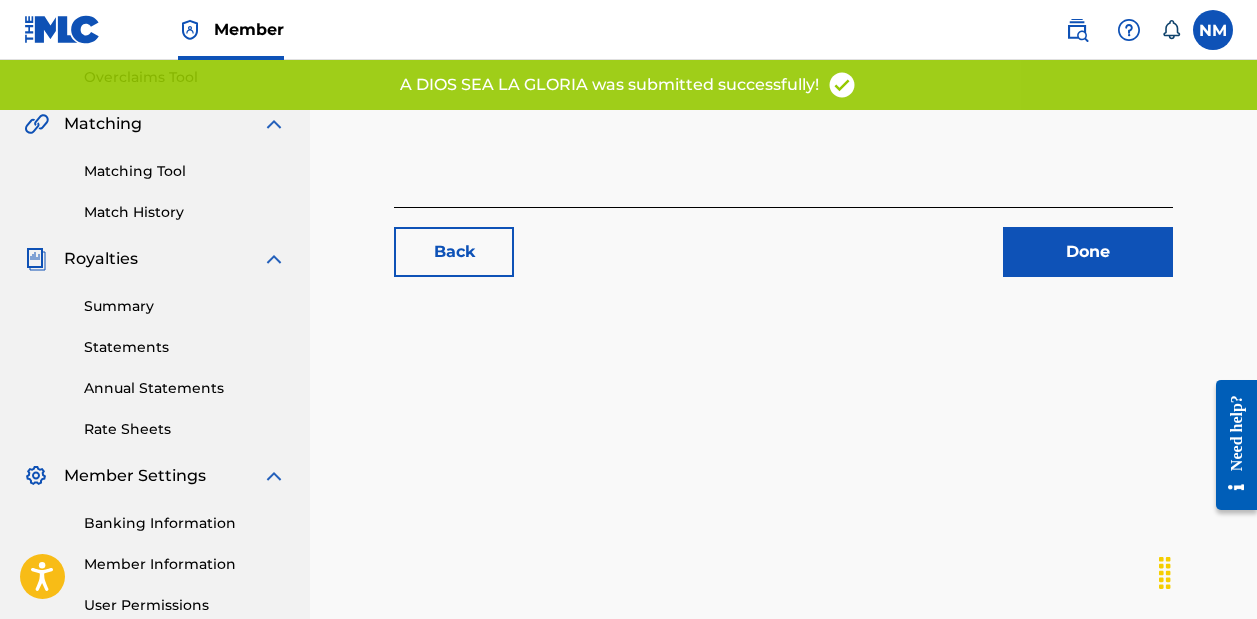 click on "Done" at bounding box center (1088, 252) 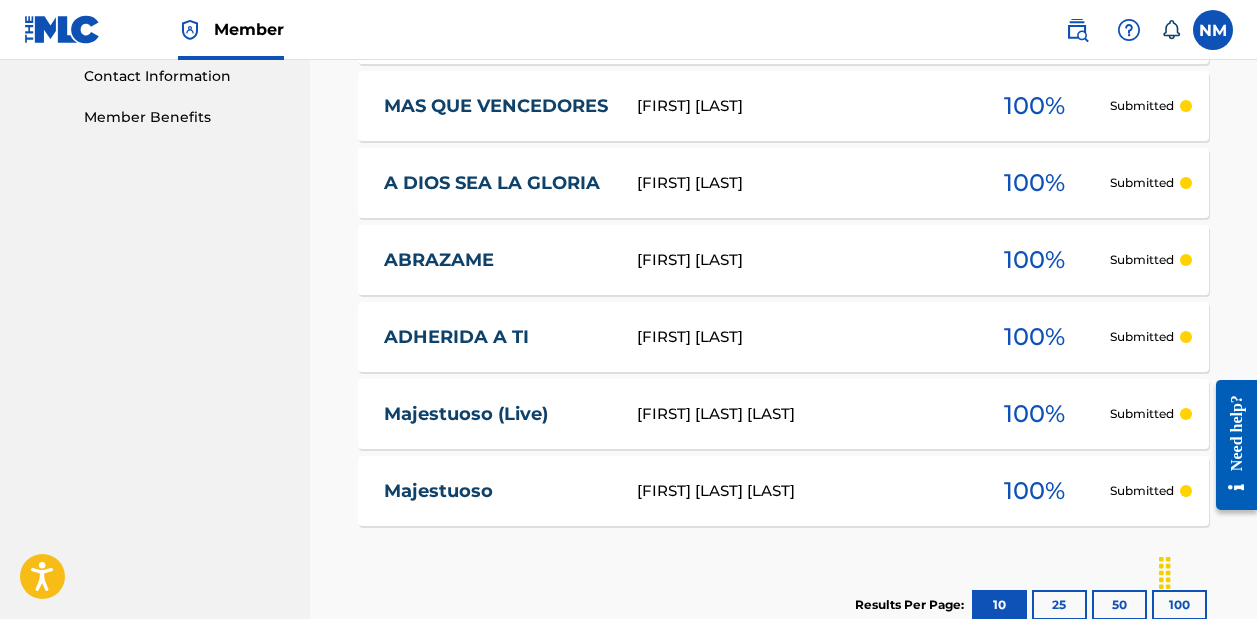 scroll, scrollTop: 995, scrollLeft: 0, axis: vertical 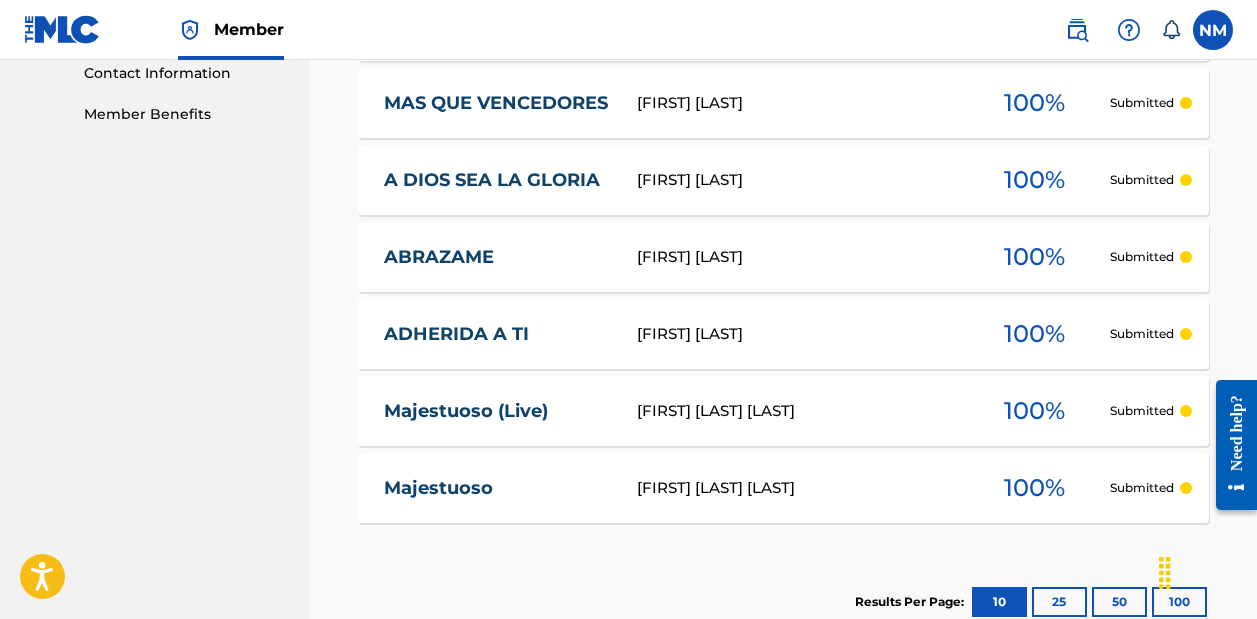 click on "[FIRST] [LAST] [LAST]" at bounding box center (798, 411) 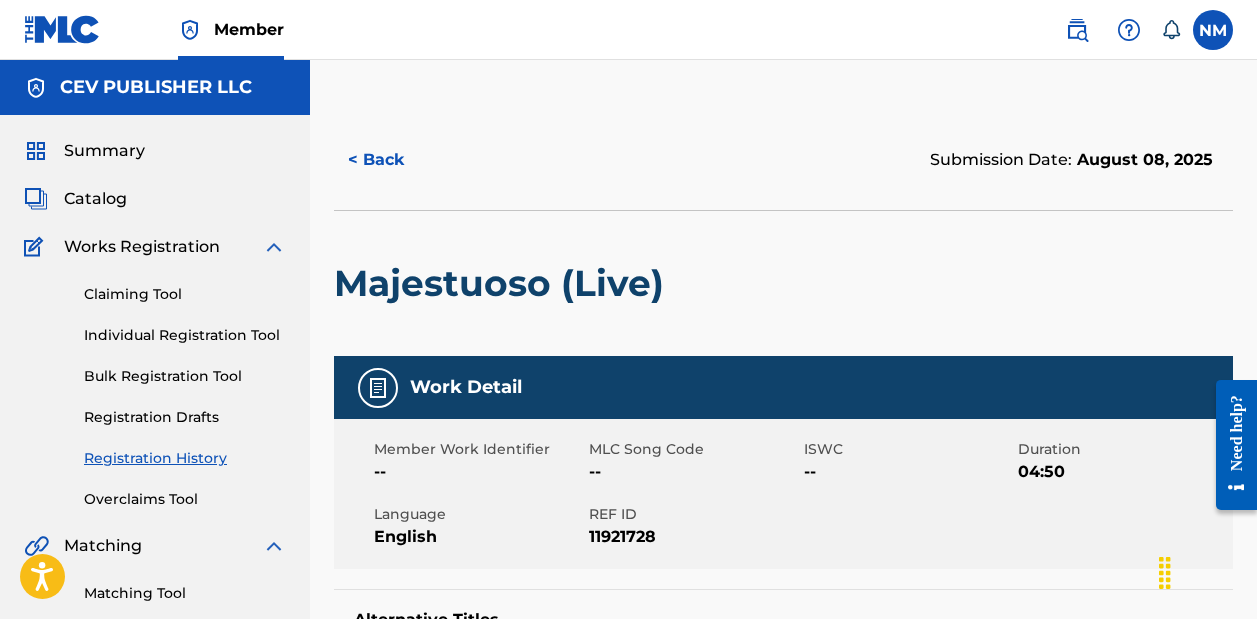scroll, scrollTop: 0, scrollLeft: 0, axis: both 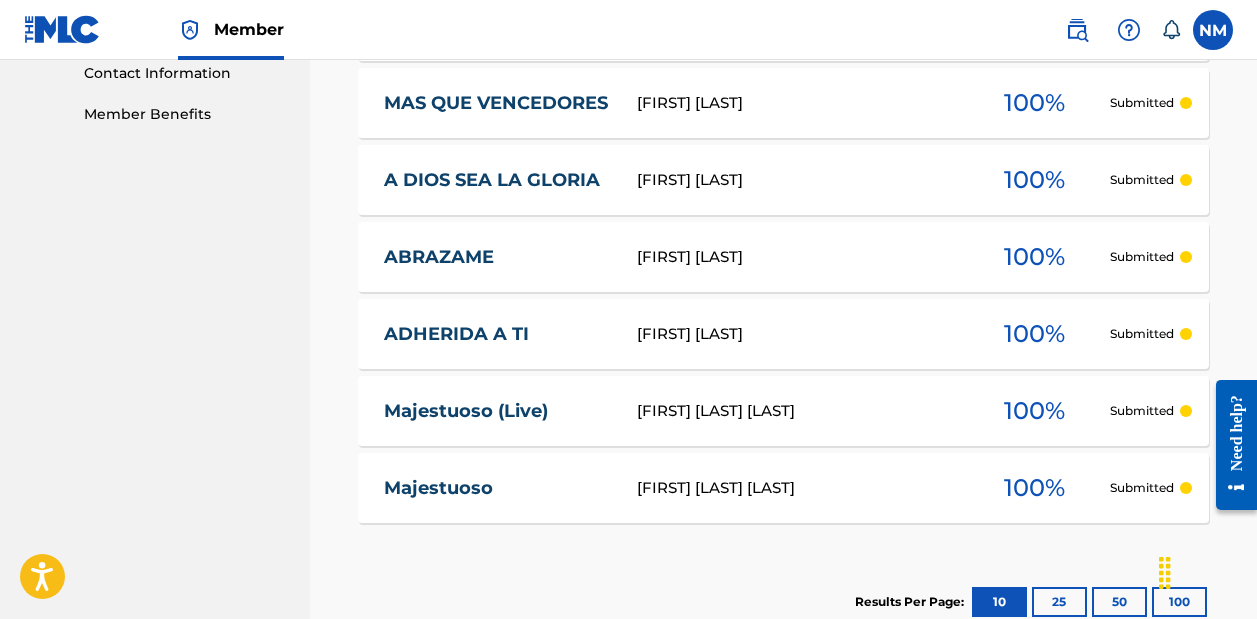click on "ADHERIDA A TI" at bounding box center (497, 334) 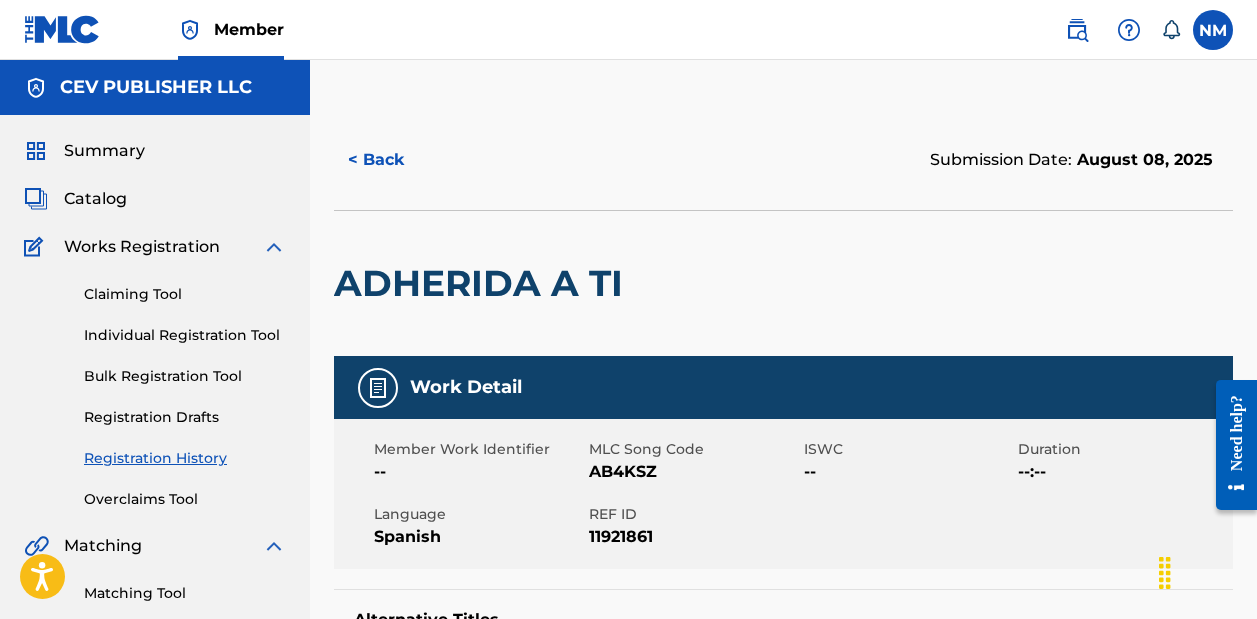 scroll, scrollTop: 0, scrollLeft: 0, axis: both 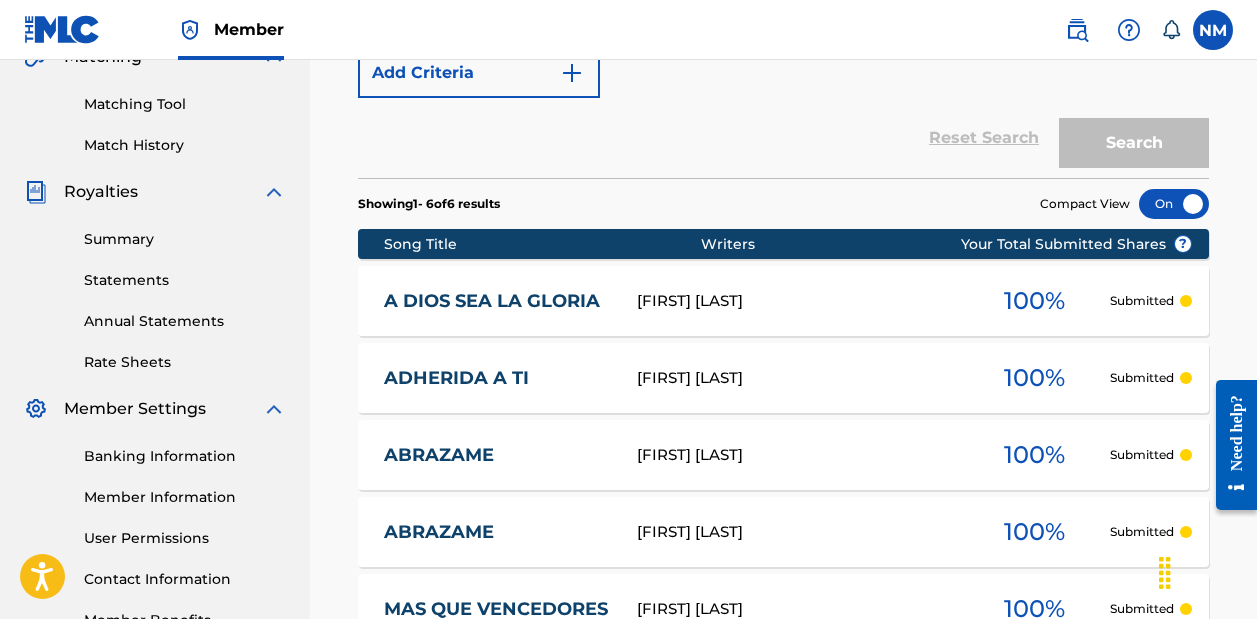 click on "A DIOS SEA LA GLORIA" at bounding box center [497, 301] 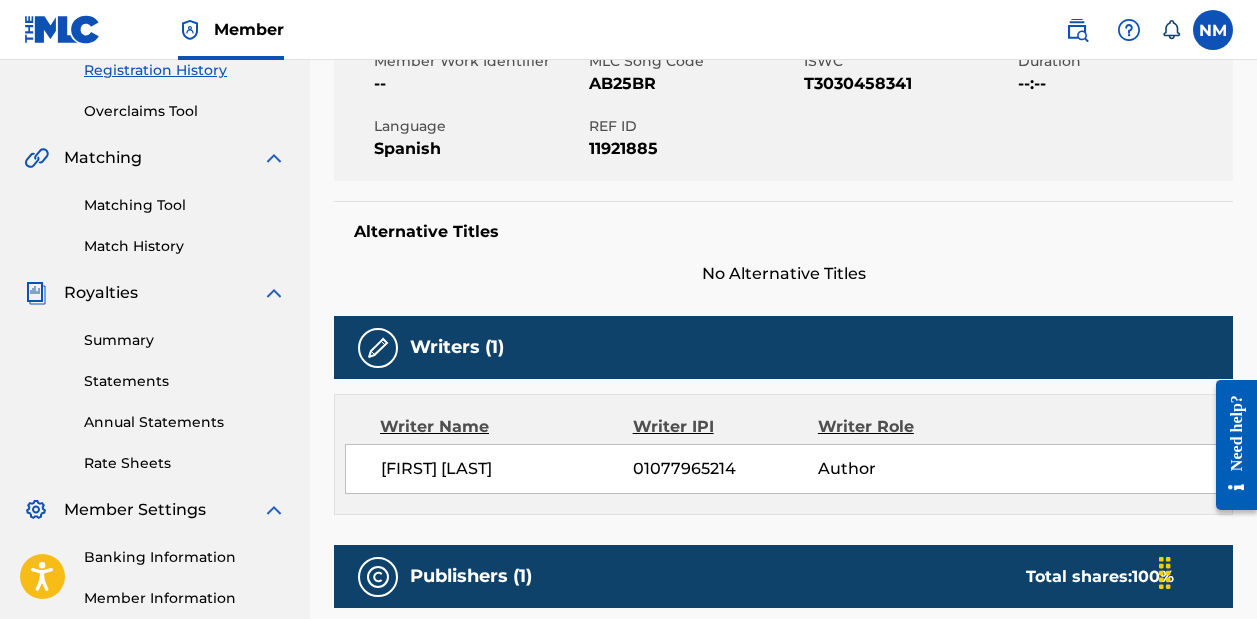 scroll, scrollTop: 245, scrollLeft: 0, axis: vertical 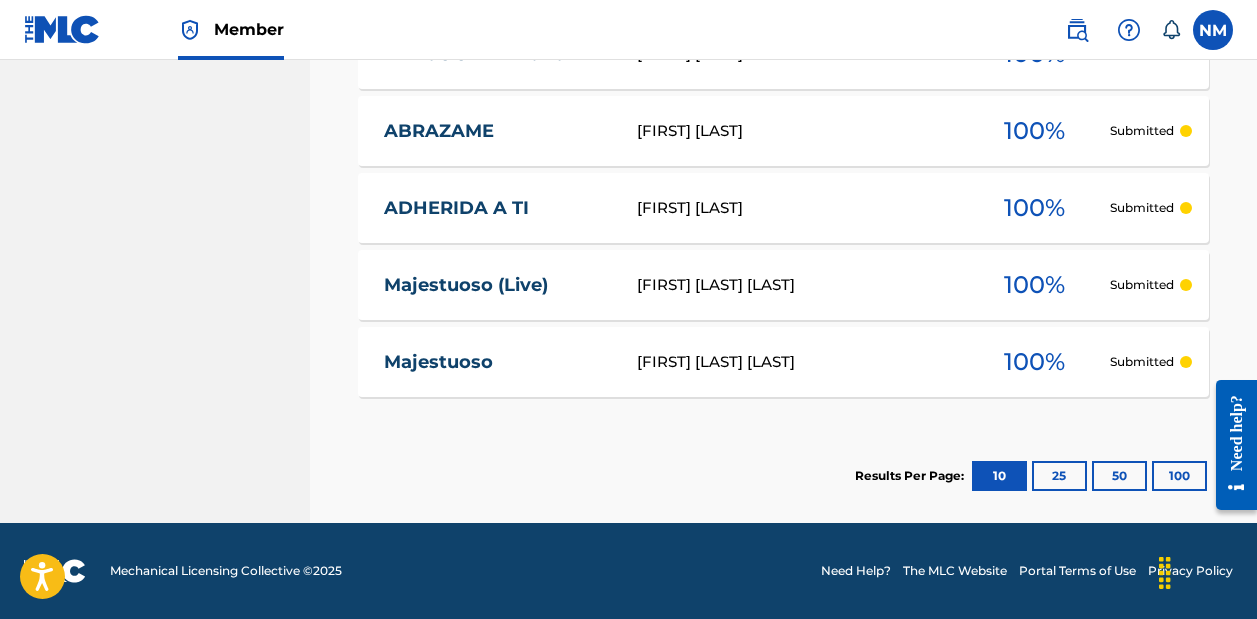 click on "[FIRST] [LAST] [LAST]" at bounding box center (798, 362) 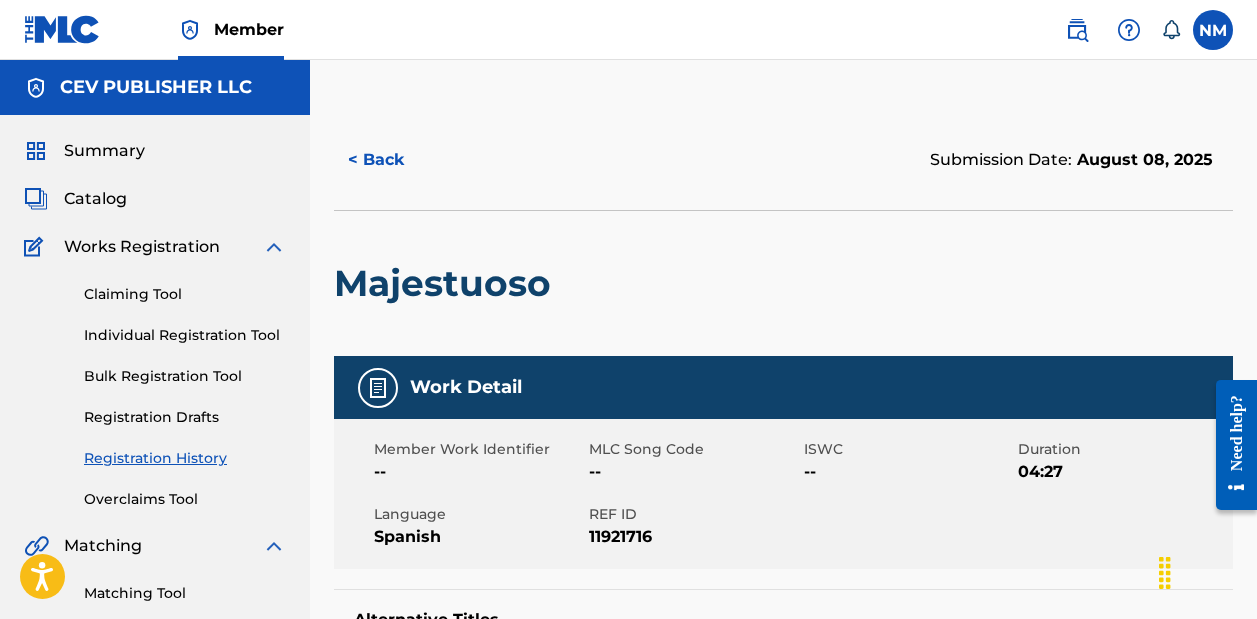 scroll, scrollTop: 0, scrollLeft: 0, axis: both 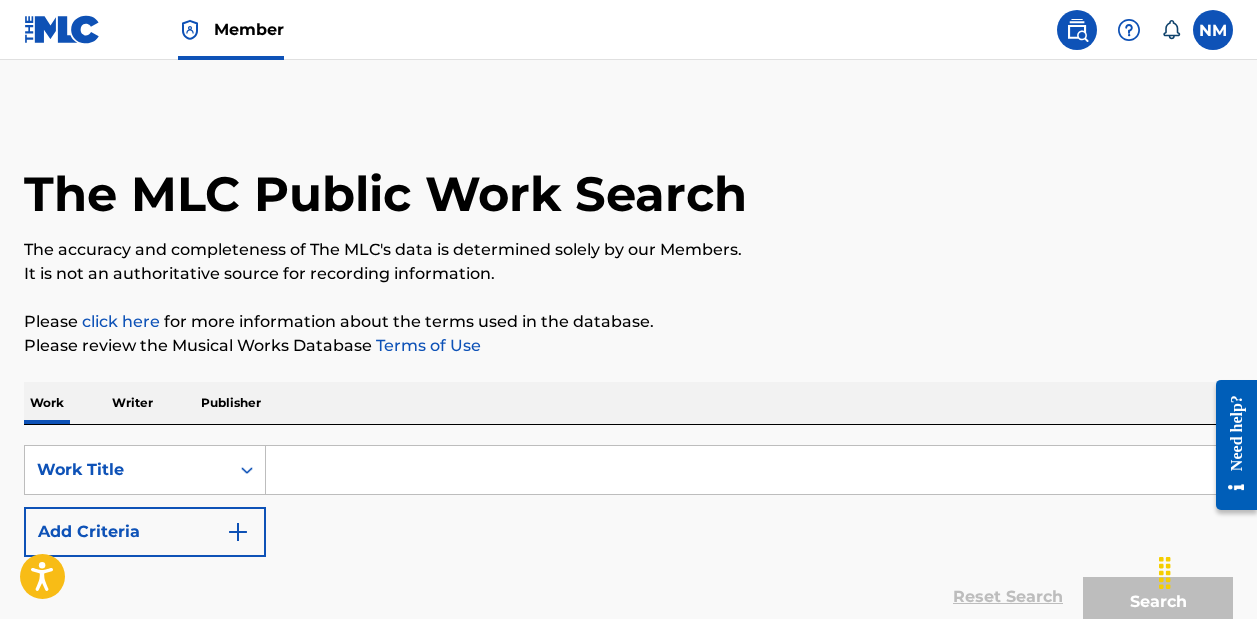 click at bounding box center (1077, 30) 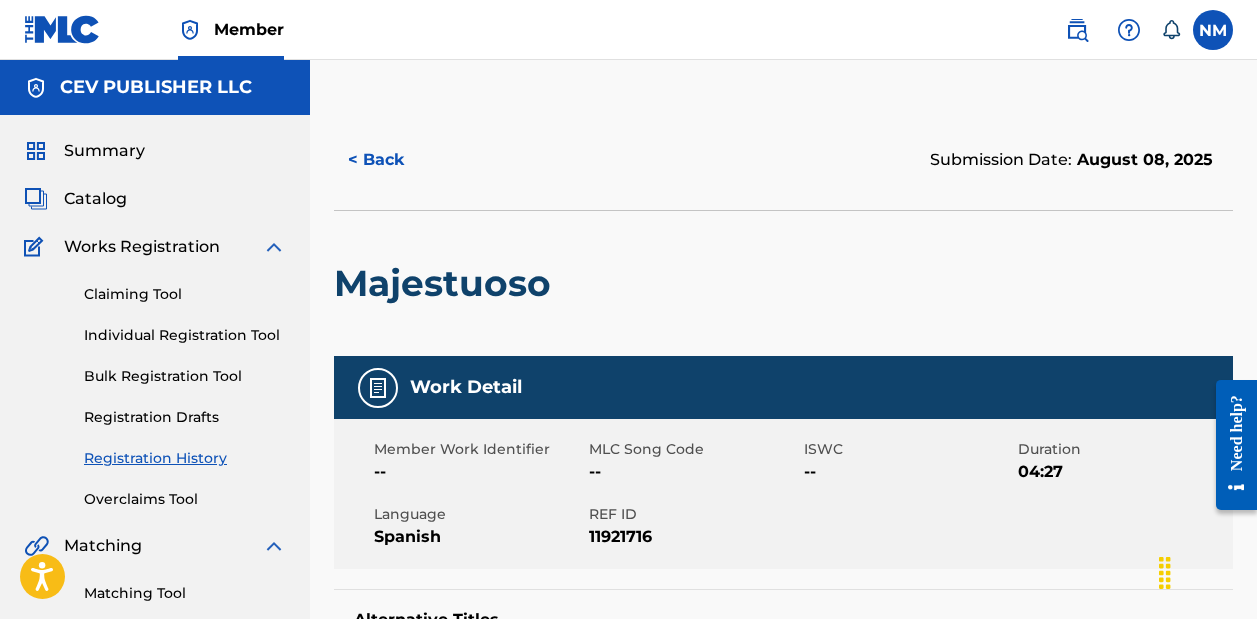 scroll, scrollTop: 0, scrollLeft: 0, axis: both 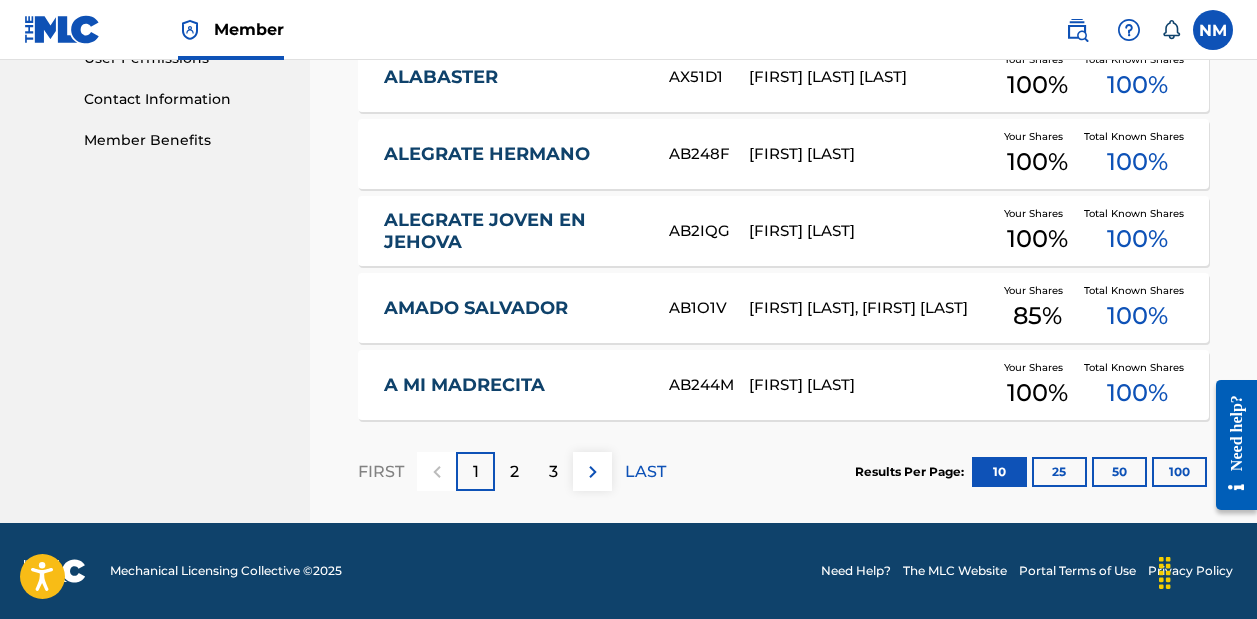 click on "A MI MADRECITA" at bounding box center [513, 385] 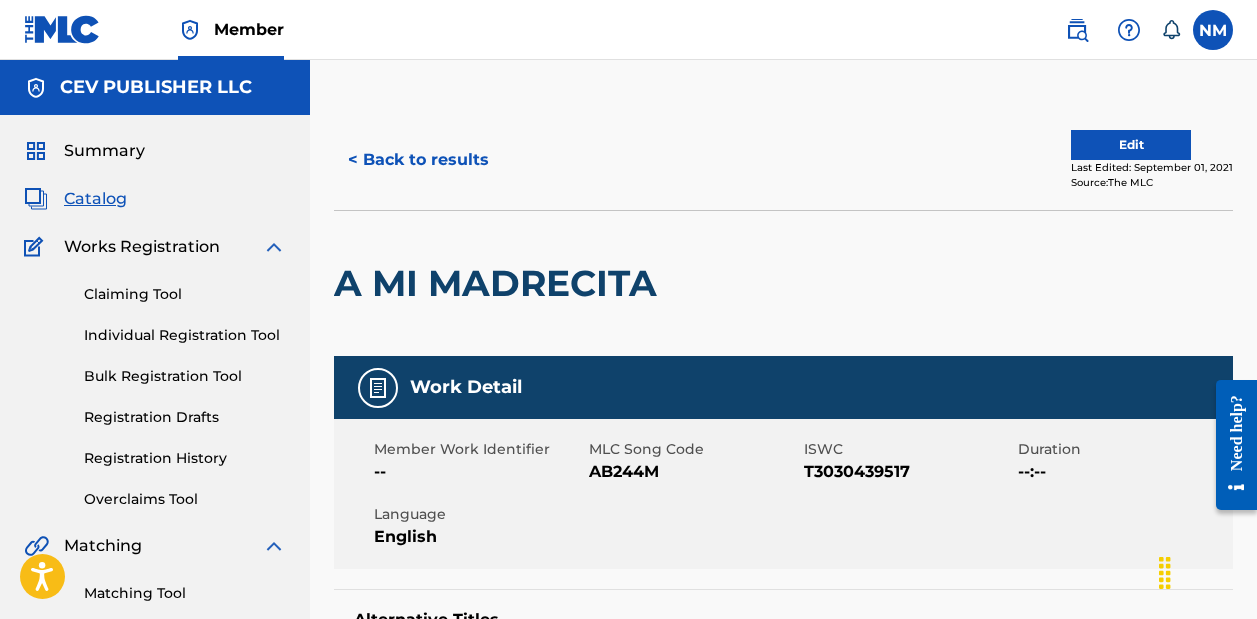 scroll, scrollTop: 0, scrollLeft: 0, axis: both 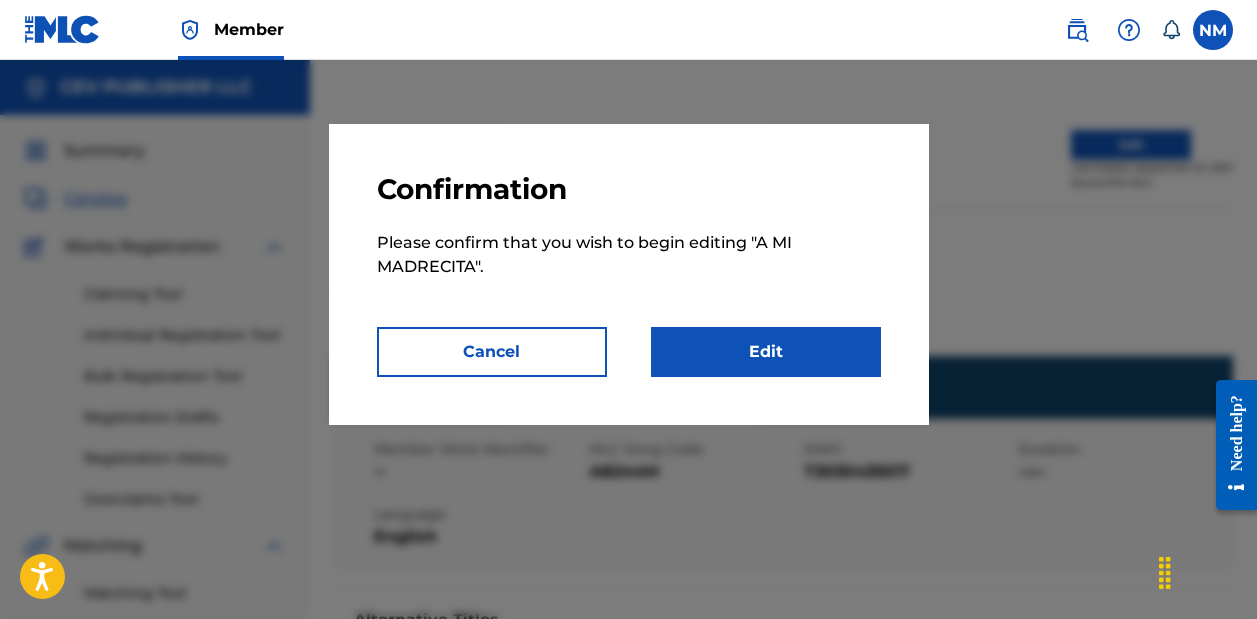 click on "Edit" at bounding box center (766, 352) 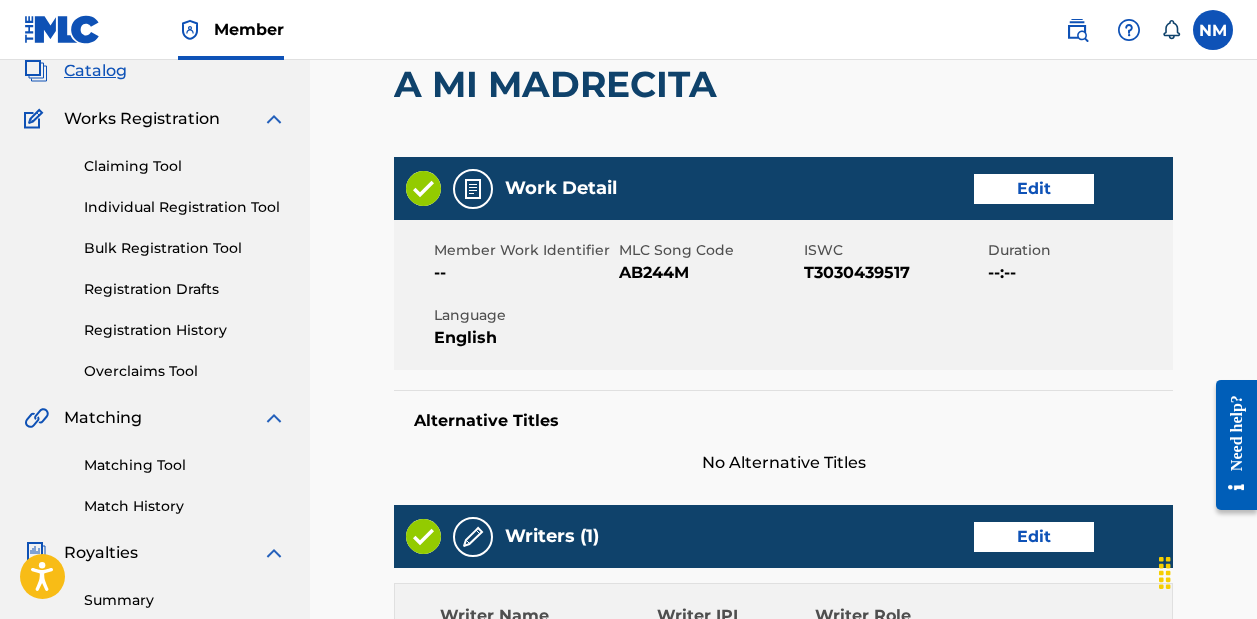 scroll, scrollTop: 131, scrollLeft: 0, axis: vertical 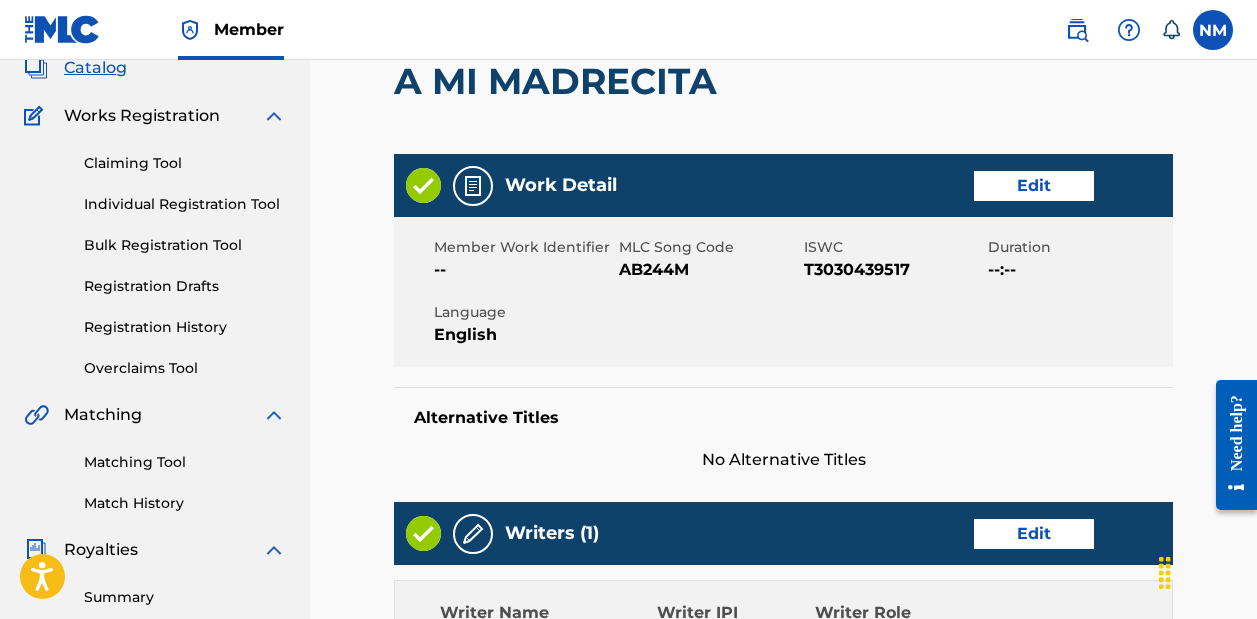click on "Edit" at bounding box center (1034, 186) 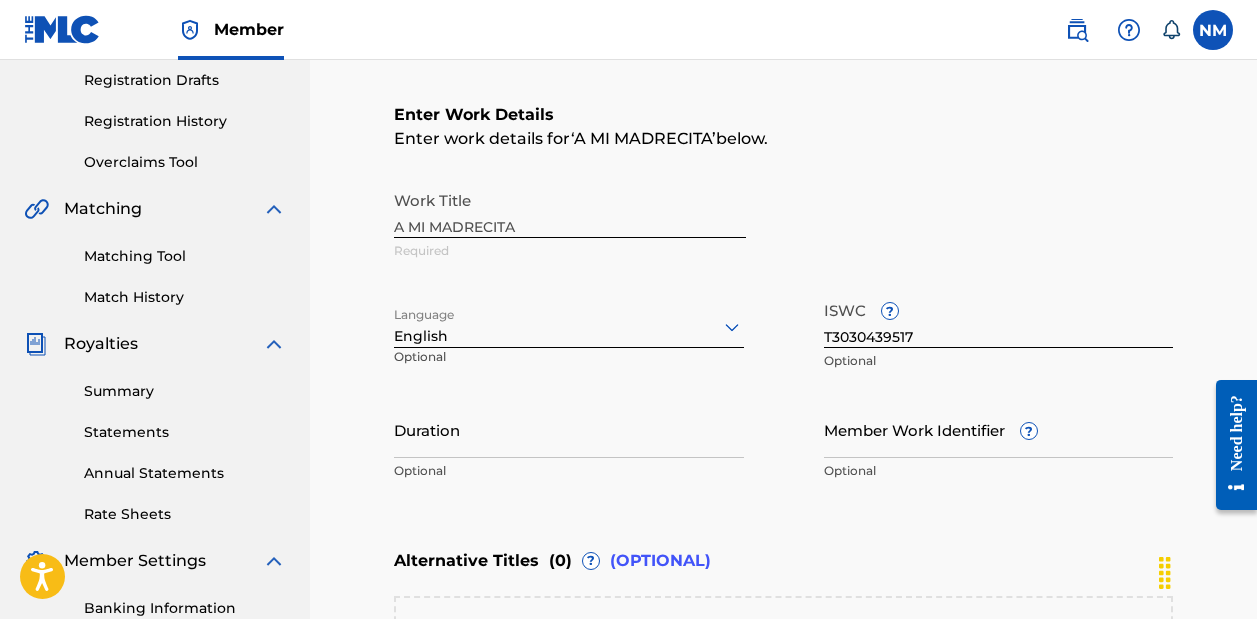 scroll, scrollTop: 339, scrollLeft: 0, axis: vertical 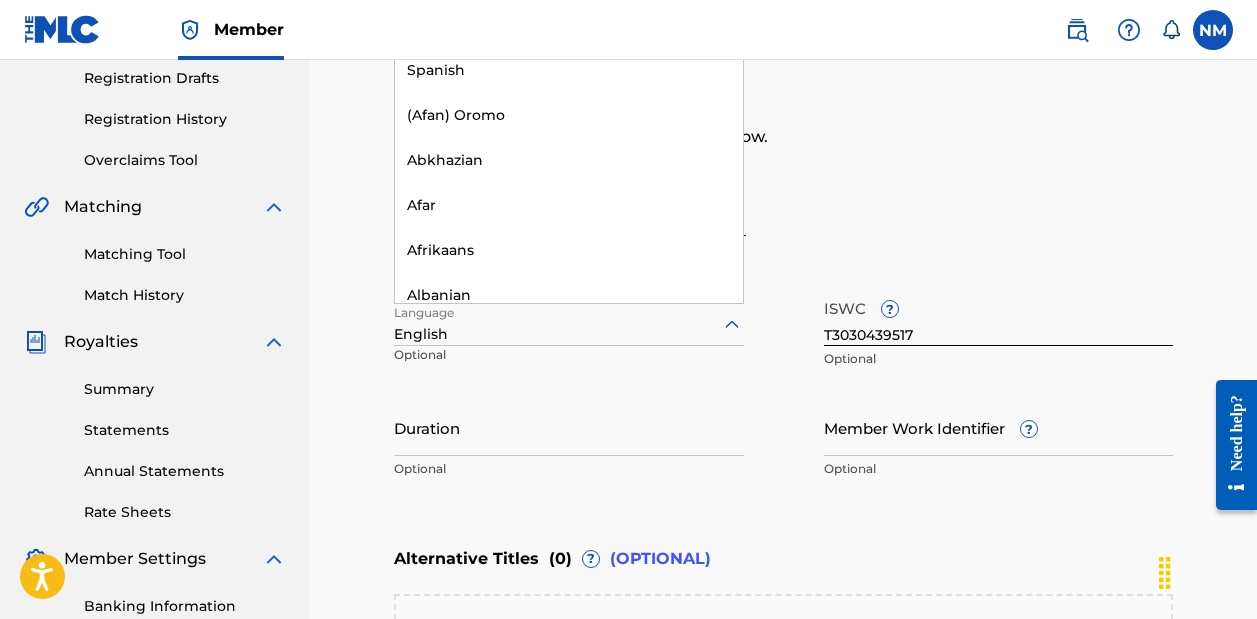 click 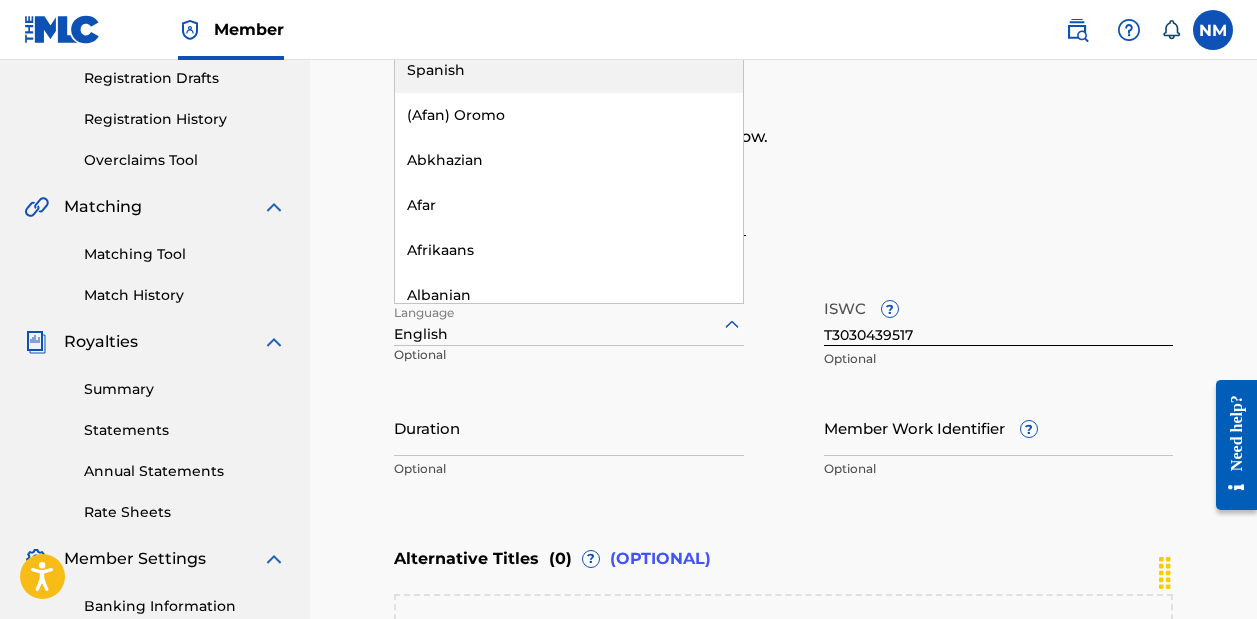 click on "Spanish" at bounding box center (569, 70) 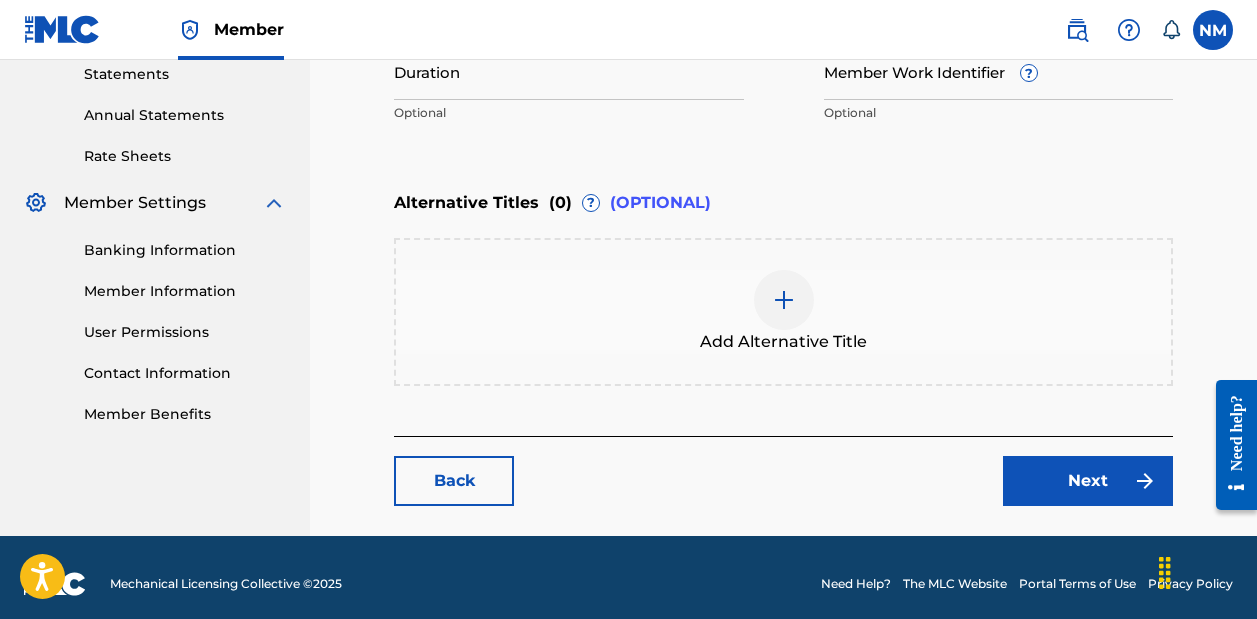 scroll, scrollTop: 697, scrollLeft: 0, axis: vertical 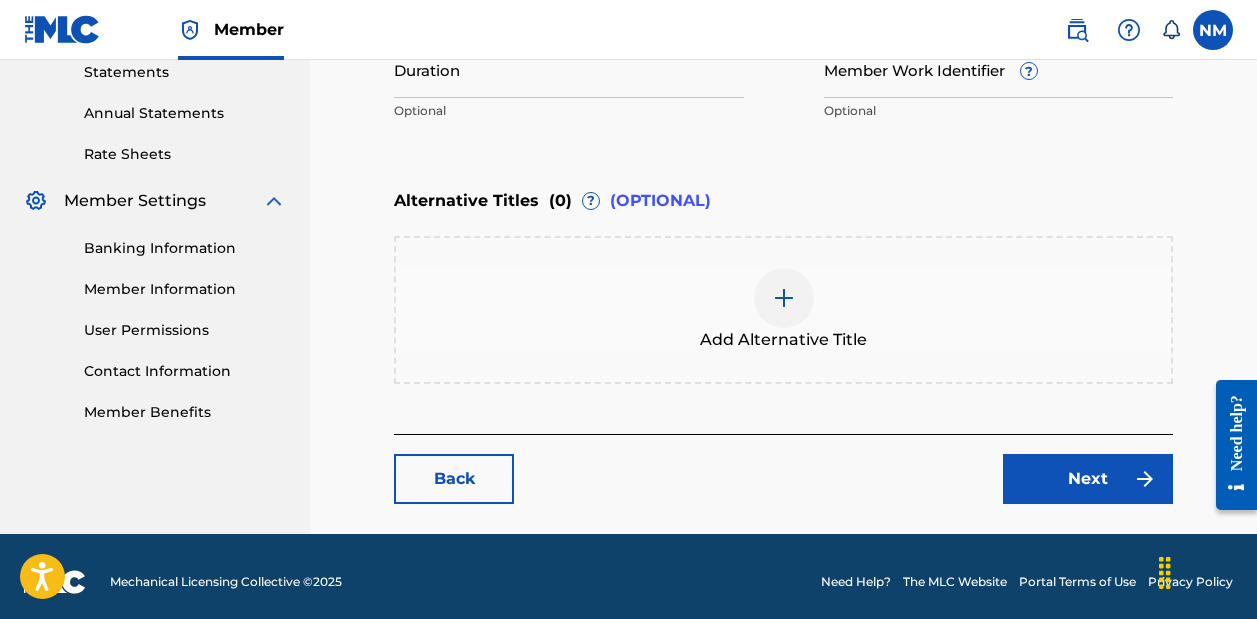 click on "Next" at bounding box center (1088, 479) 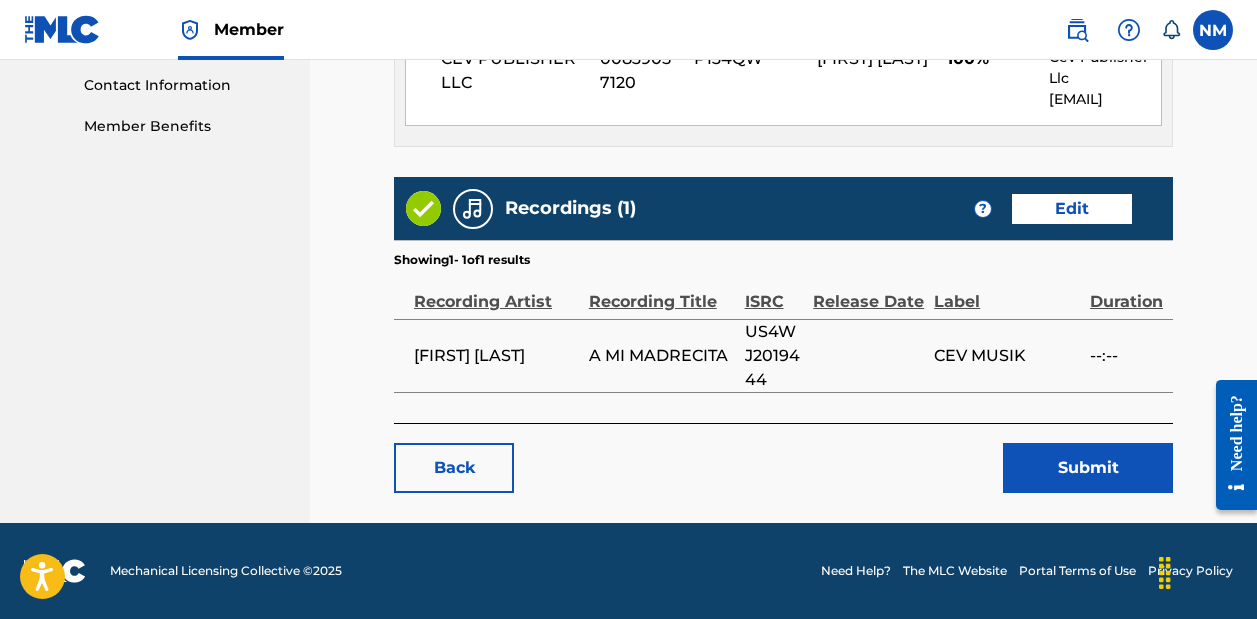 scroll, scrollTop: 1003, scrollLeft: 0, axis: vertical 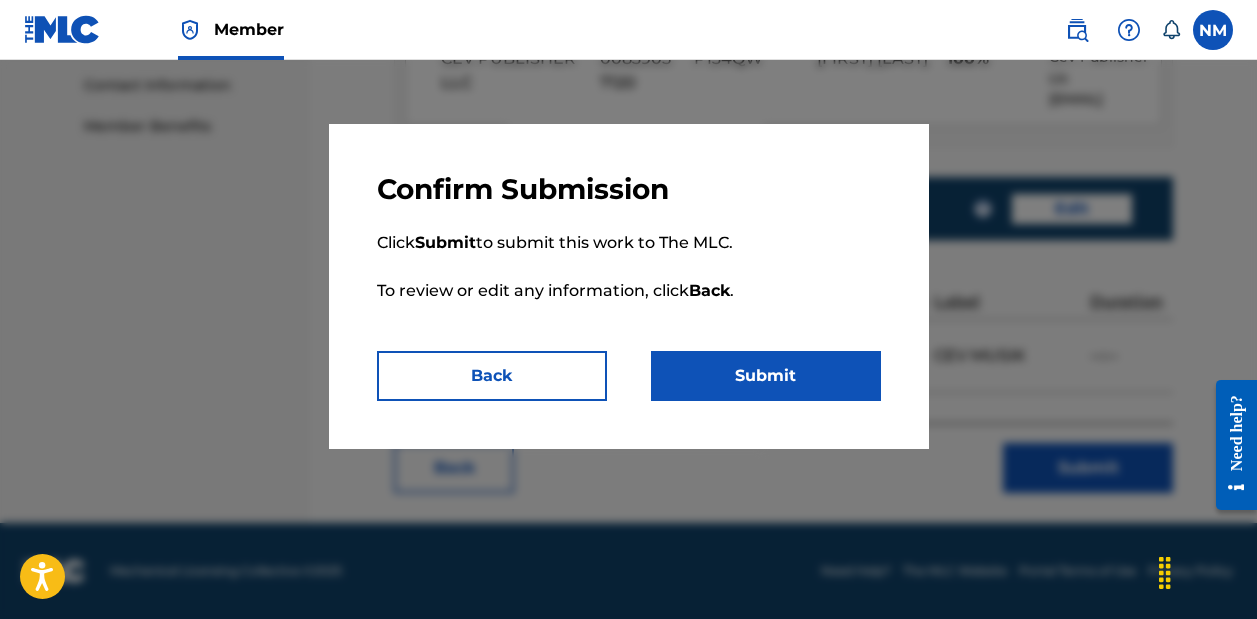click on "Submit" at bounding box center (766, 376) 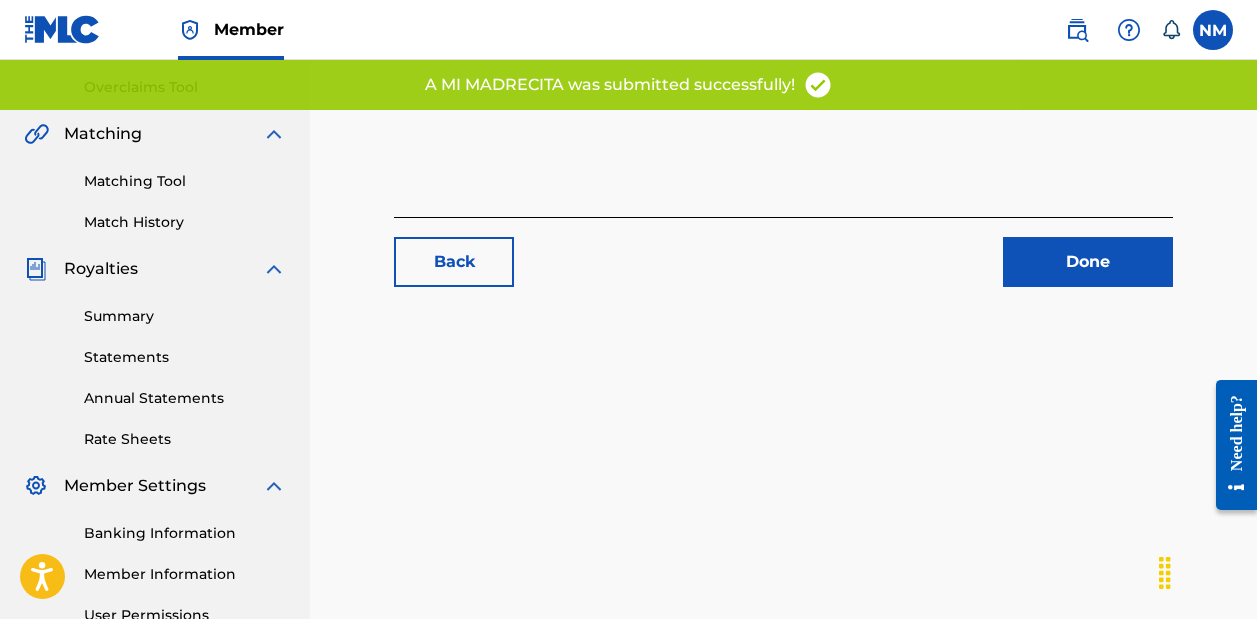 scroll, scrollTop: 421, scrollLeft: 0, axis: vertical 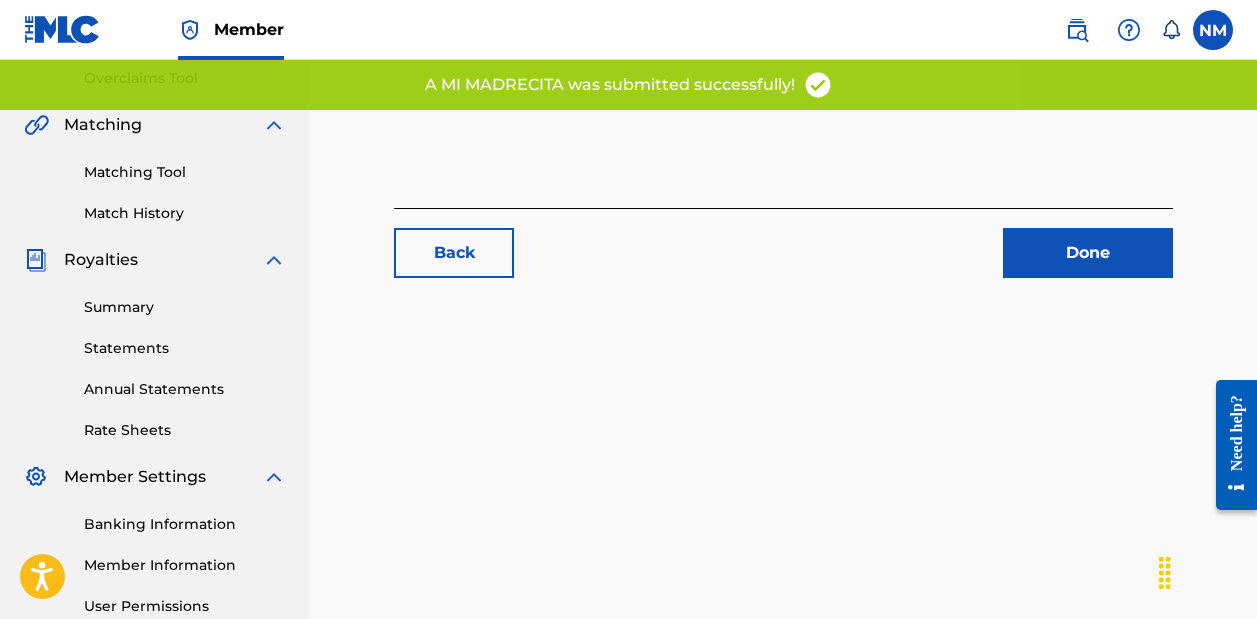 click on "Done" at bounding box center (1088, 253) 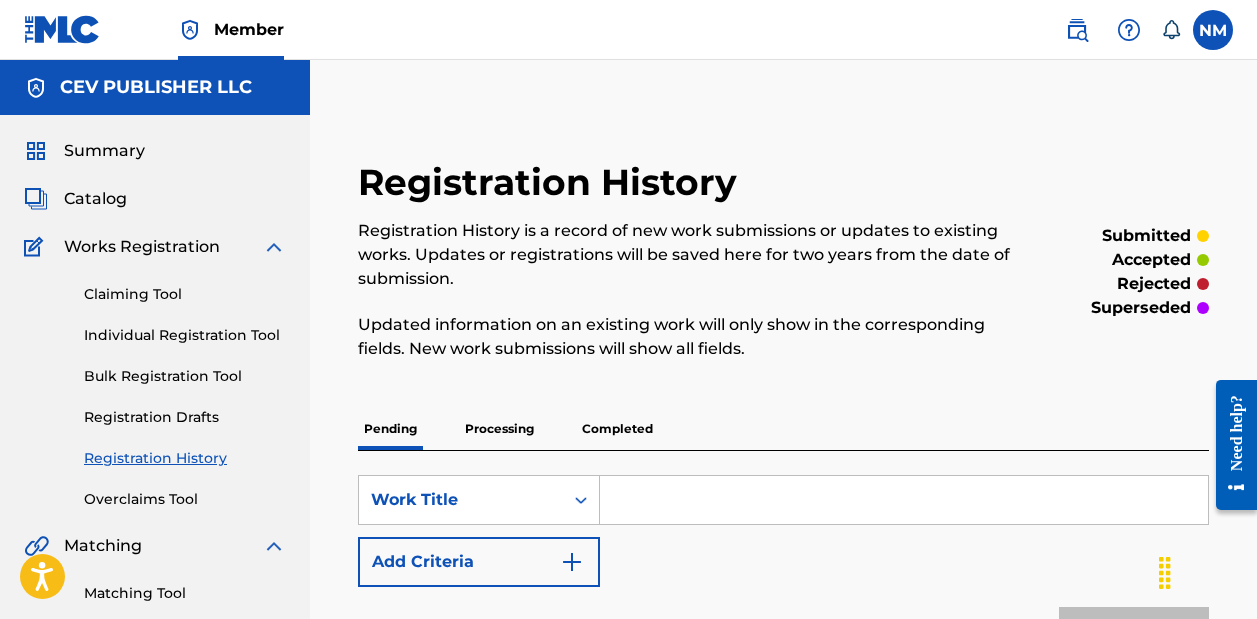 click on "Catalog" at bounding box center [95, 199] 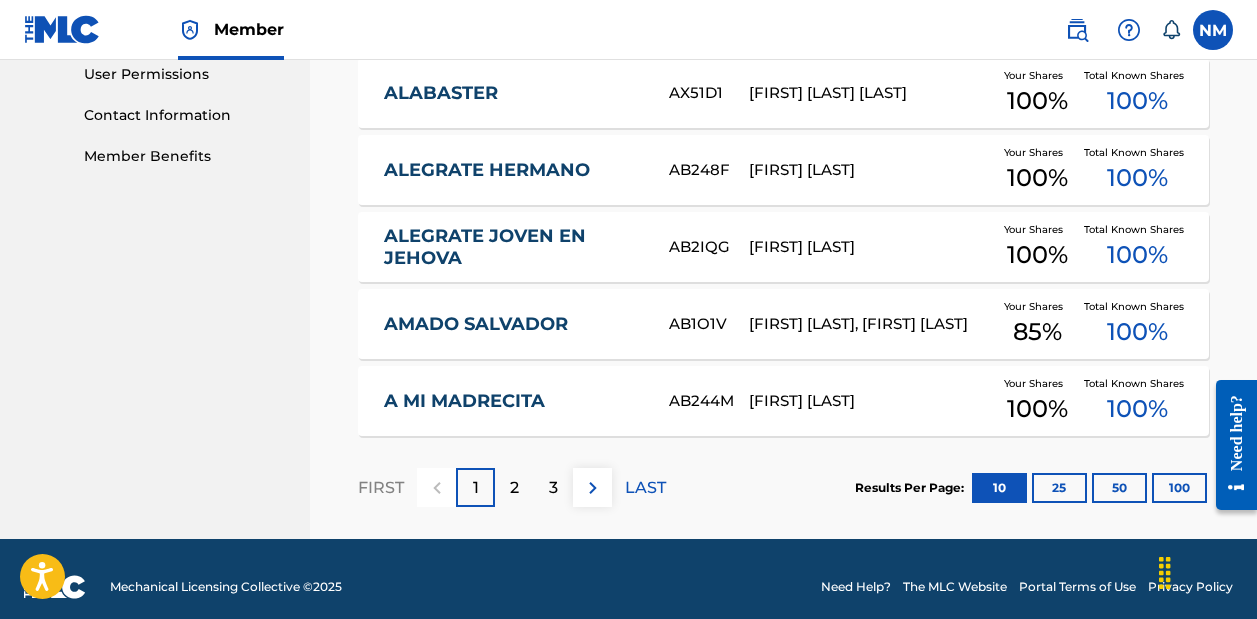 scroll, scrollTop: 945, scrollLeft: 0, axis: vertical 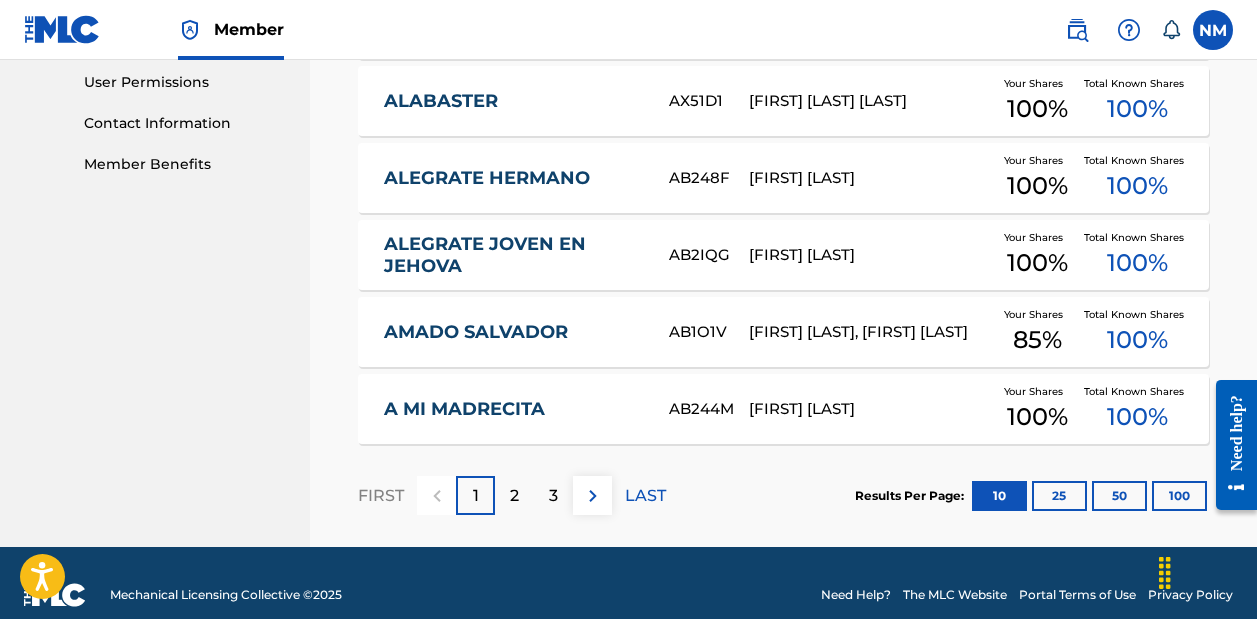 click on "AMADO SALVADOR" at bounding box center [513, 332] 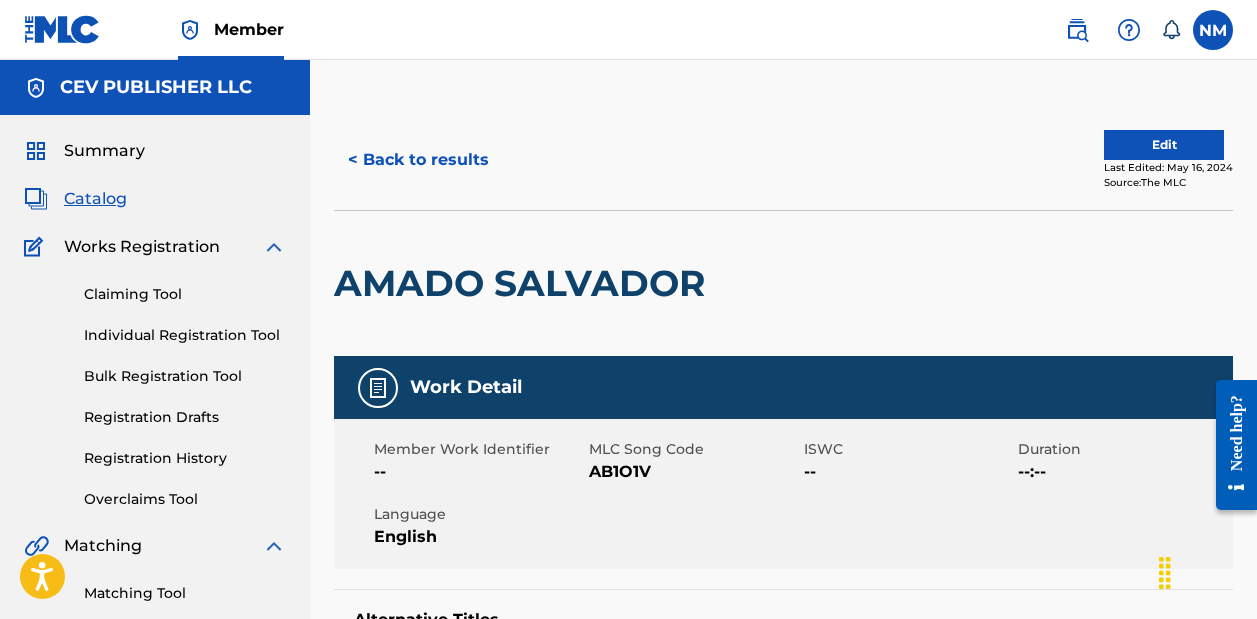scroll, scrollTop: 0, scrollLeft: 0, axis: both 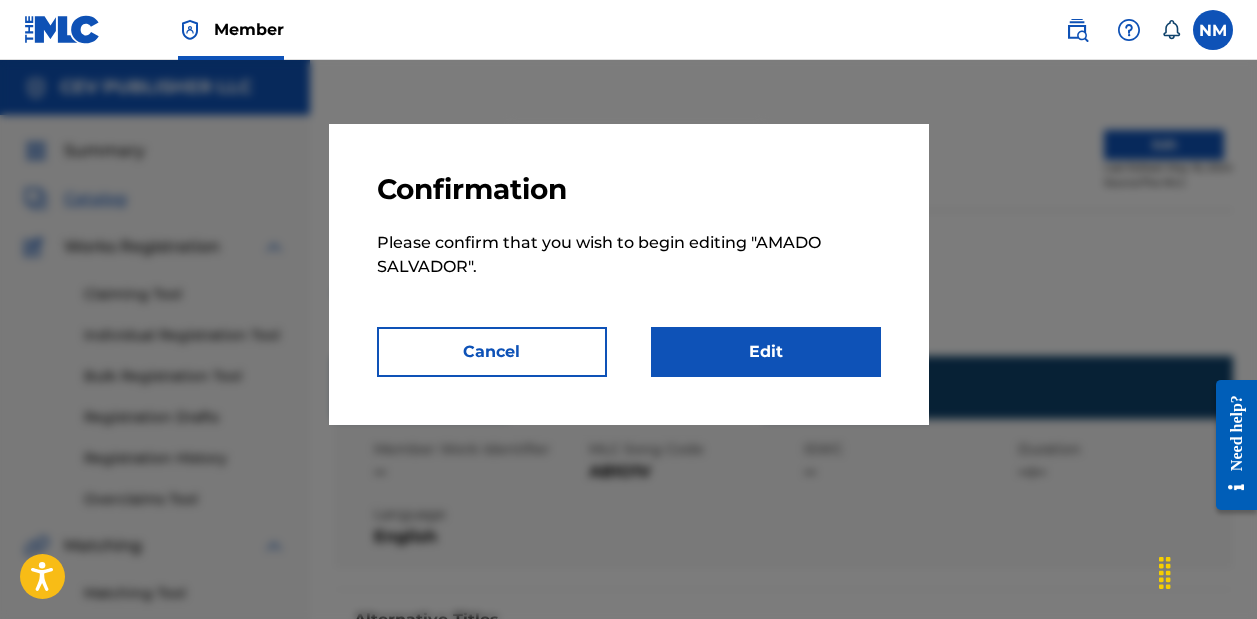 click on "Edit" at bounding box center (766, 352) 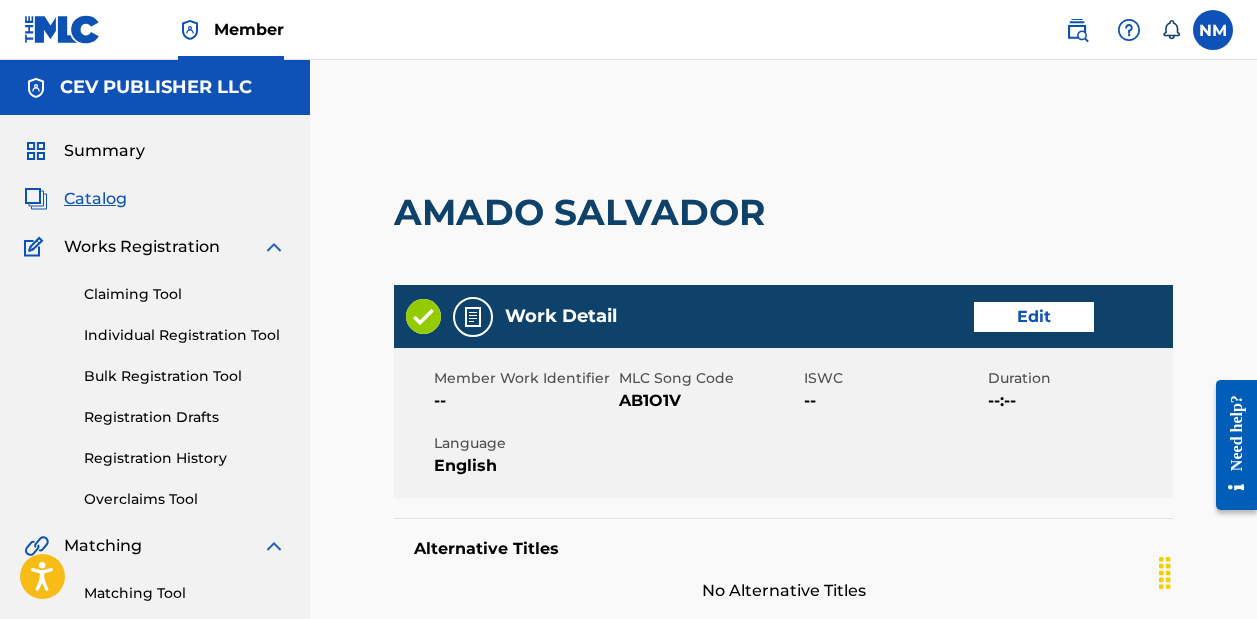 click on "Edit" at bounding box center [1034, 317] 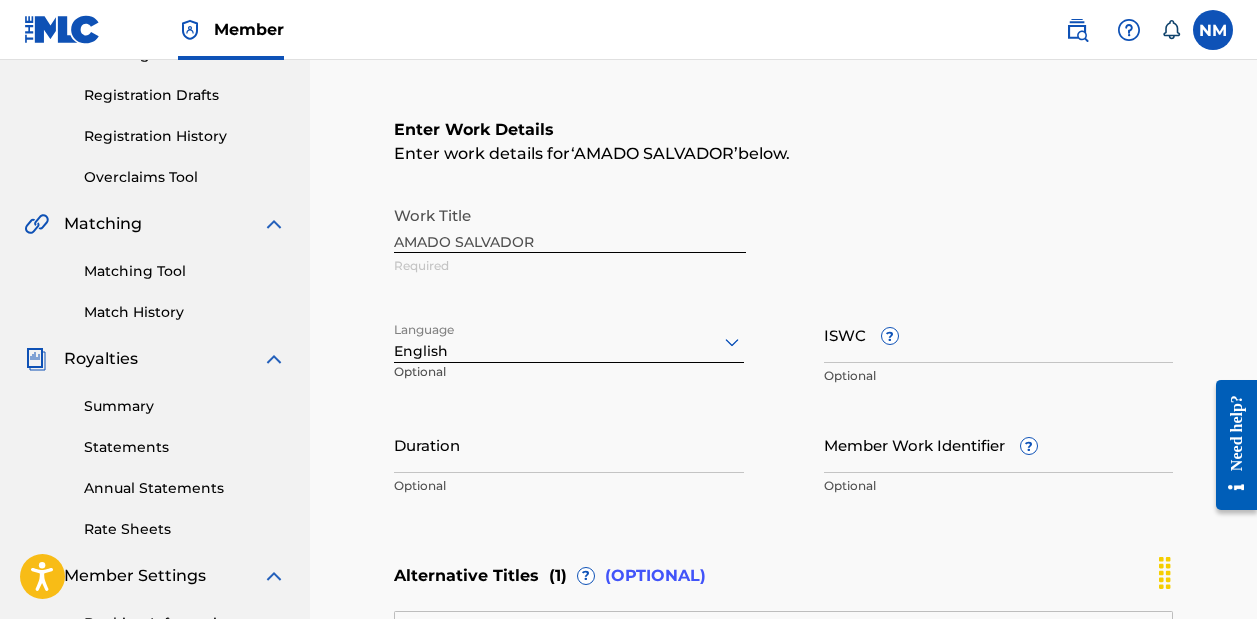 scroll, scrollTop: 323, scrollLeft: 0, axis: vertical 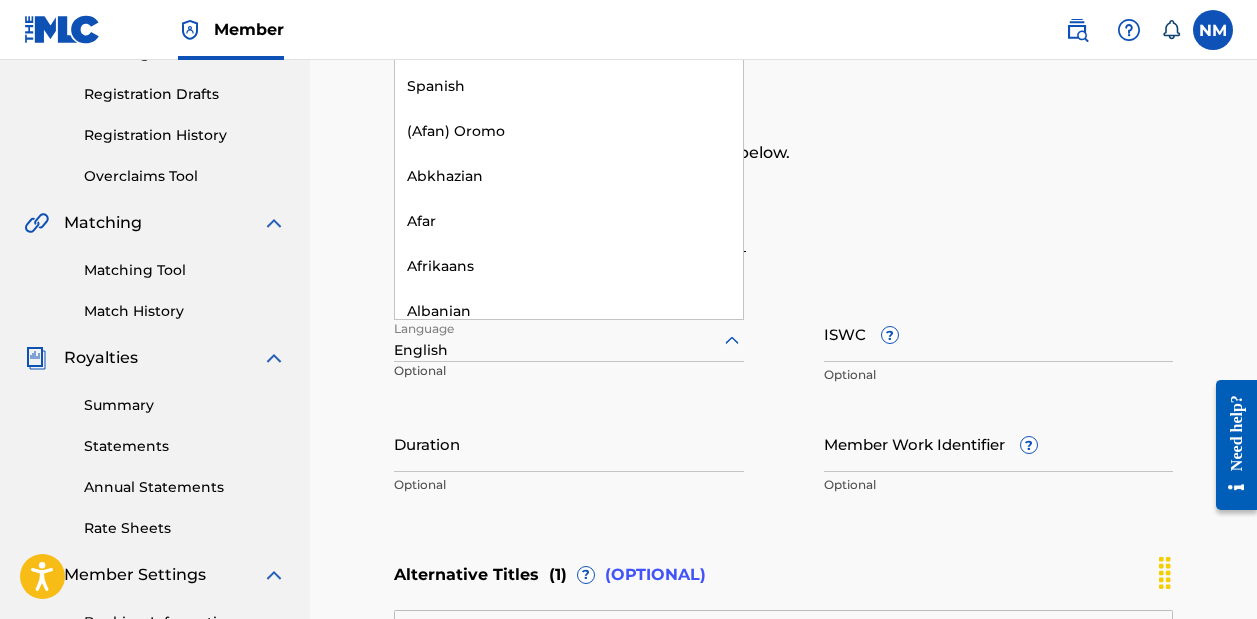 click 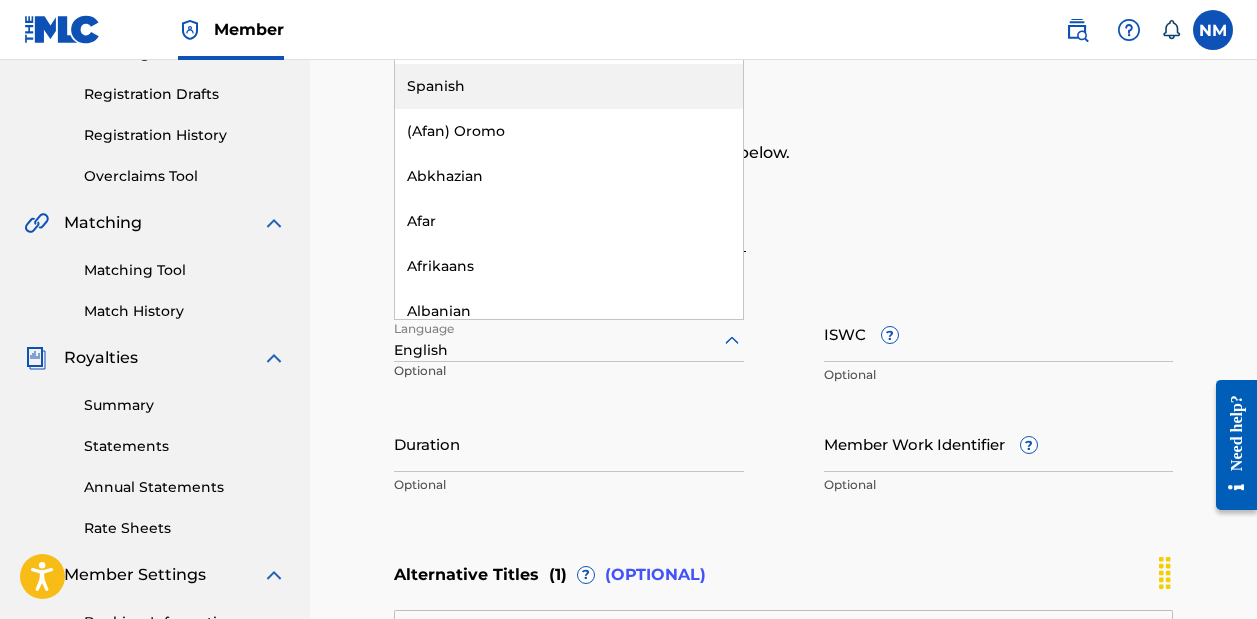 click on "Spanish" at bounding box center [569, 86] 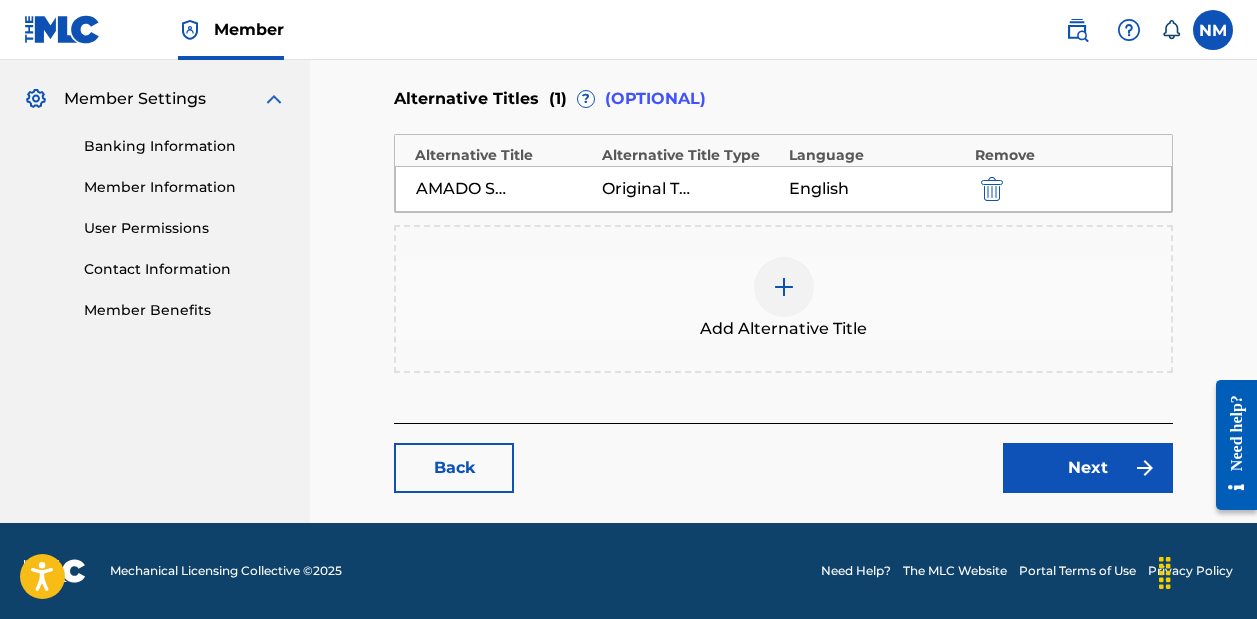 scroll, scrollTop: 798, scrollLeft: 0, axis: vertical 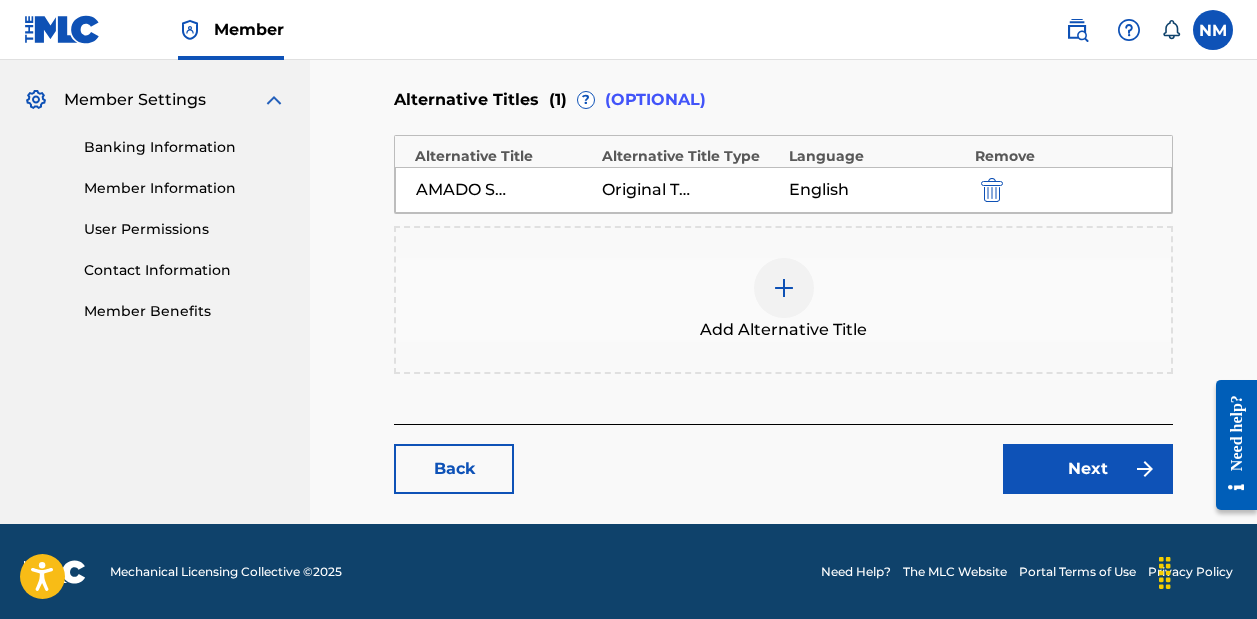 click on "Next" at bounding box center [1088, 469] 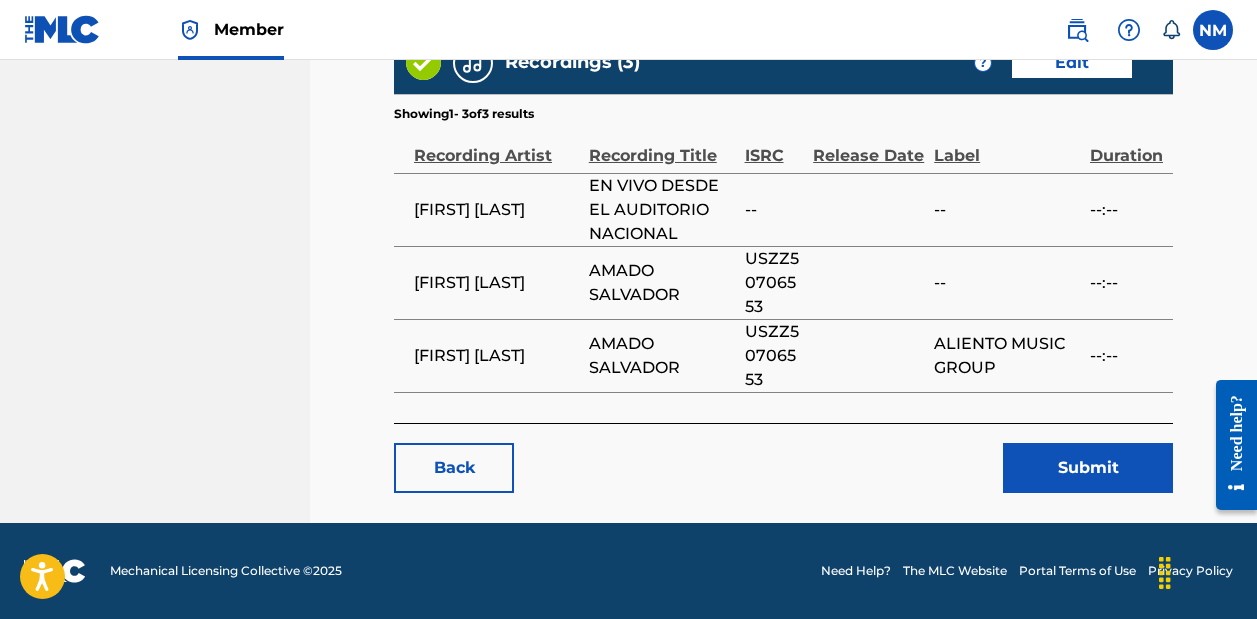 scroll, scrollTop: 1655, scrollLeft: 0, axis: vertical 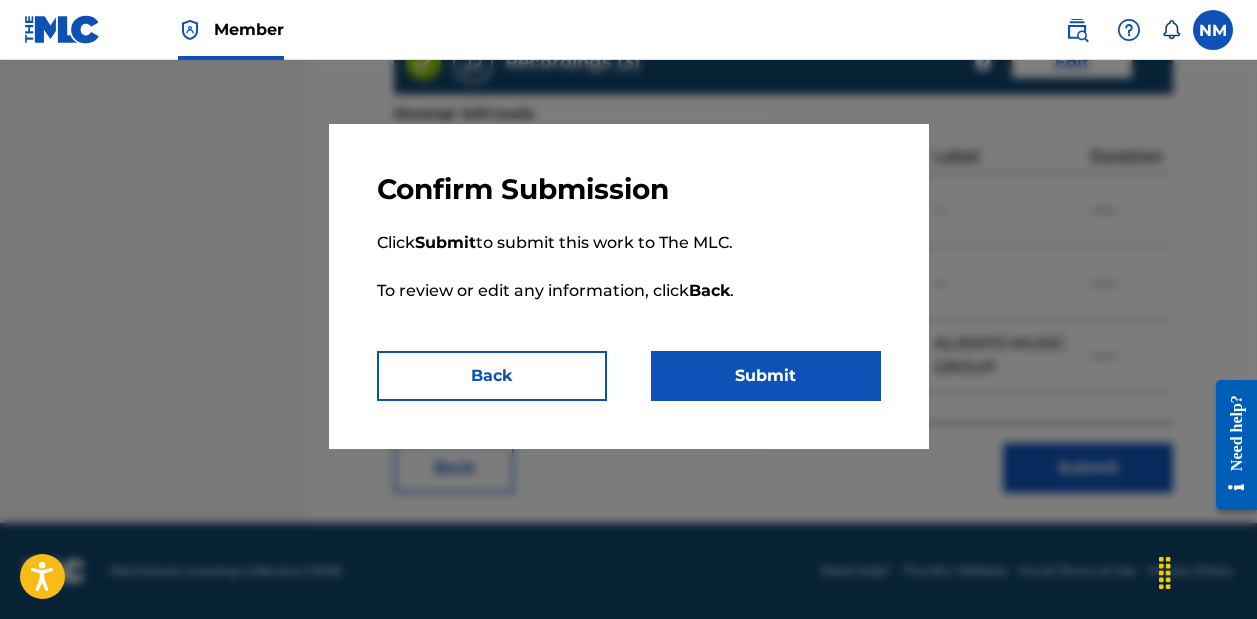 click on "Submit" at bounding box center (766, 376) 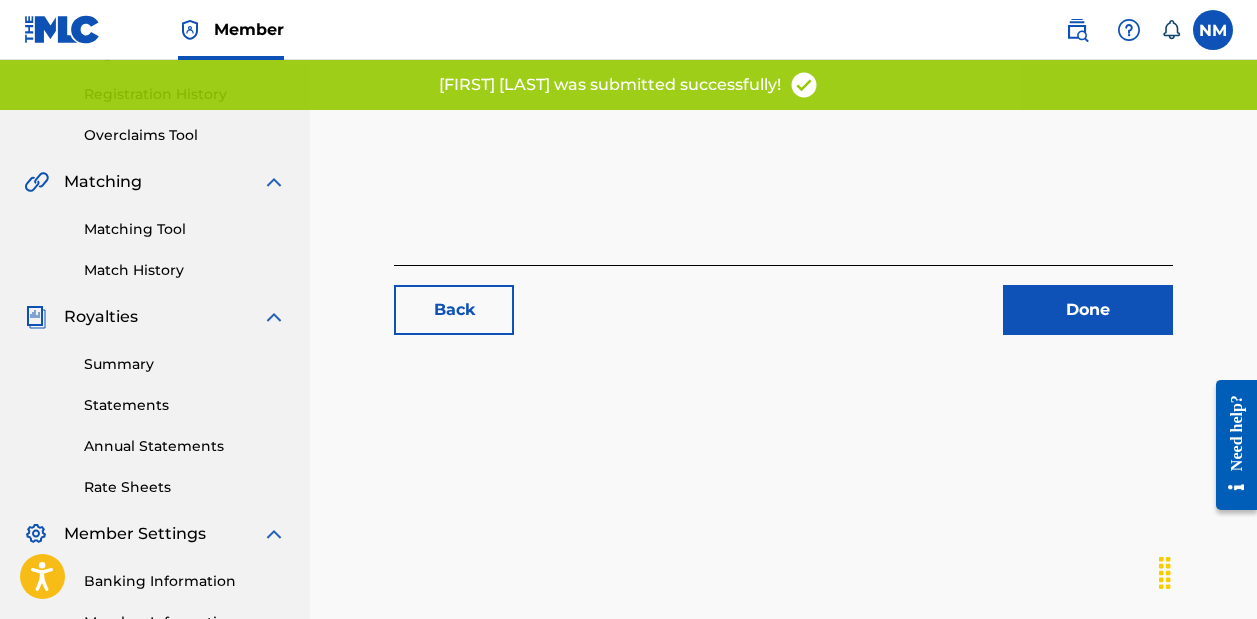scroll, scrollTop: 354, scrollLeft: 0, axis: vertical 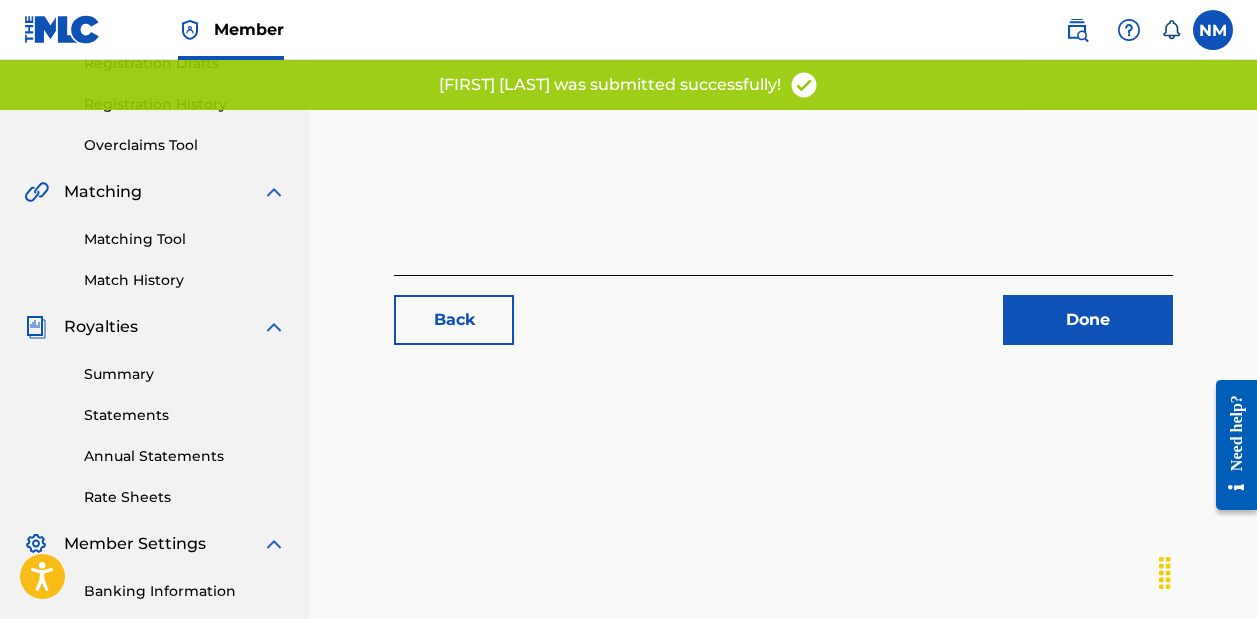 click on "Done" at bounding box center (1088, 320) 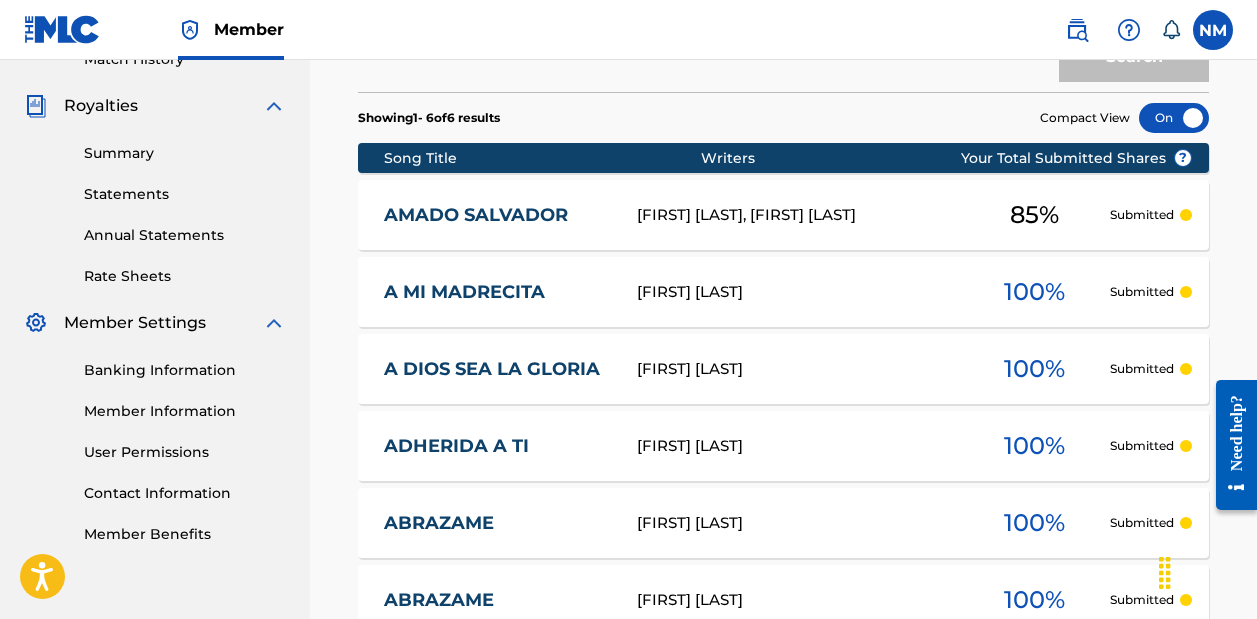 scroll, scrollTop: 572, scrollLeft: 0, axis: vertical 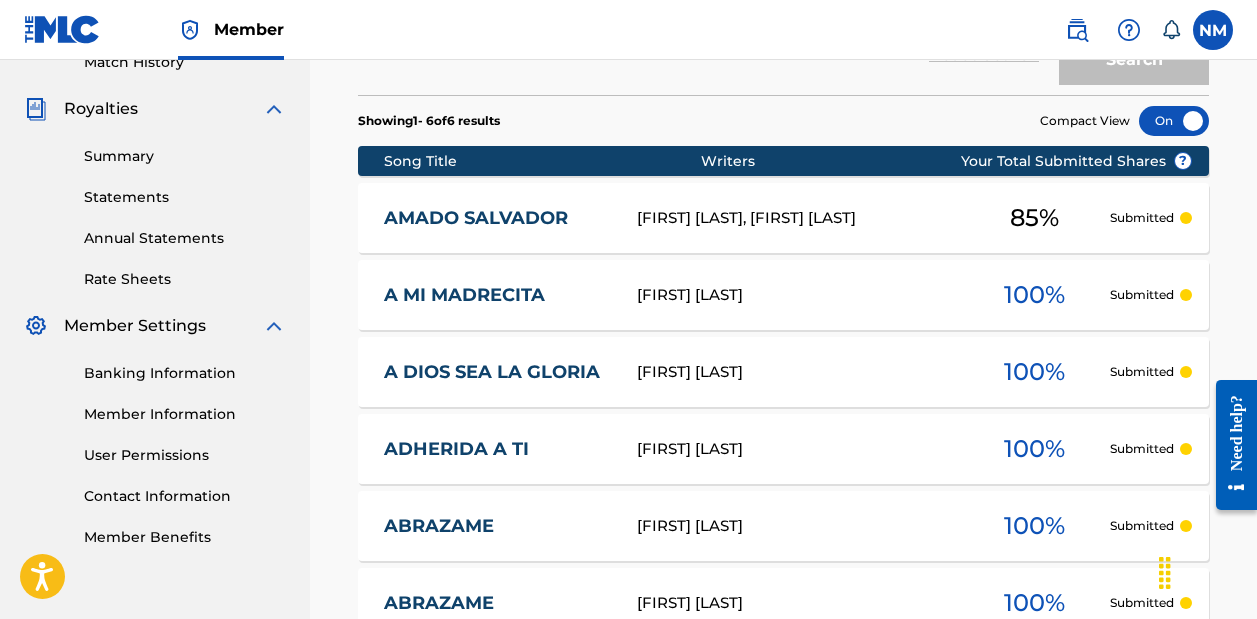 click on "A DIOS SEA LA GLORIA" at bounding box center [497, 372] 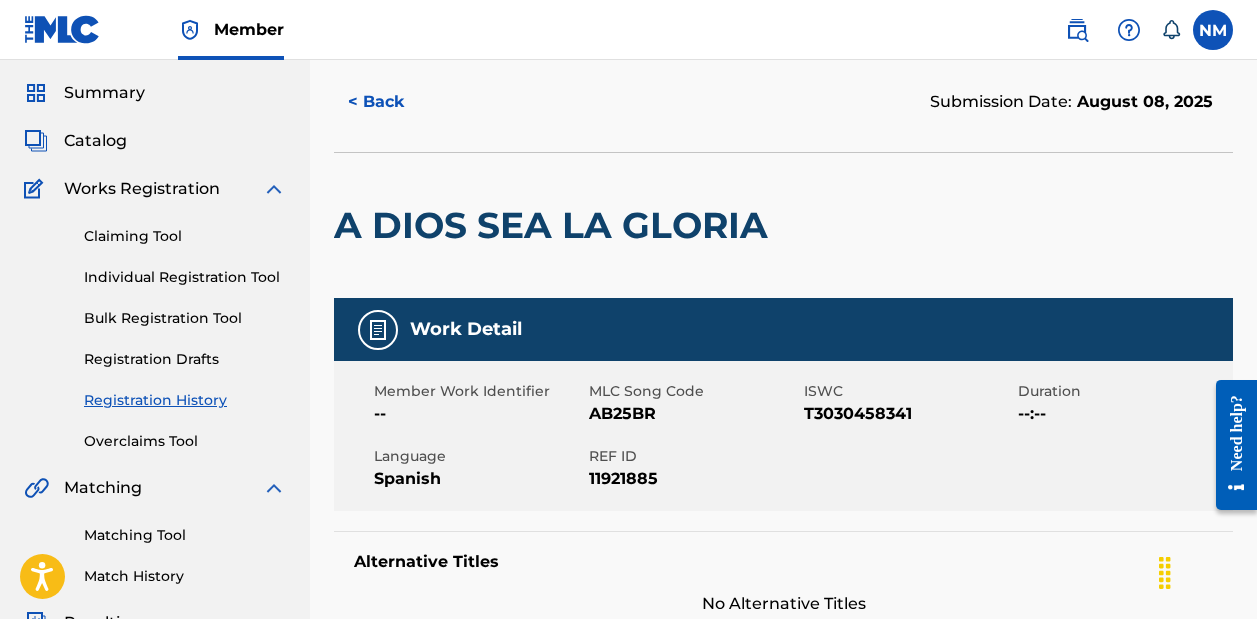 scroll, scrollTop: 62, scrollLeft: 0, axis: vertical 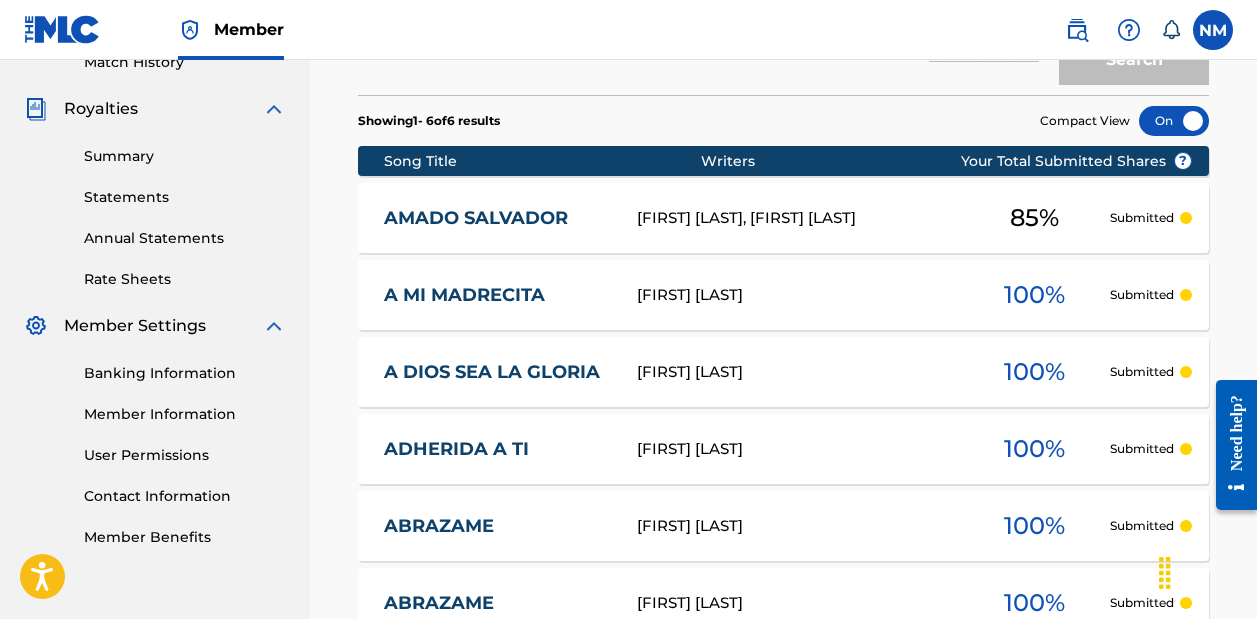 click on "AMADO SALVADOR" at bounding box center [497, 218] 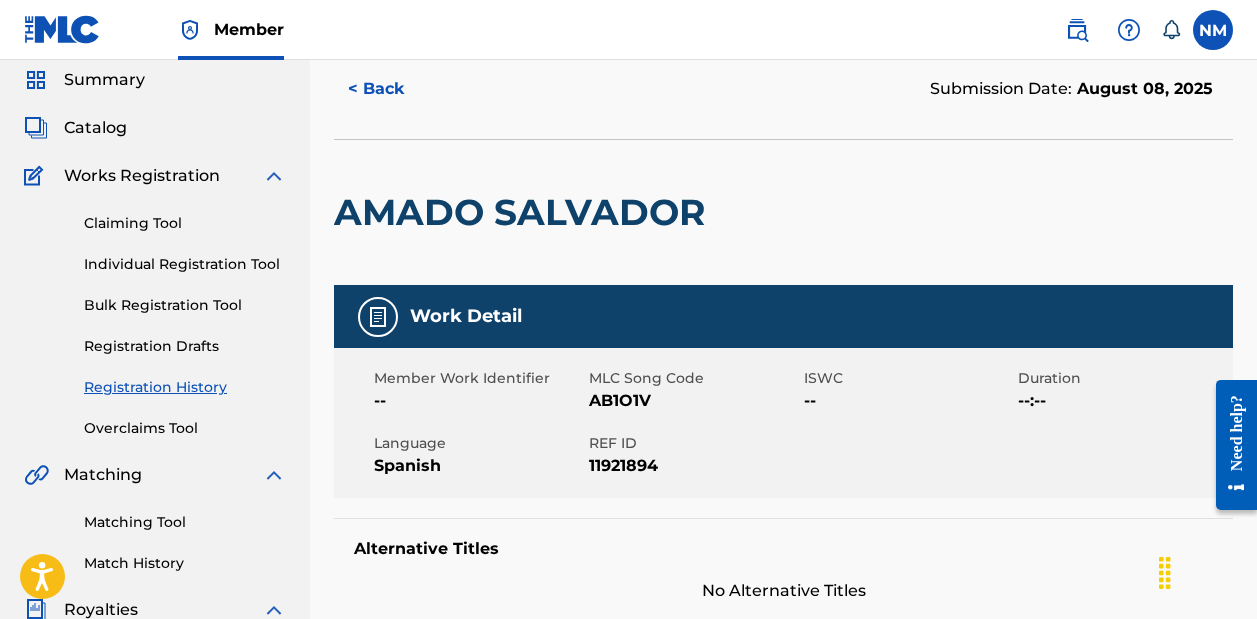scroll, scrollTop: 61, scrollLeft: 0, axis: vertical 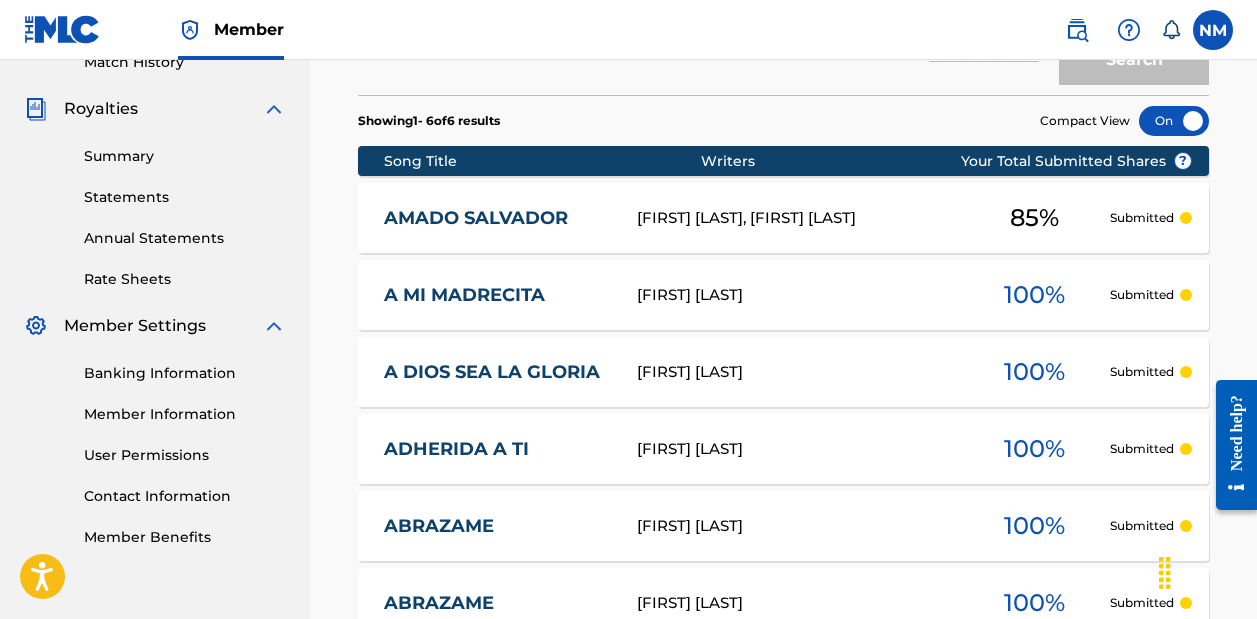 click on "A DIOS SEA LA GLORIA" at bounding box center [497, 372] 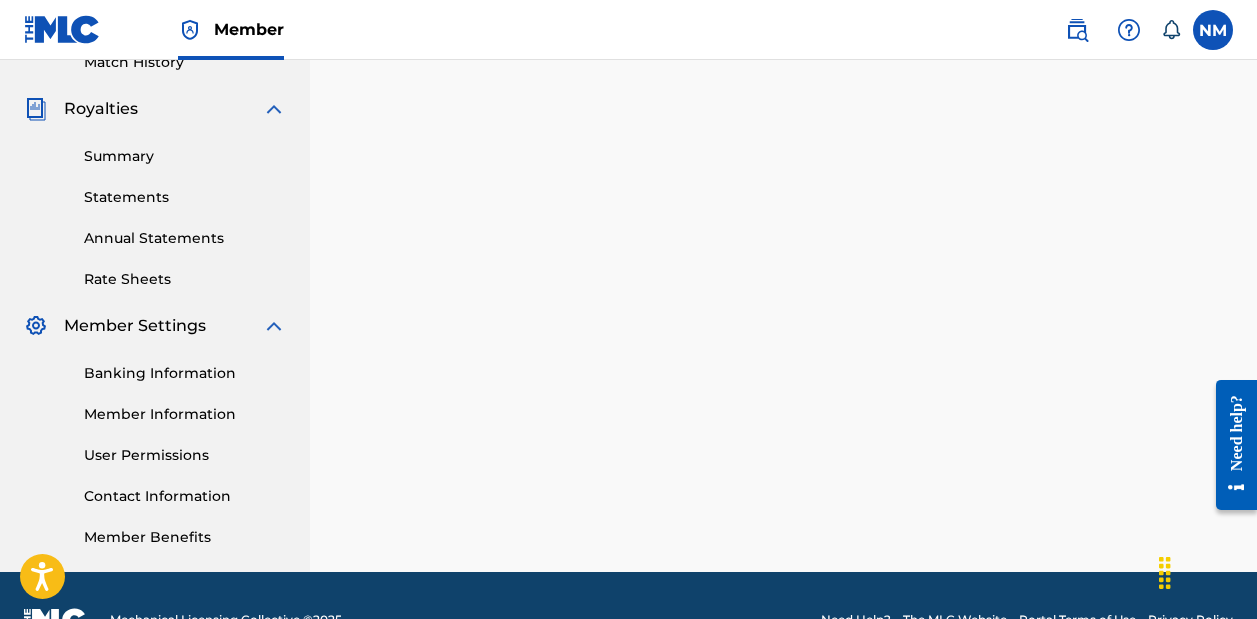 scroll, scrollTop: 0, scrollLeft: 0, axis: both 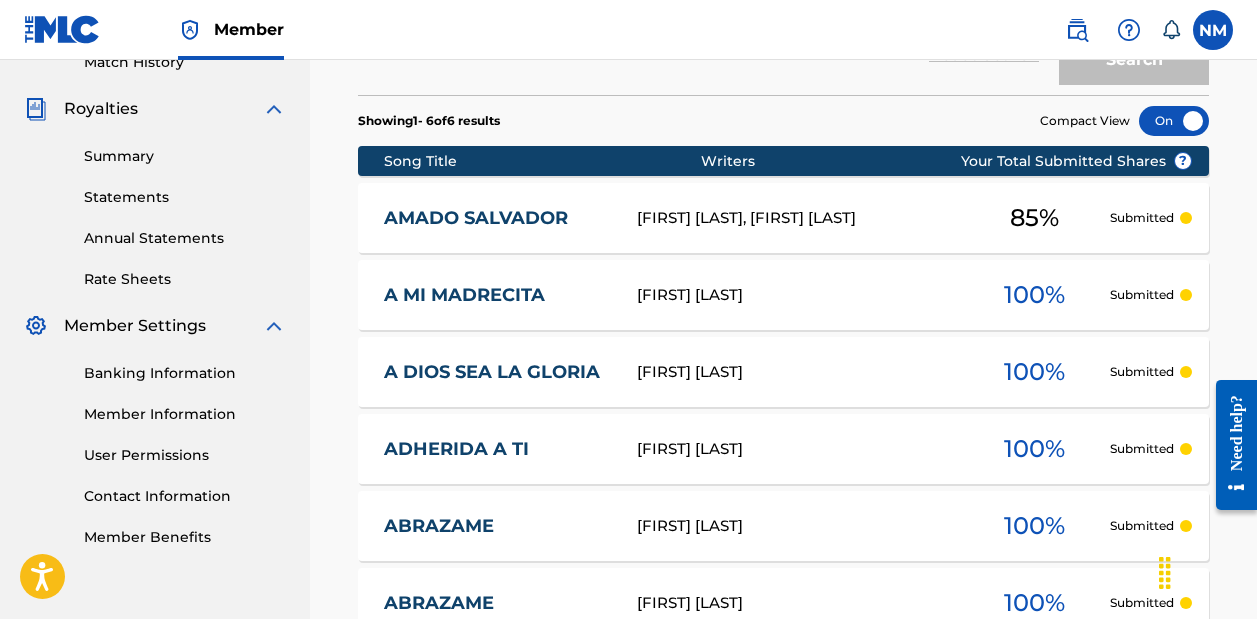 click on "ADHERIDA A TI" at bounding box center [497, 449] 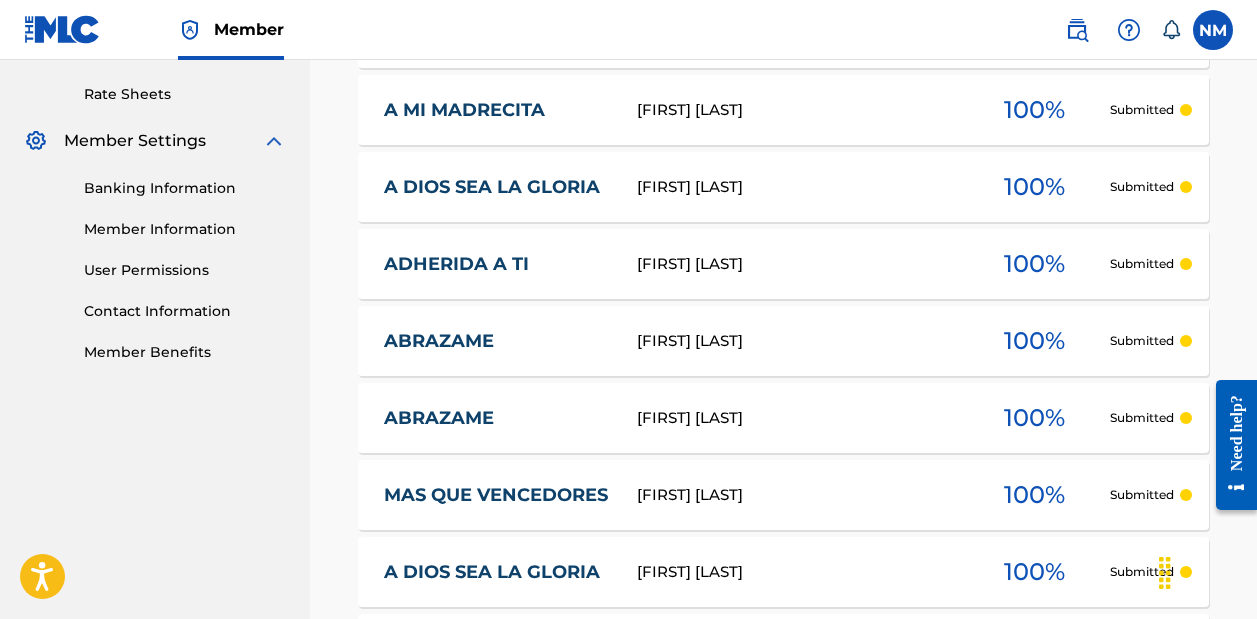 scroll, scrollTop: 765, scrollLeft: 0, axis: vertical 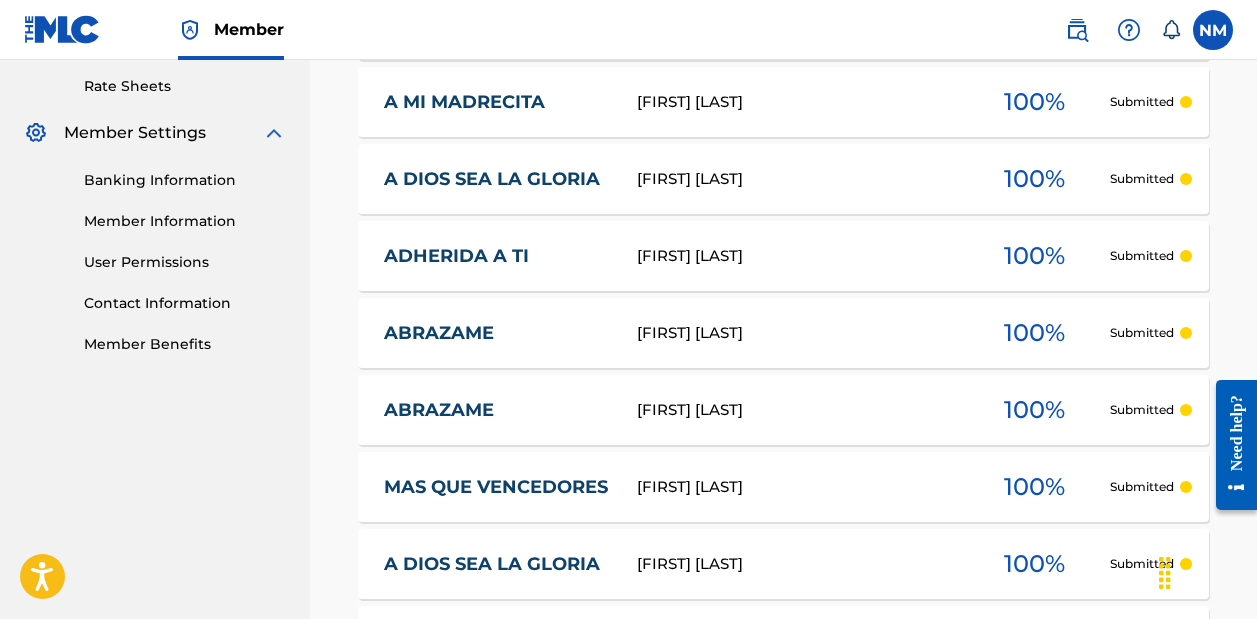 click on "ABRAZAME" at bounding box center [497, 333] 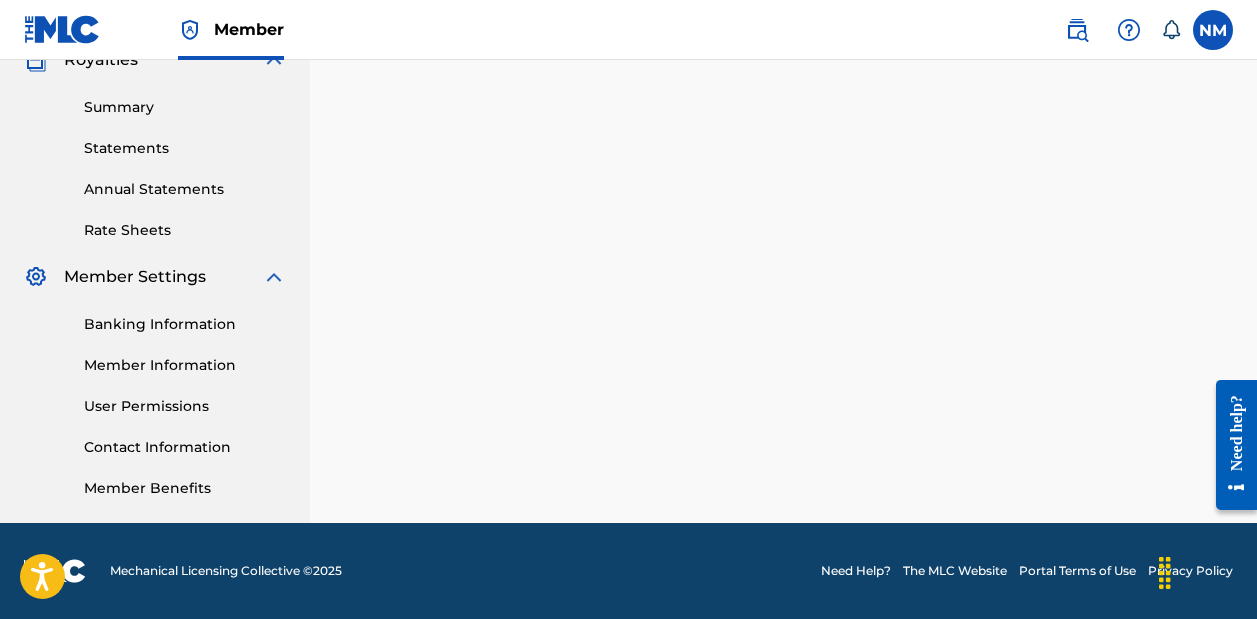 scroll, scrollTop: 0, scrollLeft: 0, axis: both 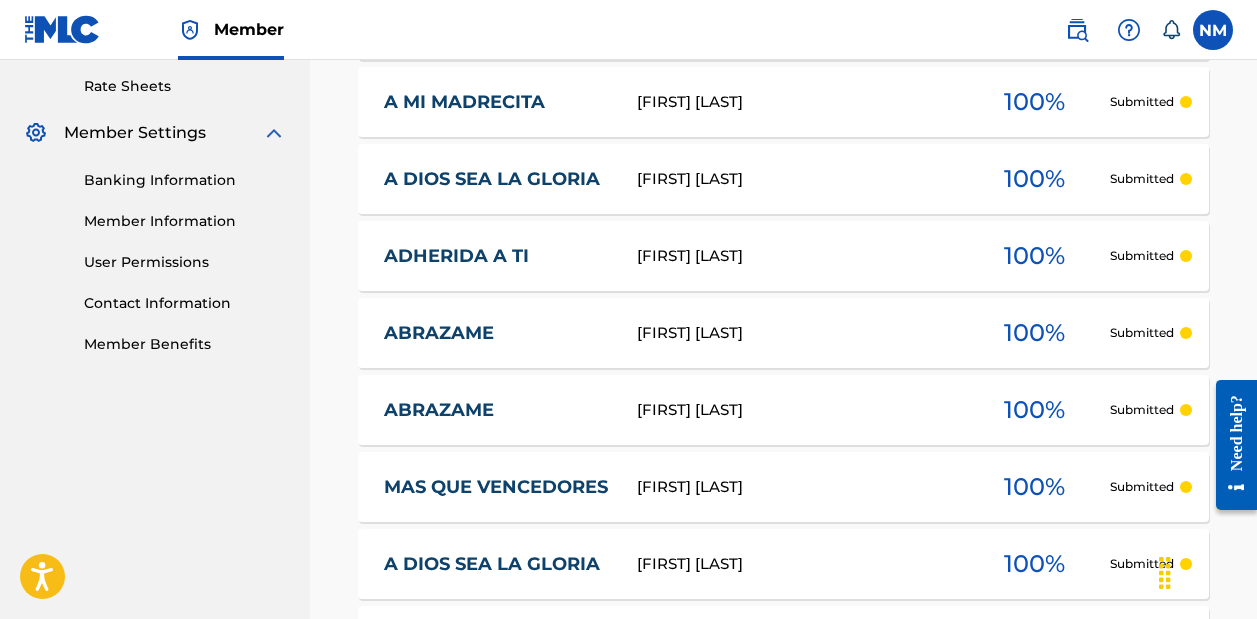 click on "ABRAZAME" at bounding box center (497, 410) 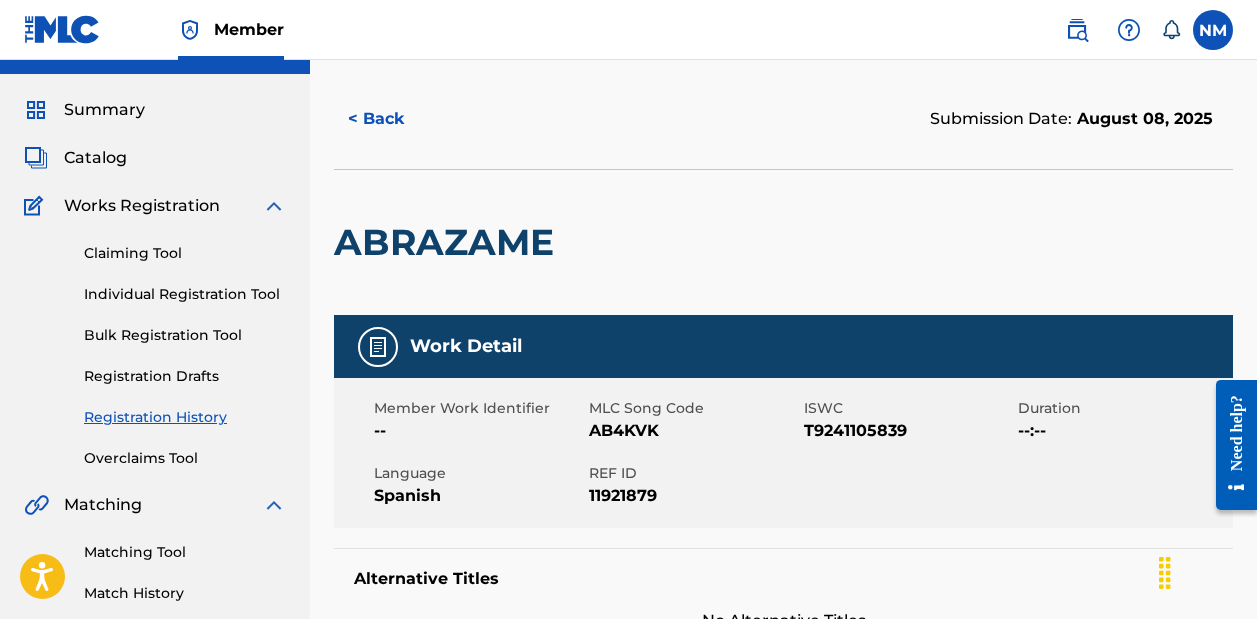 scroll, scrollTop: 45, scrollLeft: 0, axis: vertical 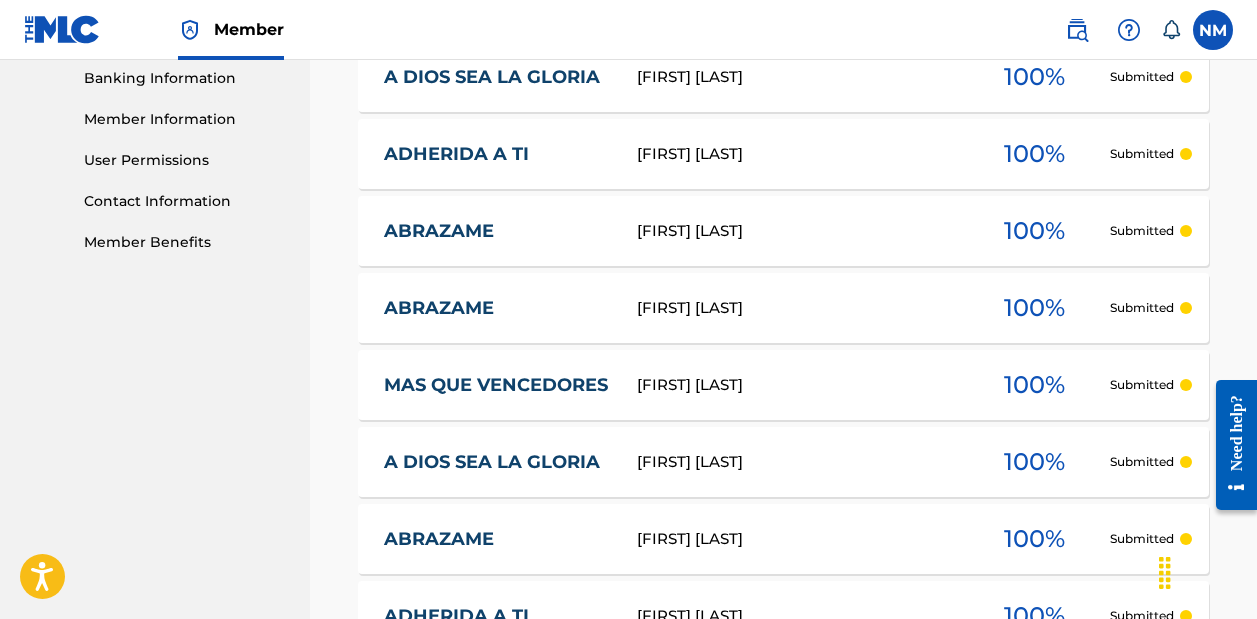 click on "MAS QUE VENCEDORES" at bounding box center [497, 385] 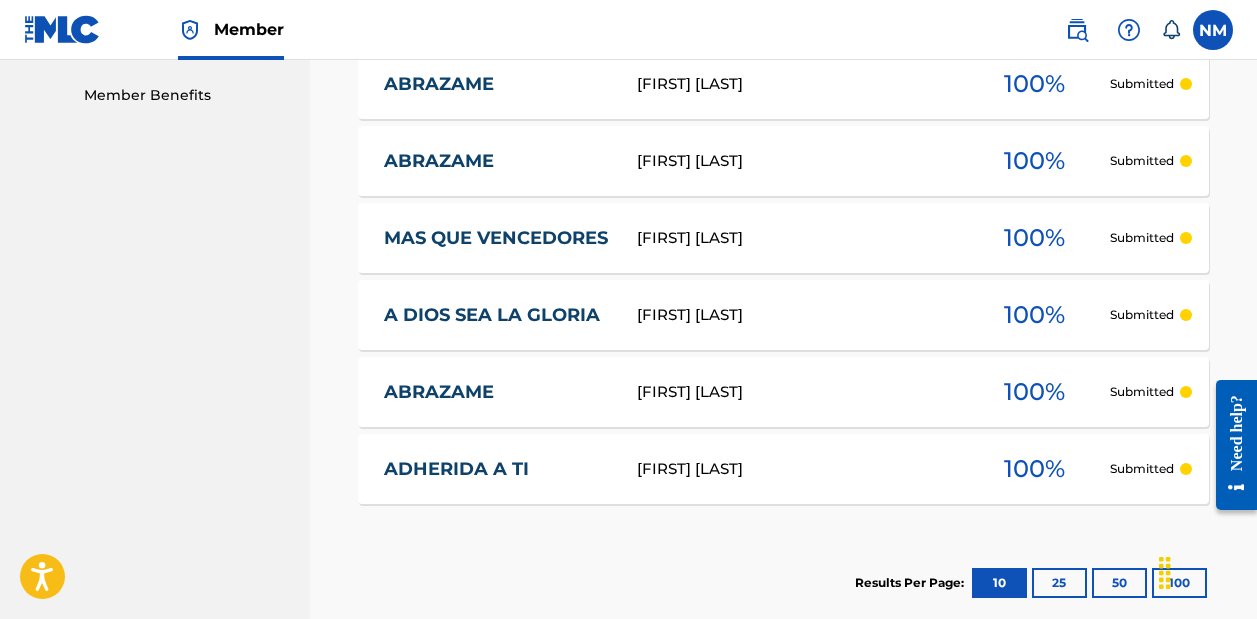 scroll, scrollTop: 1019, scrollLeft: 0, axis: vertical 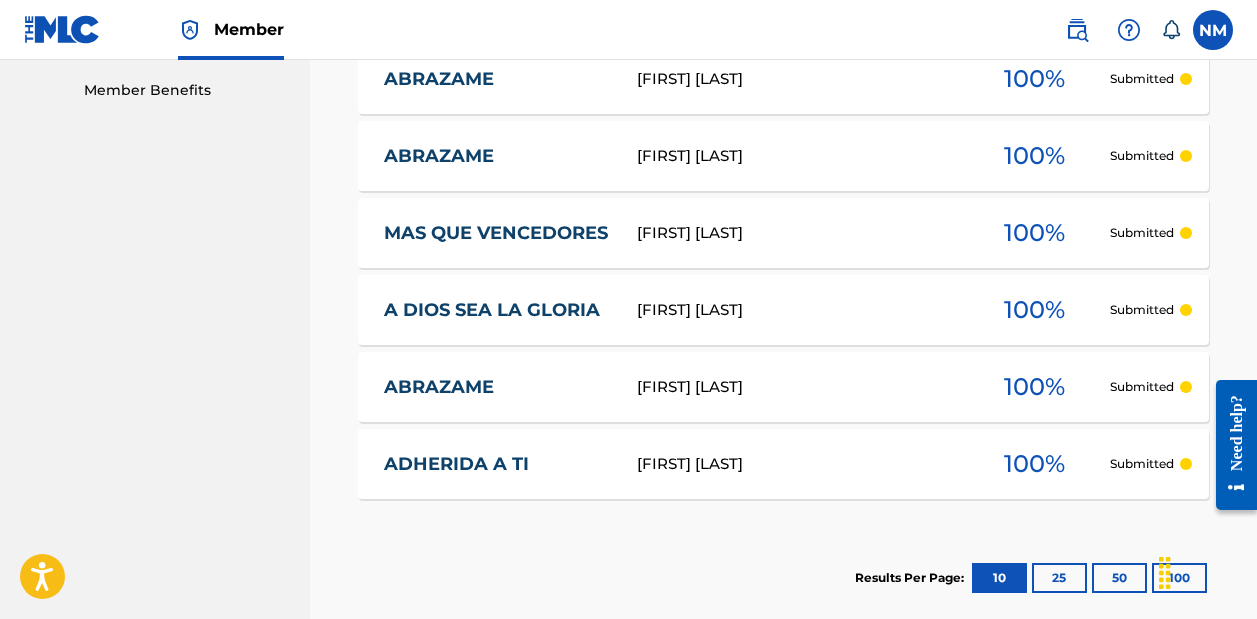 click on "ADHERIDA A TI" at bounding box center (497, 464) 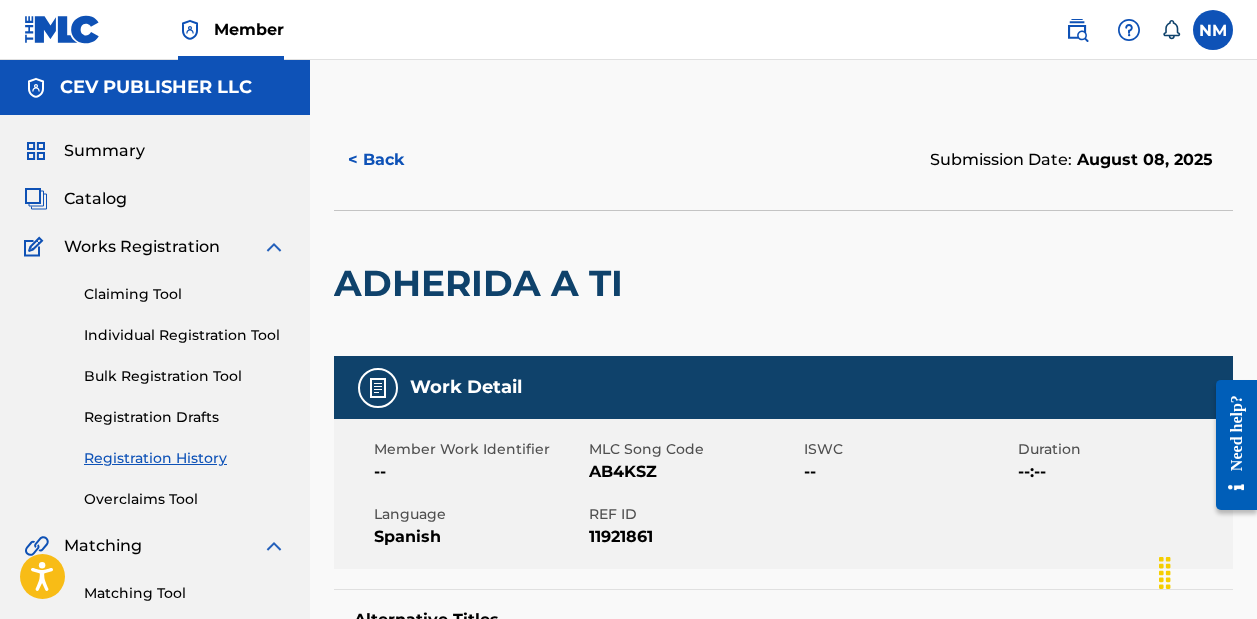 scroll, scrollTop: 0, scrollLeft: 0, axis: both 